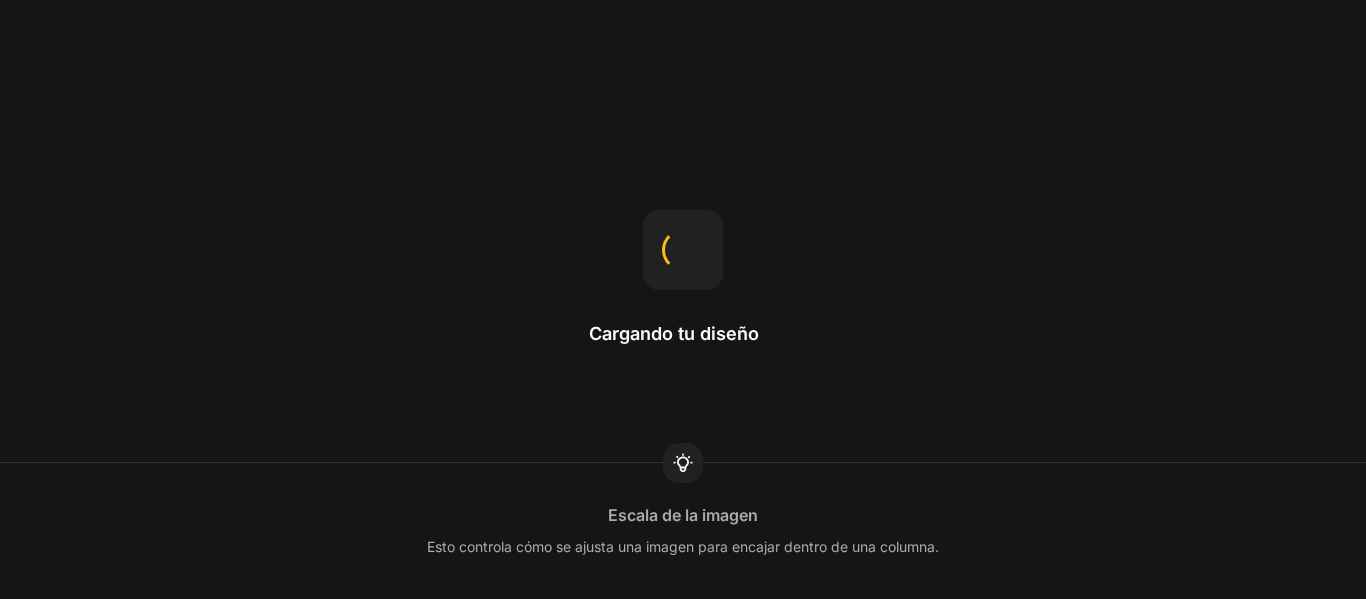 scroll, scrollTop: 0, scrollLeft: 0, axis: both 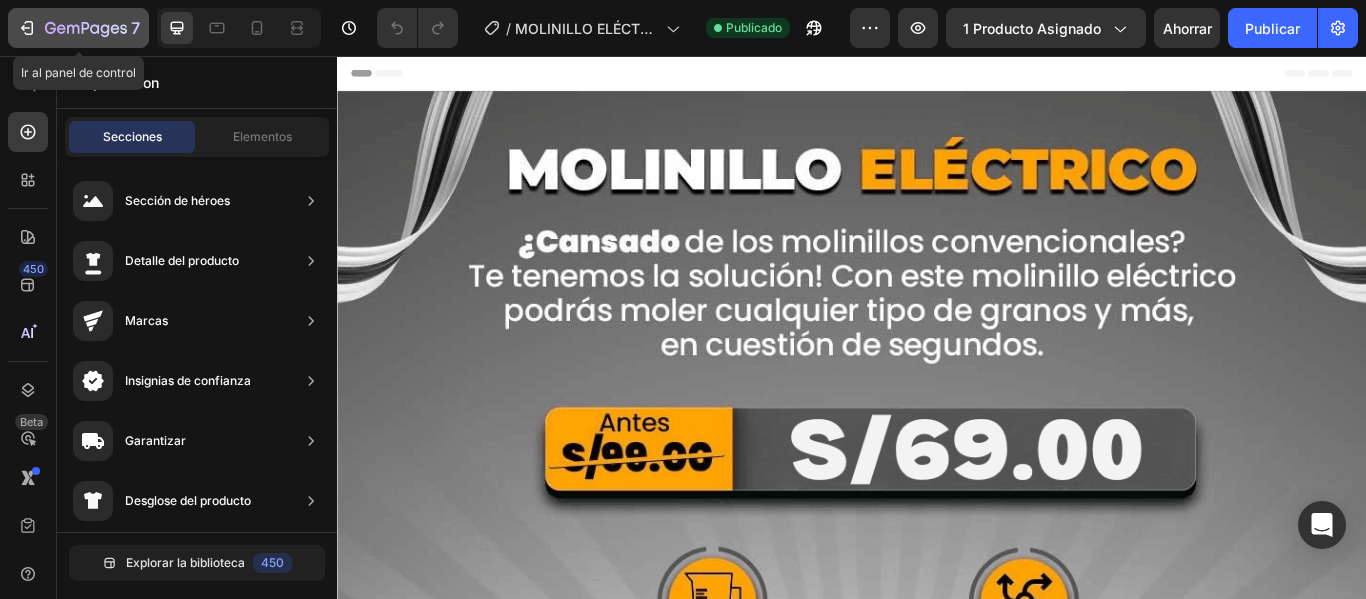click 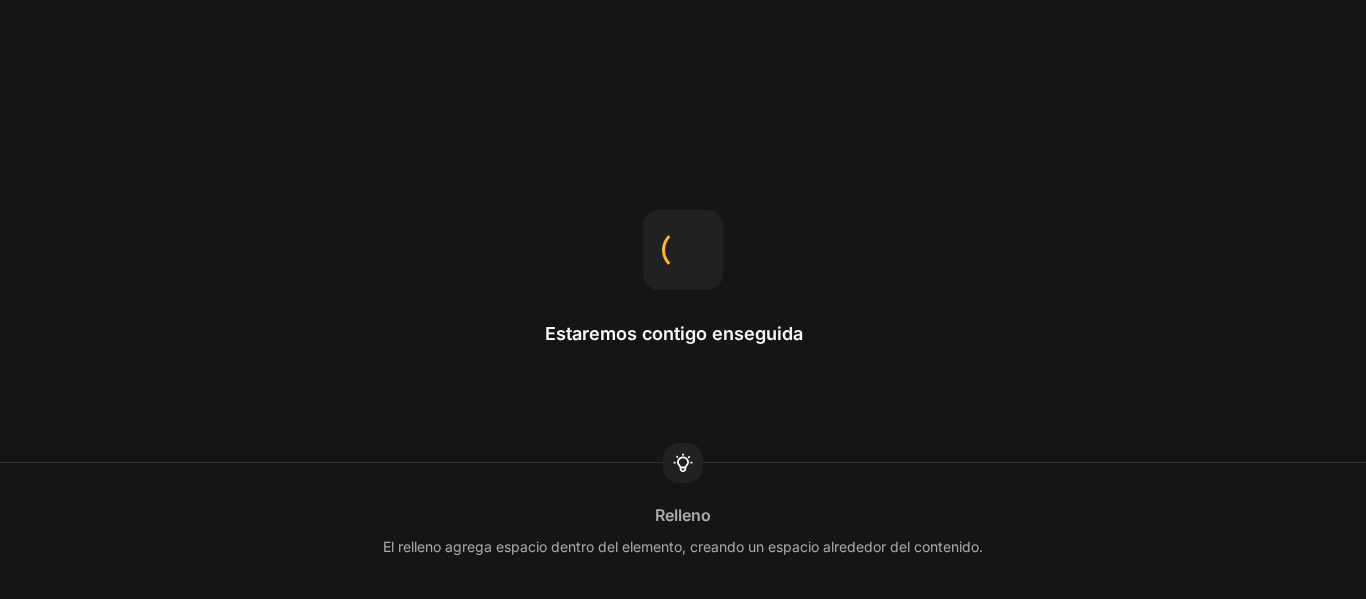 scroll, scrollTop: 0, scrollLeft: 0, axis: both 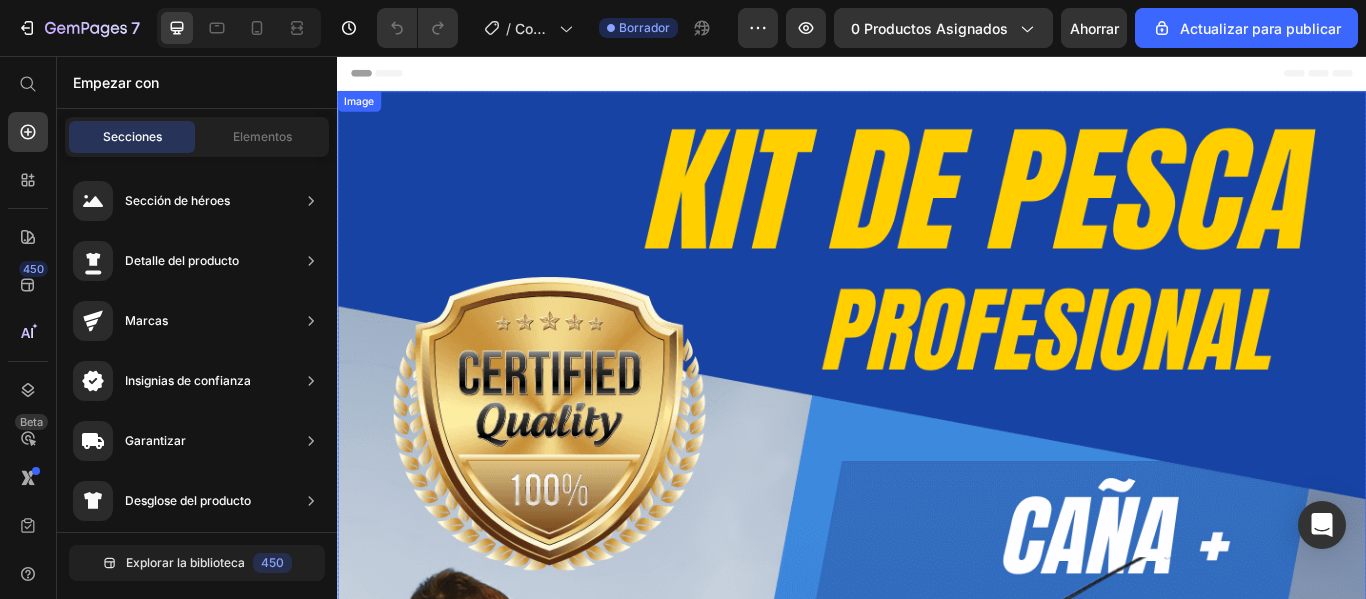 click at bounding box center [937, 1041] 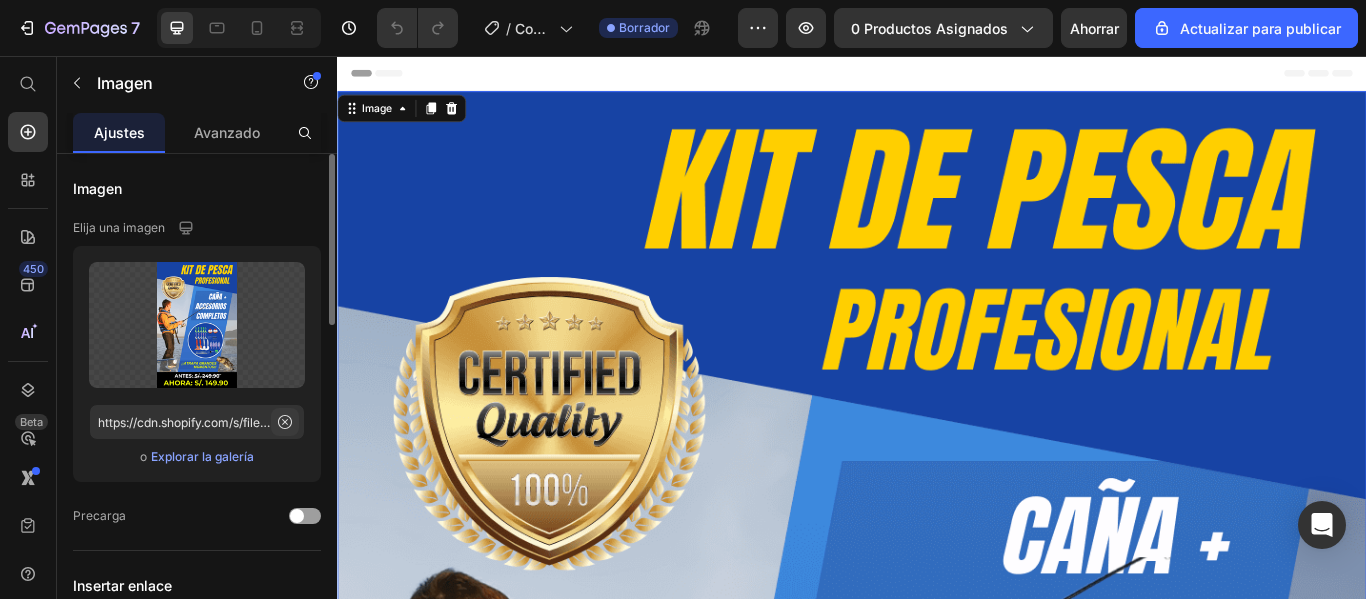 click 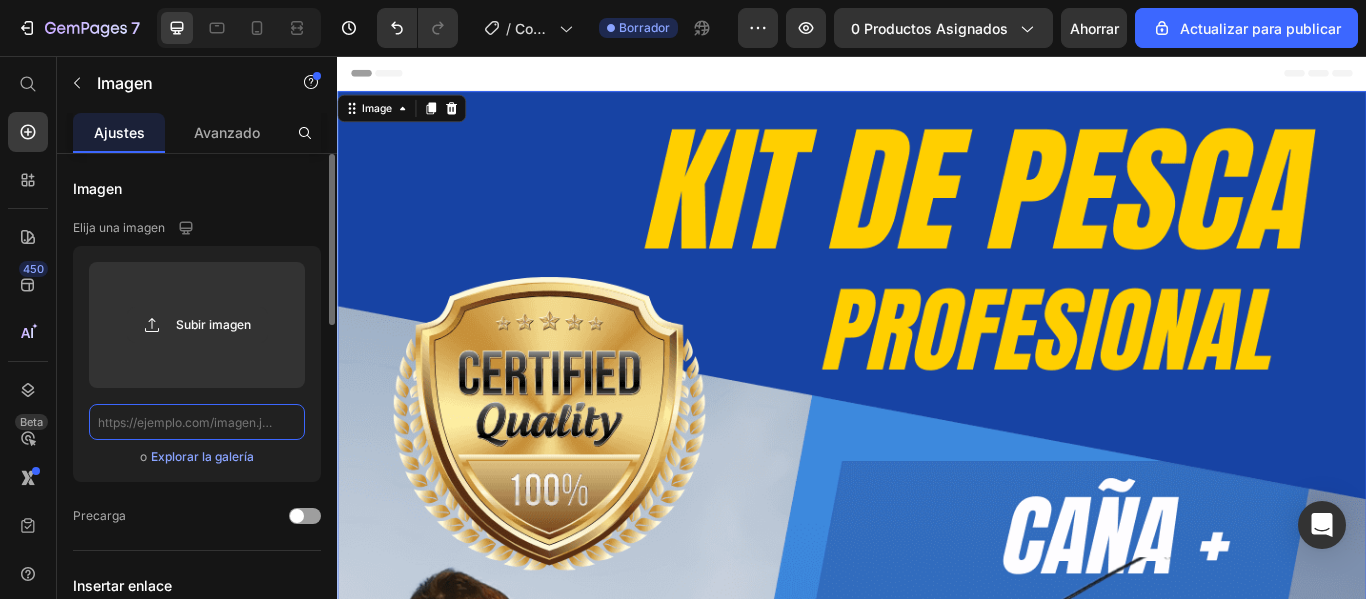 scroll, scrollTop: 0, scrollLeft: 0, axis: both 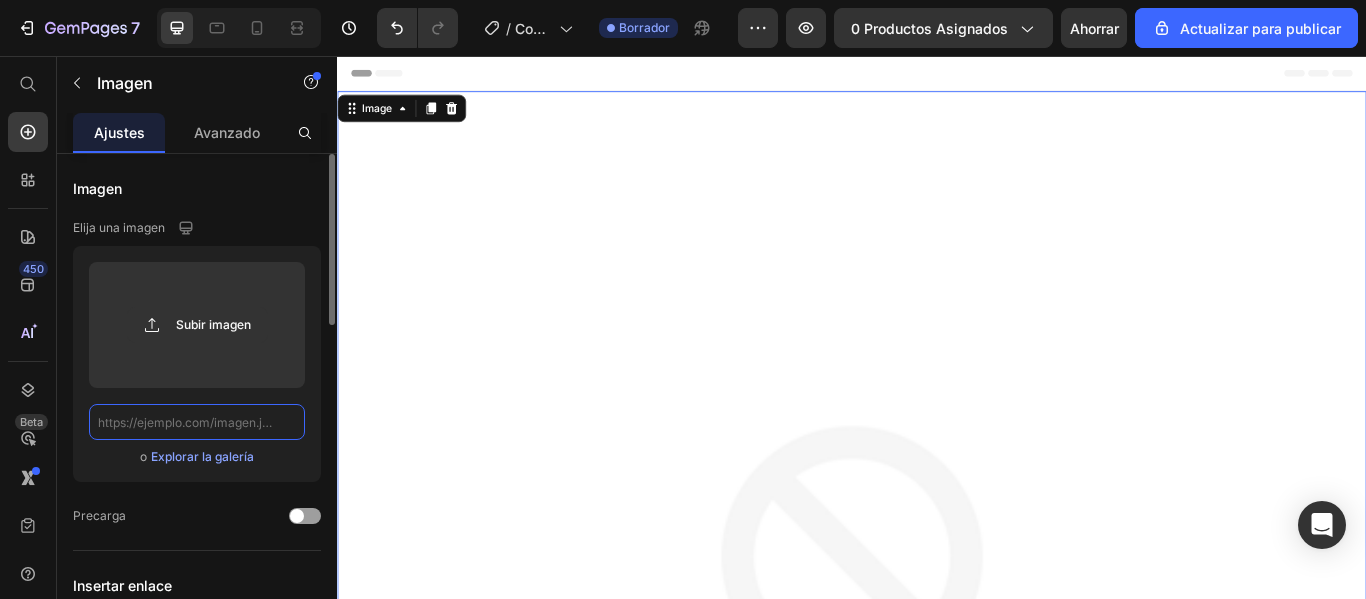 paste on "https://cdn.shopify.com/s/files/1/0604/1459/1049/files/Diseno_sin_titulo_1.png?v=1752207341" 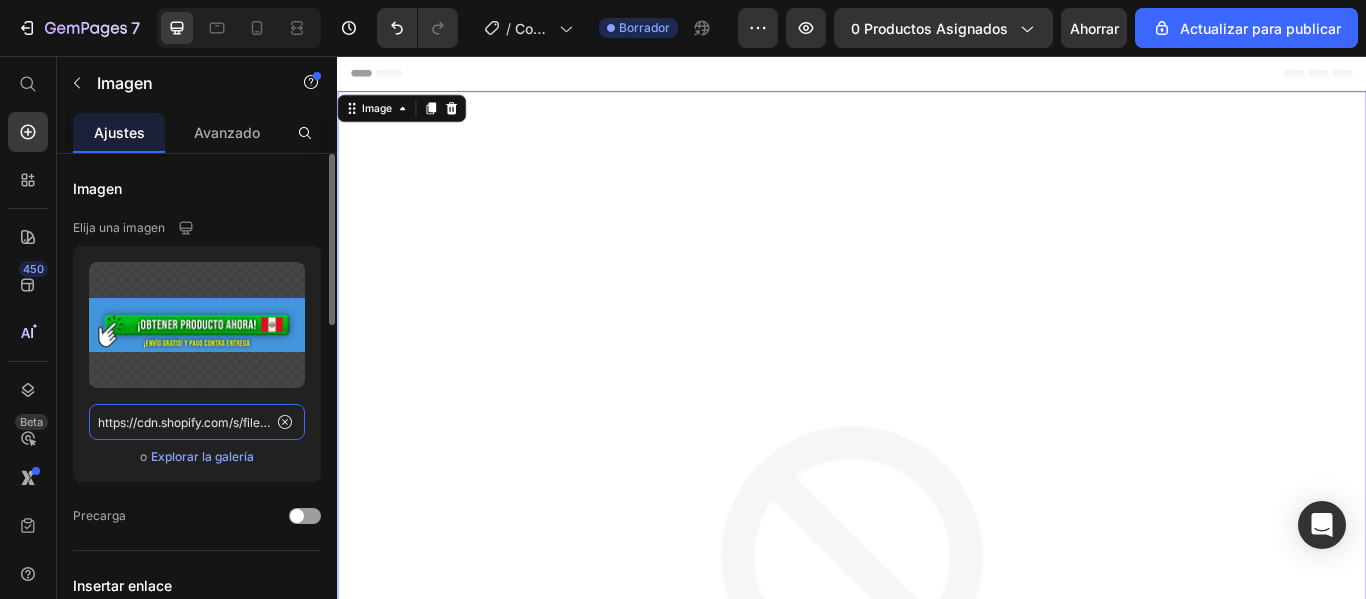 scroll, scrollTop: 0, scrollLeft: 355, axis: horizontal 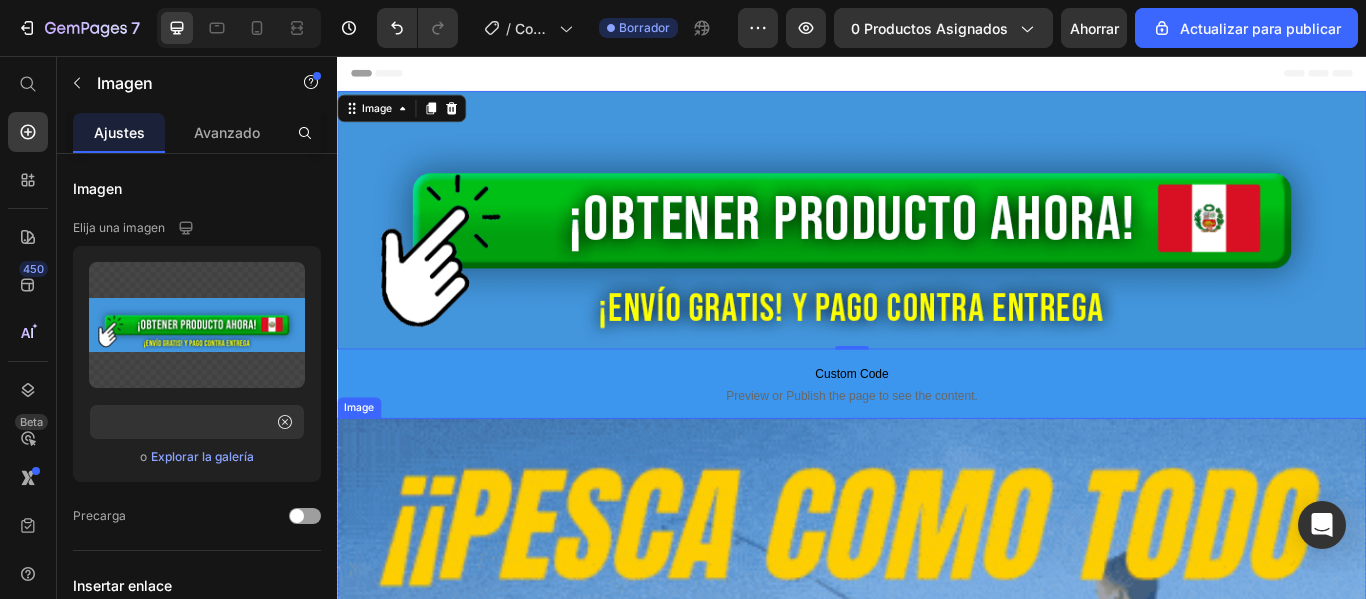 click at bounding box center [937, 1422] 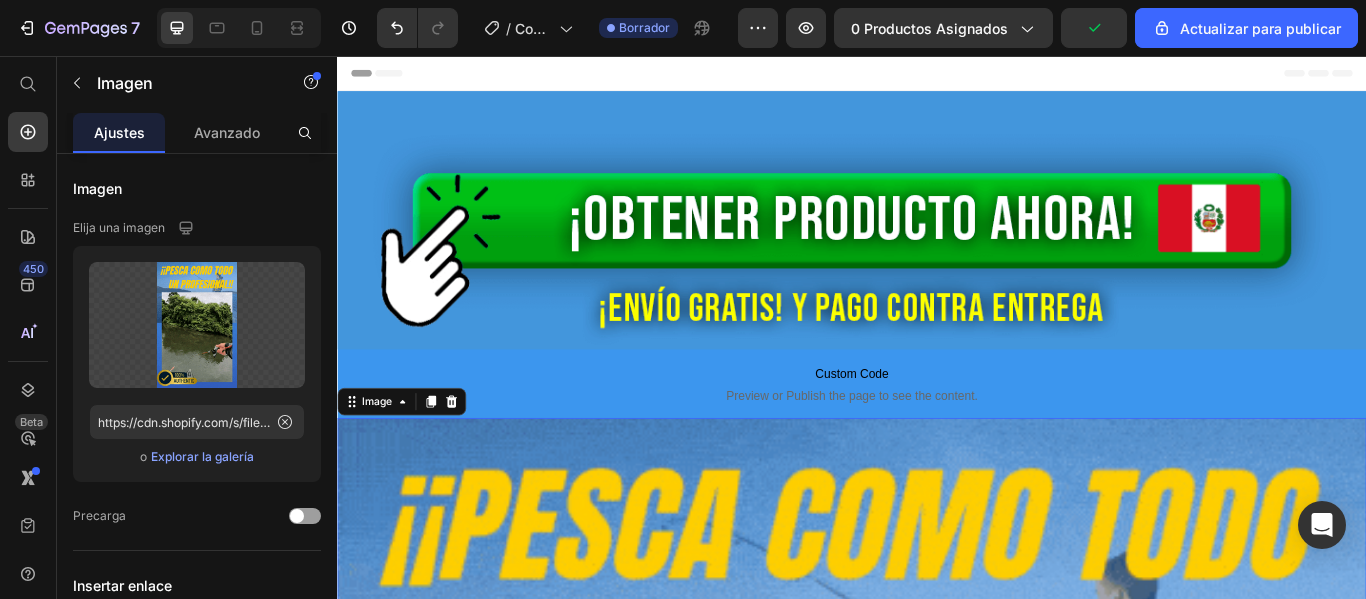 click at bounding box center (937, 1422) 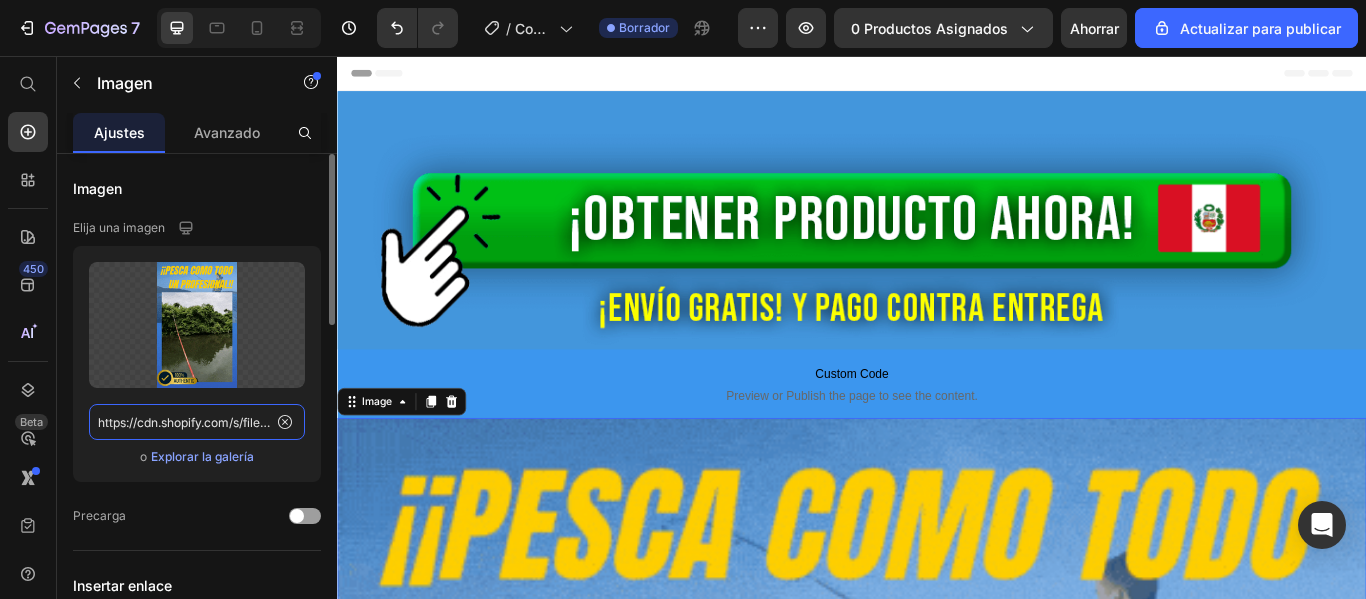 click on "https://cdn.shopify.com/s/files/1/0618/5120/5791/files/kit_pesca_gp_2.gif?v=1728958805" 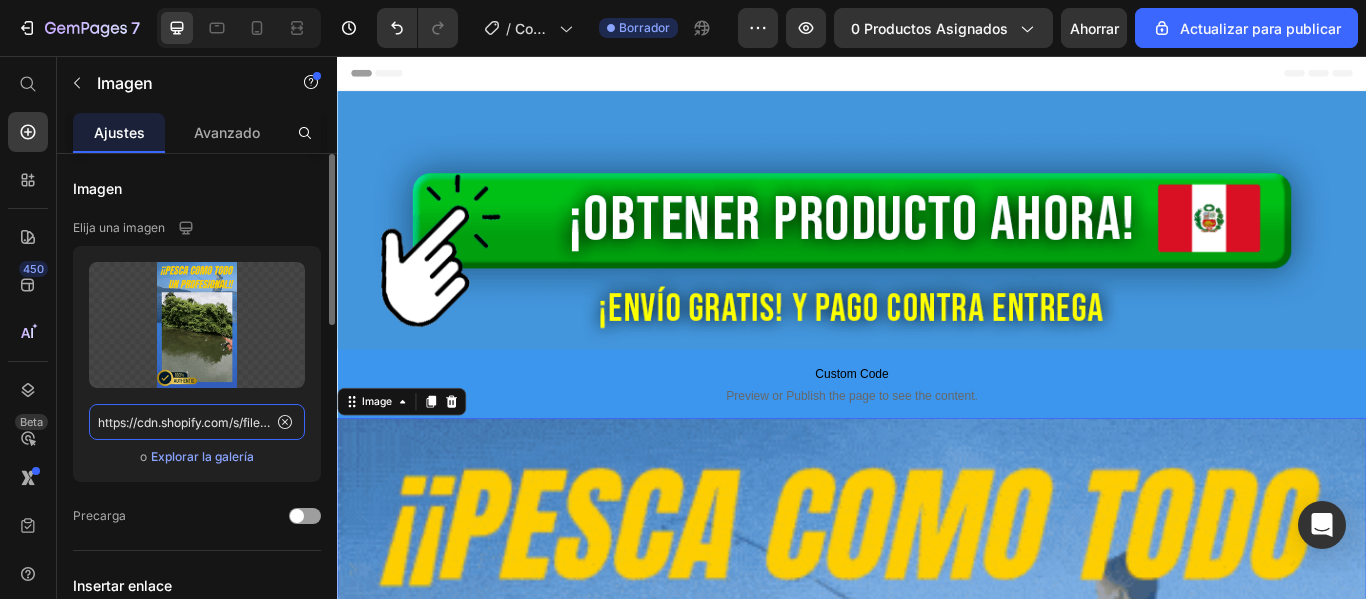 click on "https://cdn.shopify.com/s/files/1/0618/5120/5791/files/kit_pesca_gp_2.gif?v=1728958805" 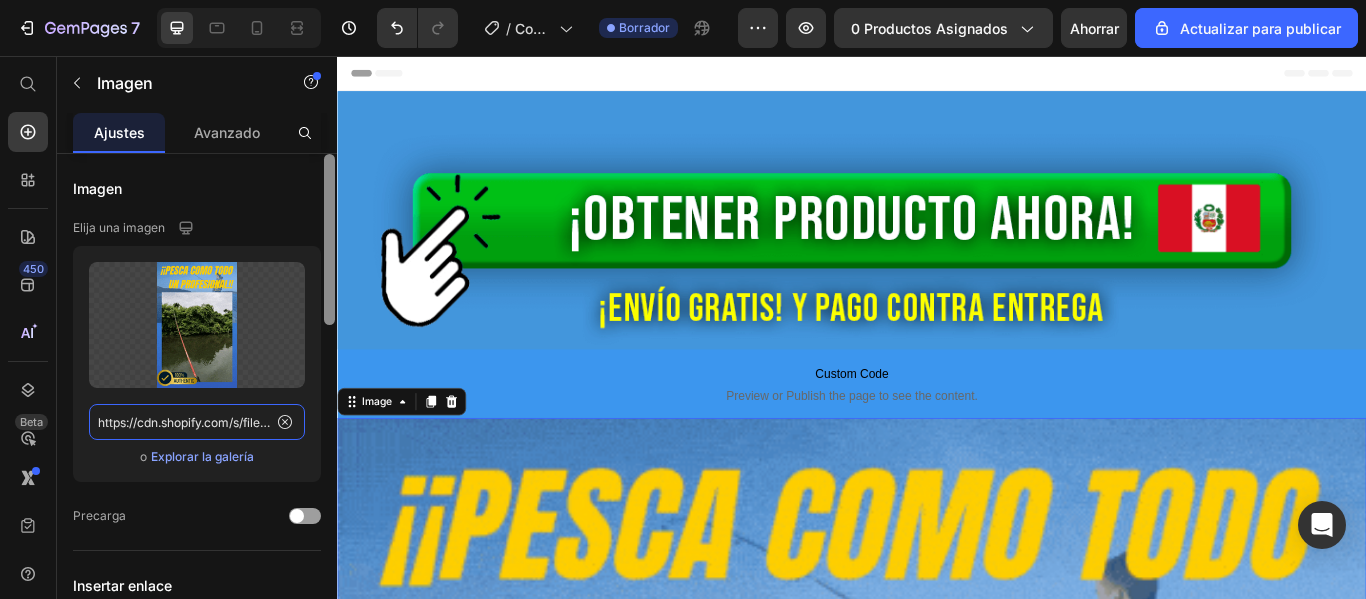 paste on "04/1459/1049/files/1_x_S139.00_2_x_5999_GRATIS_1.png?v=1752207342" 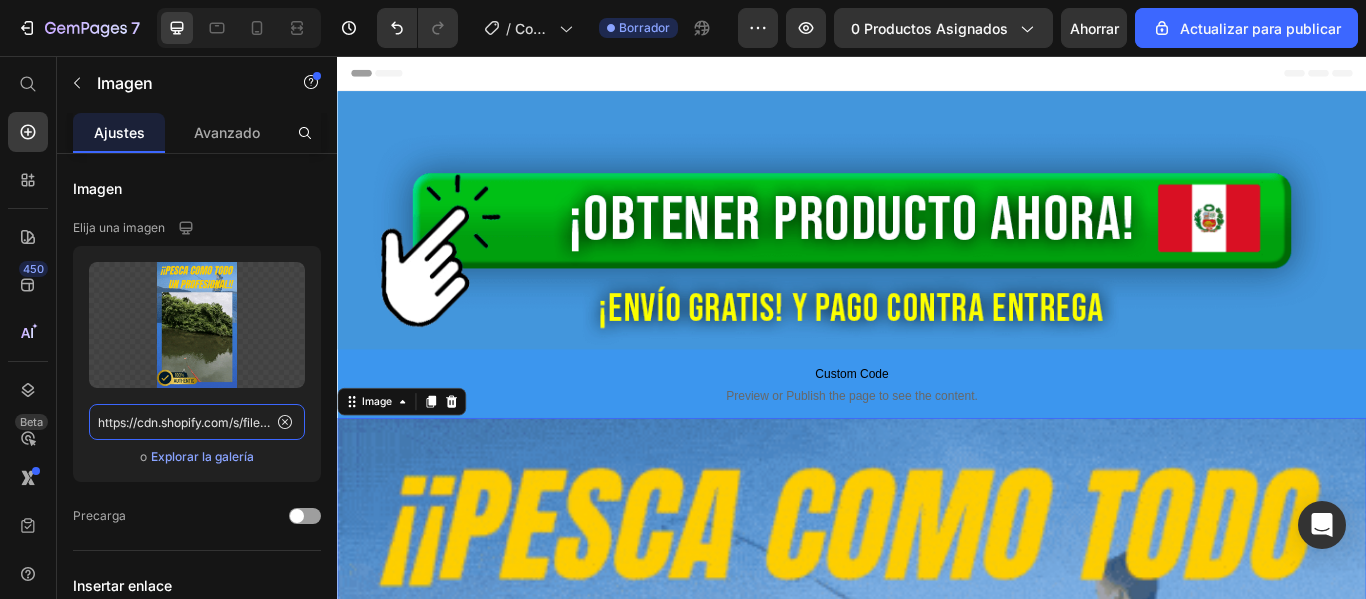 scroll, scrollTop: 0, scrollLeft: 437, axis: horizontal 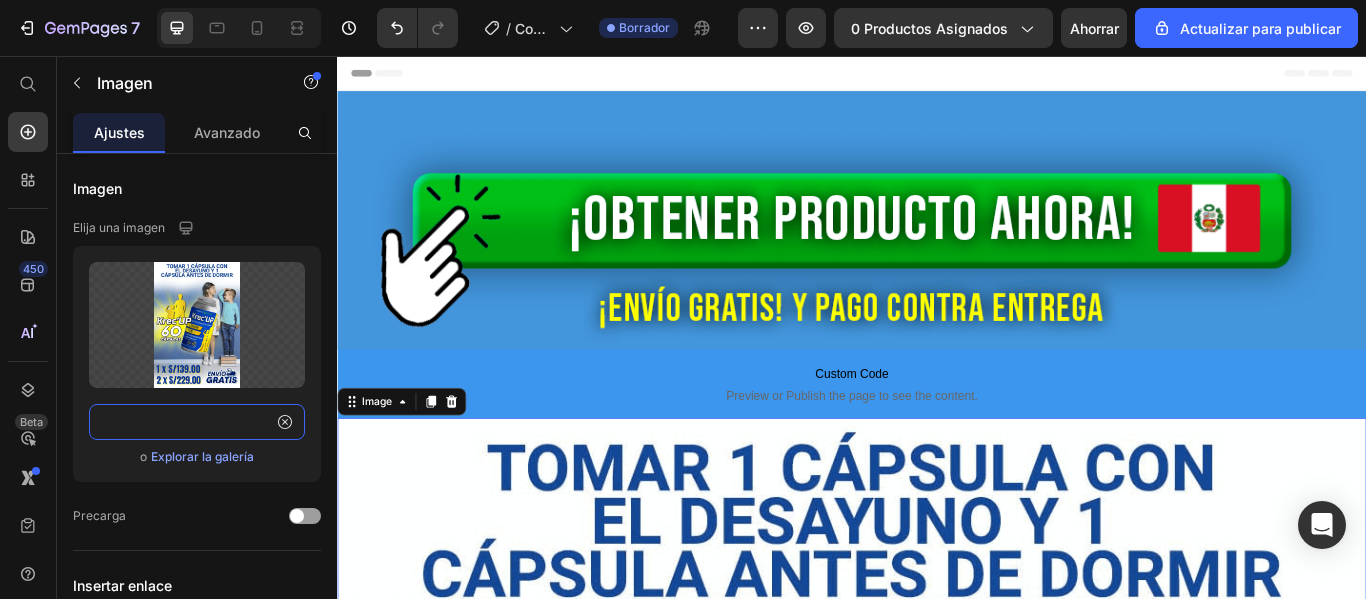 type on "https://cdn.shopify.com/s/files/1/0604/1459/1049/files/1_x_S139.00_2_x_5999_GRATIS_1.png?v=1752207342" 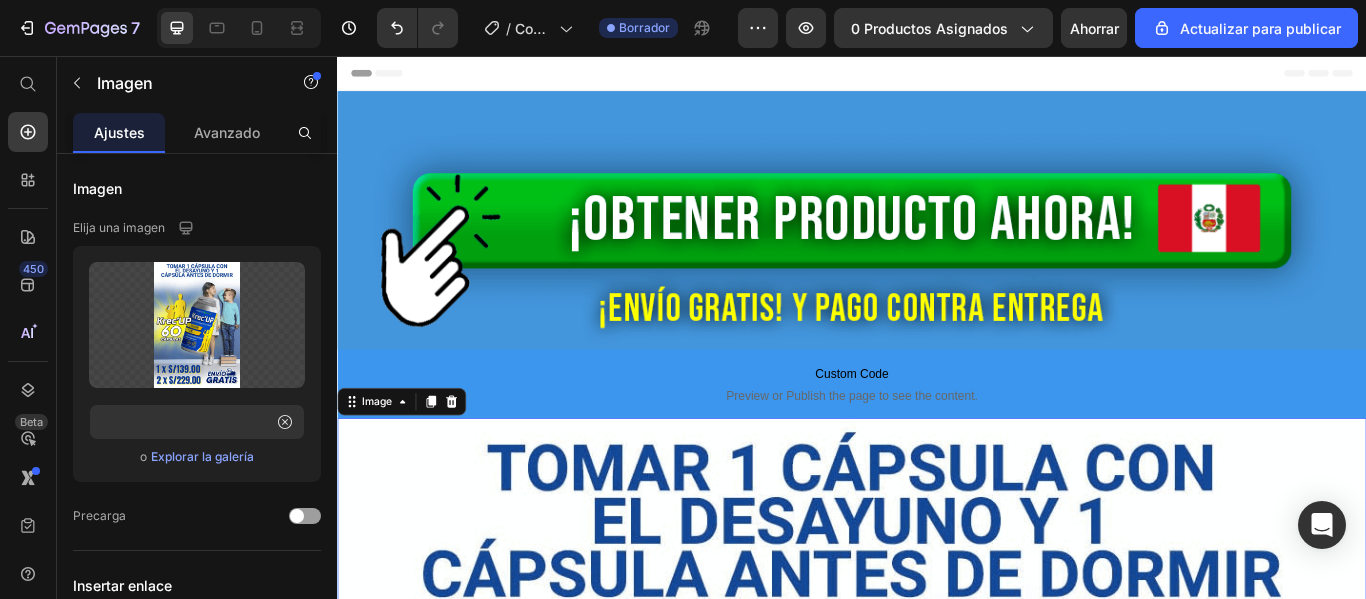 scroll, scrollTop: 0, scrollLeft: 0, axis: both 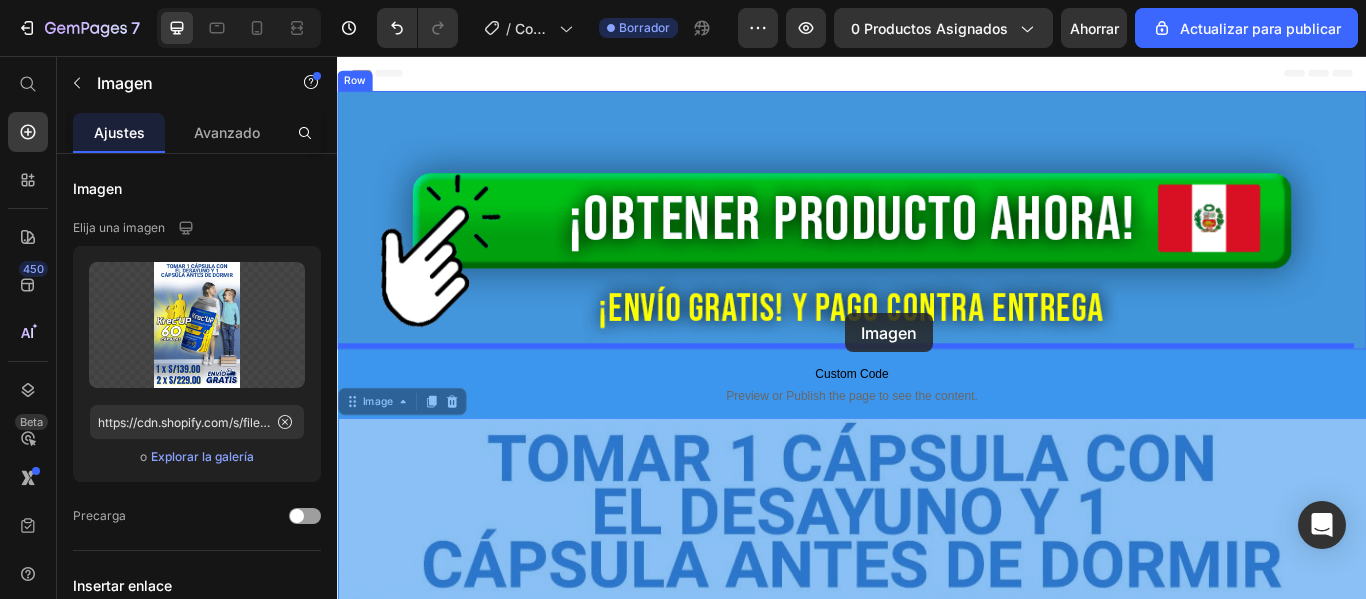 drag, startPoint x: 930, startPoint y: 628, endPoint x: 929, endPoint y: 356, distance: 272.00183 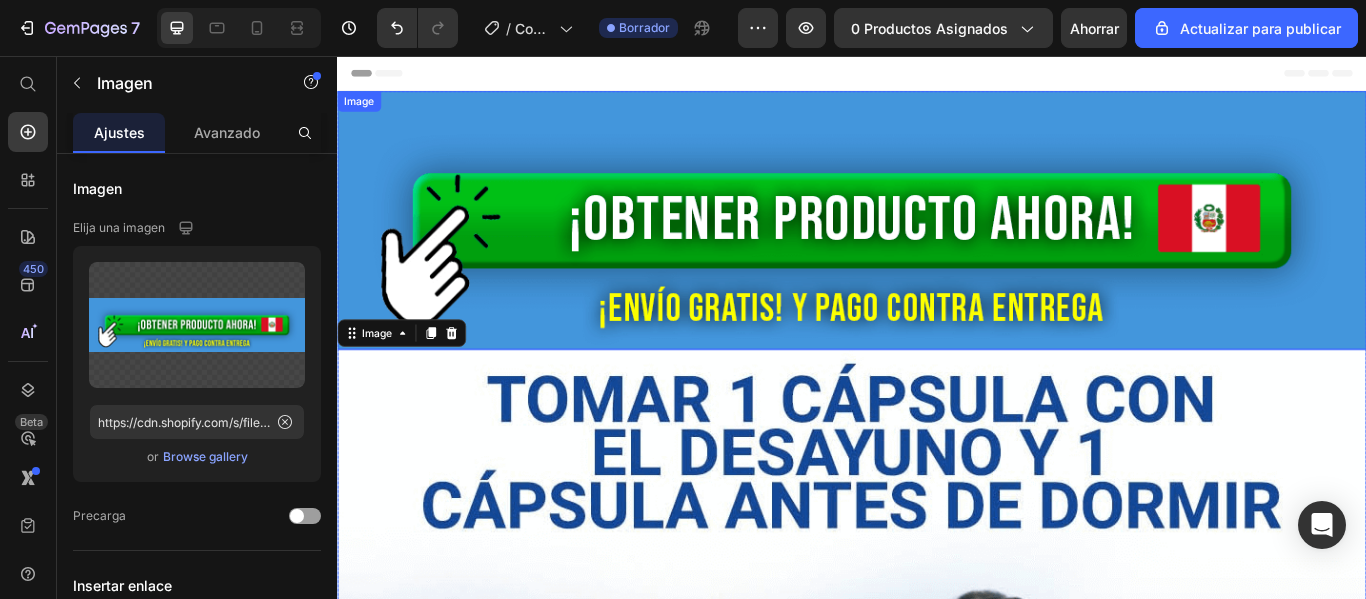 click at bounding box center [937, 247] 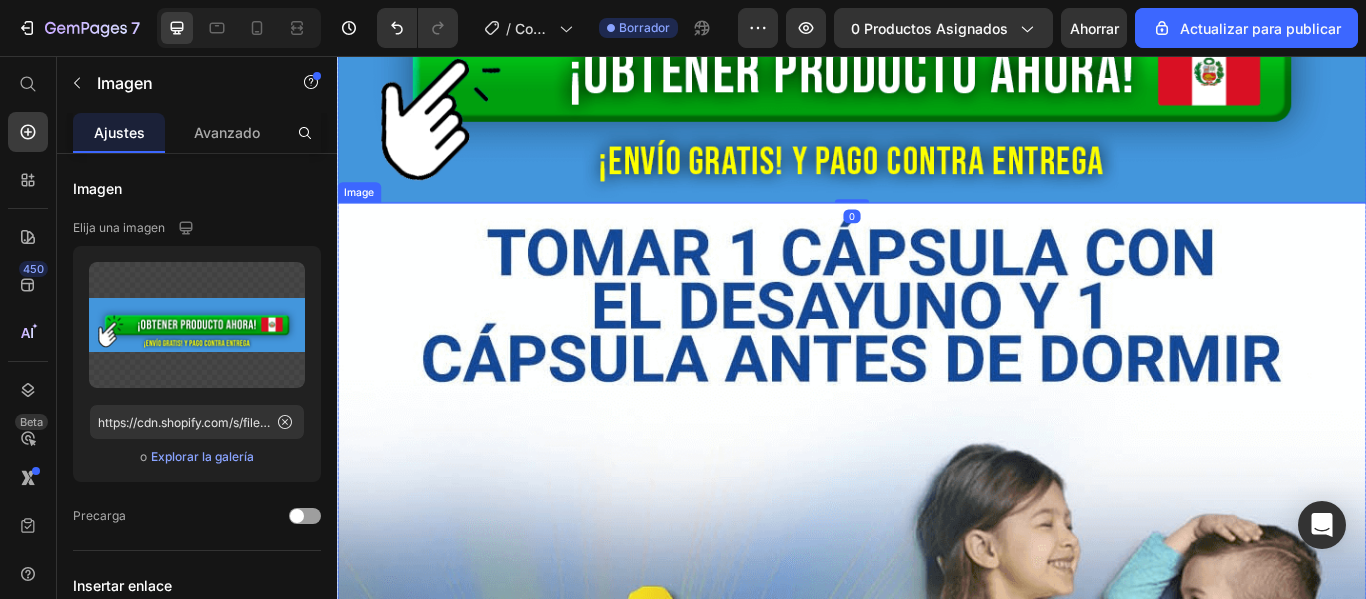 scroll, scrollTop: 0, scrollLeft: 0, axis: both 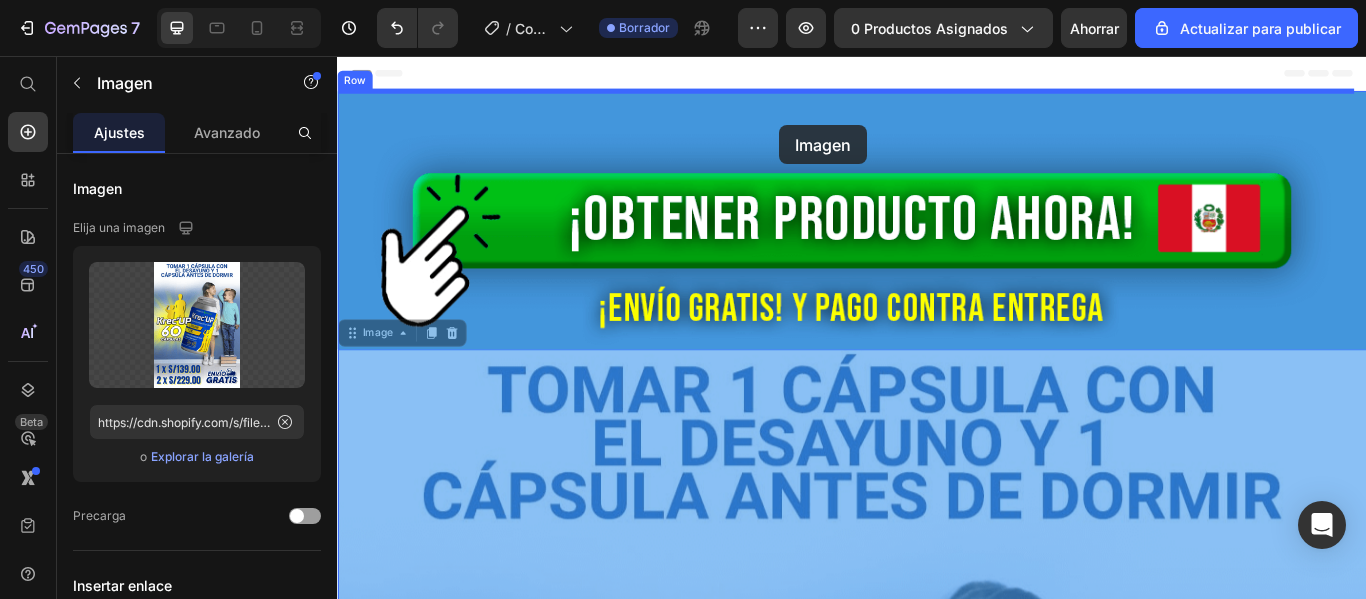 drag, startPoint x: 818, startPoint y: 465, endPoint x: 852, endPoint y: 137, distance: 329.75748 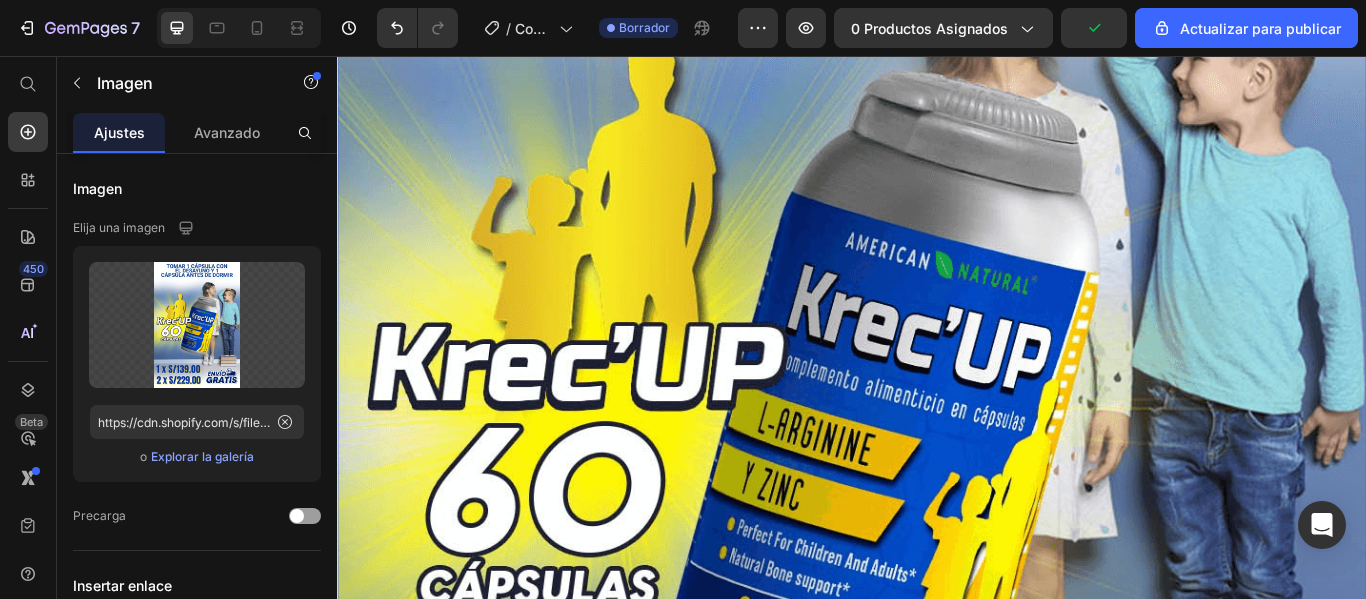 scroll, scrollTop: 400, scrollLeft: 0, axis: vertical 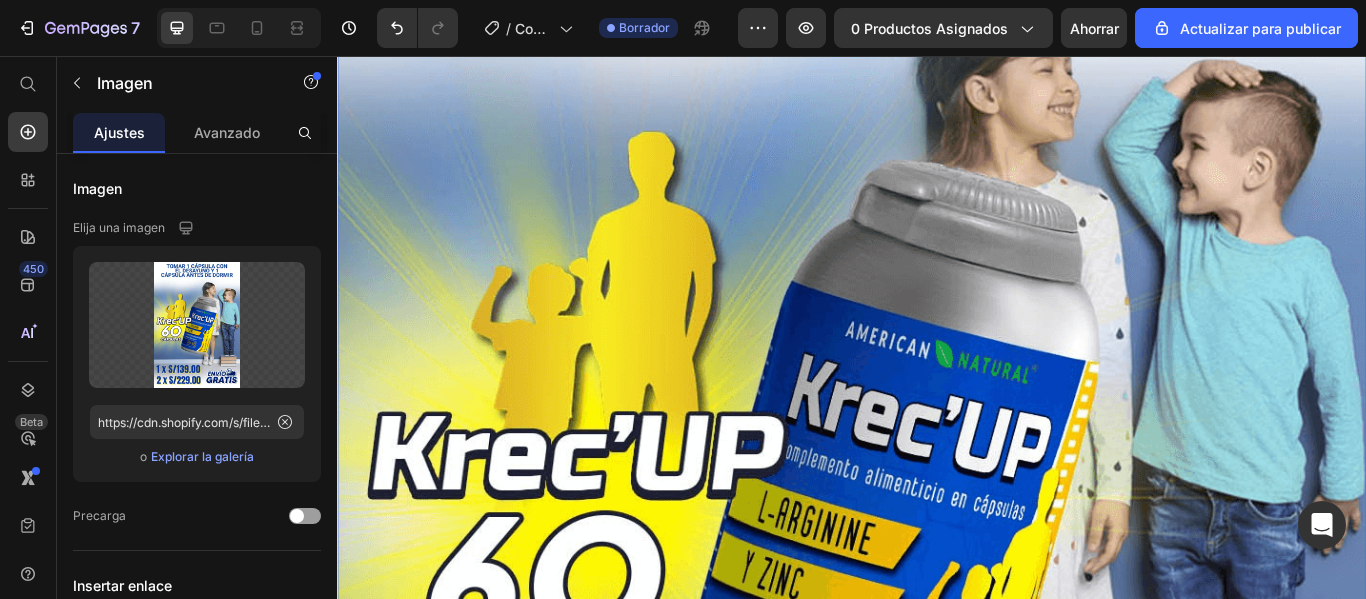 click at bounding box center (937, 578) 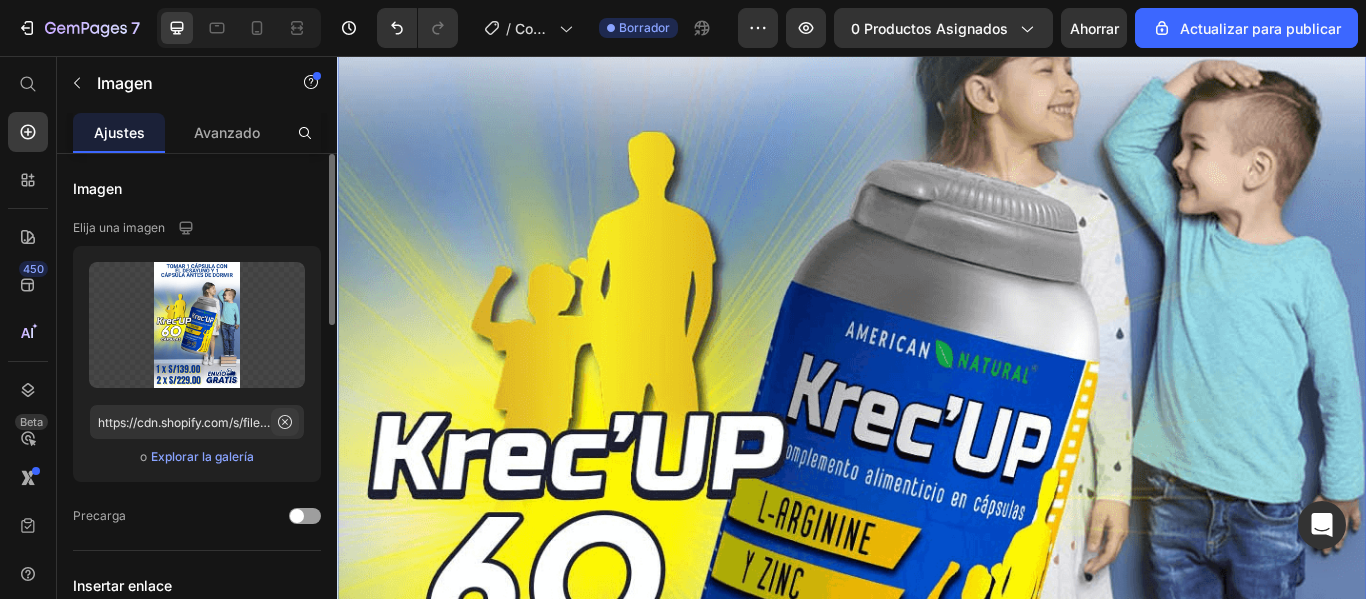 click 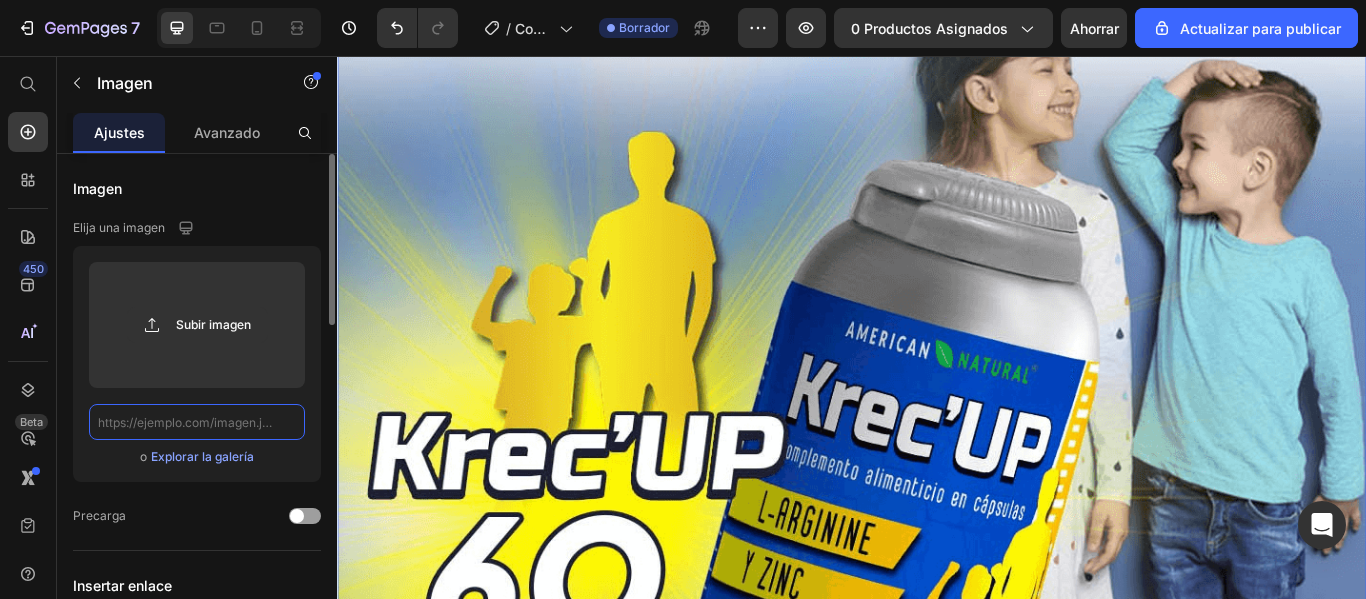 scroll, scrollTop: 0, scrollLeft: 0, axis: both 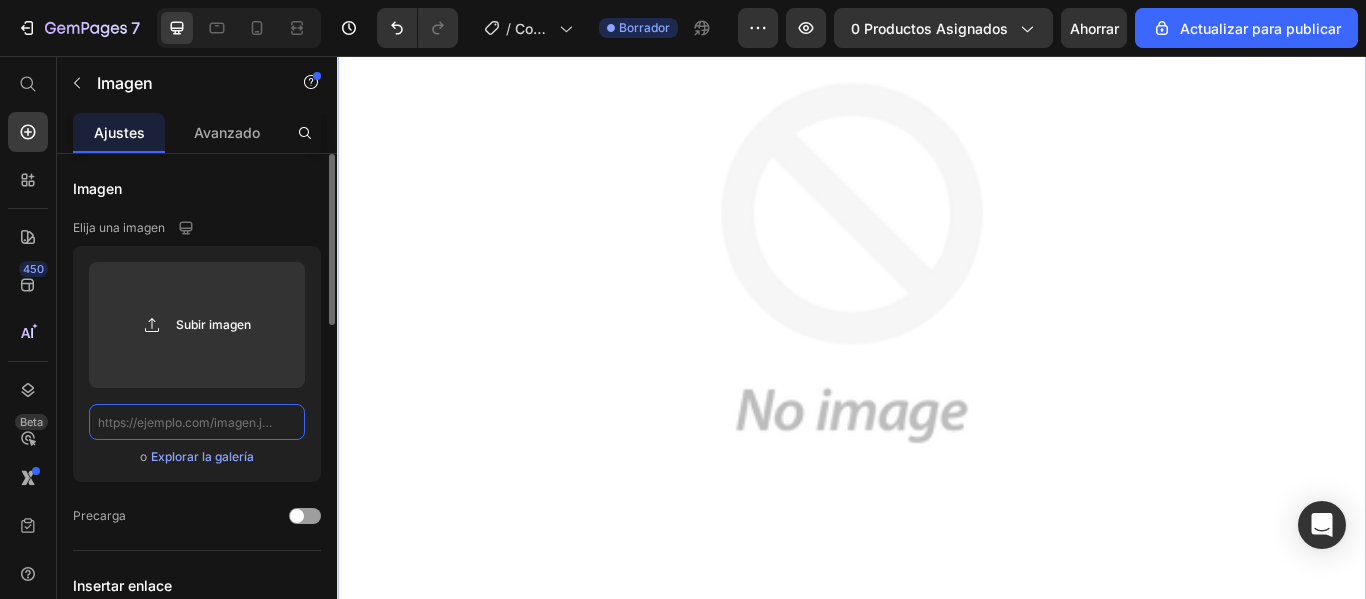paste on "https://cdn.shopify.com/s/files/1/0604/1459/1049/files/Ahora_S139.00_1.png?v=1752207342" 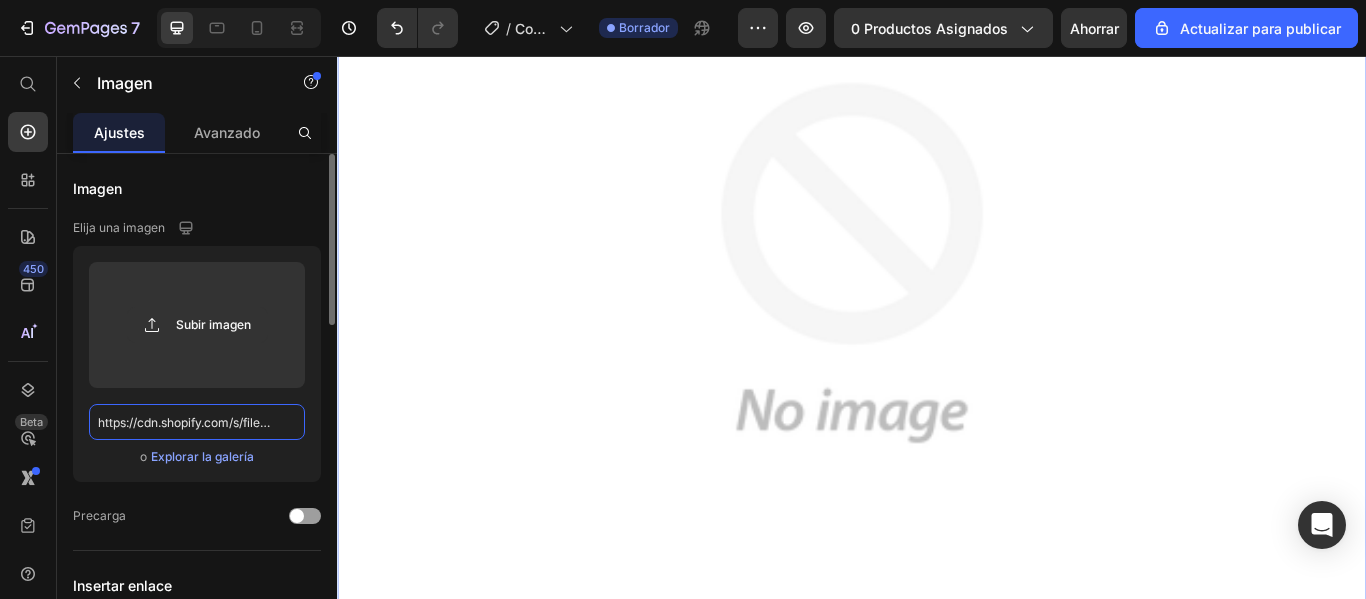 scroll, scrollTop: 0, scrollLeft: 347, axis: horizontal 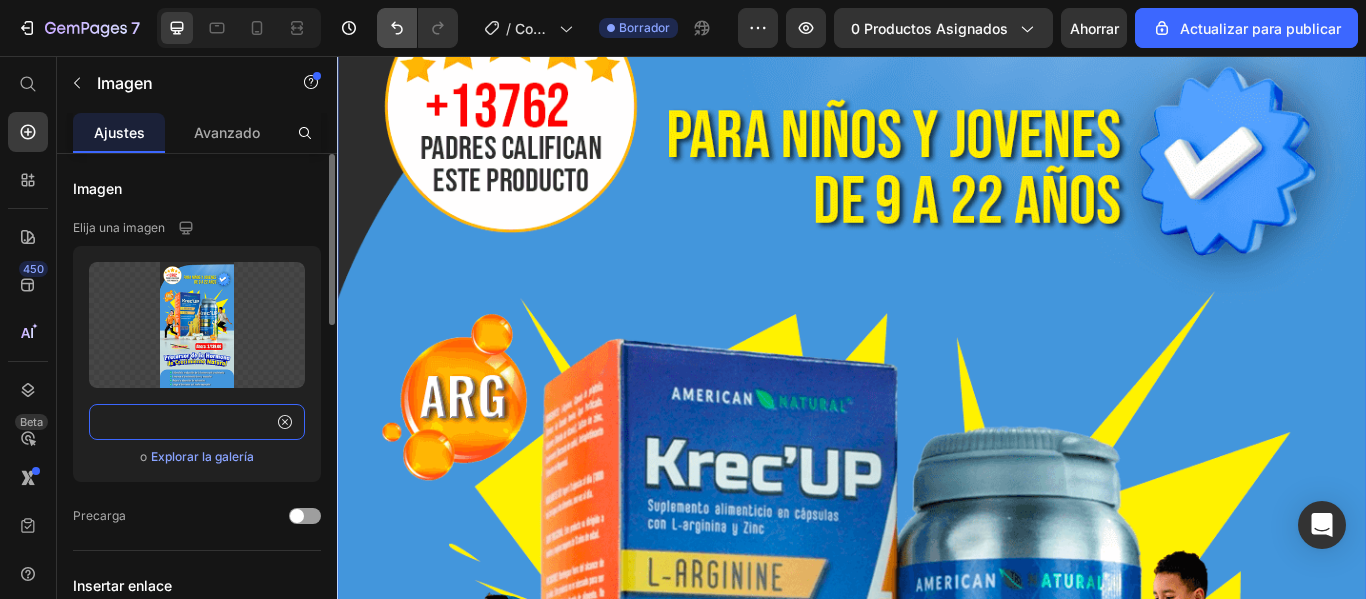 type on "https://cdn.shopify.com/s/files/1/0604/1459/1049/files/Ahora_S139.00_1.png?v=1752207342" 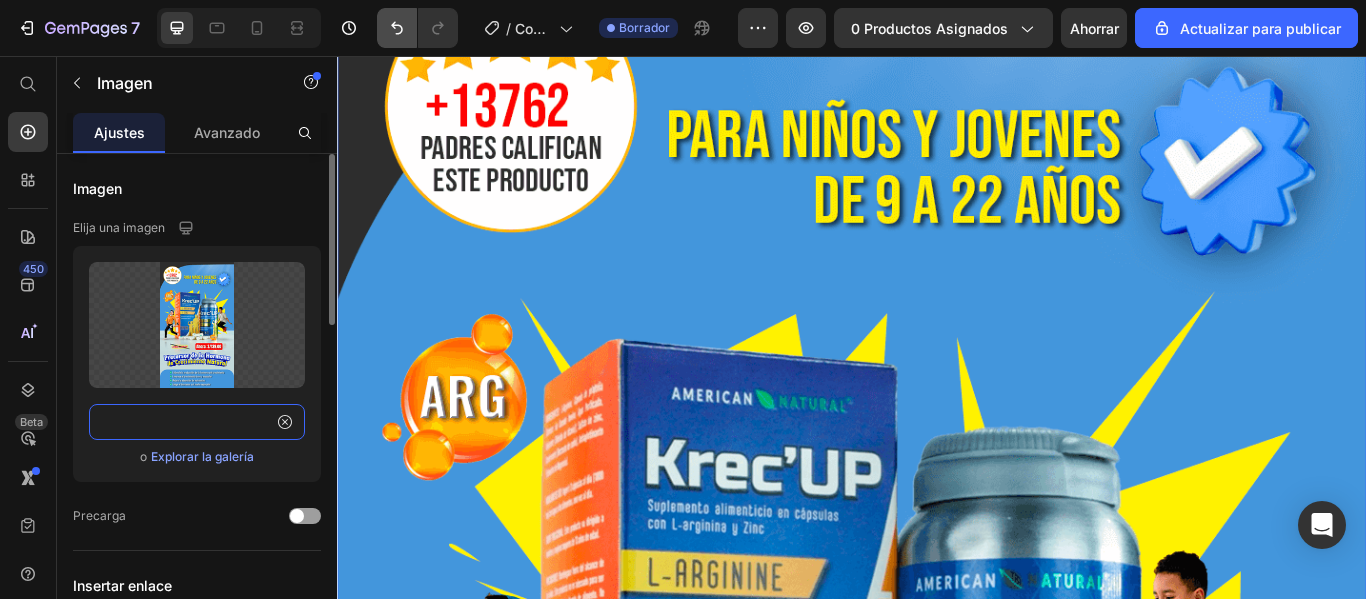 scroll, scrollTop: 0, scrollLeft: 0, axis: both 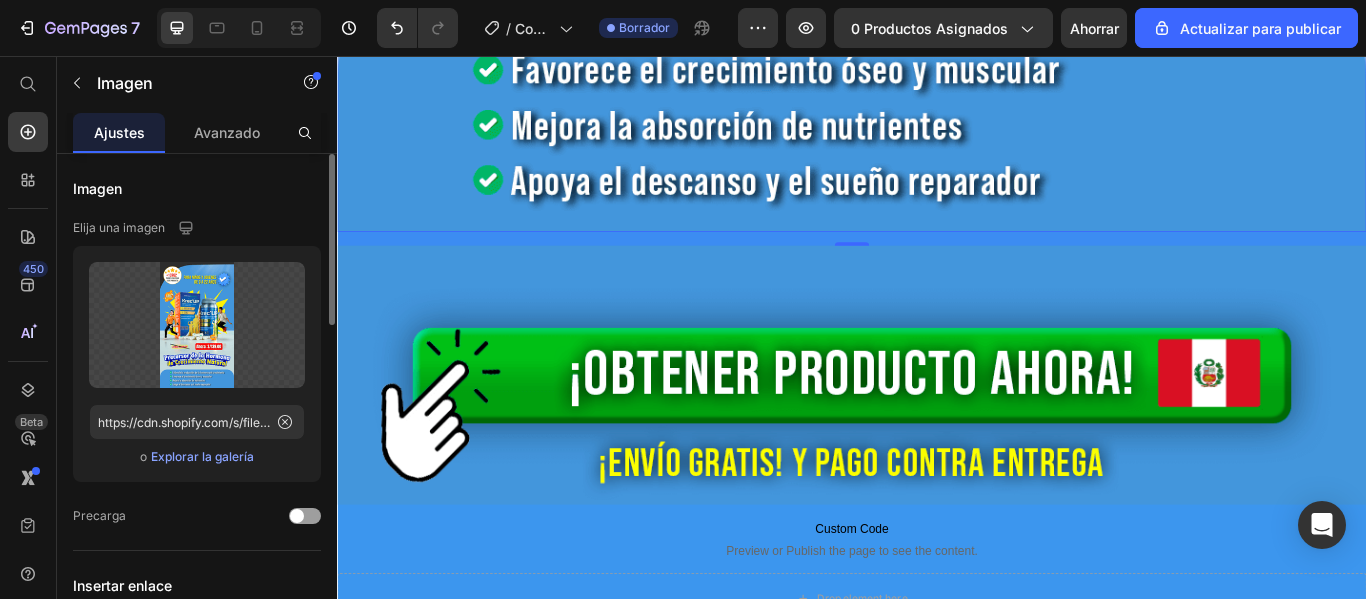 click at bounding box center [937, -771] 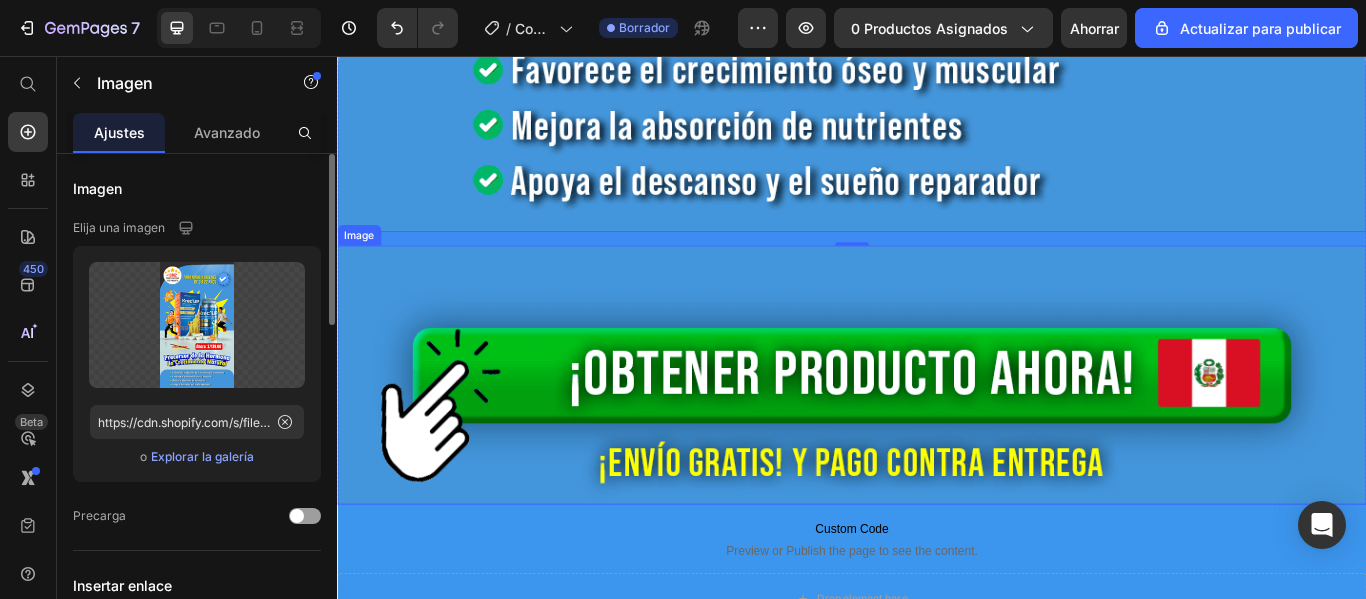click at bounding box center (937, 427) 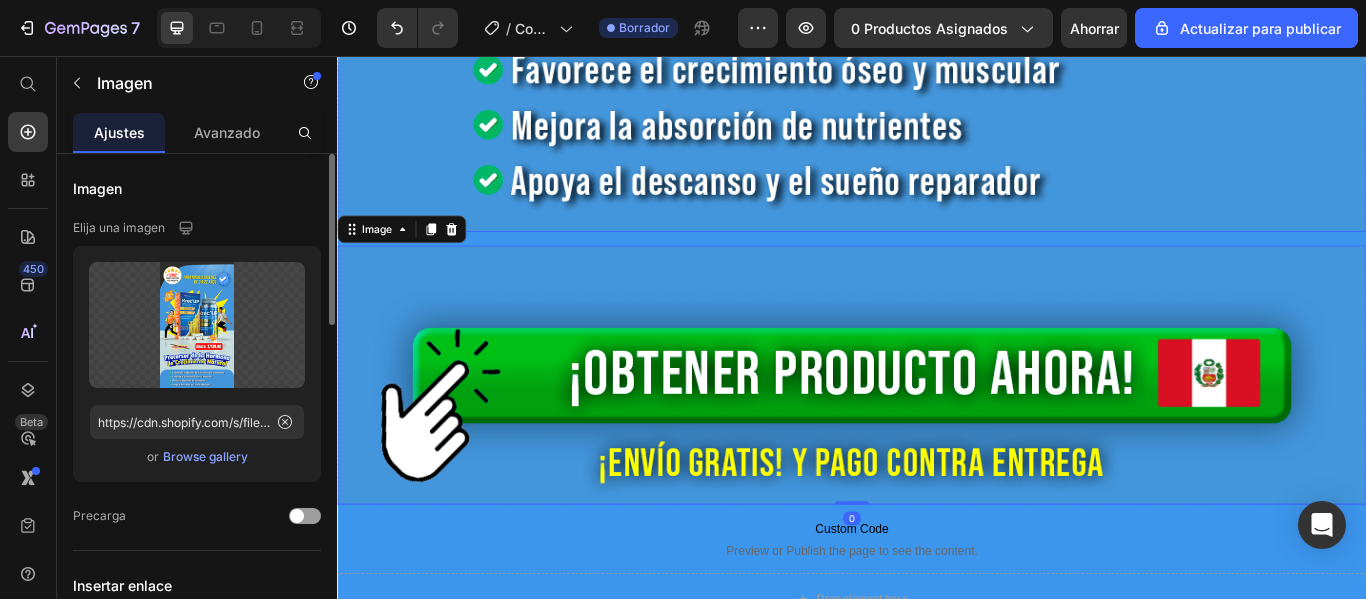 click at bounding box center (937, -771) 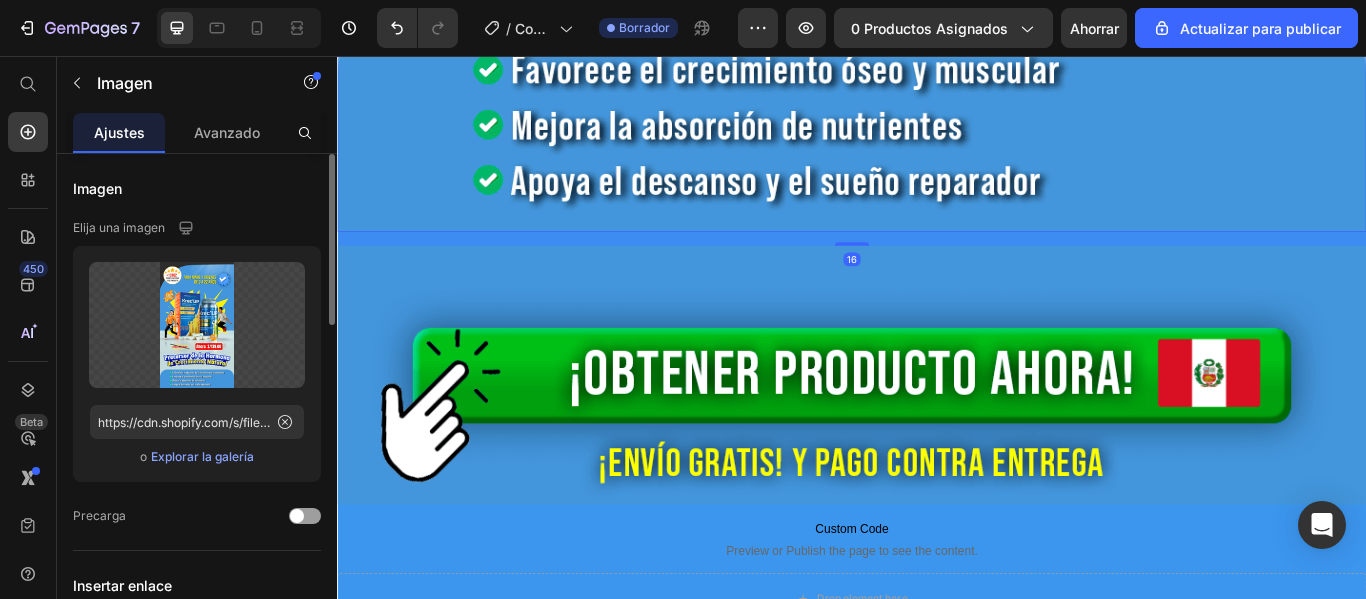 click on "16" at bounding box center (937, 269) 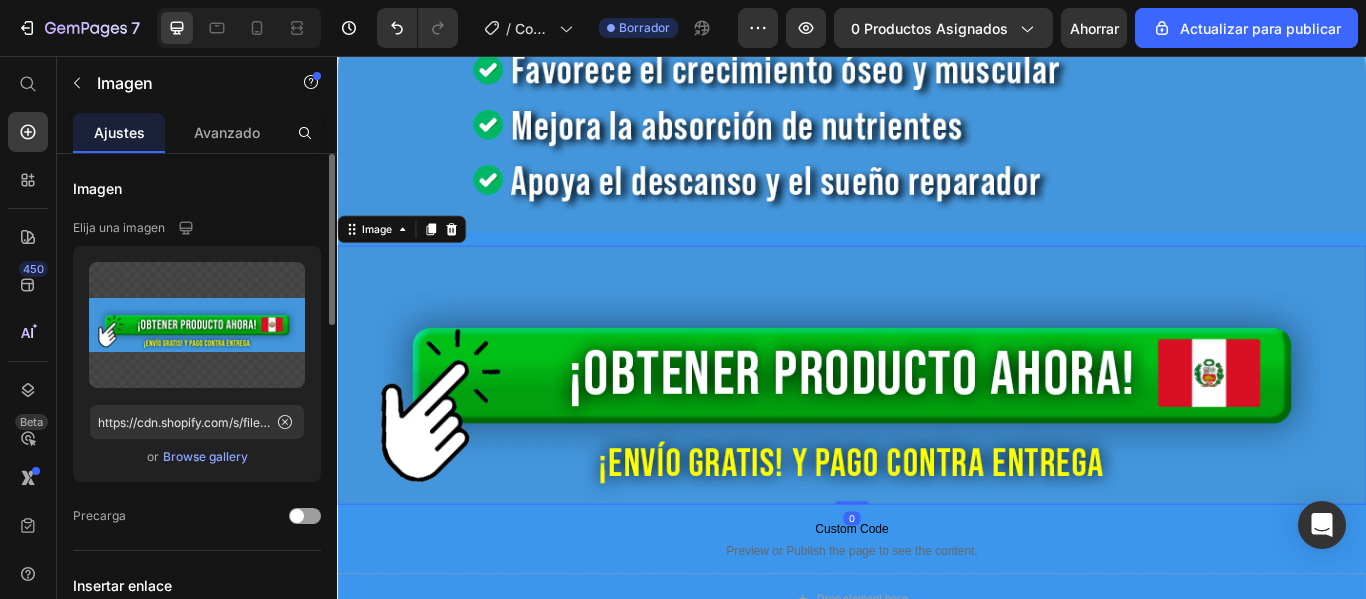 click at bounding box center [937, 427] 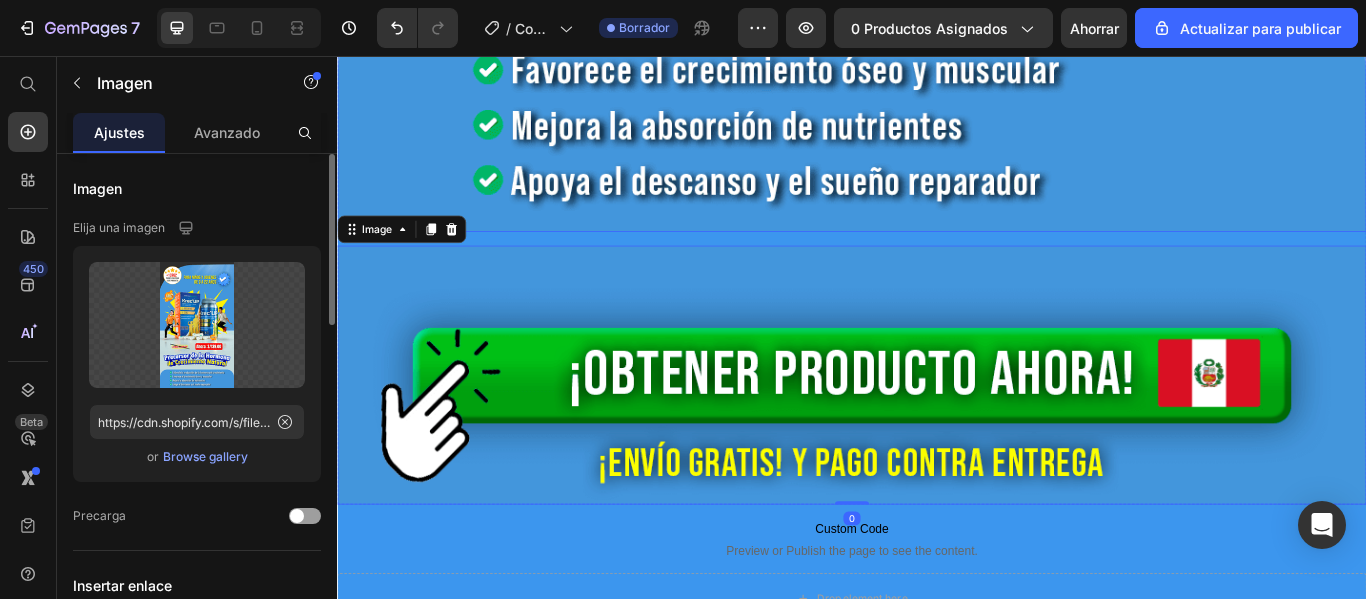 click at bounding box center (937, -771) 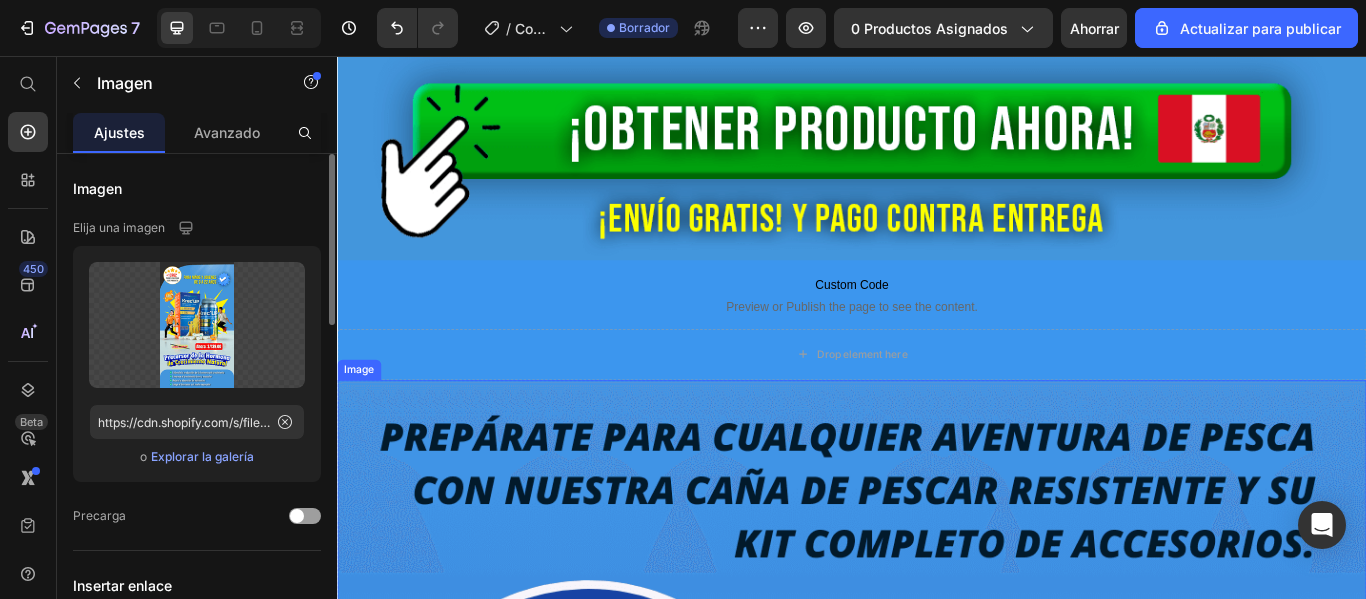 scroll, scrollTop: 2200, scrollLeft: 0, axis: vertical 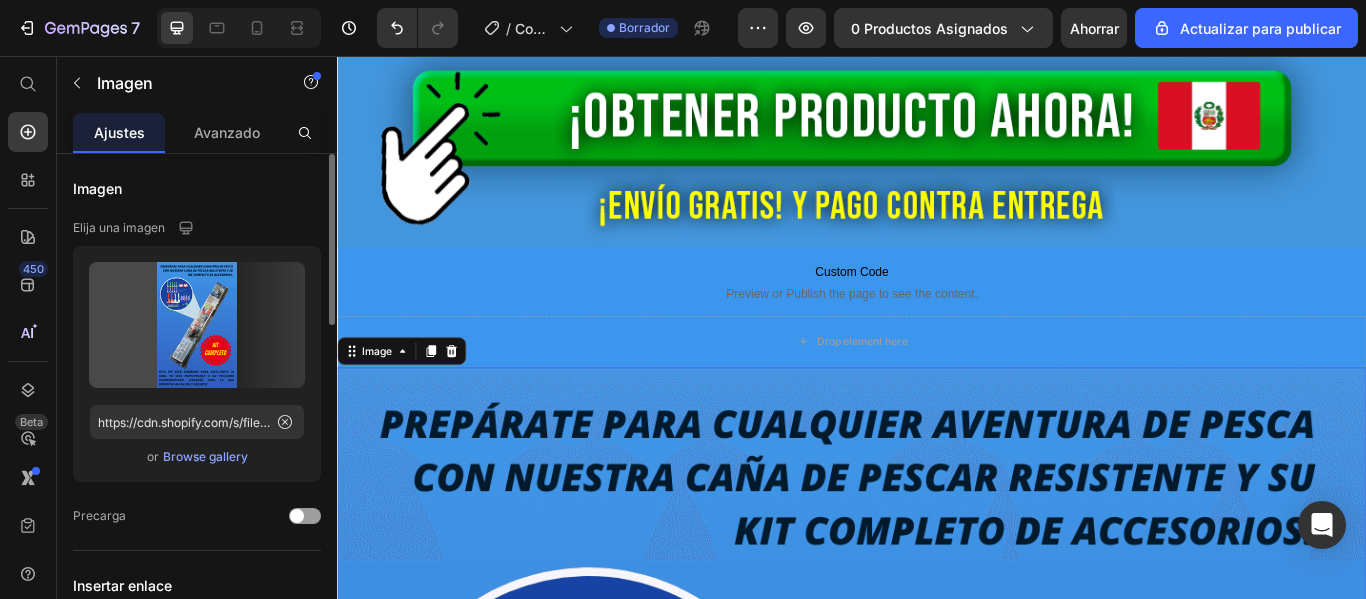 click at bounding box center [937, 1363] 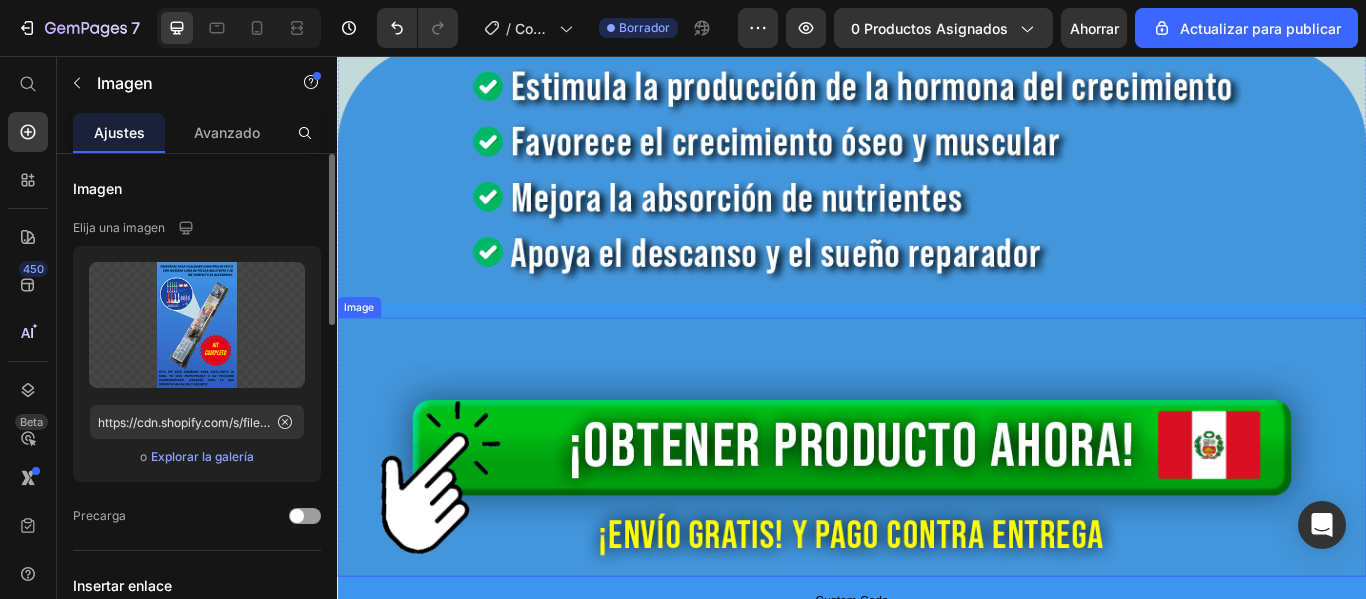 scroll, scrollTop: 1700, scrollLeft: 0, axis: vertical 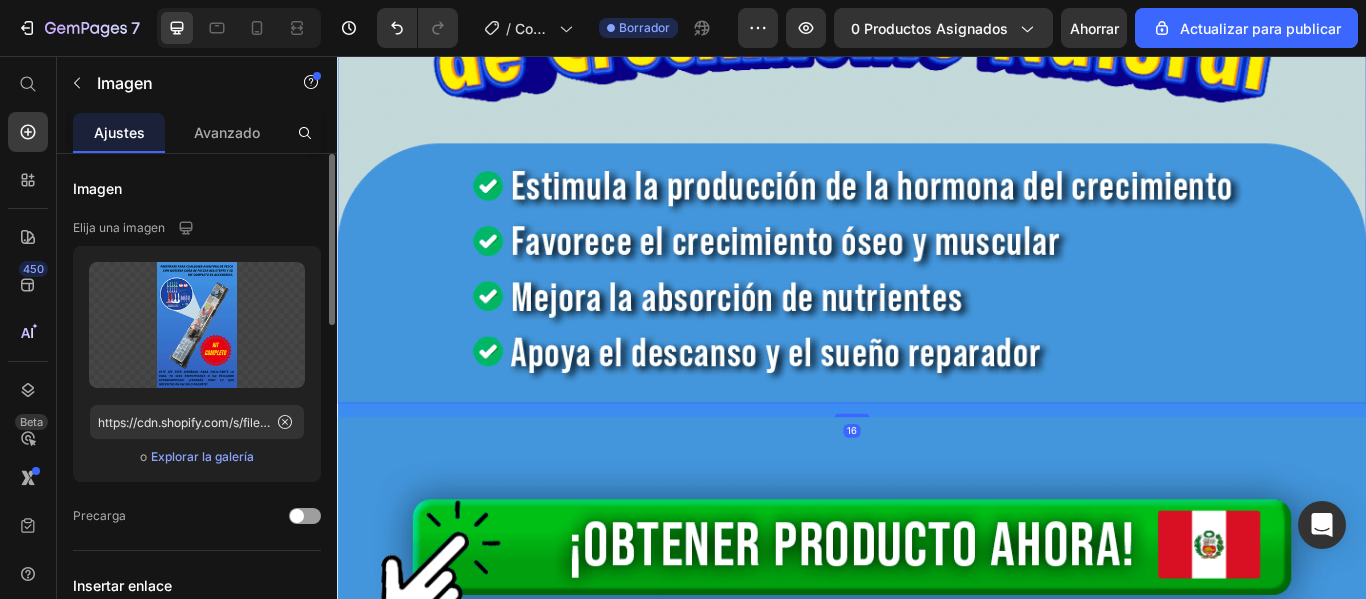 click at bounding box center [937, -571] 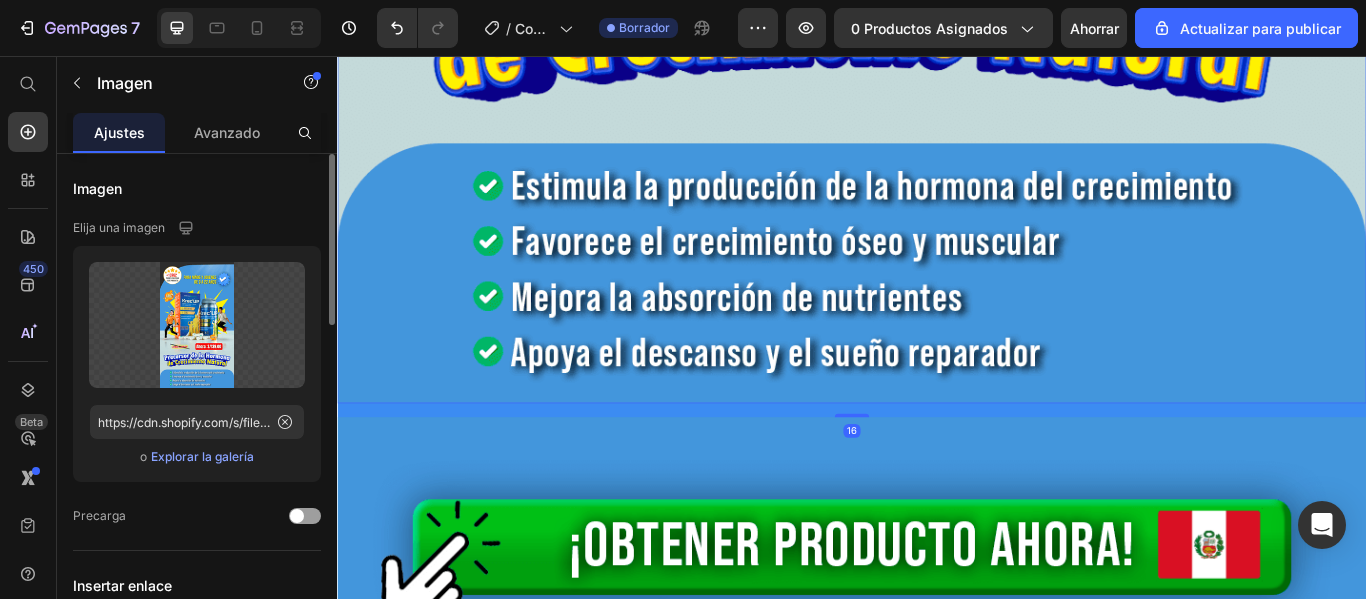 click on "16" at bounding box center [937, 469] 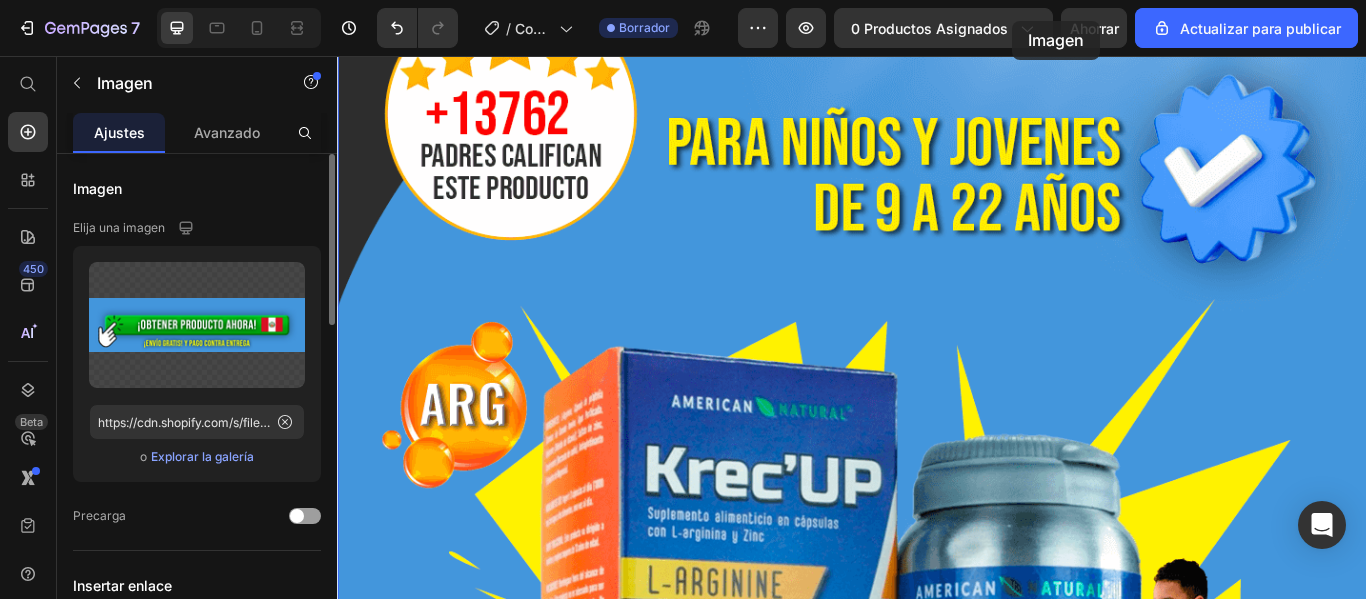 scroll, scrollTop: 0, scrollLeft: 0, axis: both 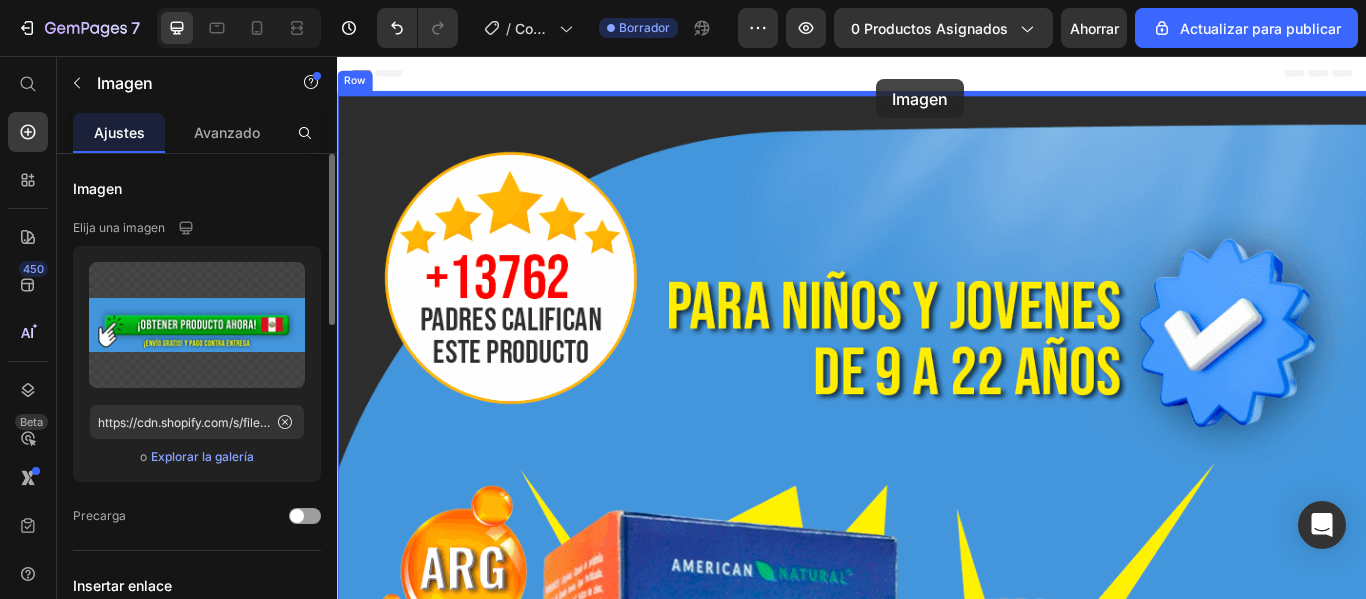 drag, startPoint x: 1219, startPoint y: 476, endPoint x: 965, endPoint y: 83, distance: 467.93695 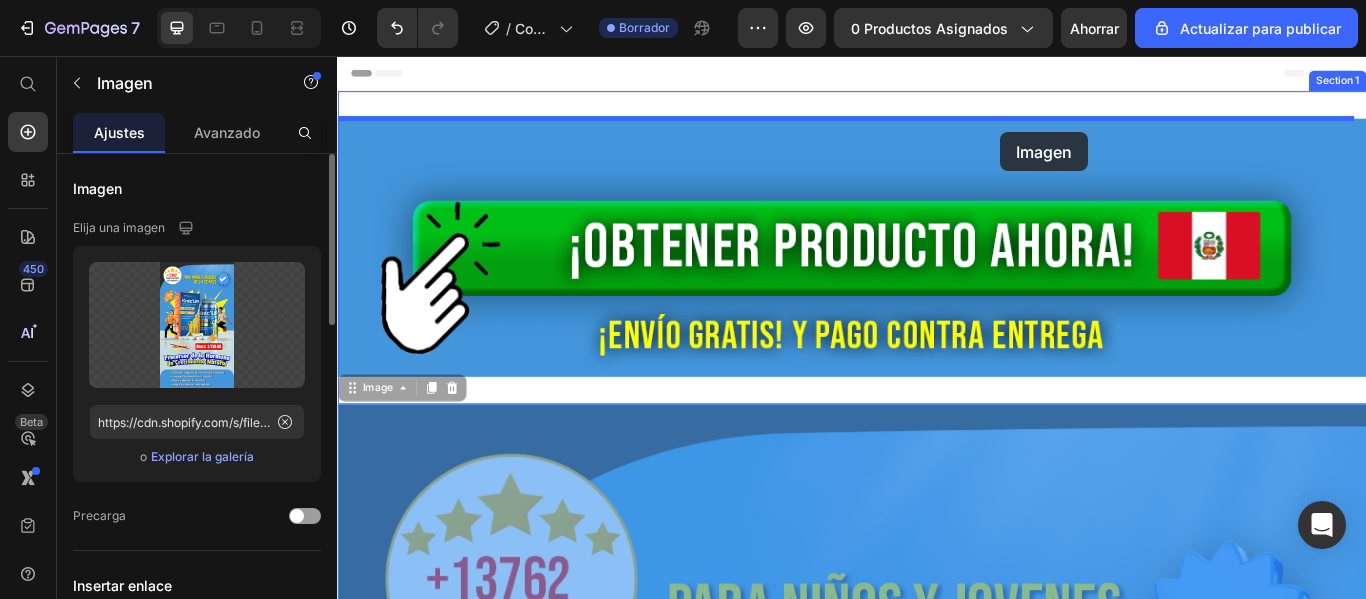 drag, startPoint x: 1130, startPoint y: 538, endPoint x: 1110, endPoint y: 145, distance: 393.50858 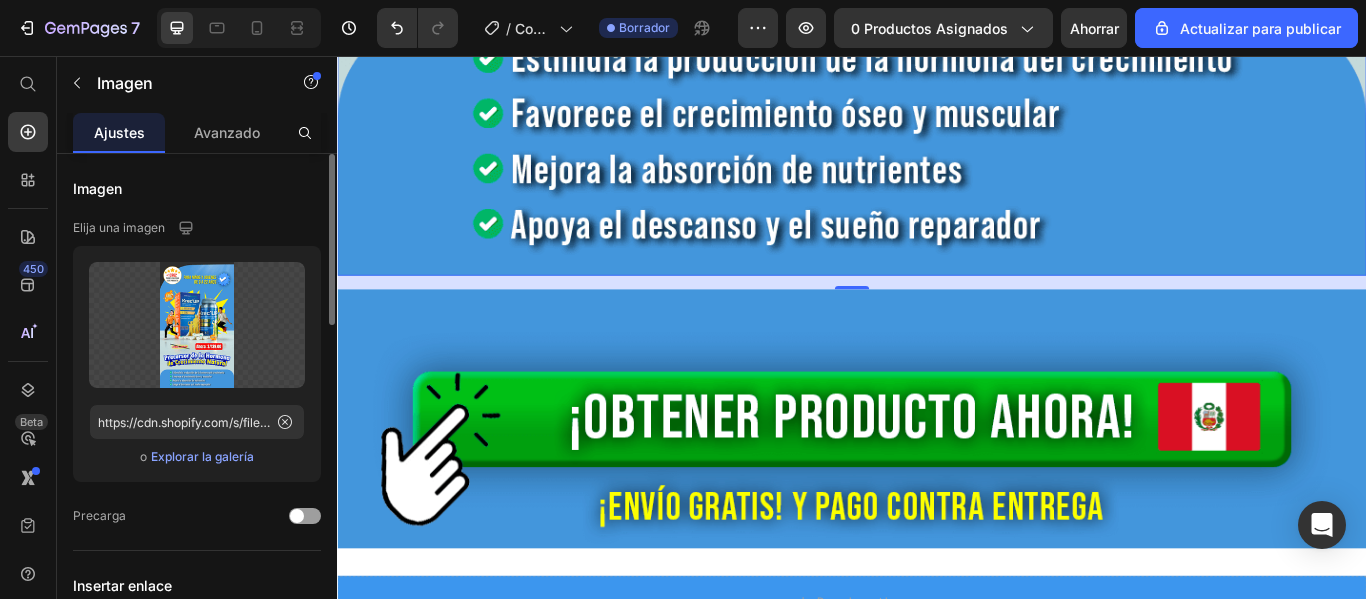 scroll, scrollTop: 1900, scrollLeft: 0, axis: vertical 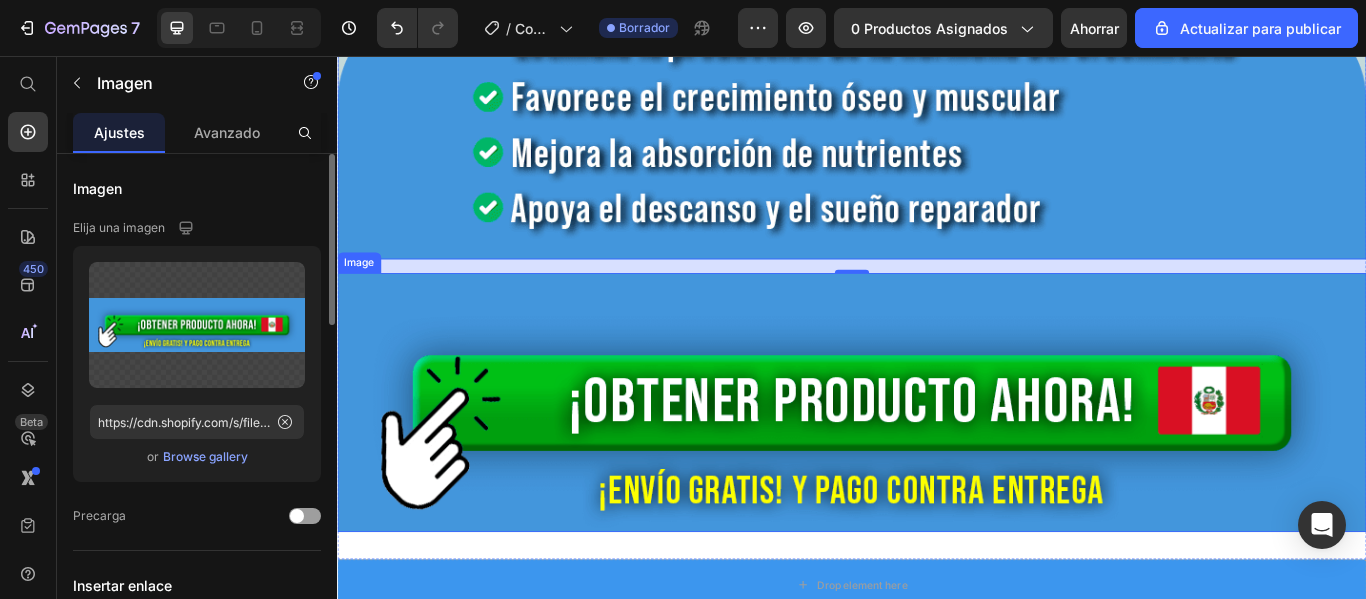 click at bounding box center (937, 459) 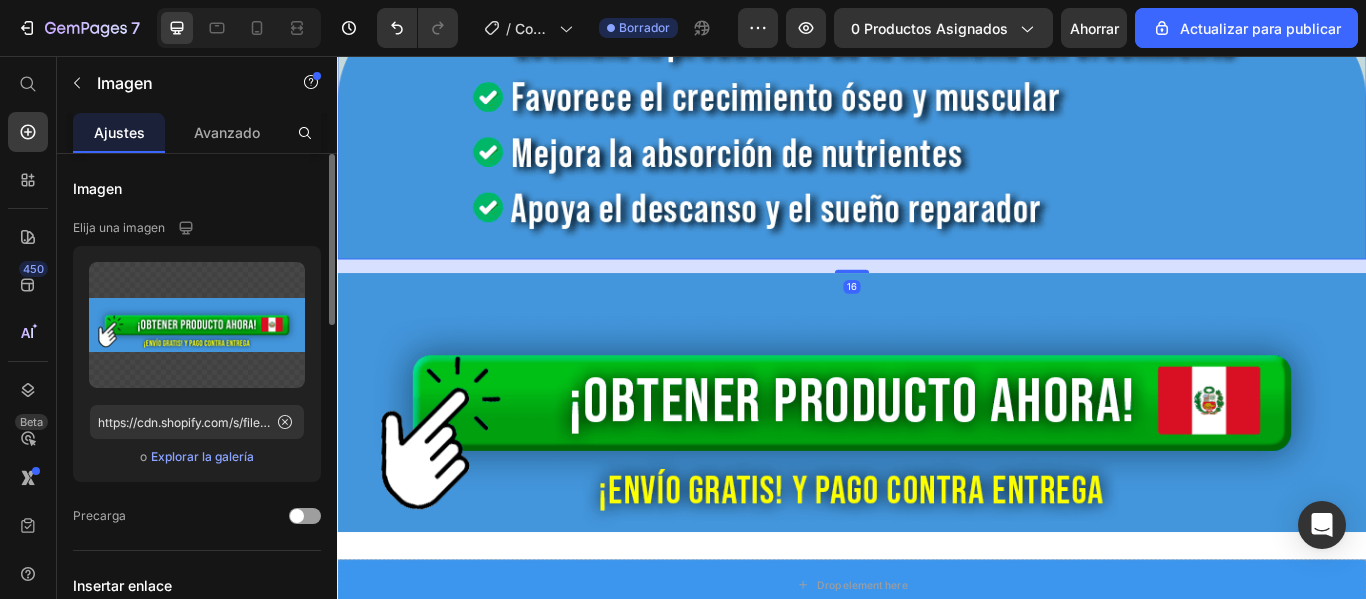 click at bounding box center [937, -739] 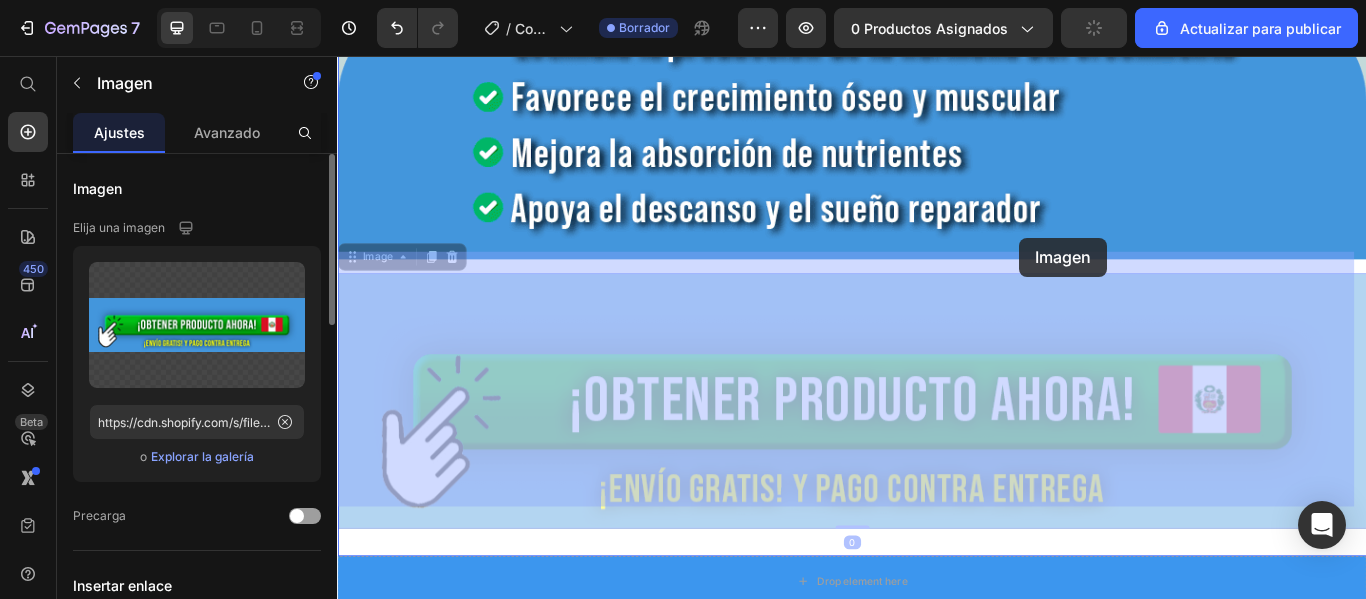drag, startPoint x: 1133, startPoint y: 355, endPoint x: 1132, endPoint y: 268, distance: 87.005745 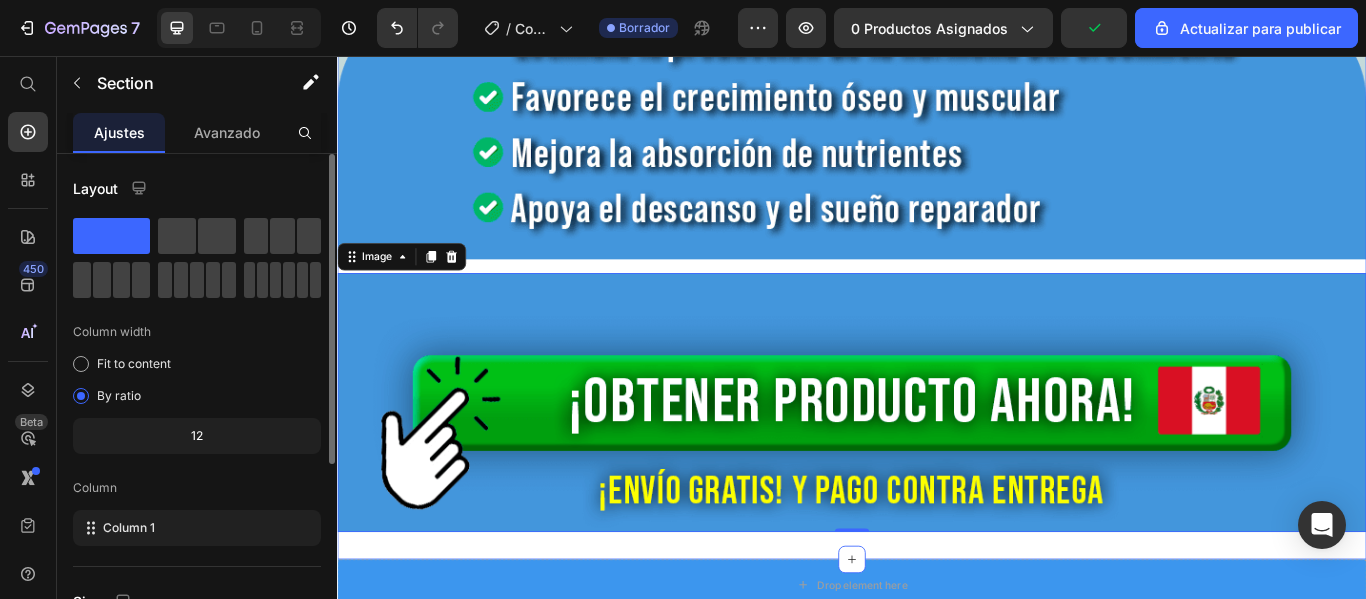 click on "Image Image   0" at bounding box center [937, -580] 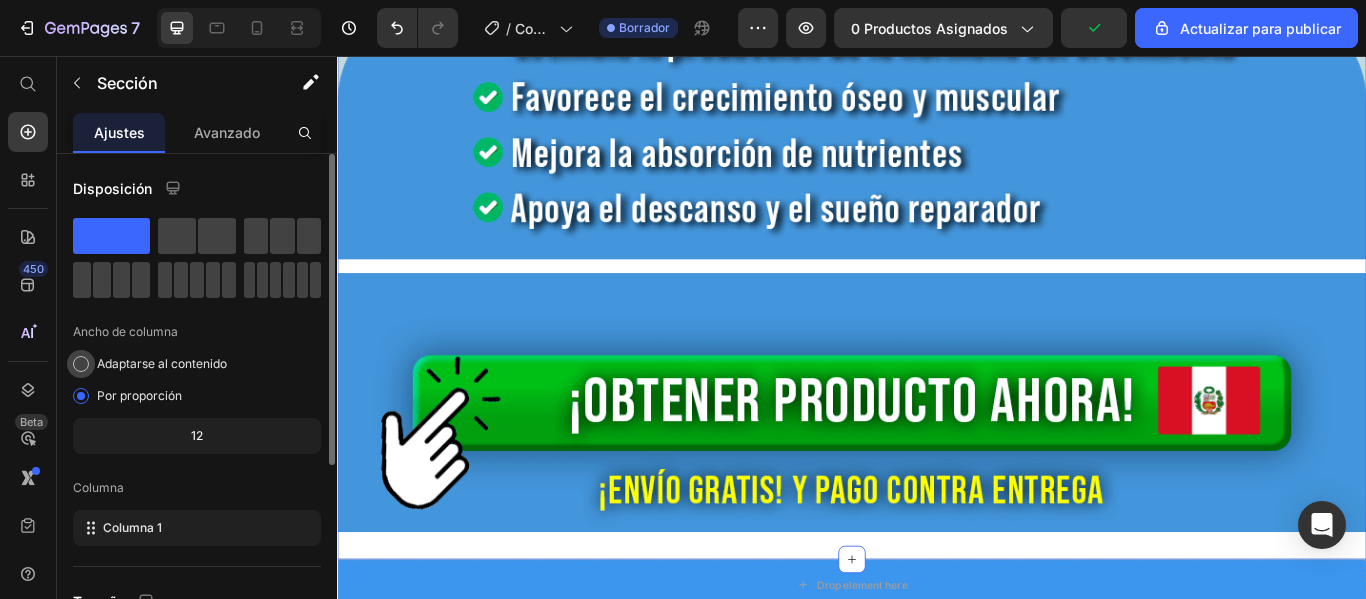 scroll, scrollTop: 300, scrollLeft: 0, axis: vertical 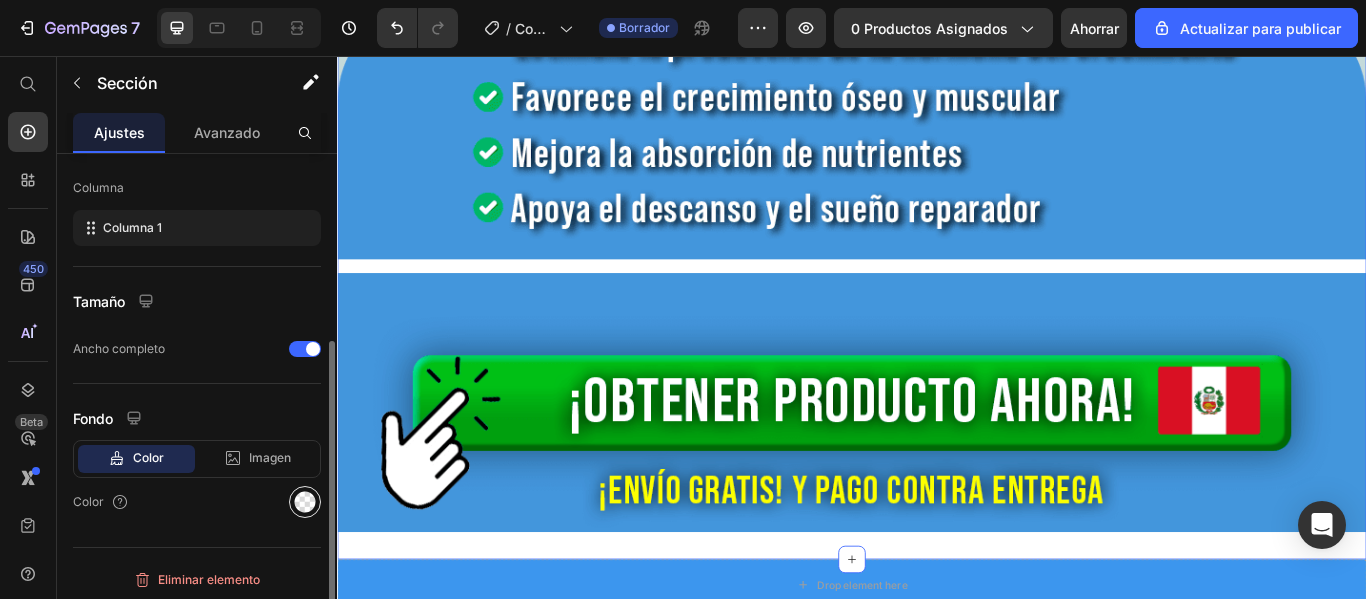 click at bounding box center (305, 502) 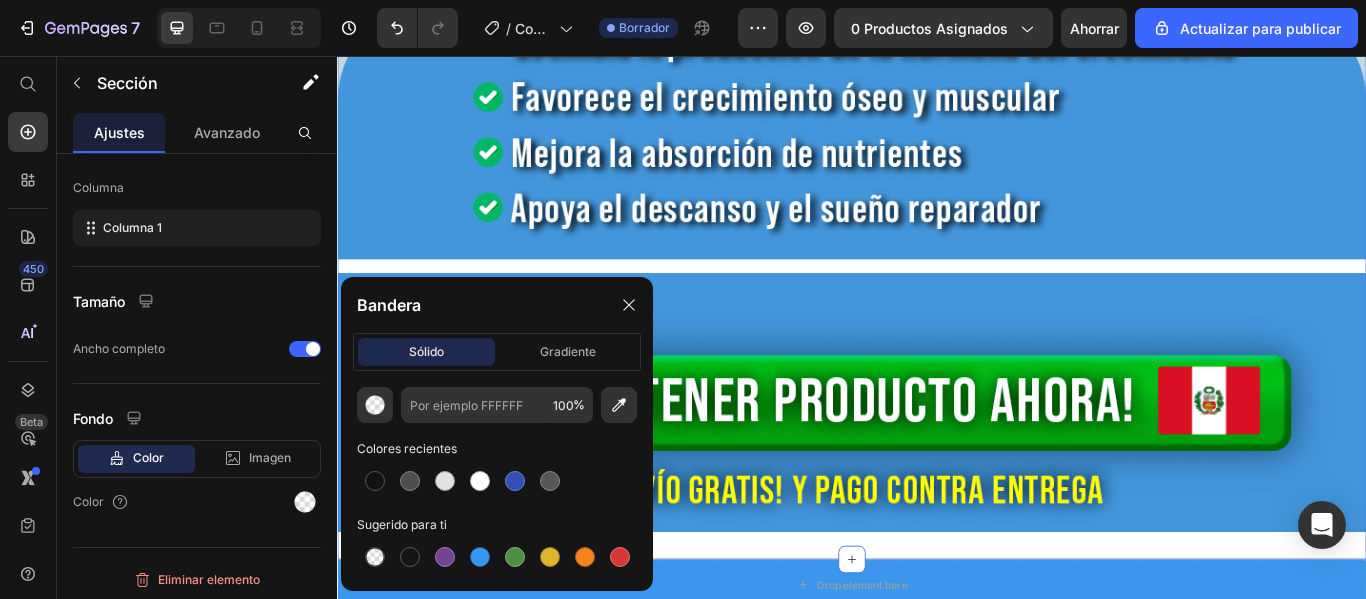 scroll, scrollTop: 2000, scrollLeft: 0, axis: vertical 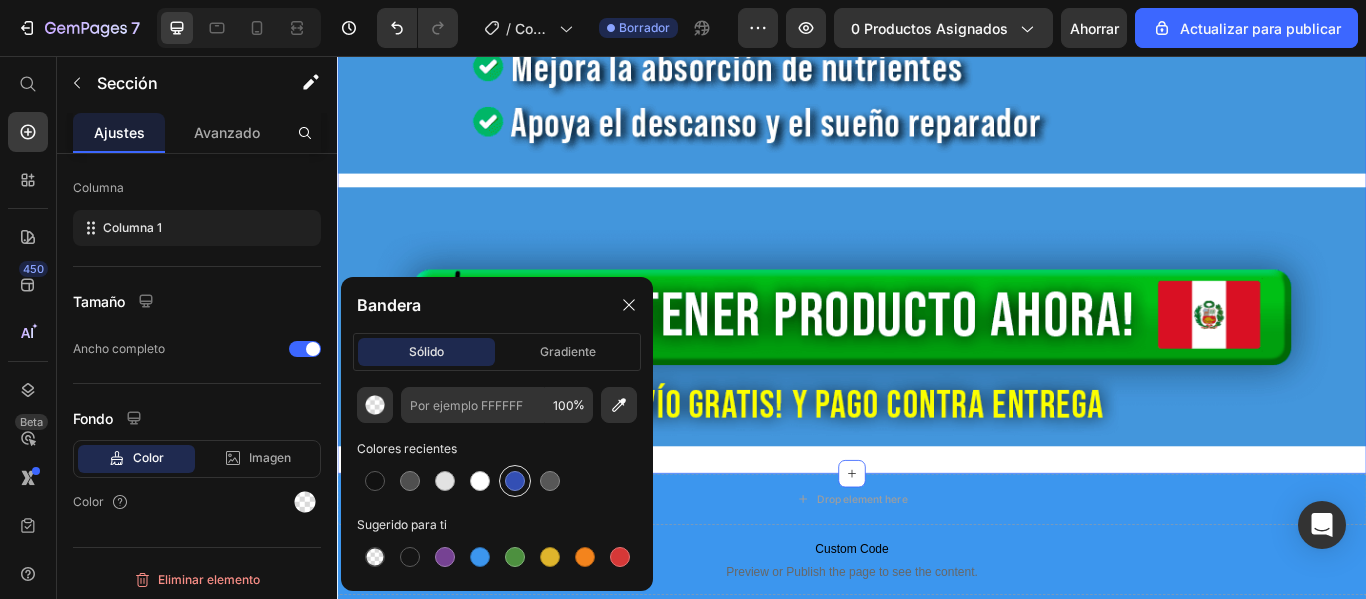 click at bounding box center [515, 481] 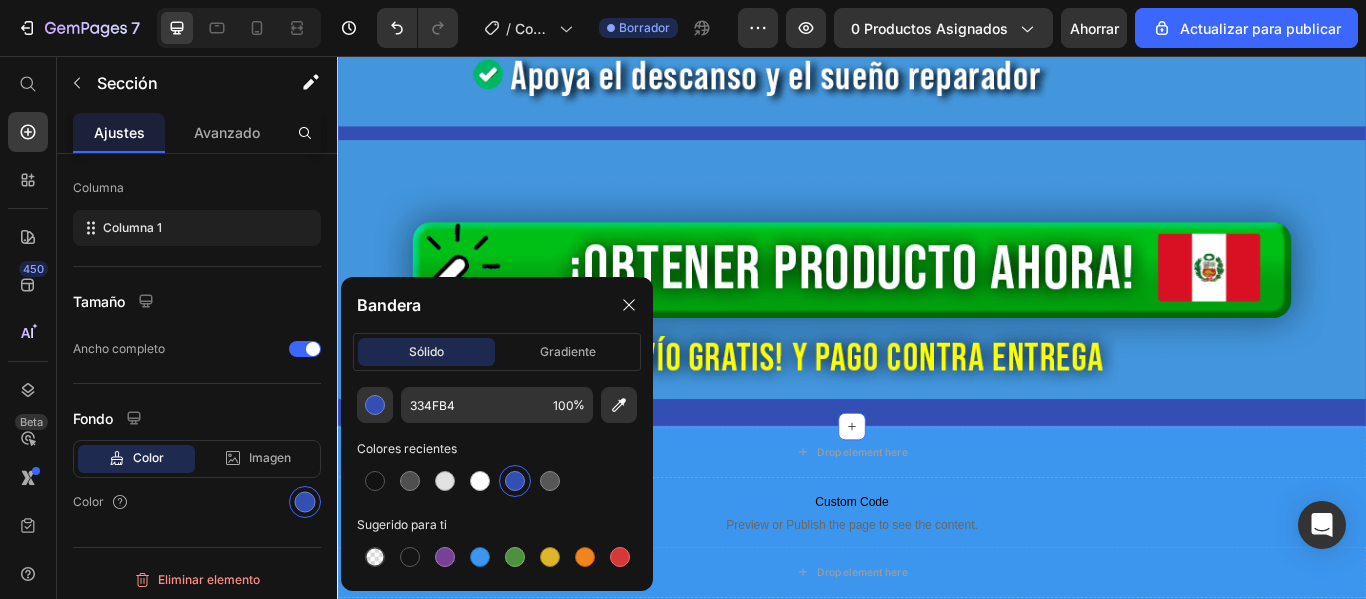 scroll, scrollTop: 2100, scrollLeft: 0, axis: vertical 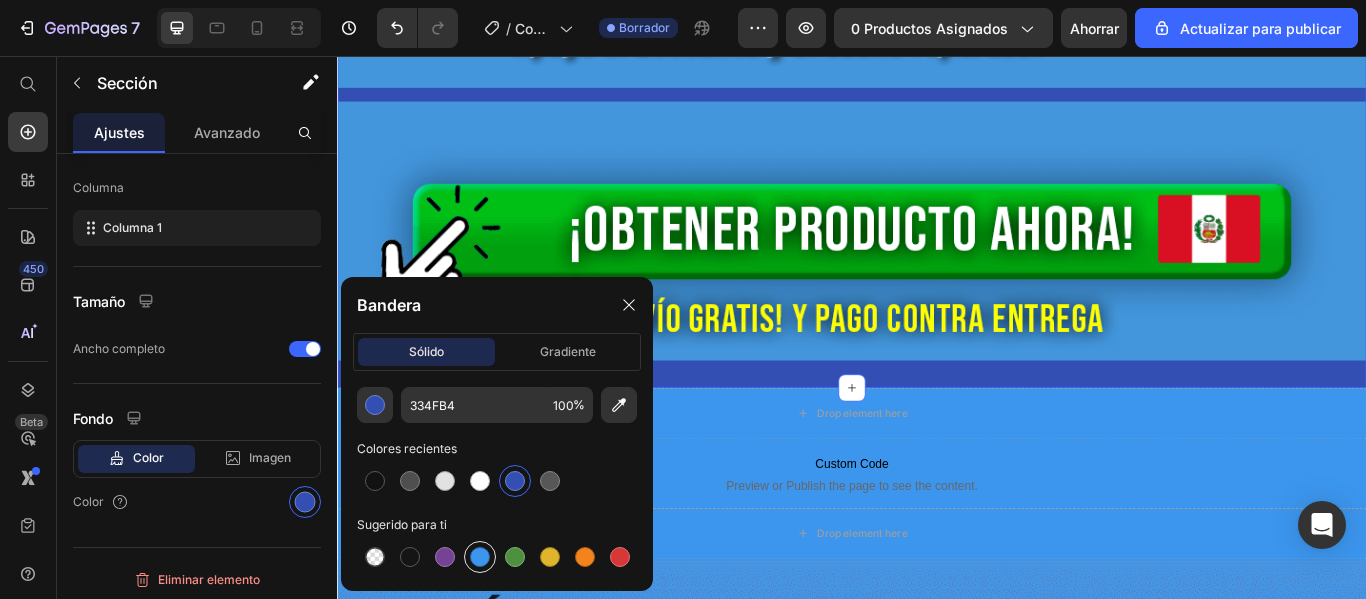 click at bounding box center (480, 557) 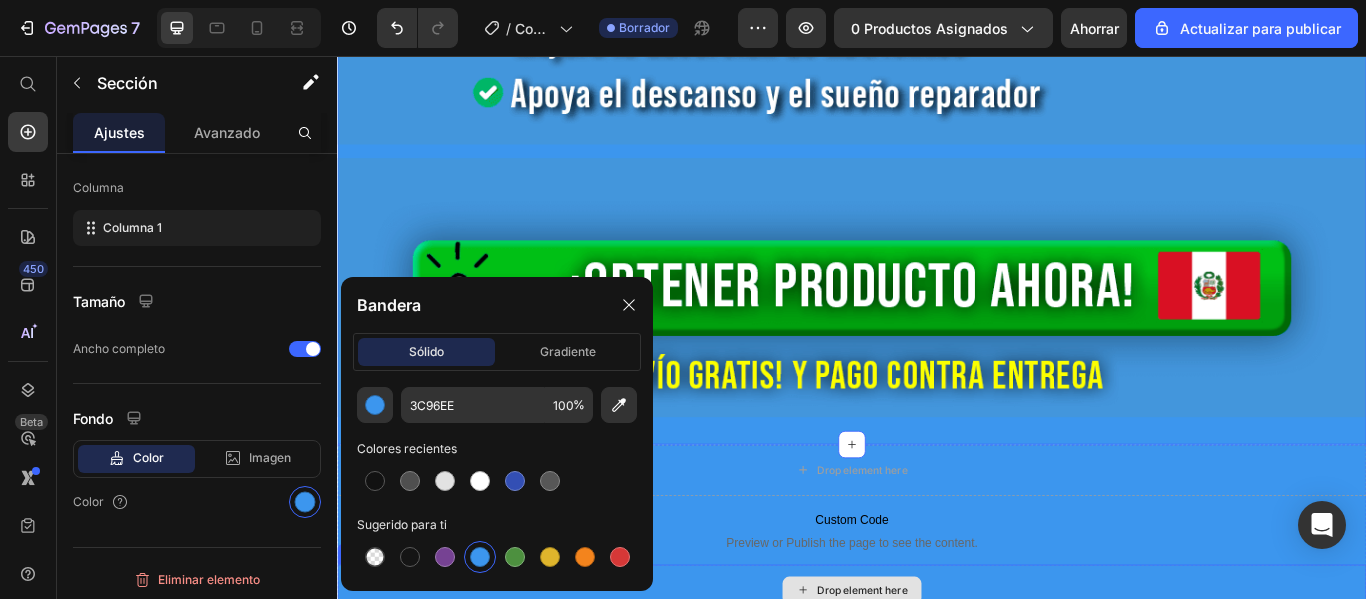 scroll, scrollTop: 1900, scrollLeft: 0, axis: vertical 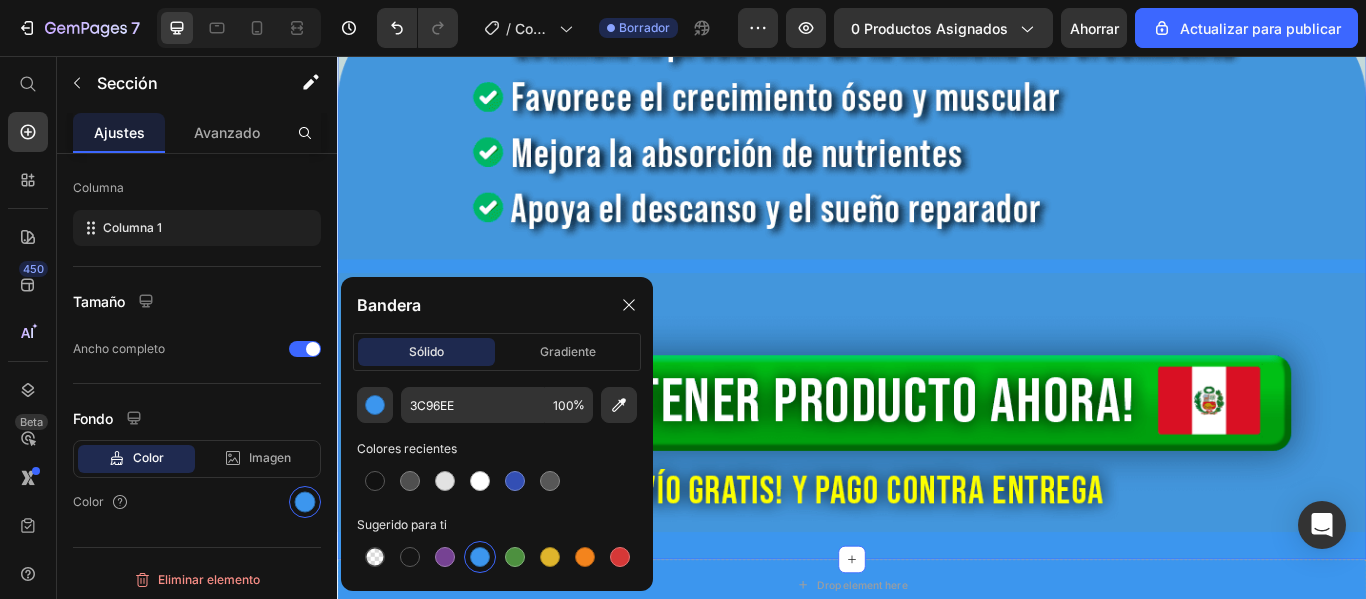 click at bounding box center (937, -739) 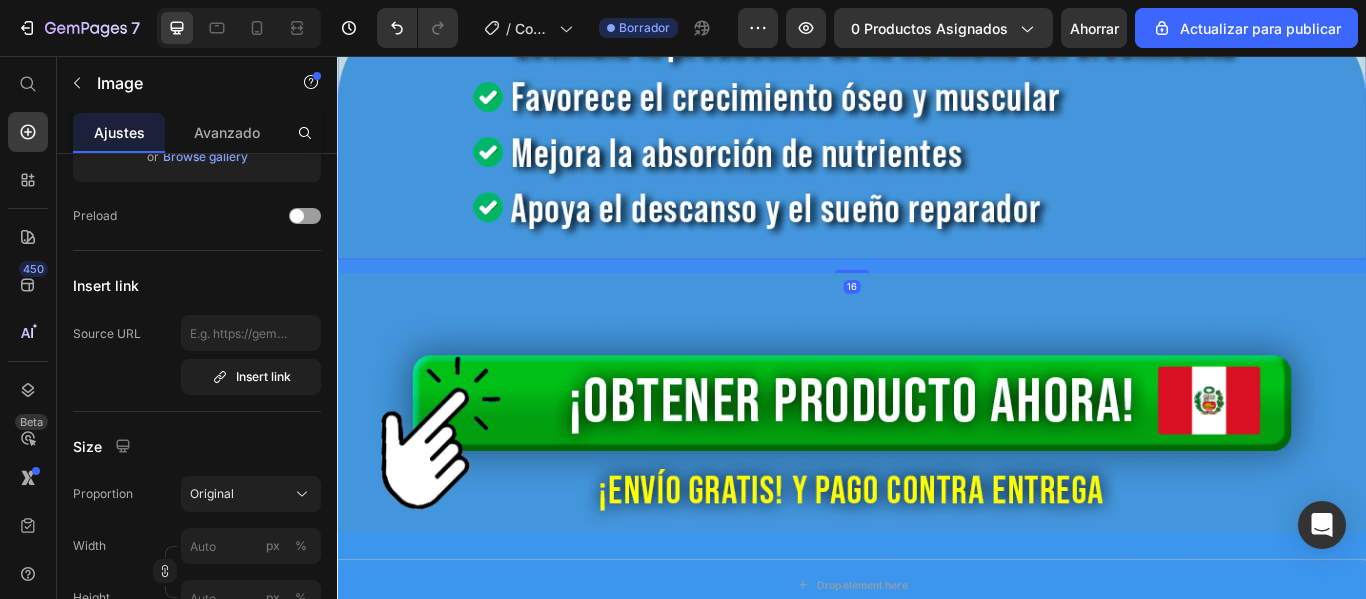scroll, scrollTop: 0, scrollLeft: 0, axis: both 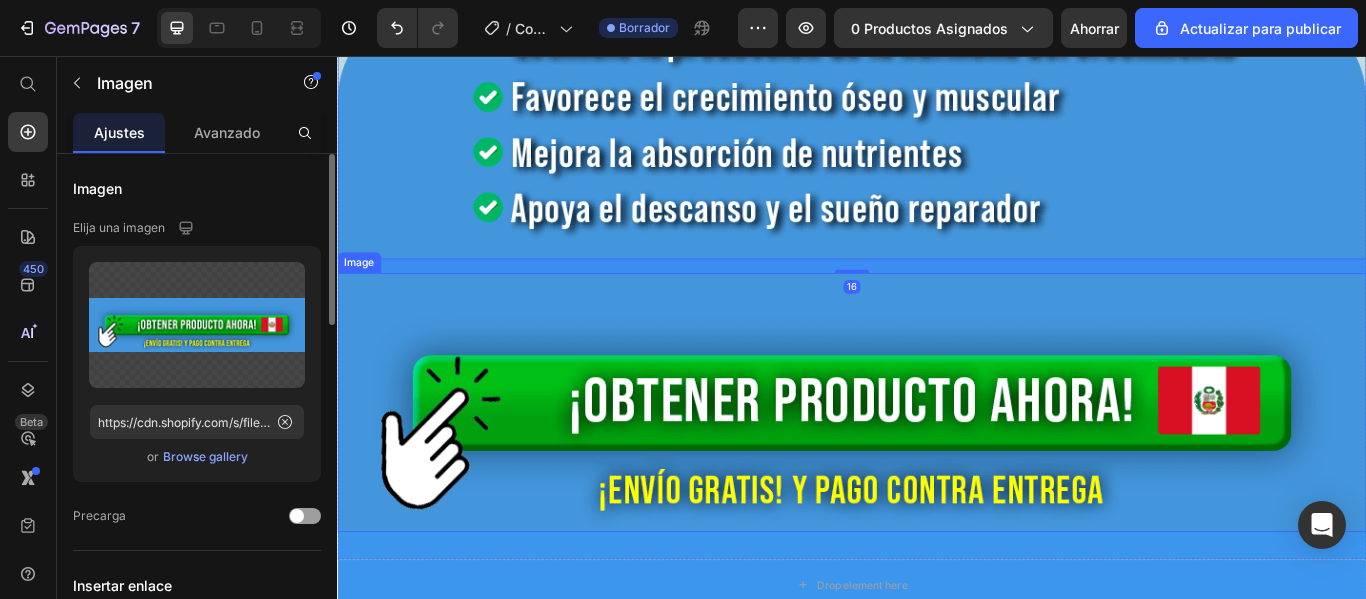 click at bounding box center [937, 459] 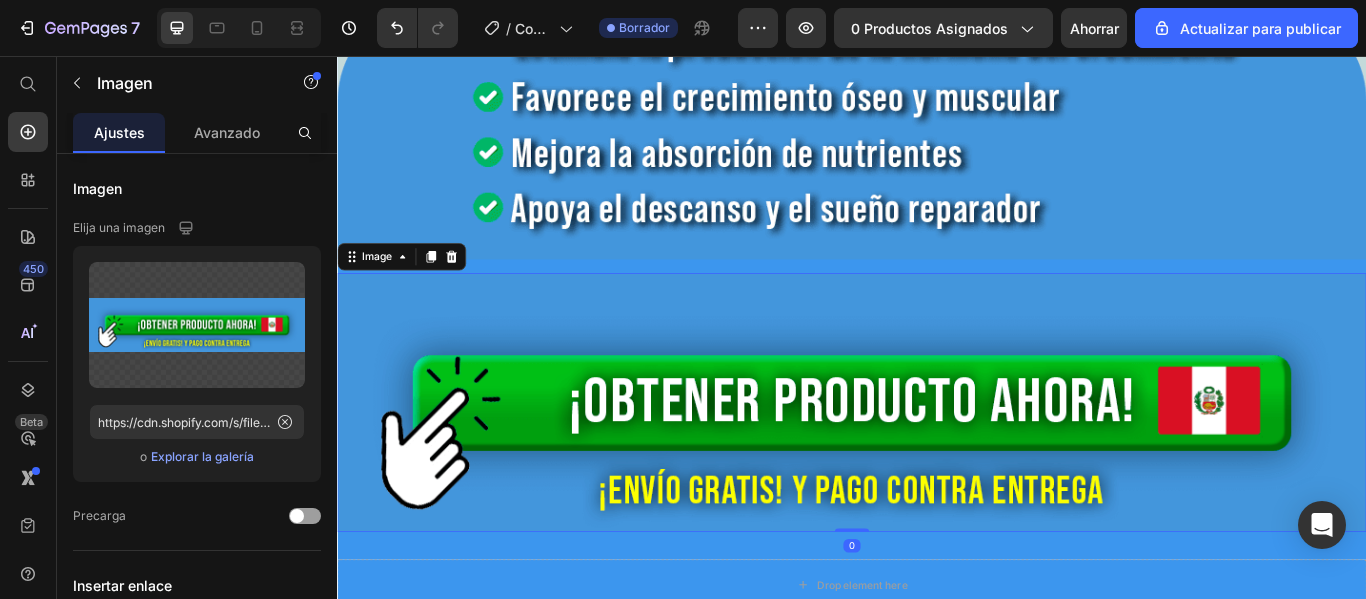 scroll, scrollTop: 2000, scrollLeft: 0, axis: vertical 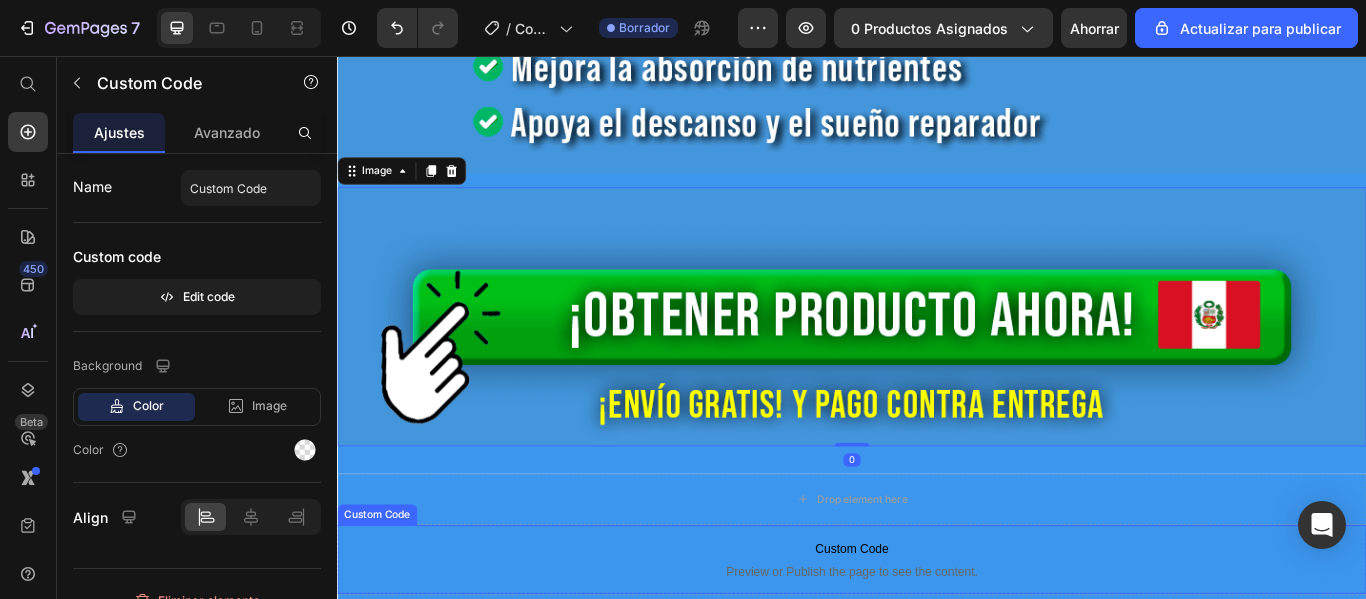 click on "Custom Code
Preview or Publish the page to see the content." at bounding box center (937, 643) 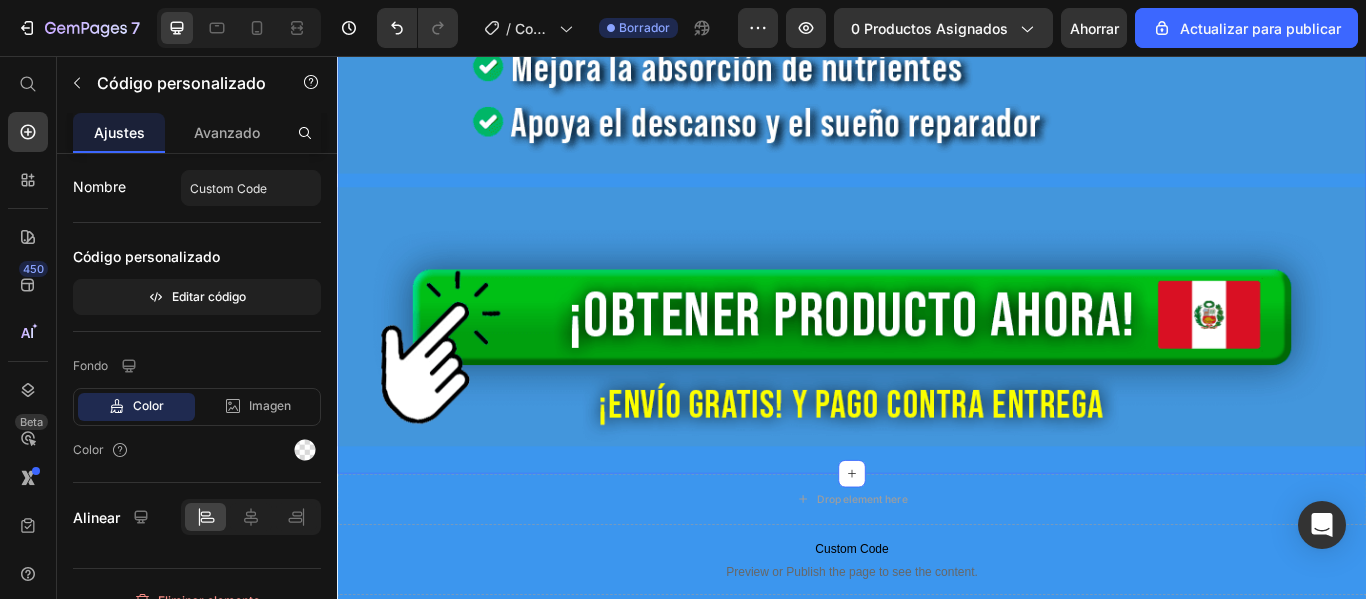 click on "Image Image Section 1   You can create reusable sections Create Theme Section AI Content Write with GemAI What would you like to describe here? Tone and Voice Persuasive Product Adiós a la Grasa y Toxinas | Slim Patch Natural Quema Grasa y Tonifica Tu Cuerpo Fácilmente Show more Generate" at bounding box center (937, -680) 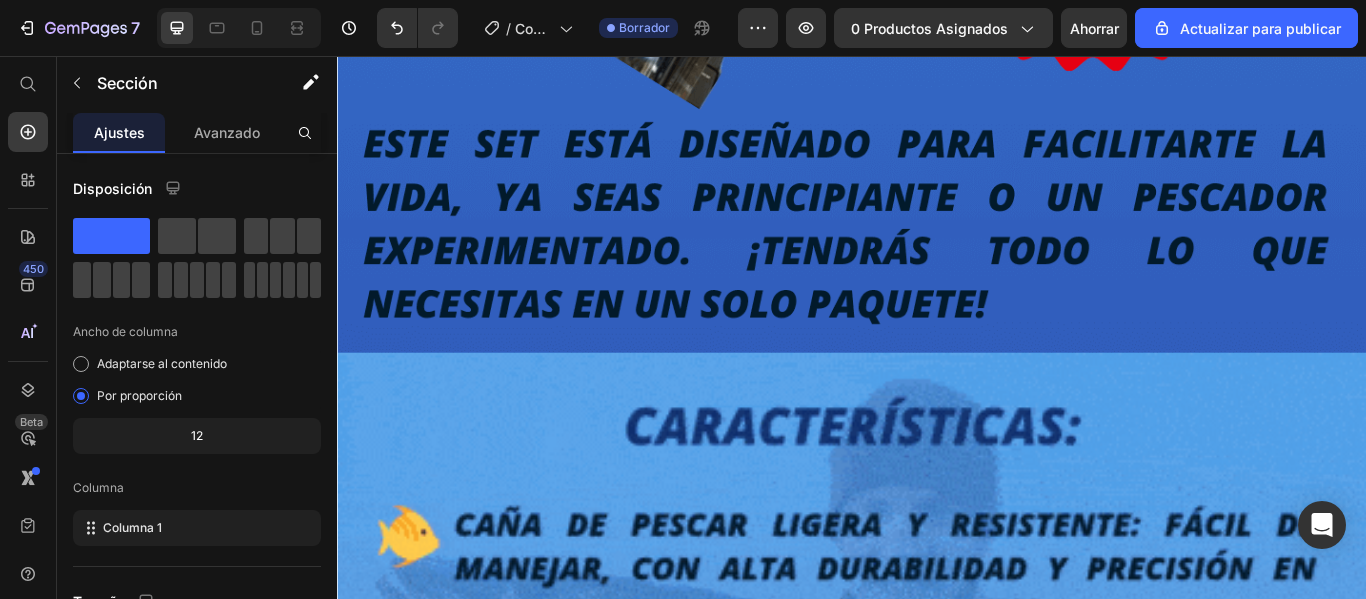 scroll, scrollTop: 4300, scrollLeft: 0, axis: vertical 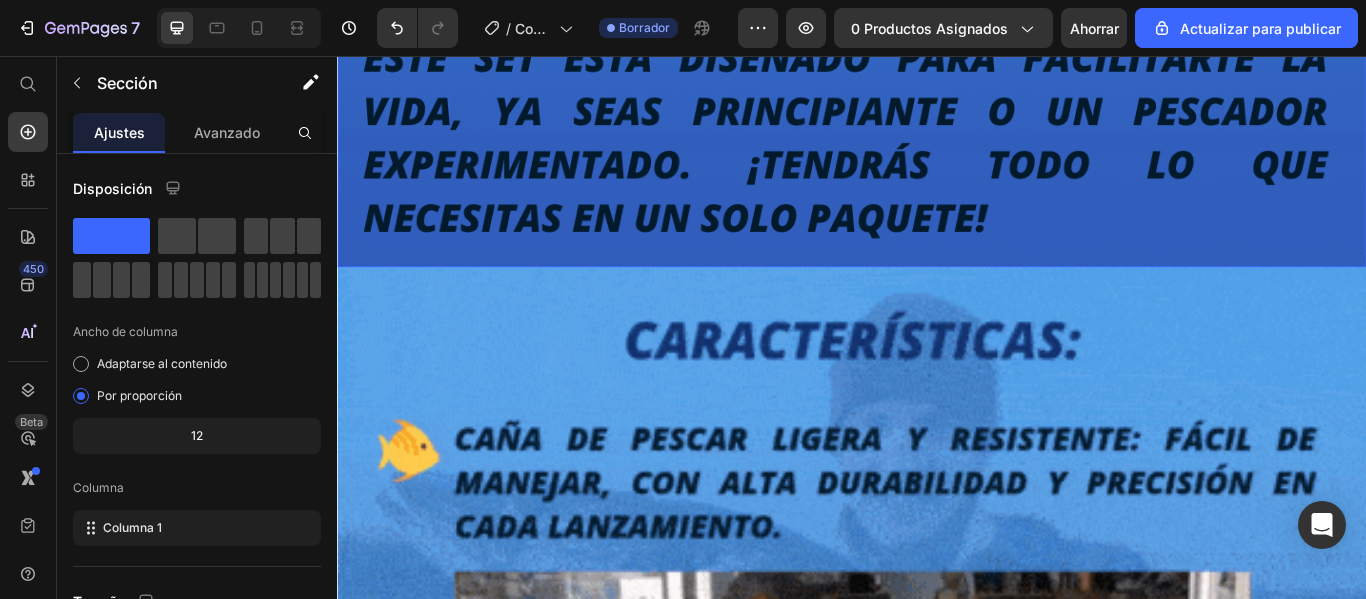 click at bounding box center (937, -643) 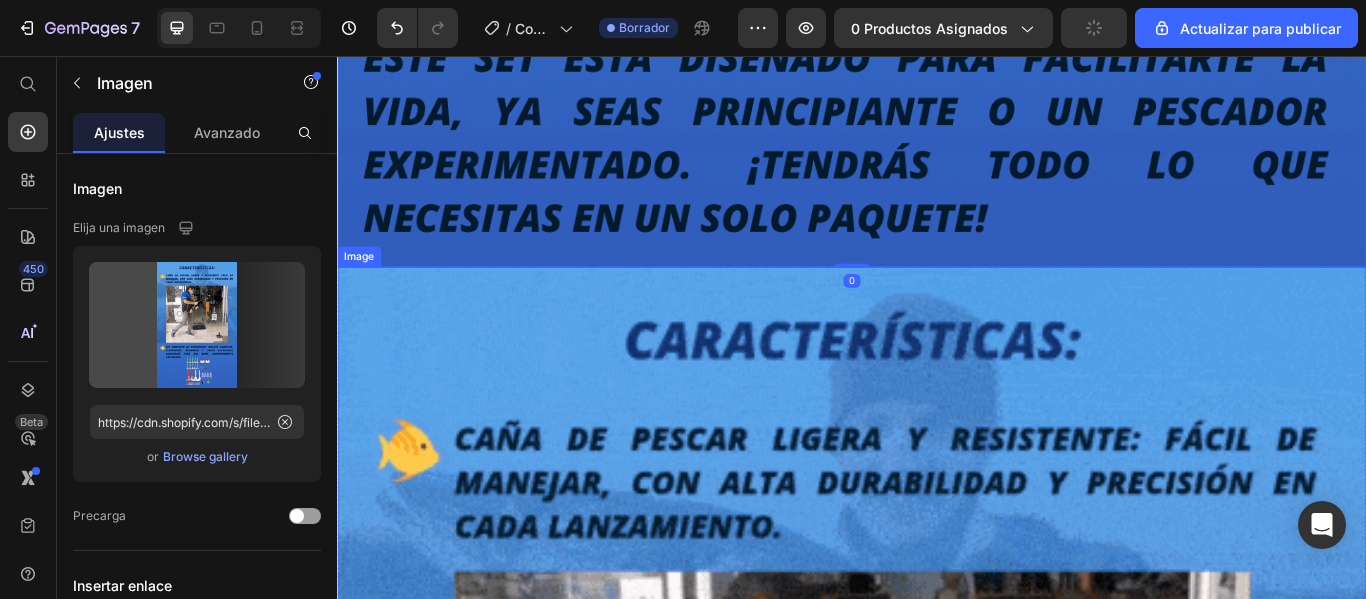 click at bounding box center [937, 1246] 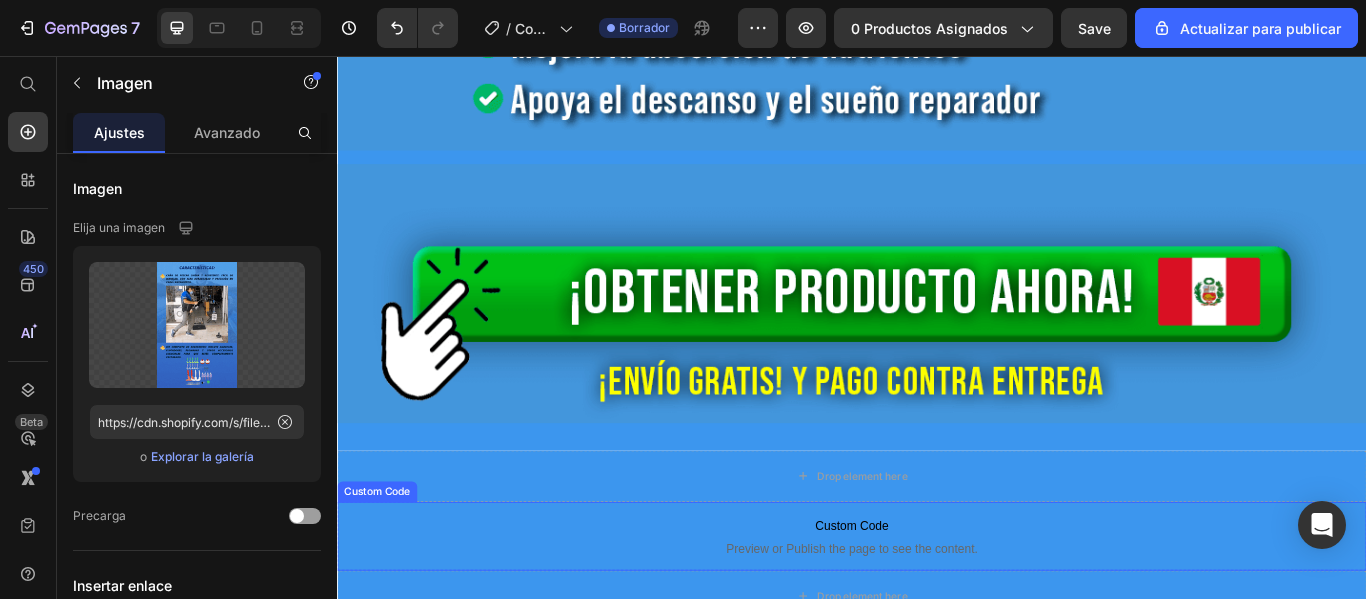 scroll, scrollTop: 1800, scrollLeft: 0, axis: vertical 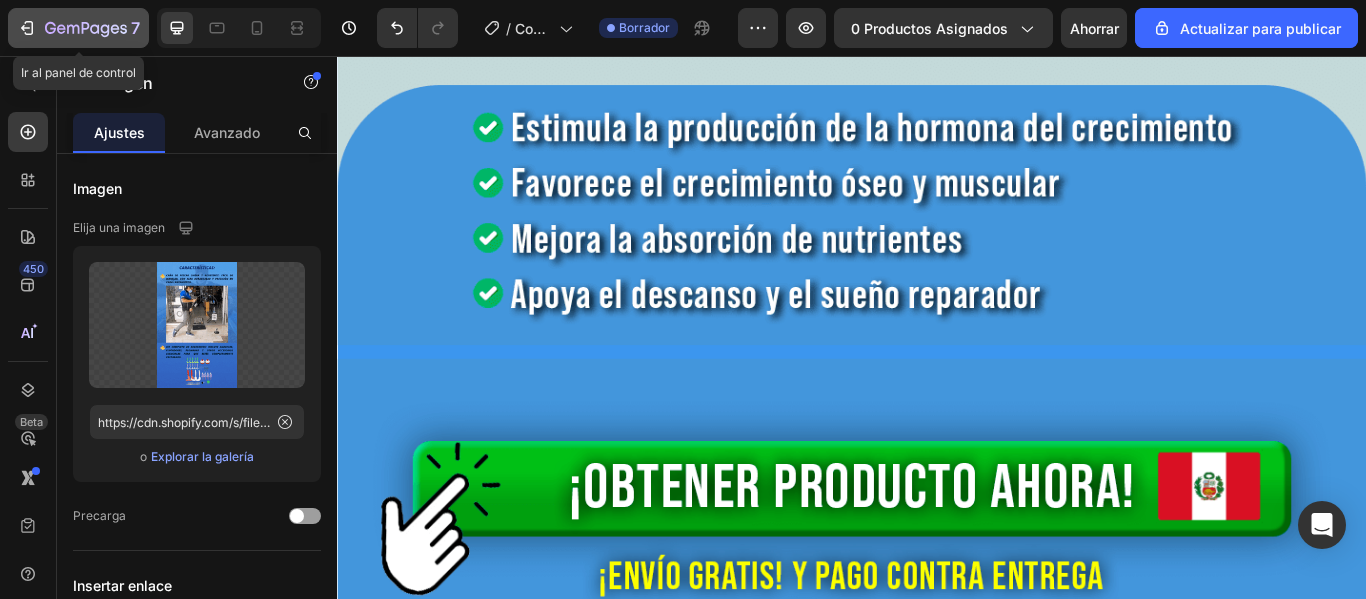 click 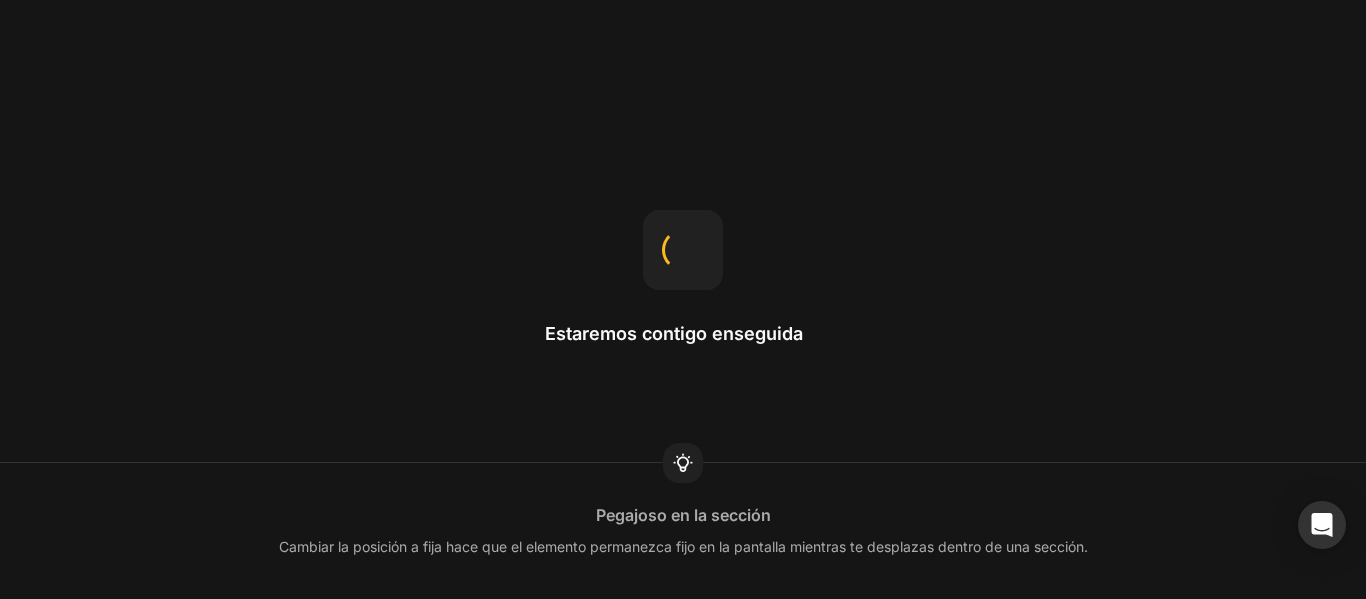 scroll, scrollTop: 0, scrollLeft: 0, axis: both 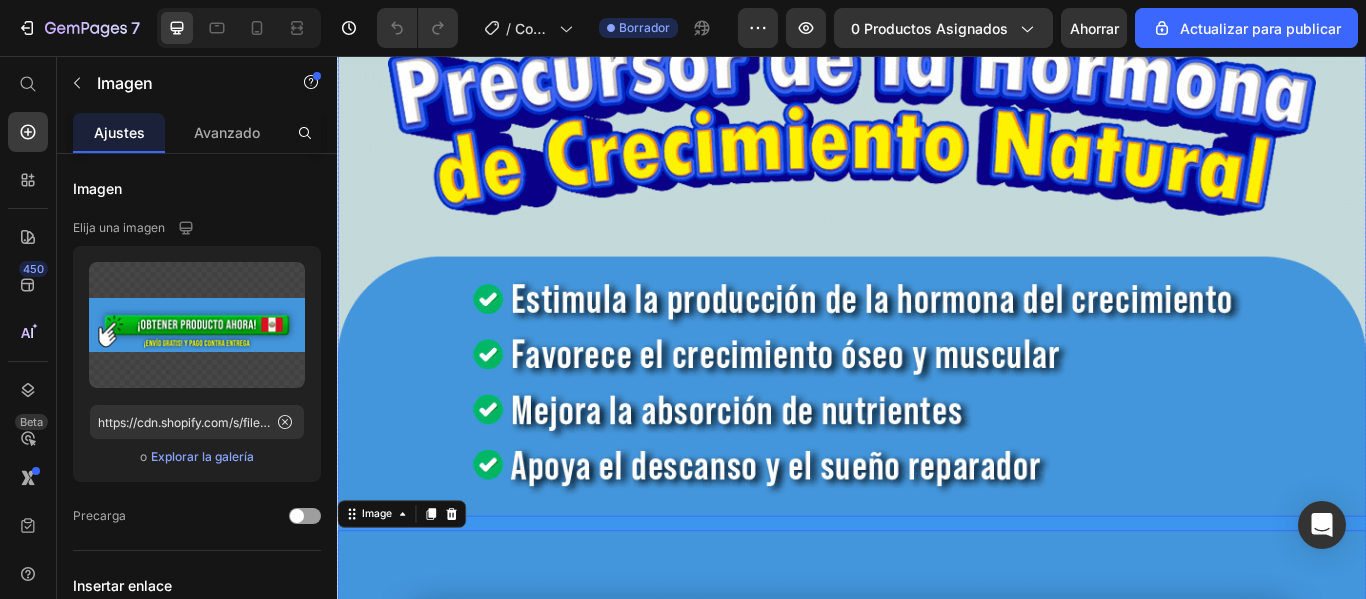 click at bounding box center [937, -439] 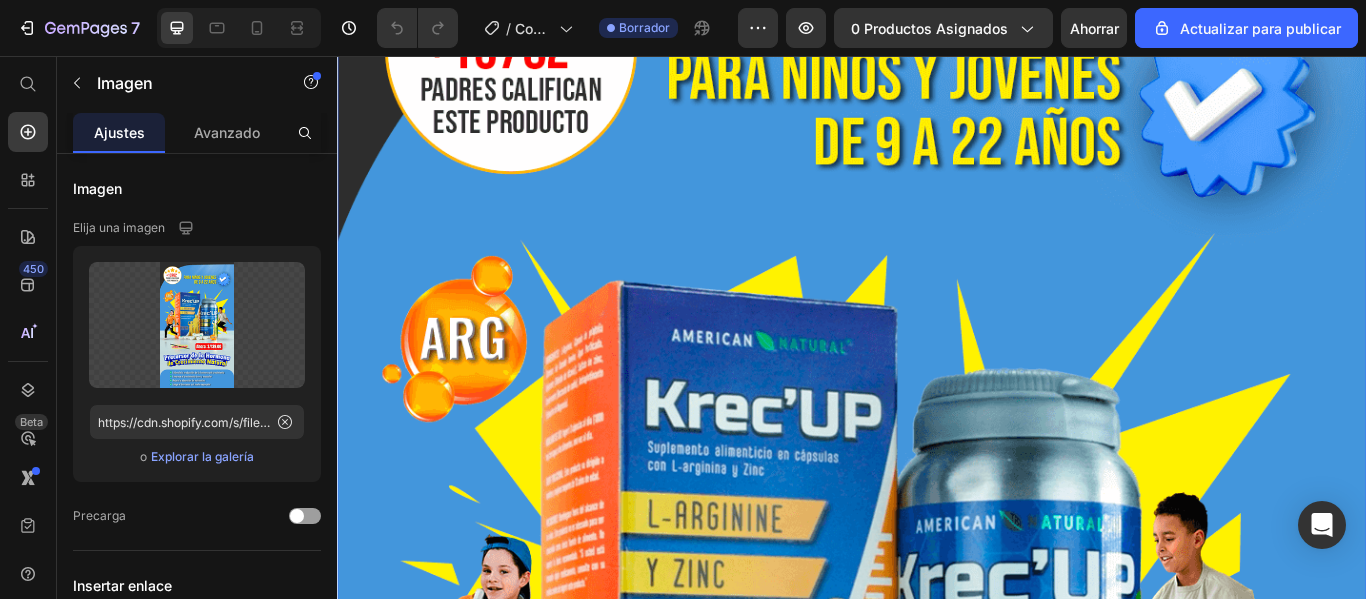 scroll, scrollTop: 0, scrollLeft: 0, axis: both 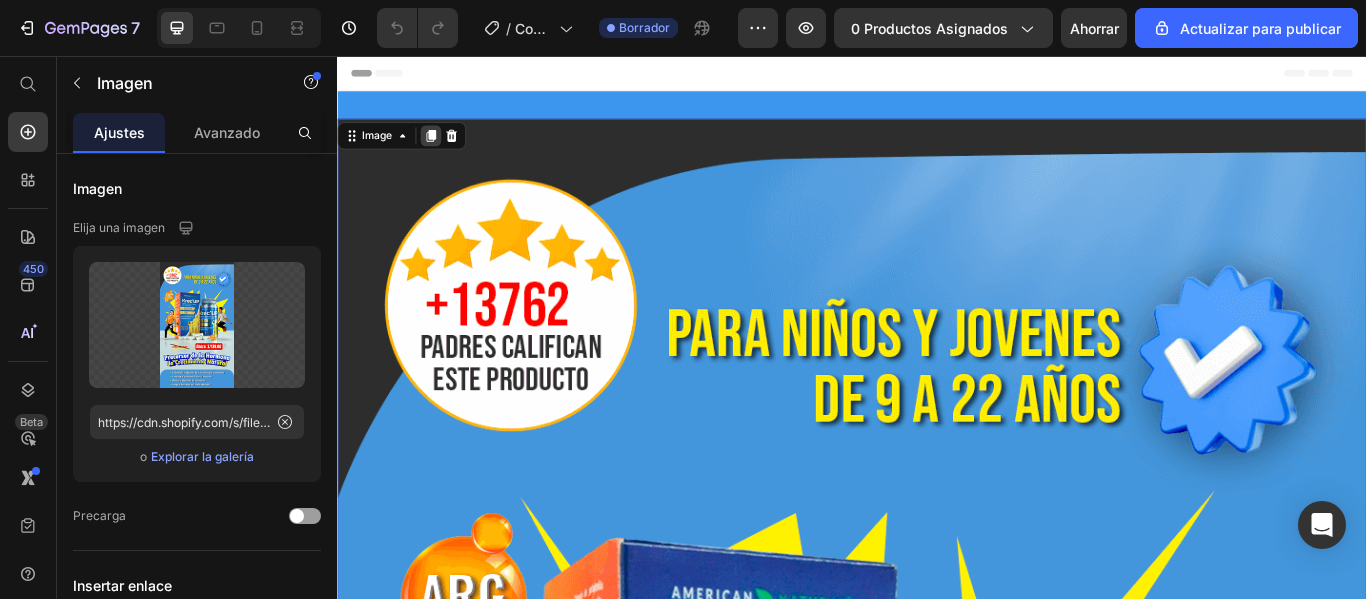 click 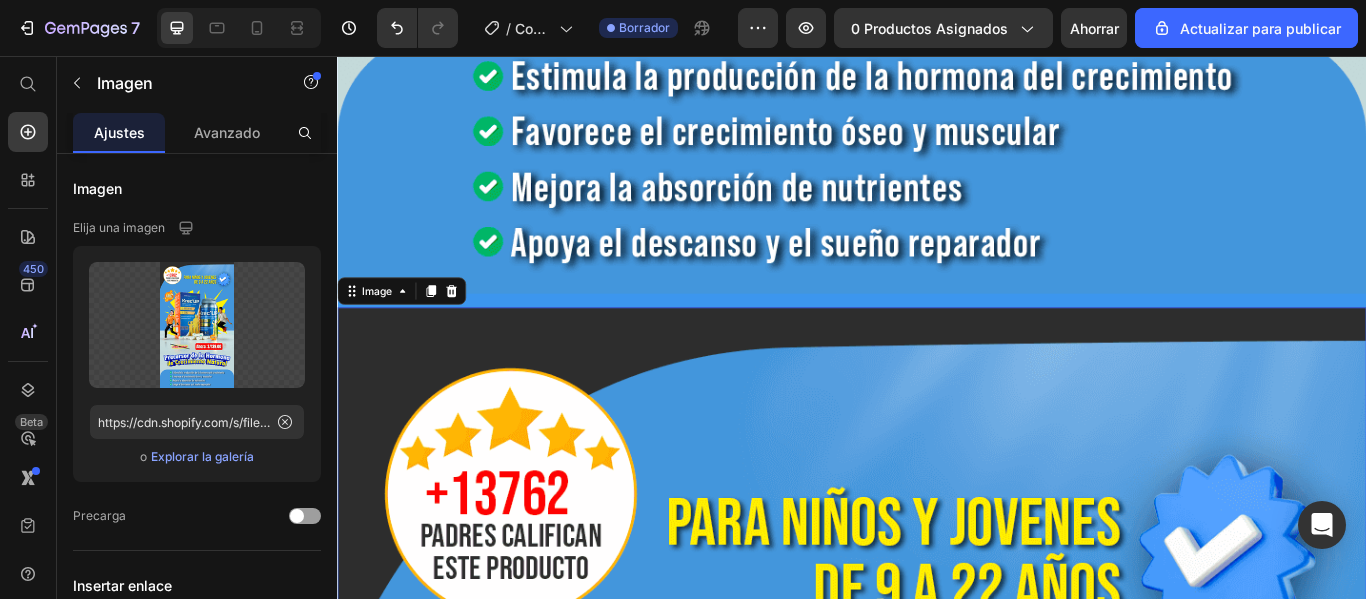 scroll, scrollTop: 1858, scrollLeft: 0, axis: vertical 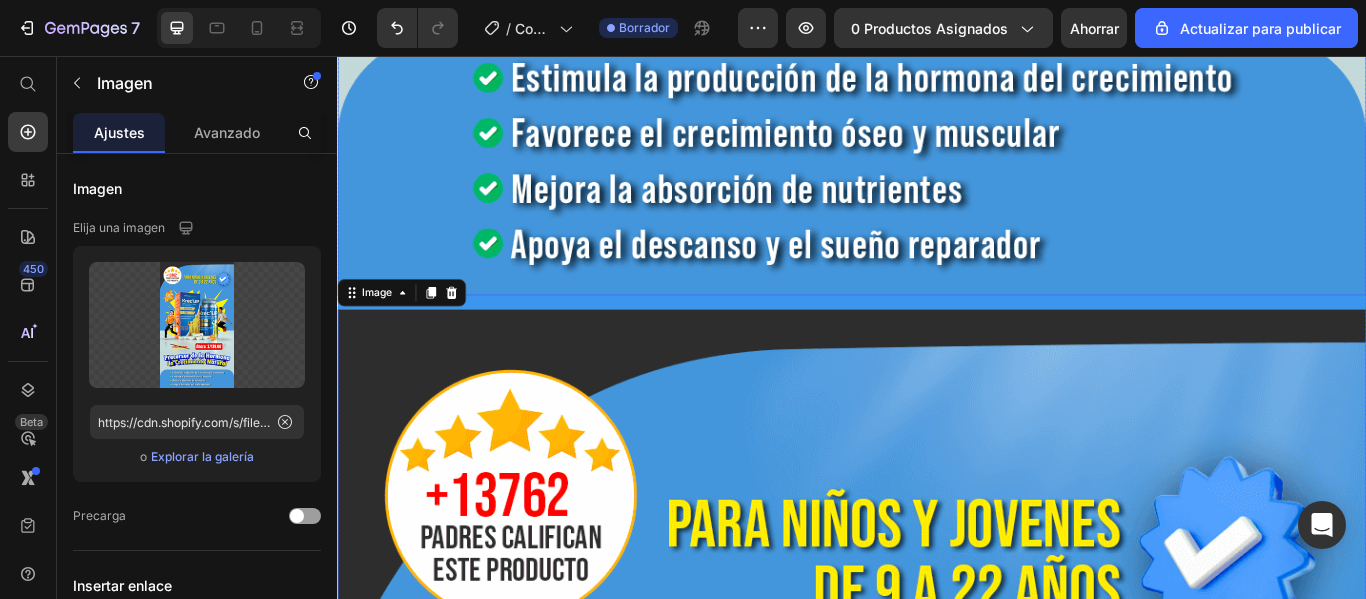 click at bounding box center (937, -697) 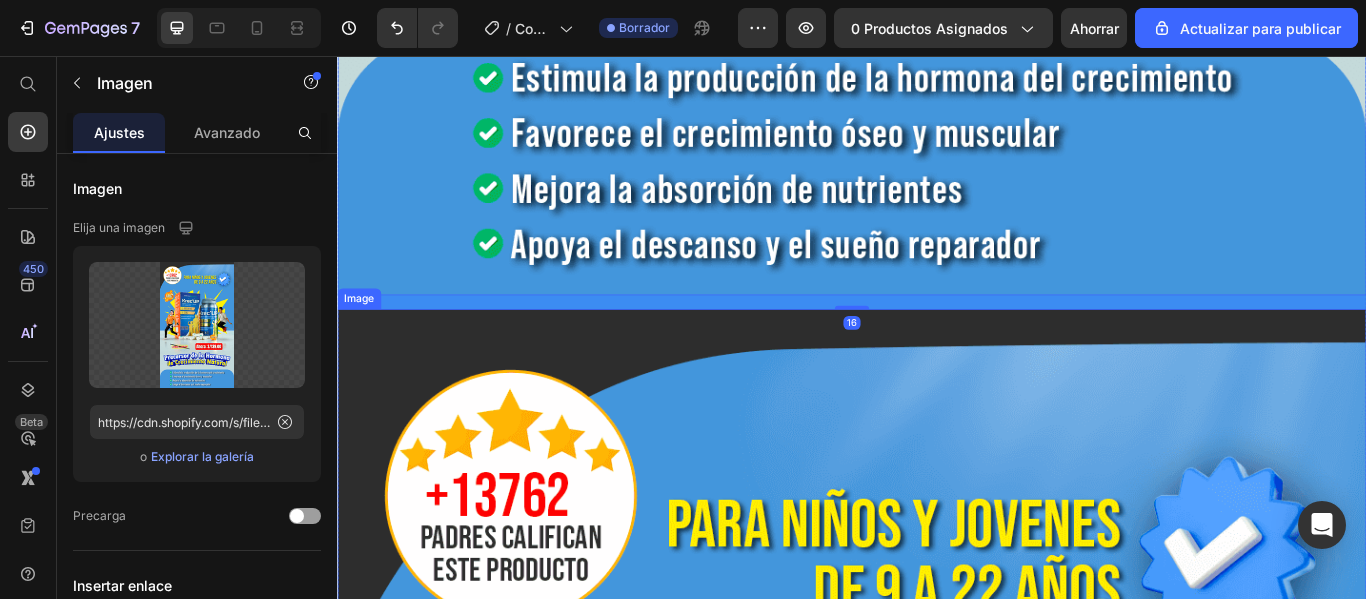 click at bounding box center [937, 1383] 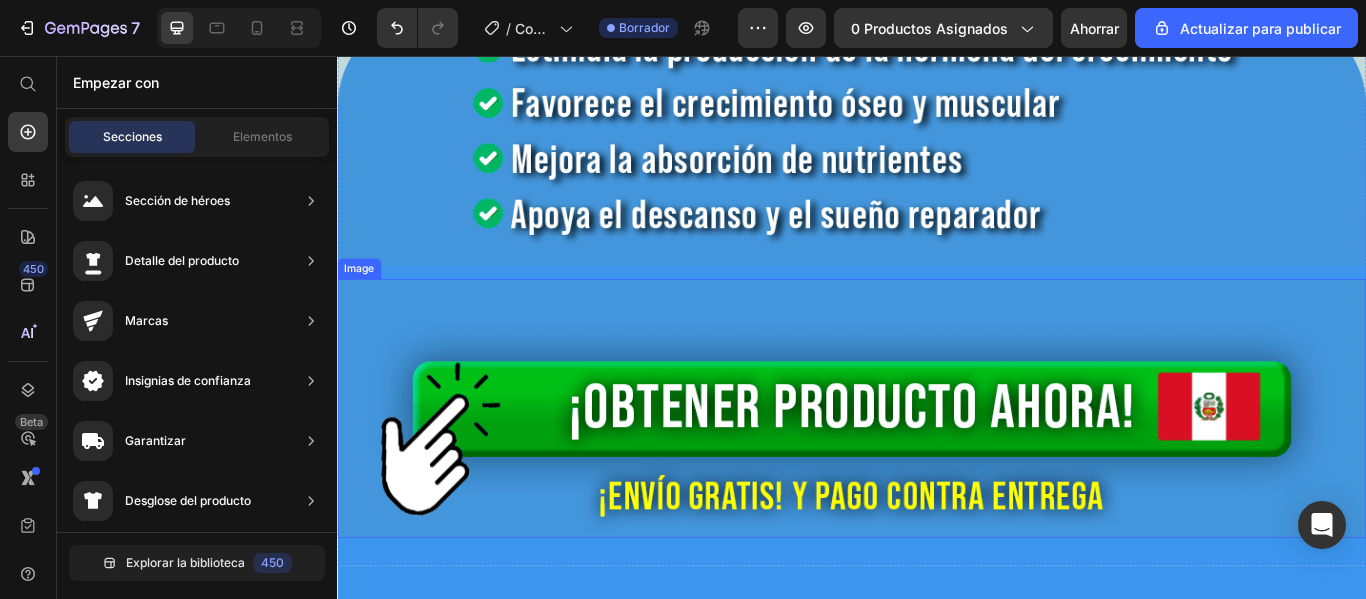 scroll, scrollTop: 1858, scrollLeft: 0, axis: vertical 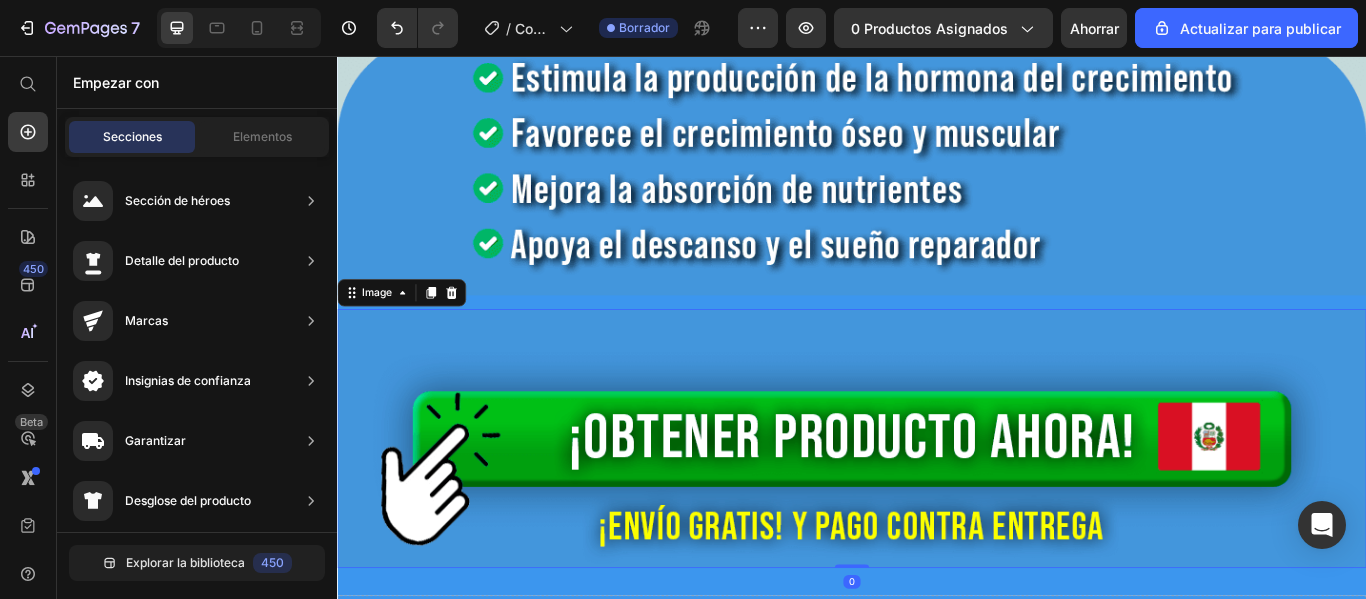 click at bounding box center (937, 501) 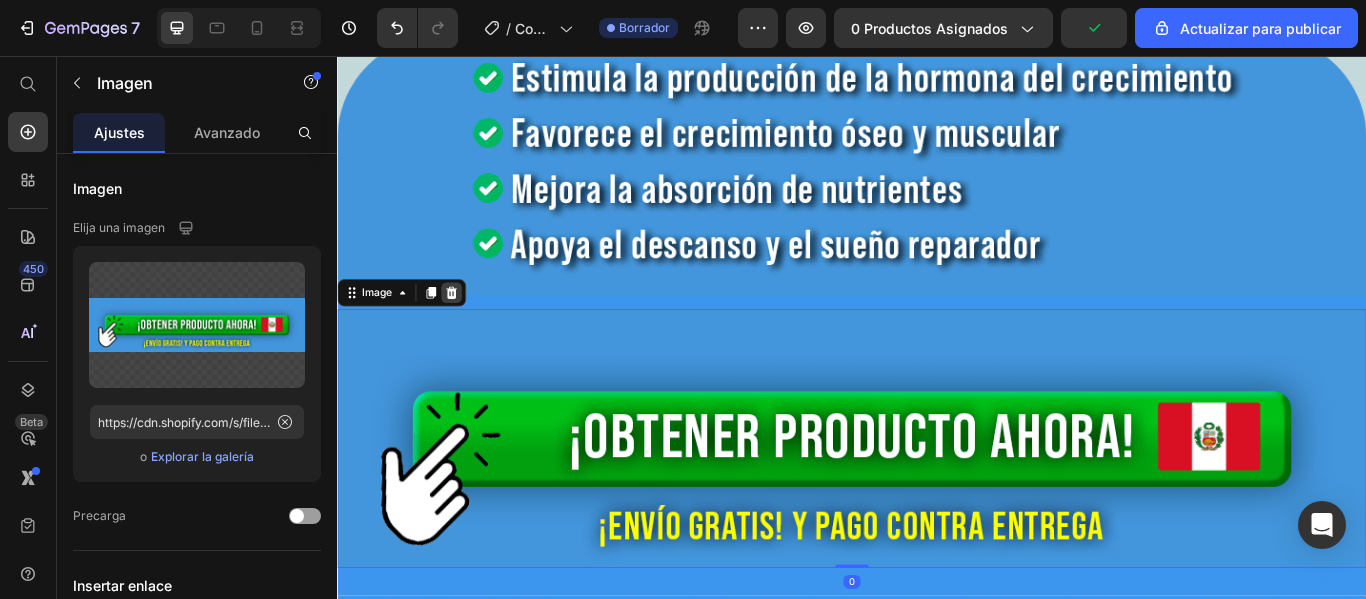 click 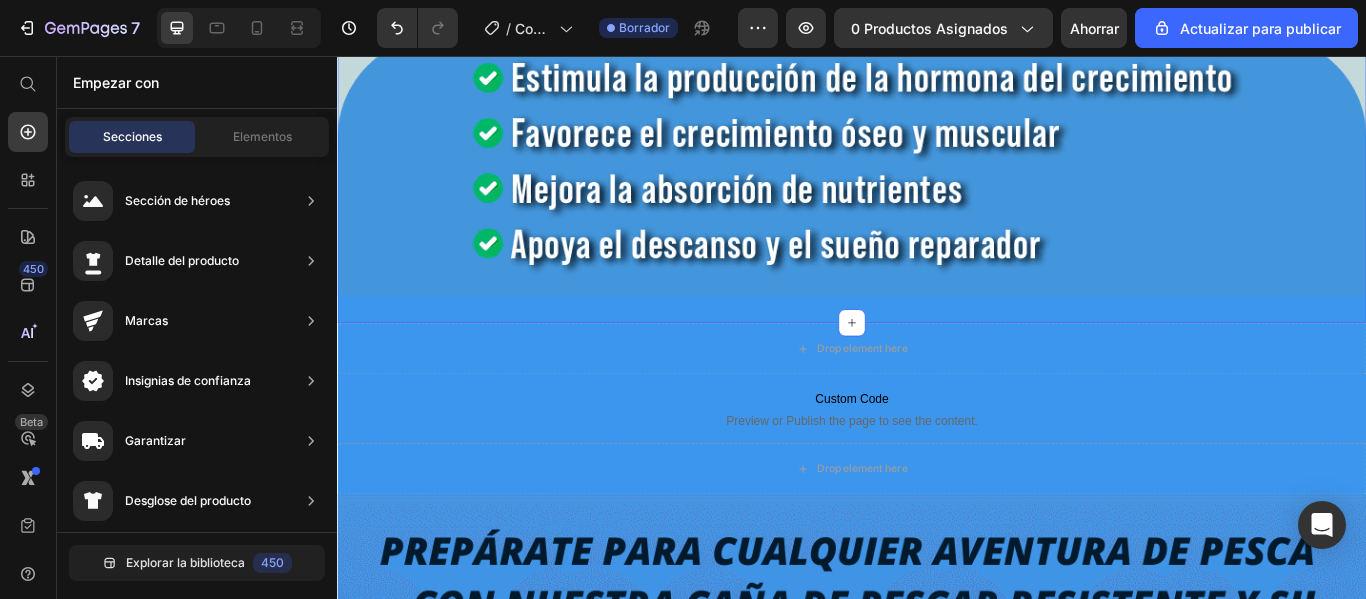 click on "Image Section 1" at bounding box center [937, -697] 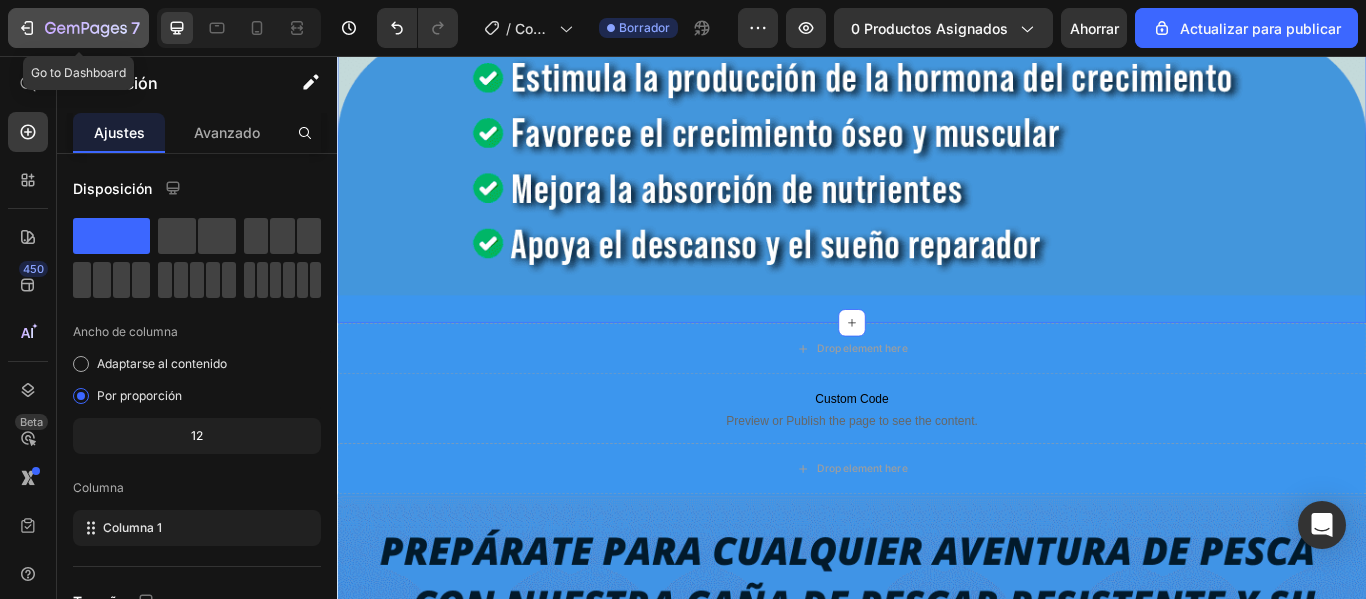 click 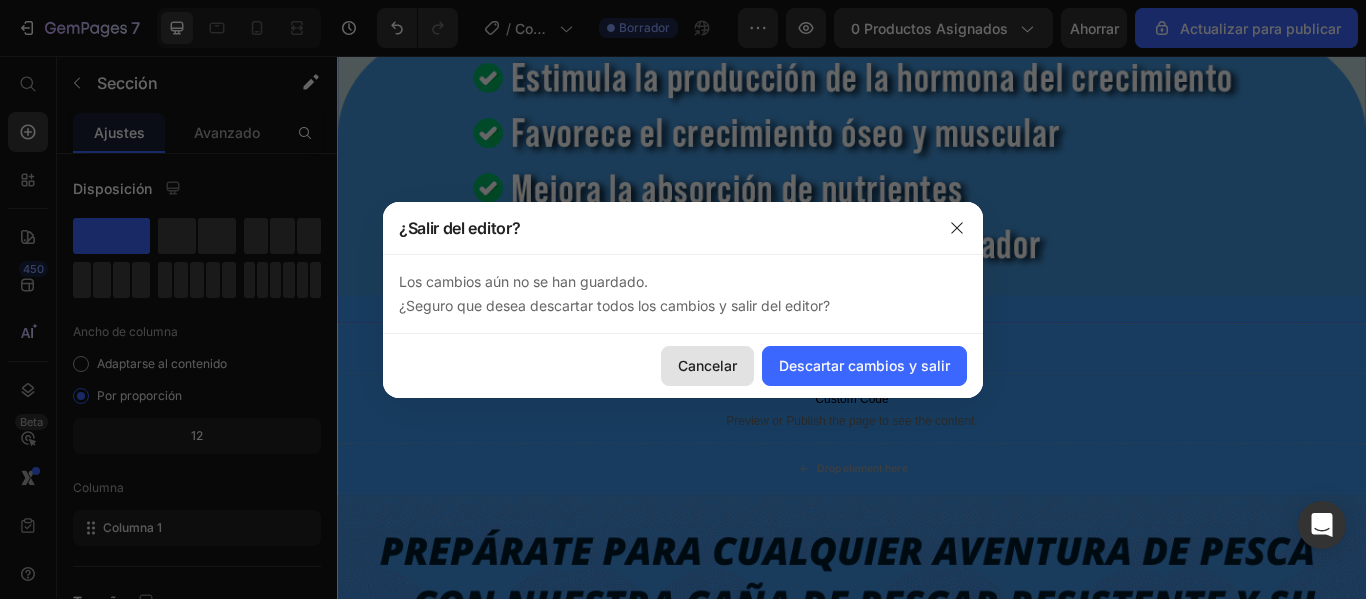 drag, startPoint x: 453, startPoint y: 359, endPoint x: 726, endPoint y: 364, distance: 273.04578 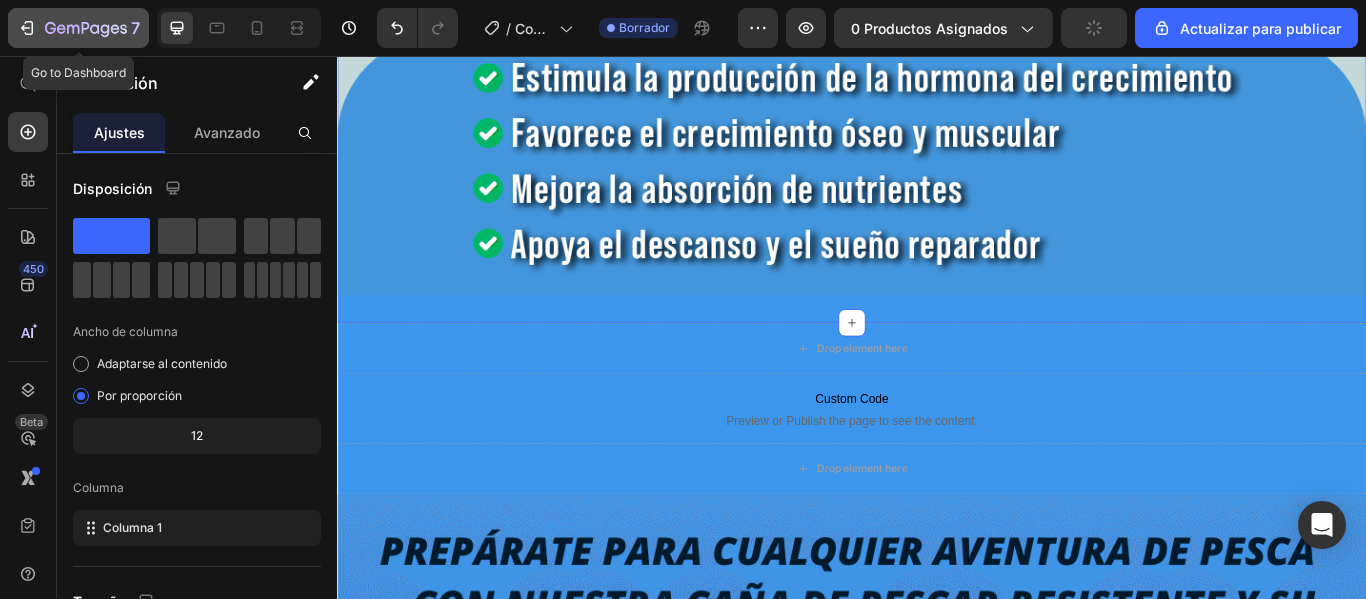 click on "7" 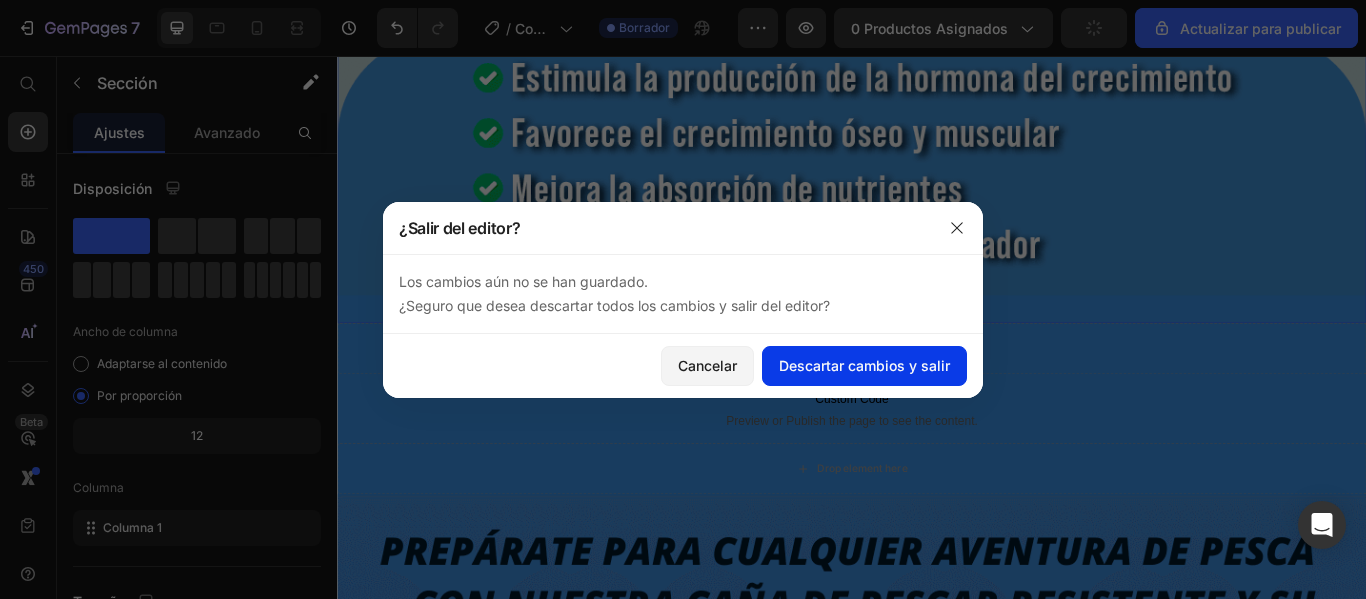 click on "Descartar cambios y salir" at bounding box center [864, 365] 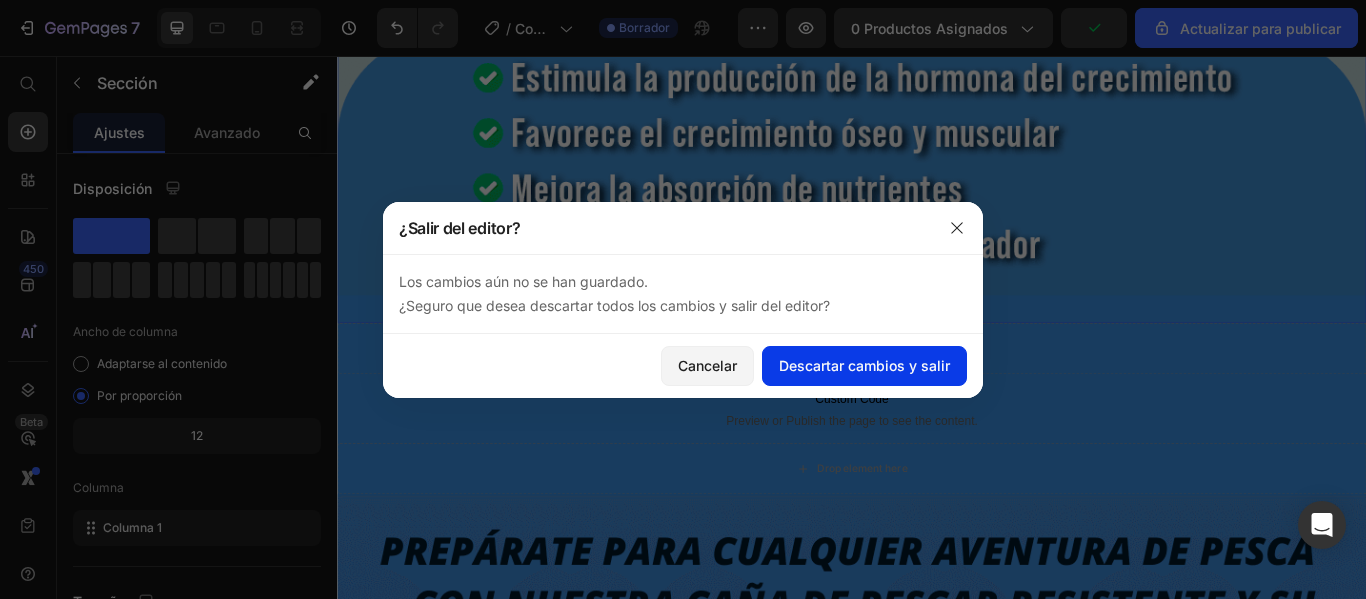 click on "Descartar cambios y salir" at bounding box center (864, 365) 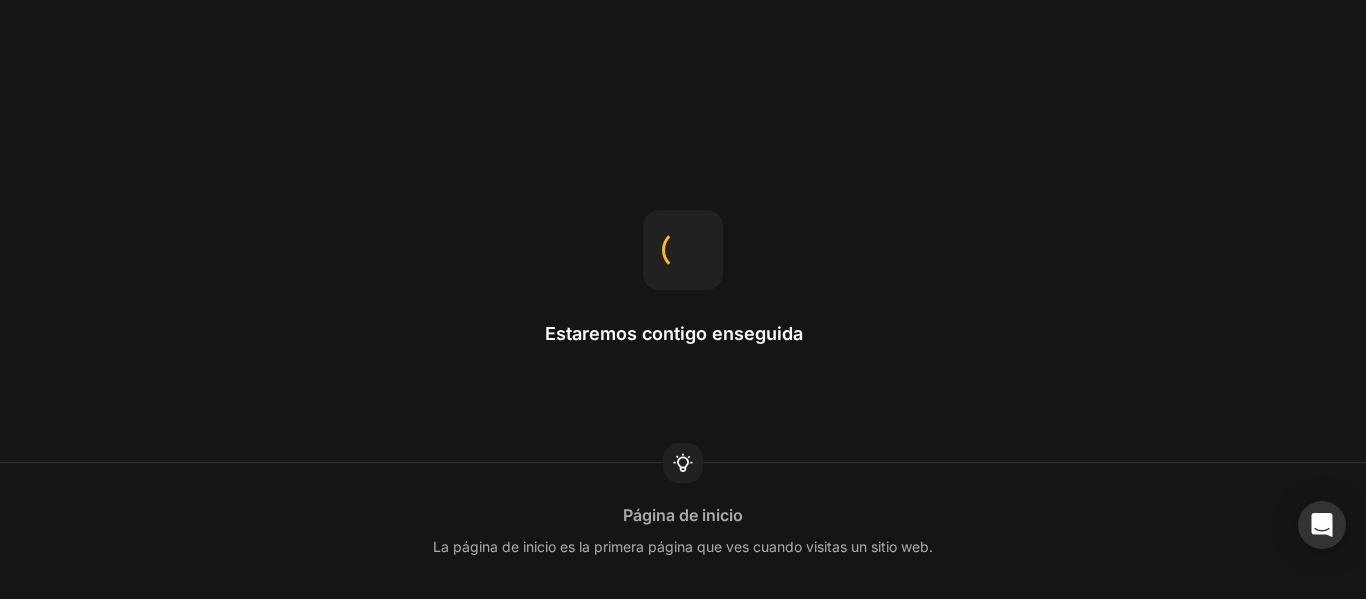 scroll, scrollTop: 0, scrollLeft: 0, axis: both 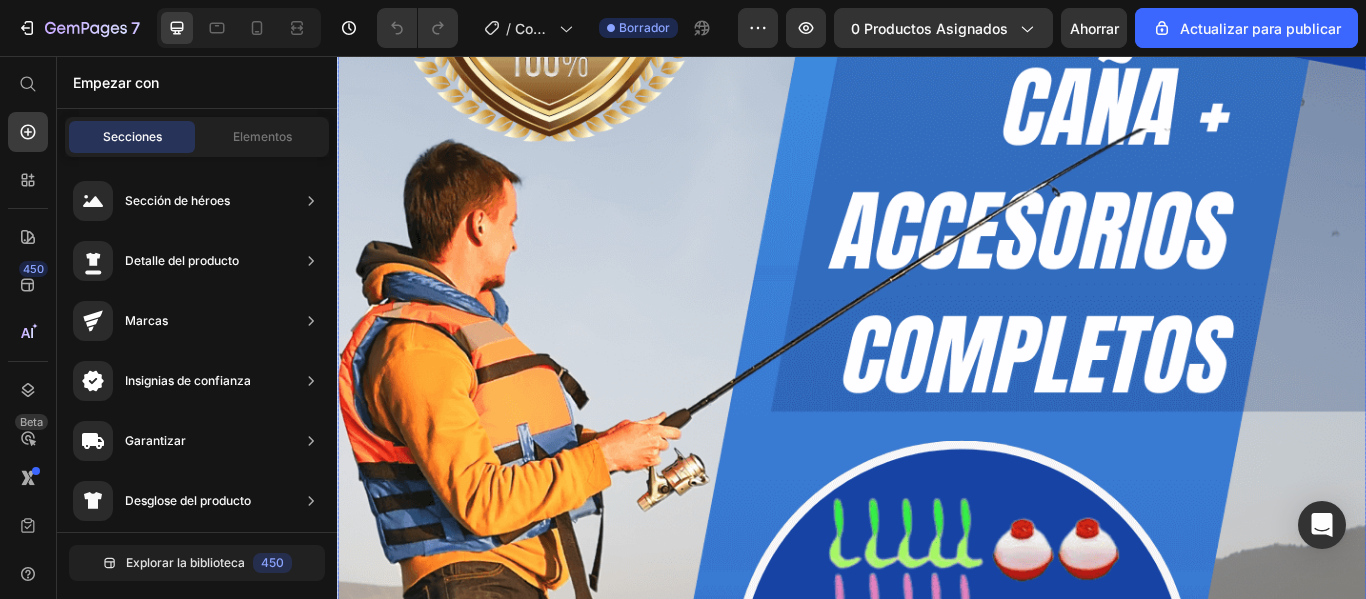 click at bounding box center (937, 541) 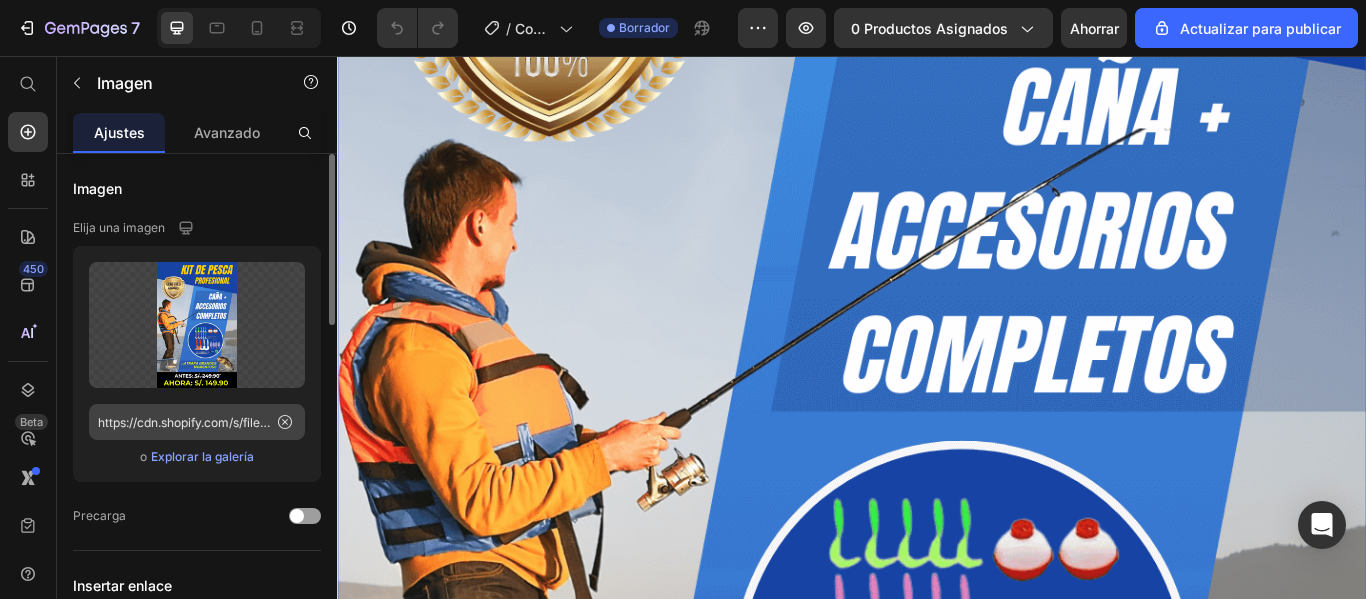 click 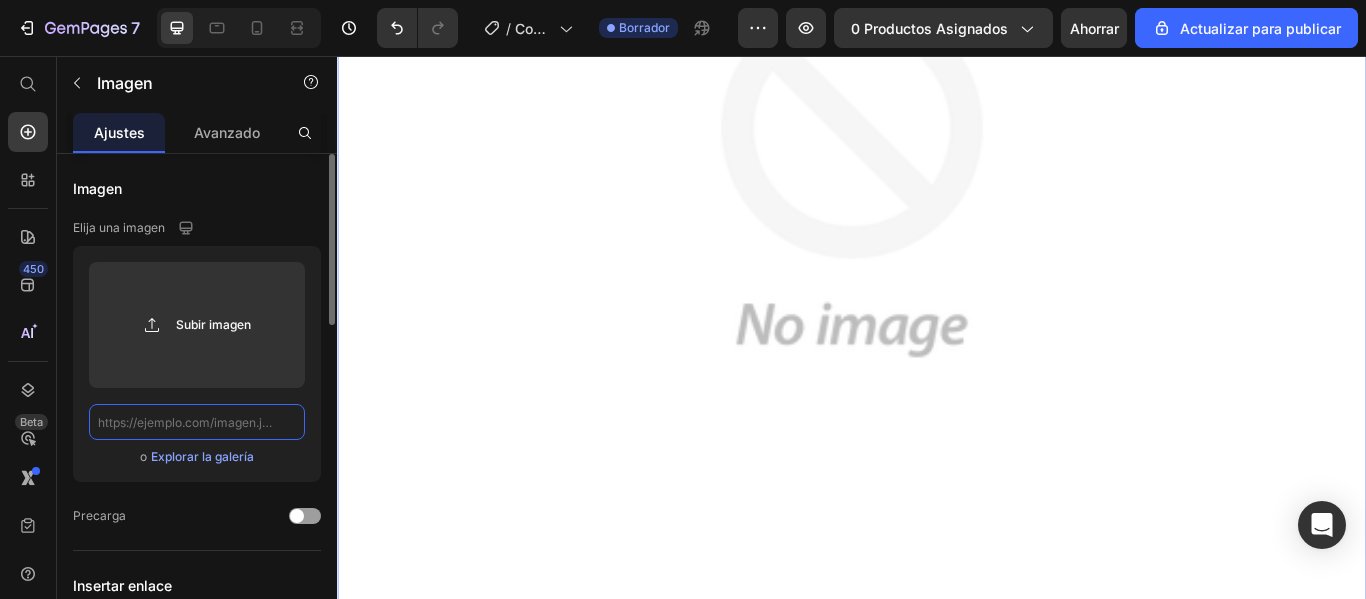 scroll, scrollTop: 0, scrollLeft: 0, axis: both 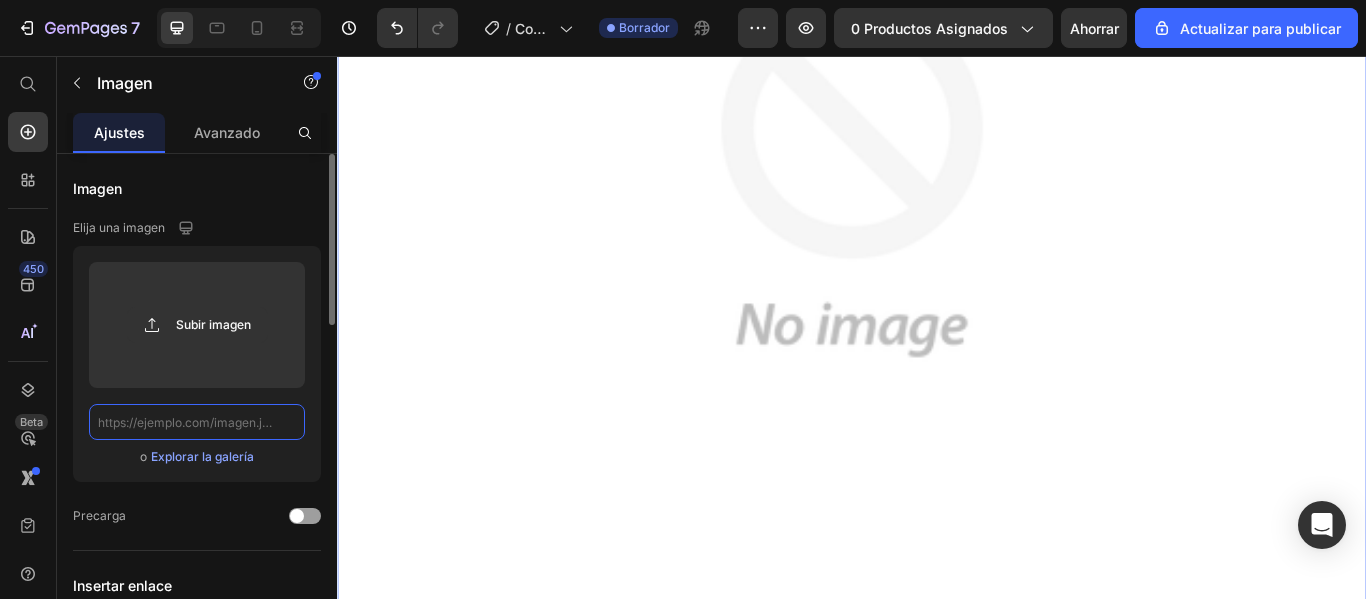 paste on "https://cdn.shopify.com/s/files/1/0604/1459/1049/files/Ahora_S139.00_1.png?v=1752207342" 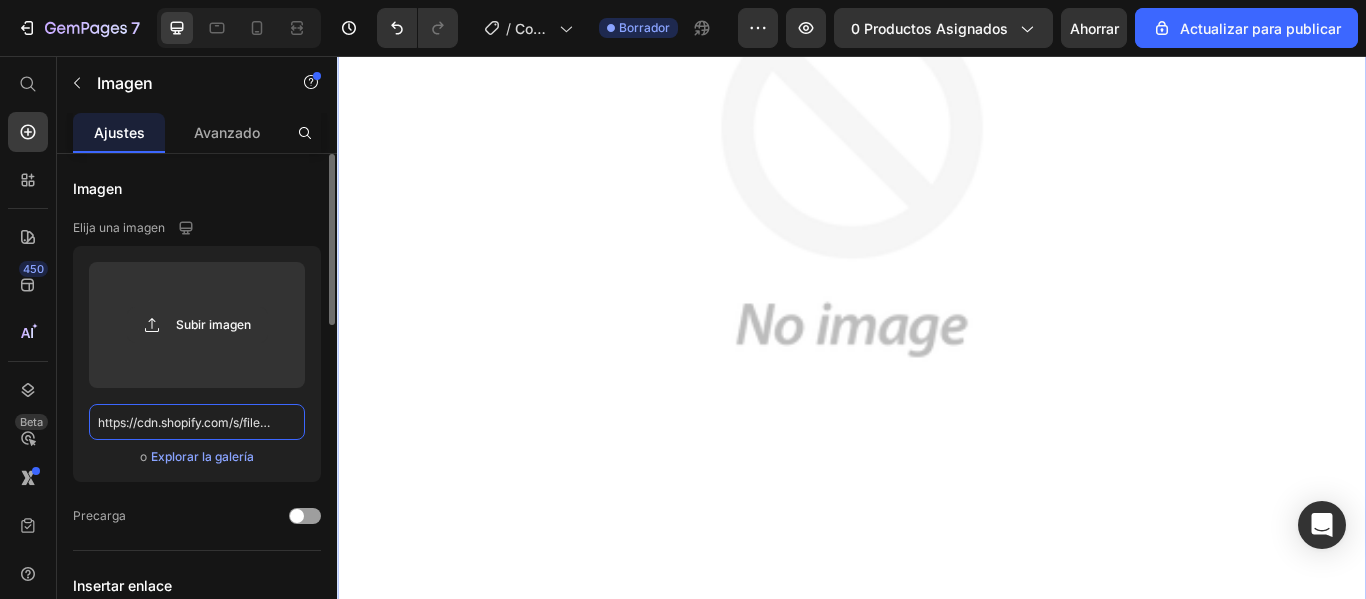 scroll, scrollTop: 0, scrollLeft: 347, axis: horizontal 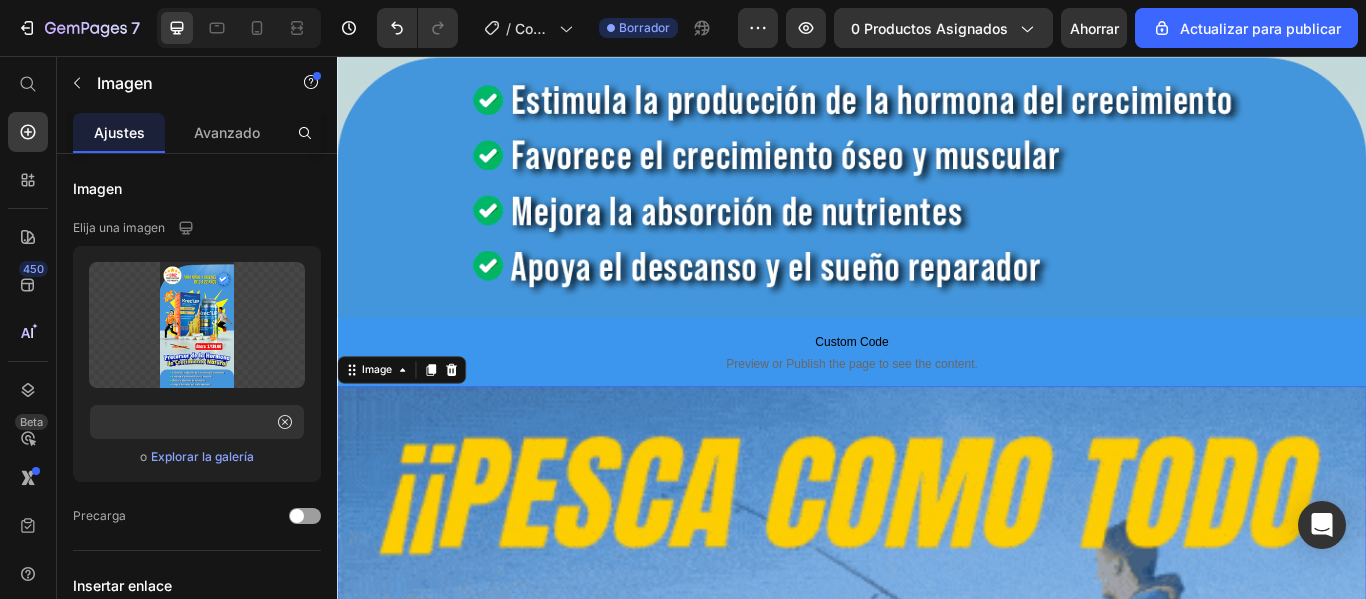 click at bounding box center (937, 1385) 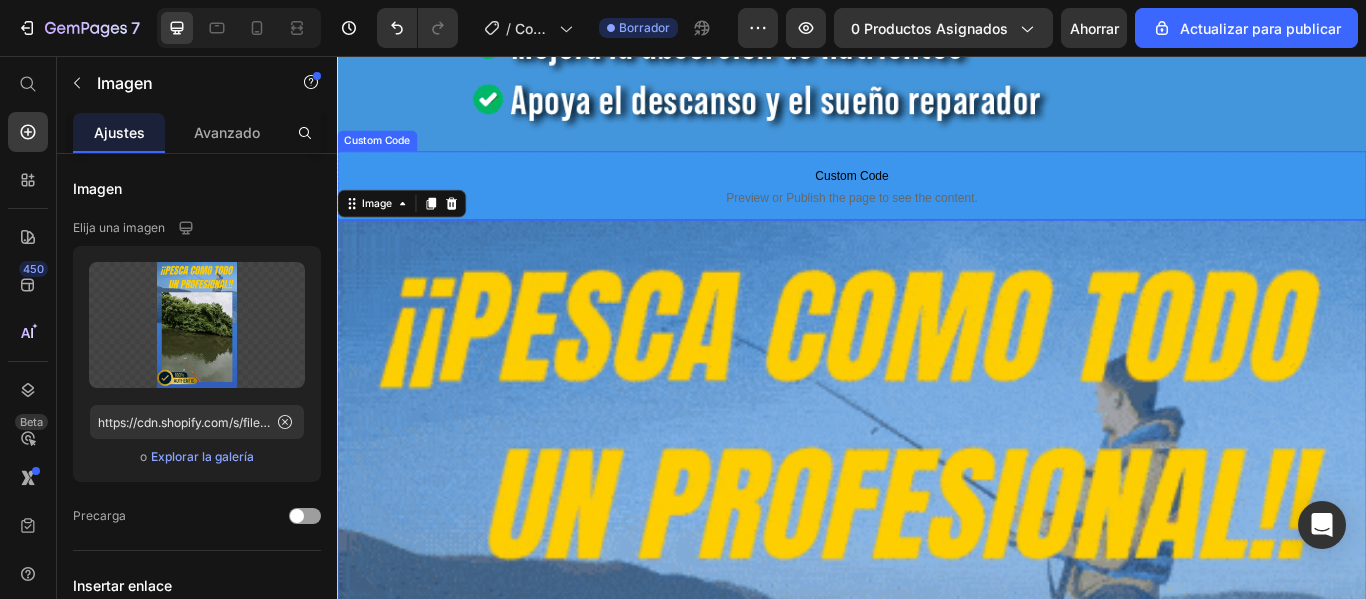 scroll, scrollTop: 2000, scrollLeft: 0, axis: vertical 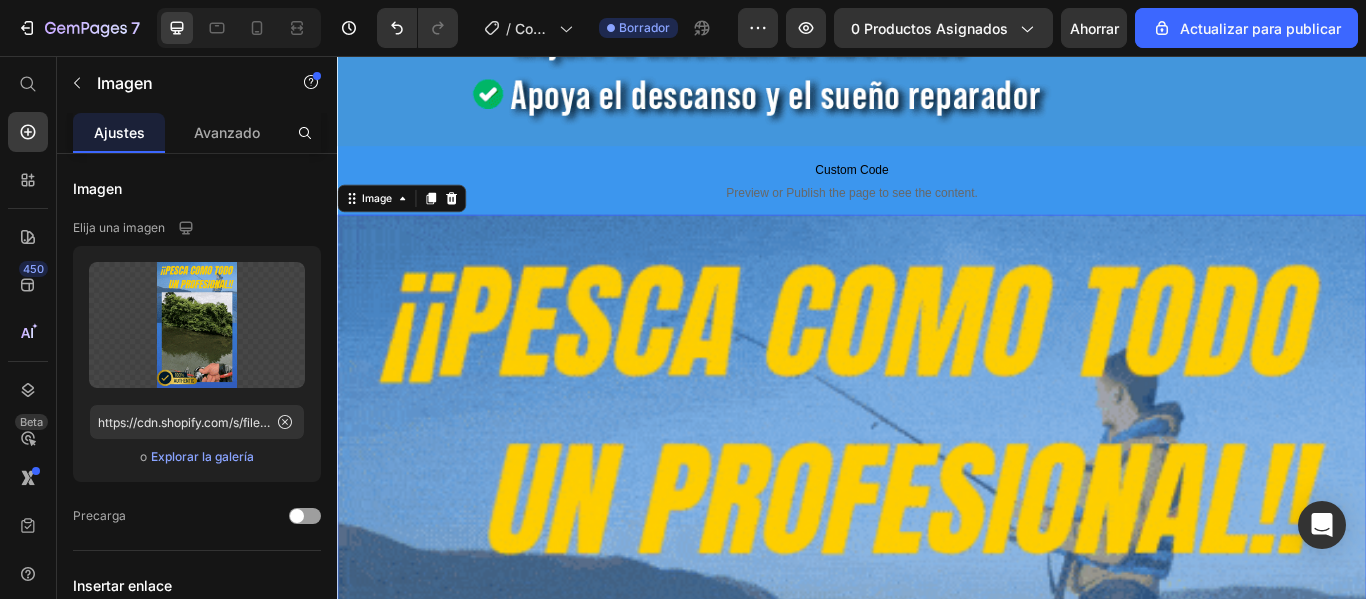 click at bounding box center (937, 1185) 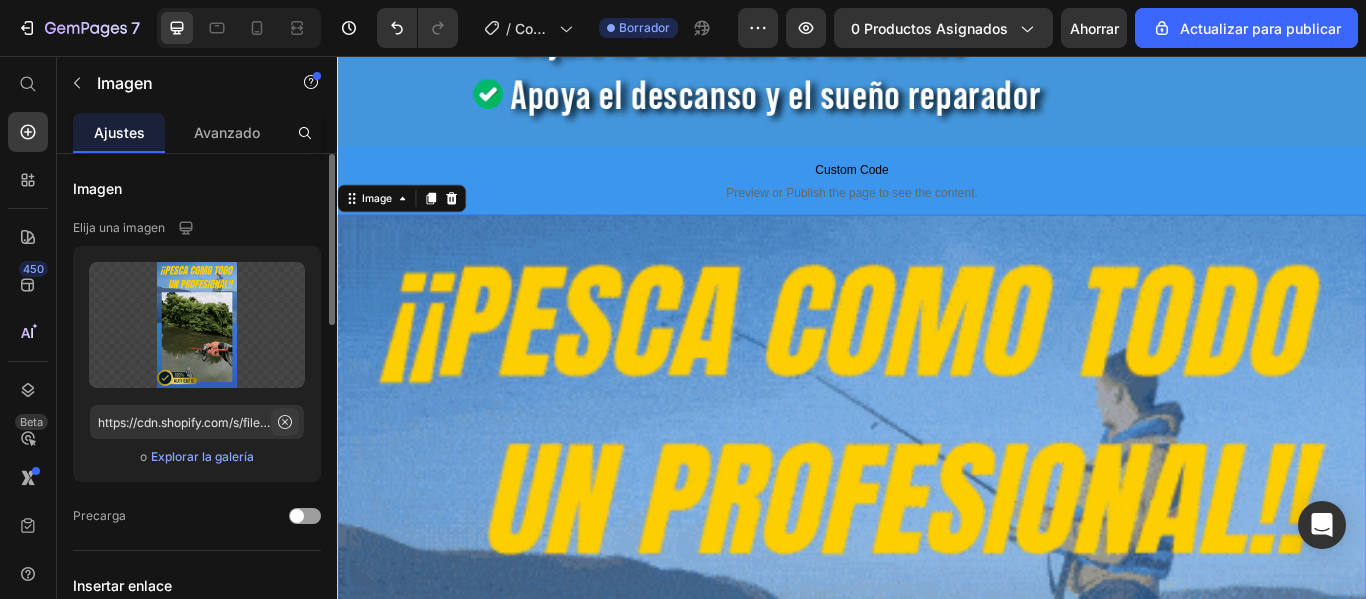 click 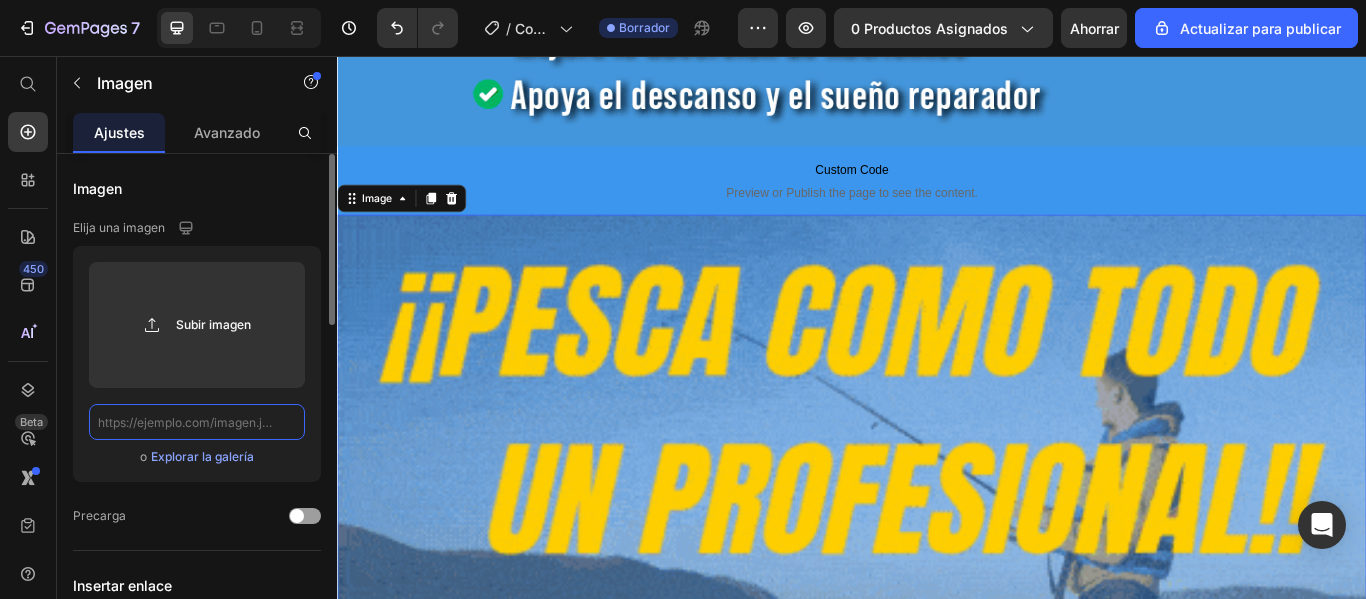 scroll, scrollTop: 0, scrollLeft: 0, axis: both 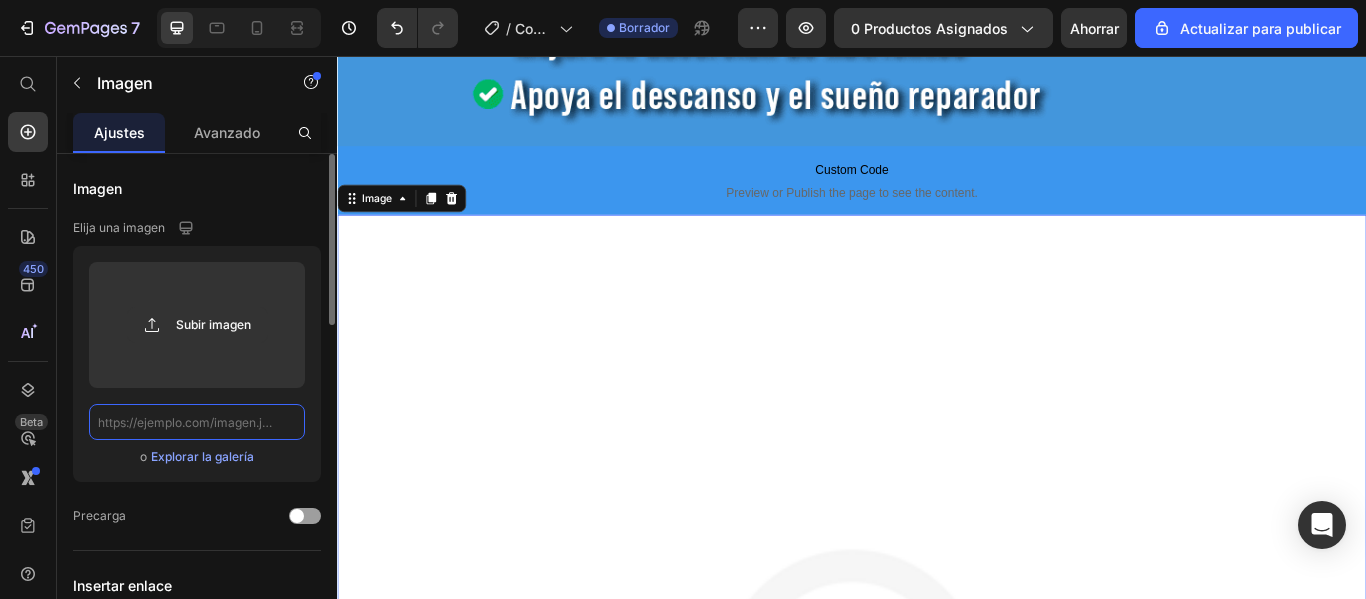 click 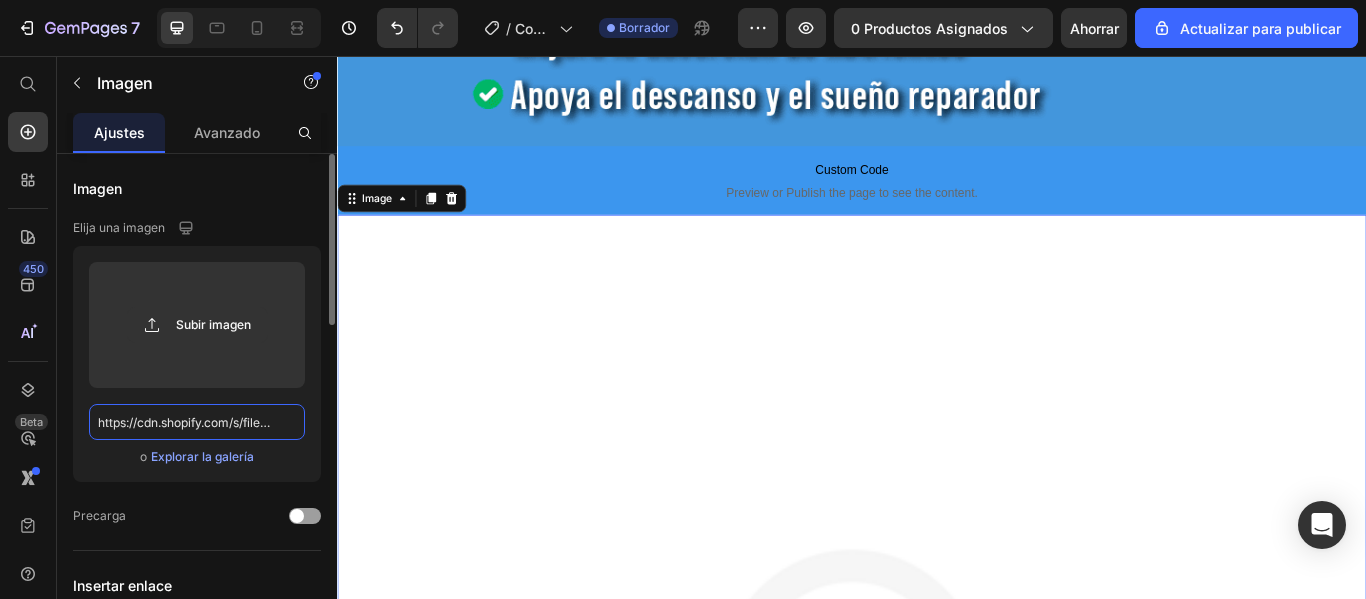 scroll, scrollTop: 0, scrollLeft: 303, axis: horizontal 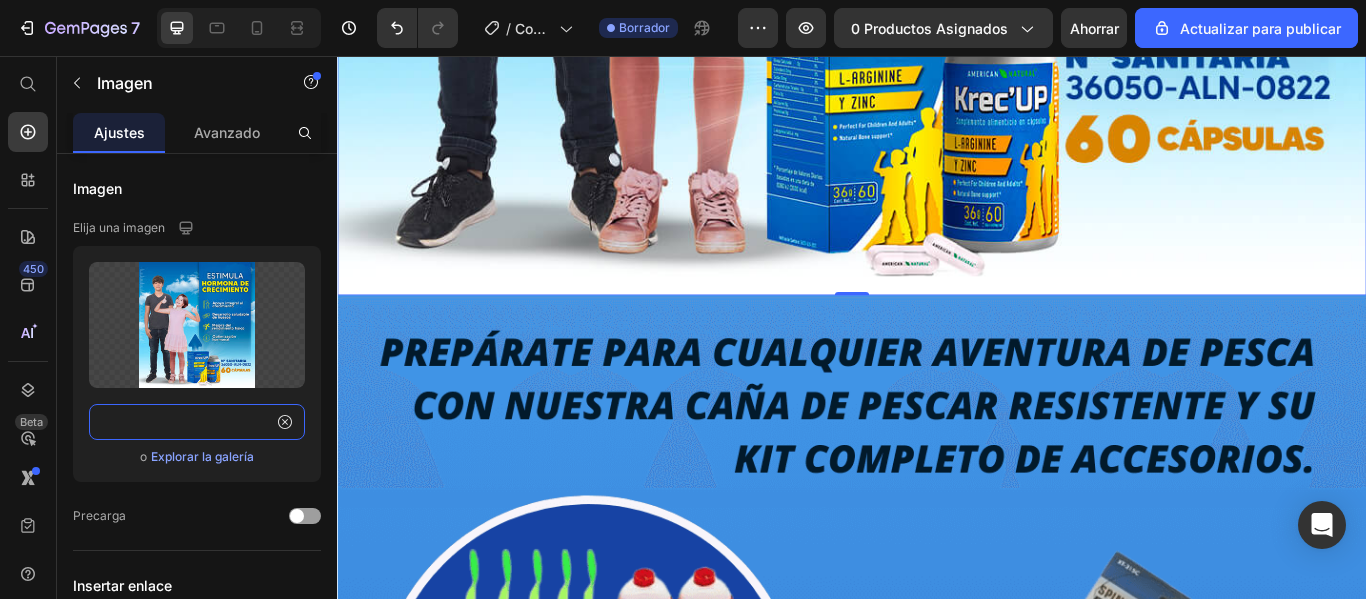 type on "https://cdn.shopify.com/s/files/1/0604/1459/1049/files/PORTADA.jpg?v=1752207341" 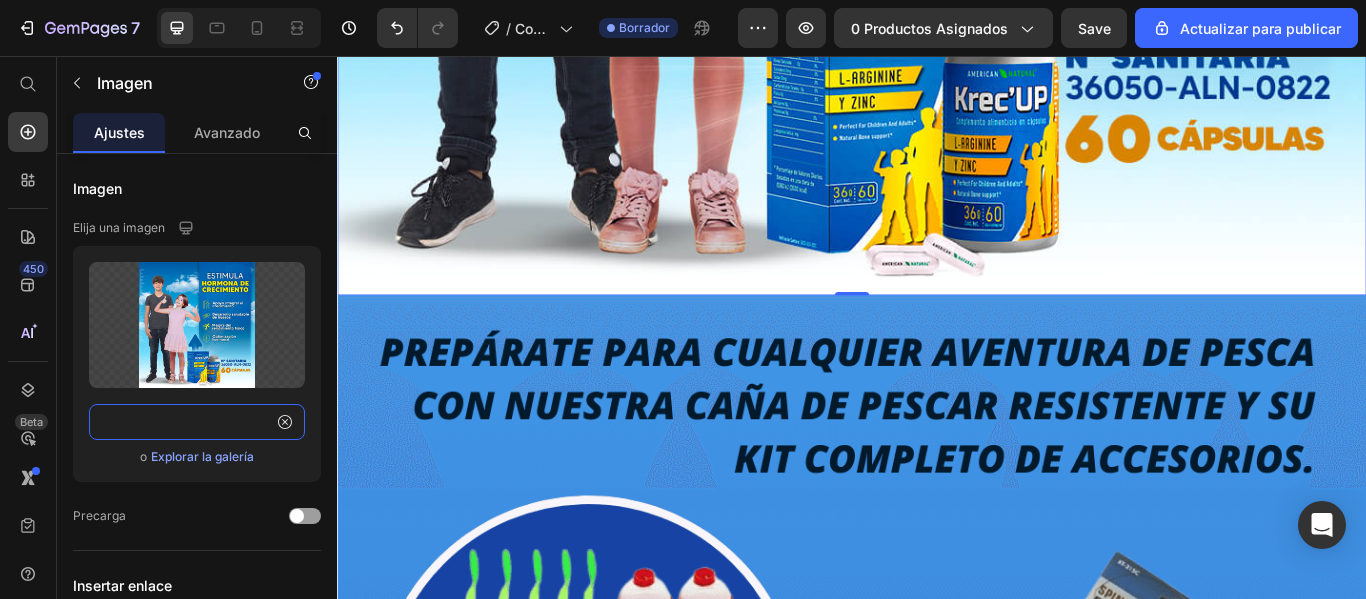 scroll, scrollTop: 0, scrollLeft: 0, axis: both 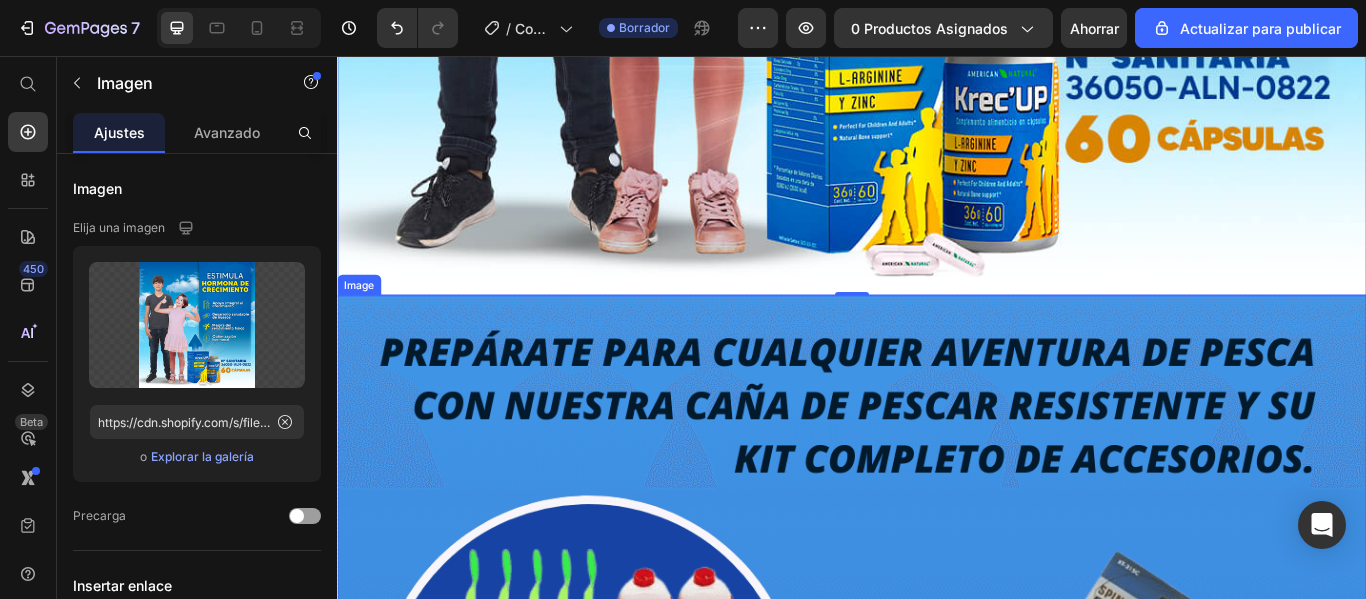 click at bounding box center [937, 1279] 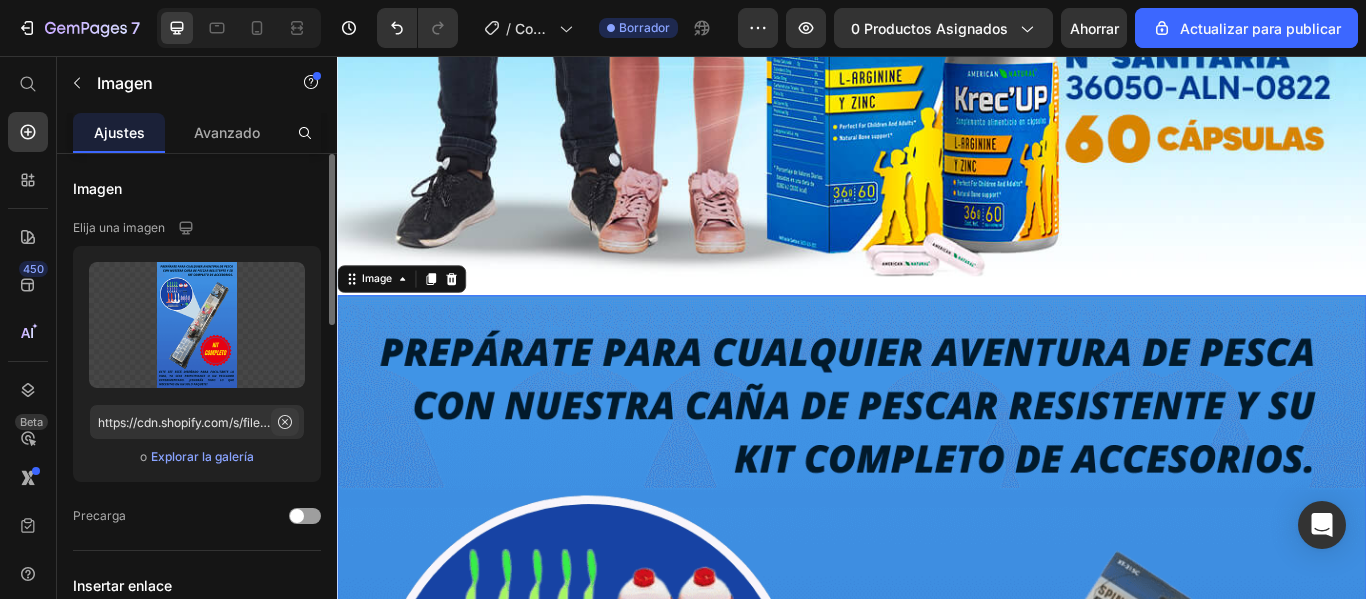 click 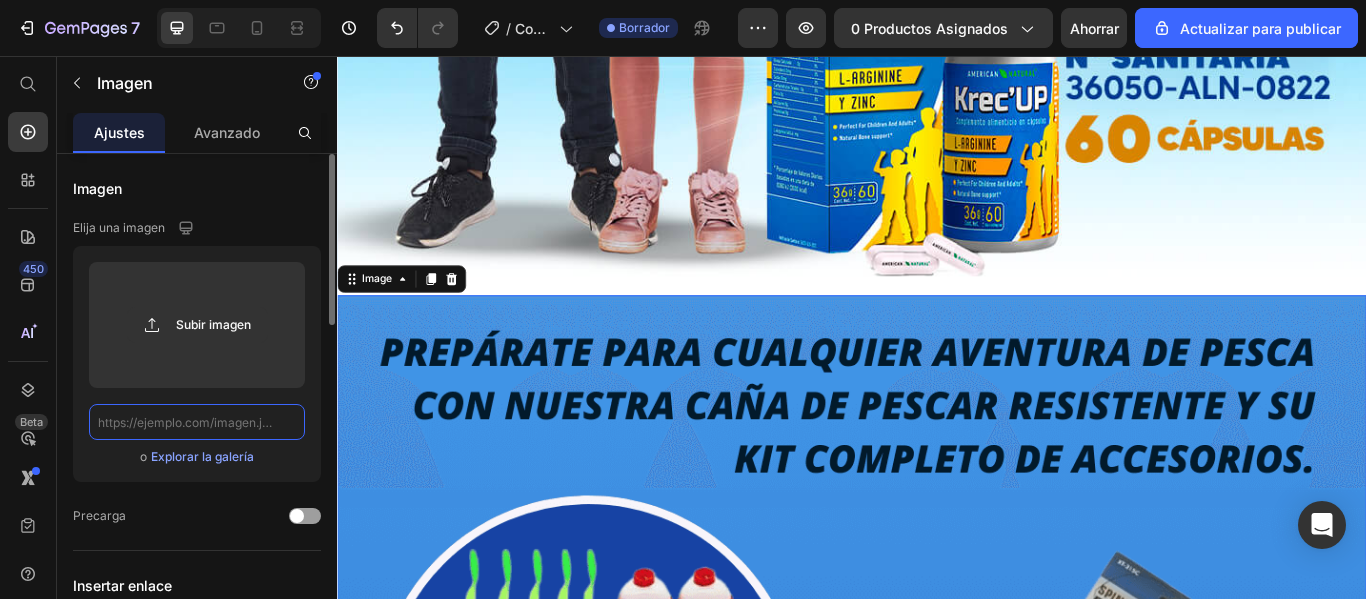 scroll, scrollTop: 0, scrollLeft: 0, axis: both 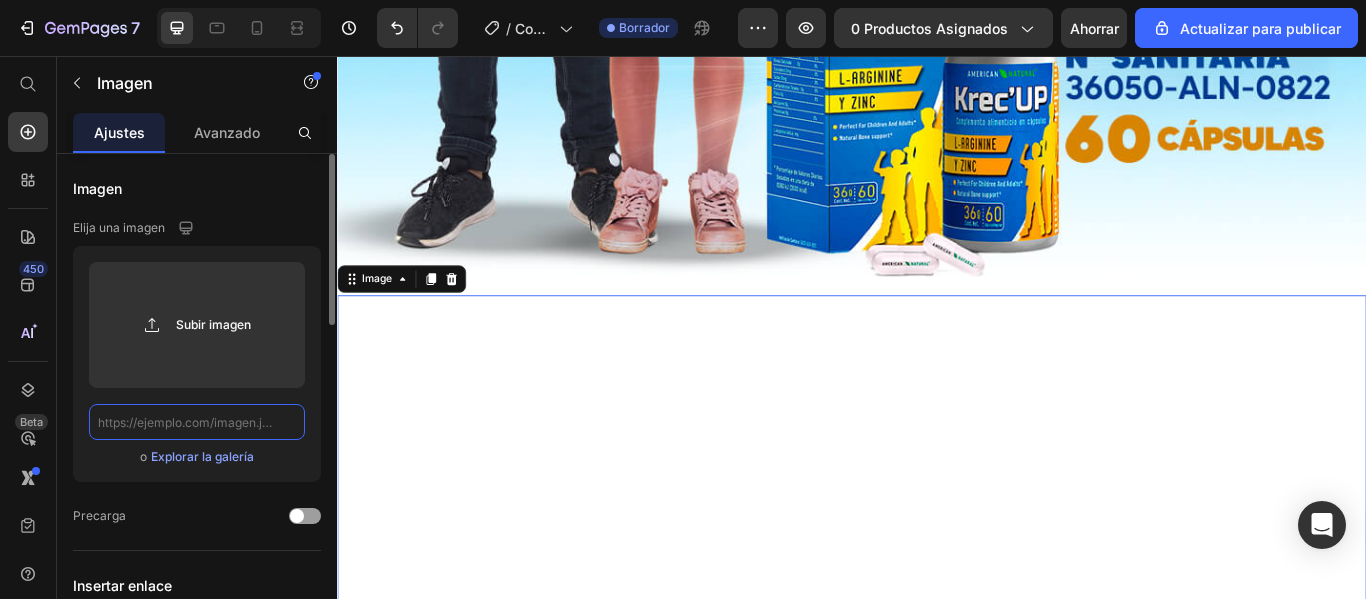 click 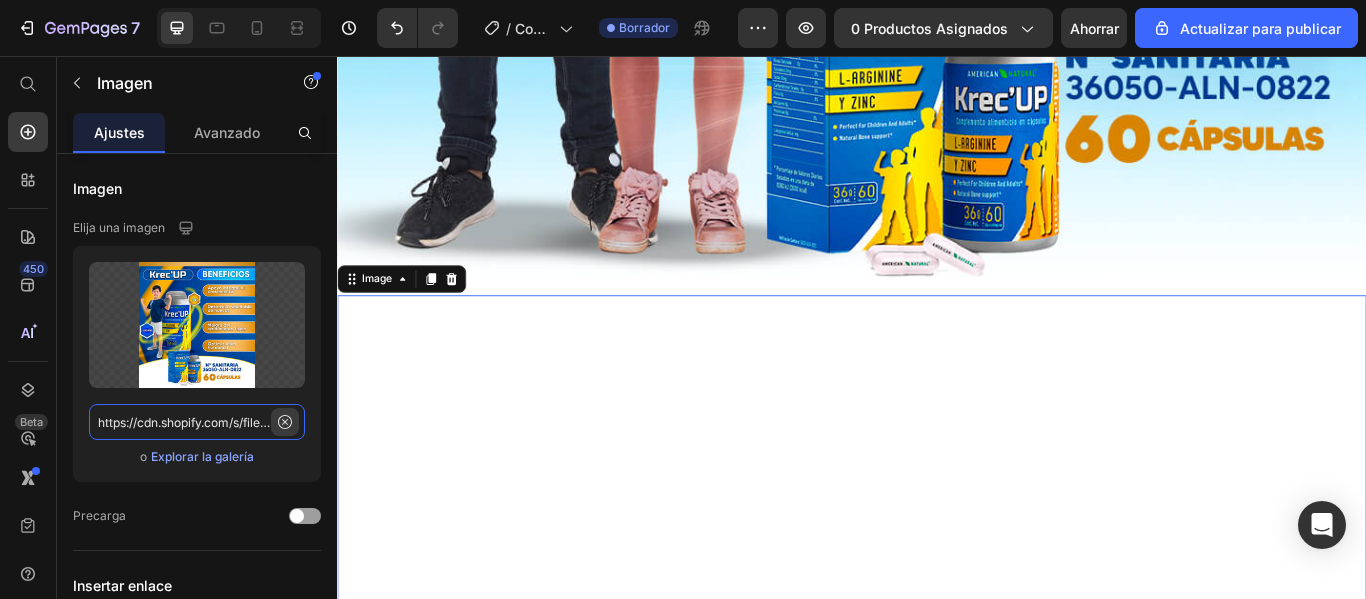 scroll, scrollTop: 0, scrollLeft: 330, axis: horizontal 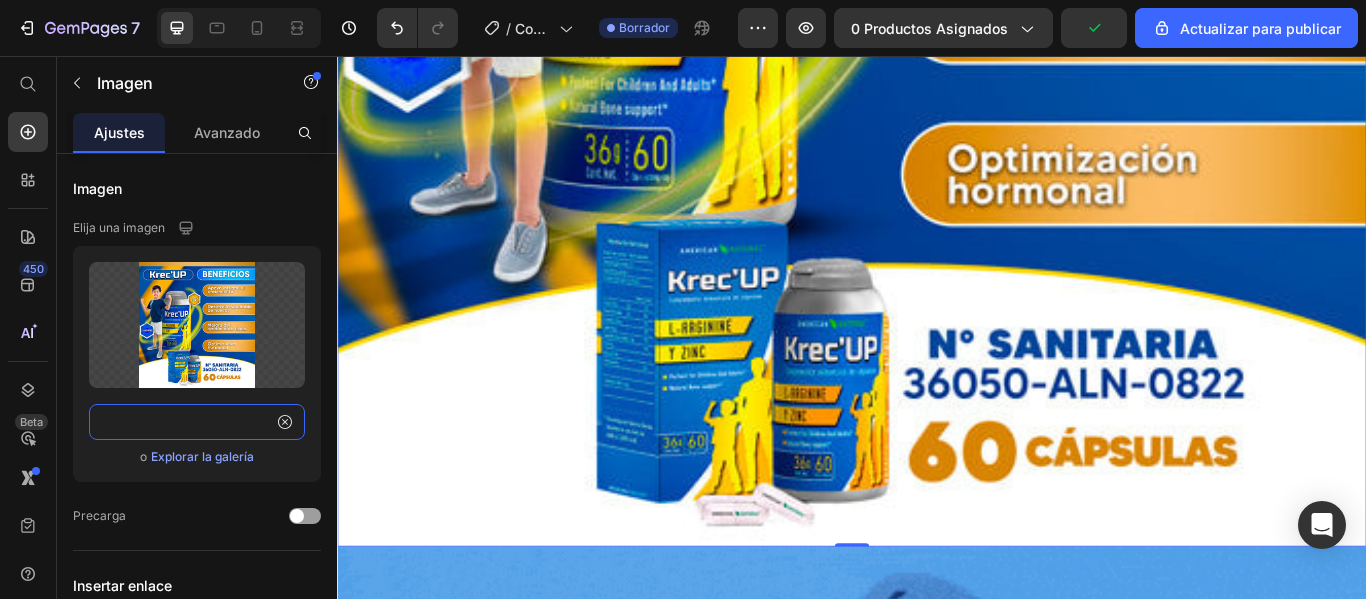 type on "https://cdn.shopify.com/s/files/1/0604/1459/1049/files/PORTADA-500.jpg?v=1752207341" 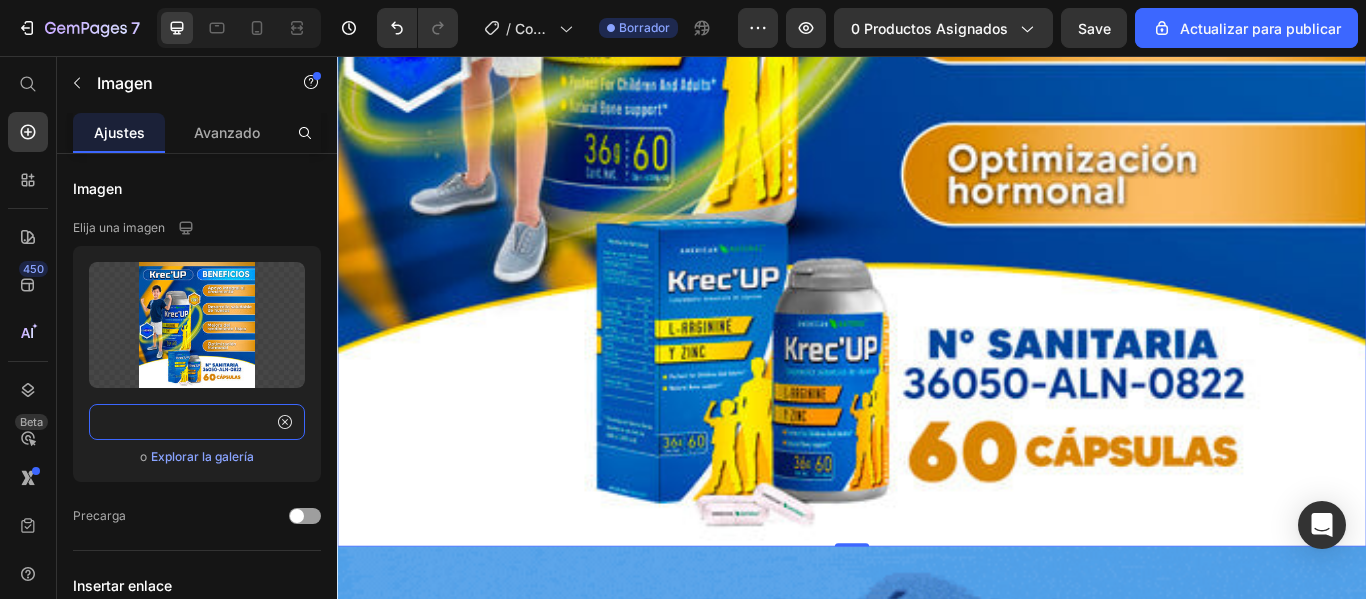 scroll, scrollTop: 0, scrollLeft: 0, axis: both 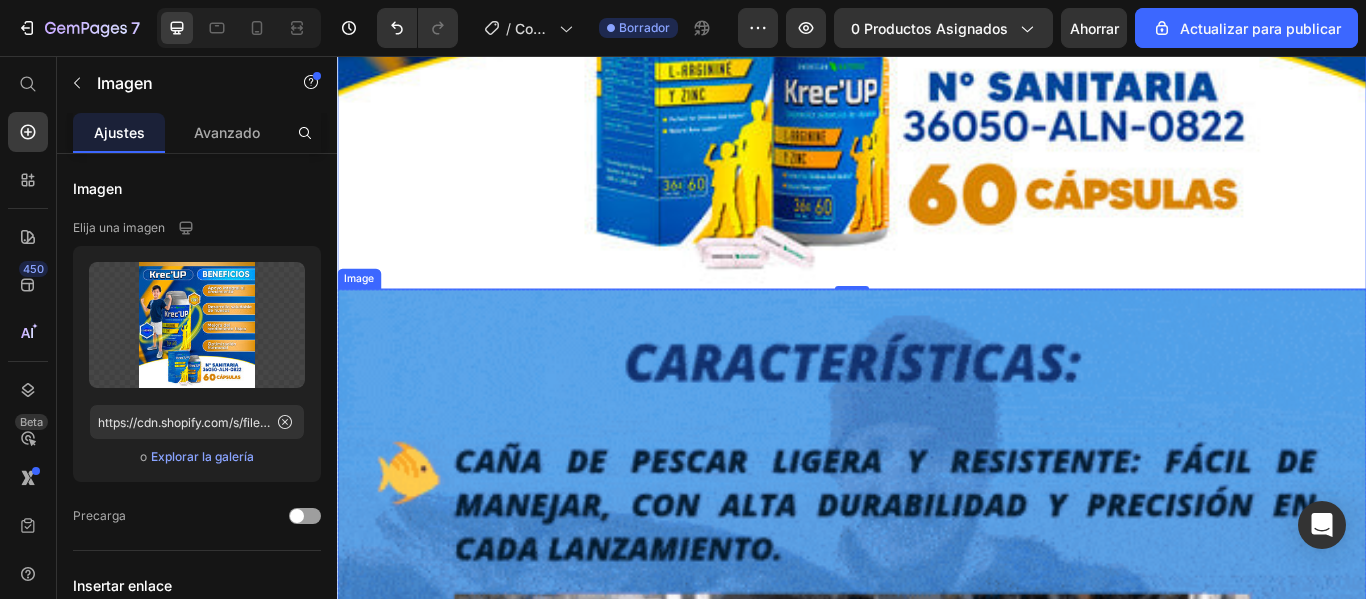 click at bounding box center (937, 1272) 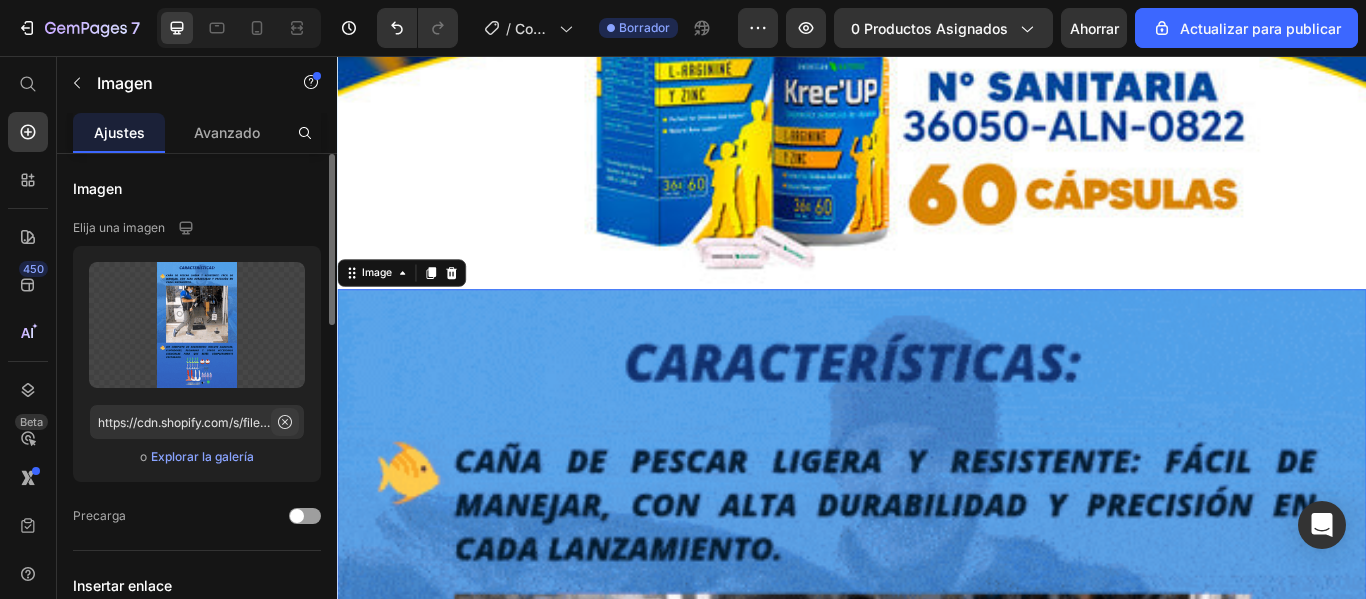 click 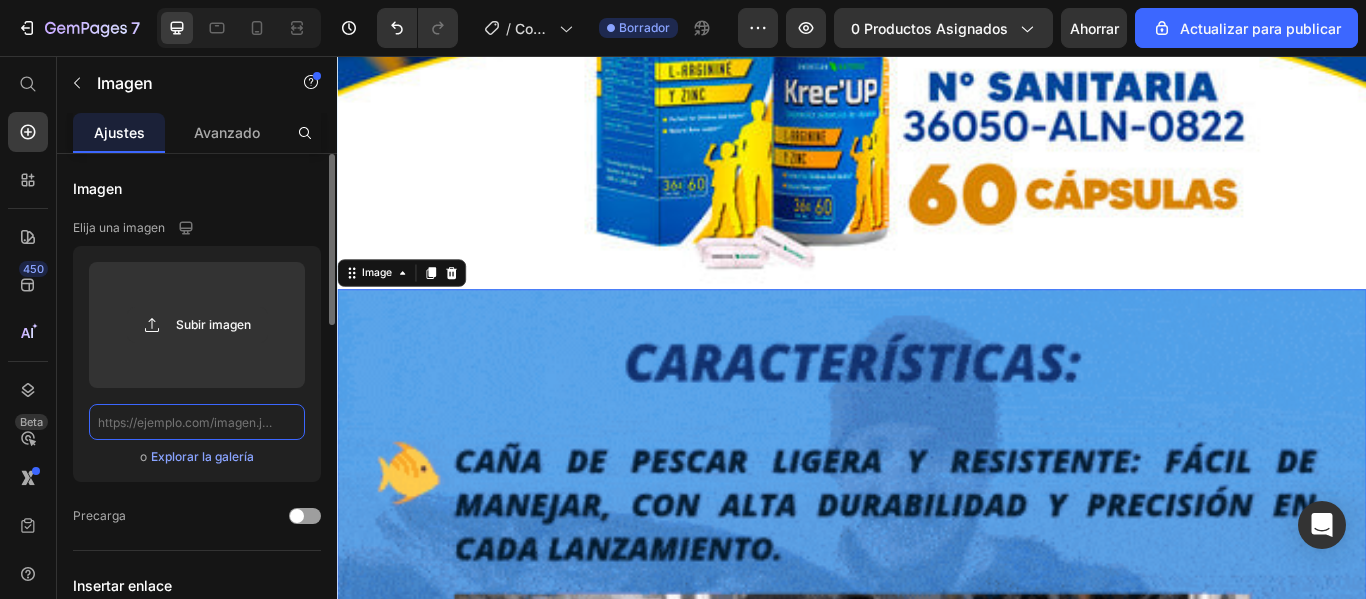 scroll, scrollTop: 0, scrollLeft: 0, axis: both 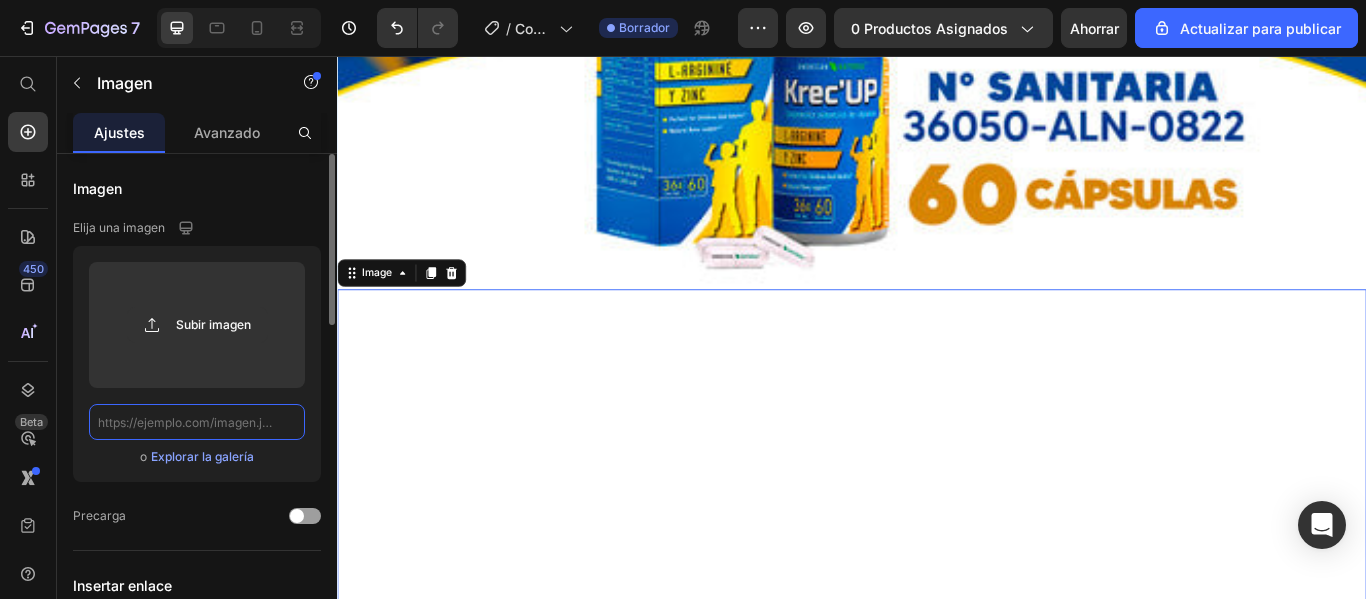 paste on "https://cdn.shopify.com/s/files/1/0604/1459/1049/files/1_x_S139.00_2_x_5999_GRATIS_1.png?v=1752207342" 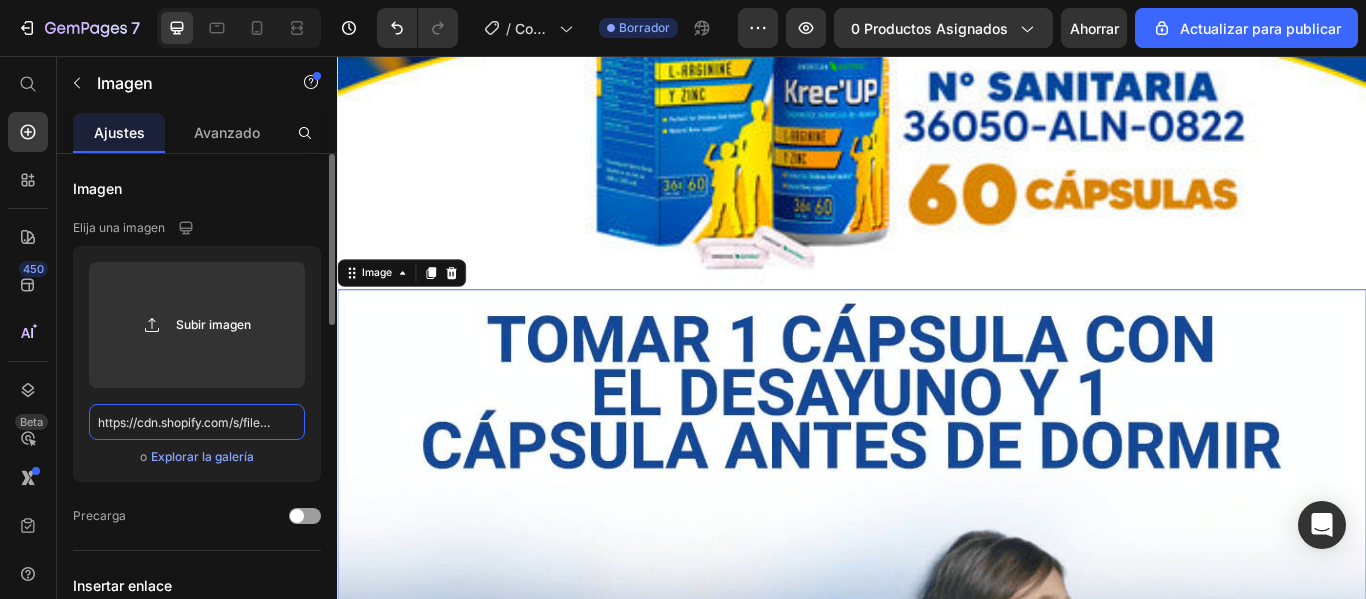 scroll, scrollTop: 0, scrollLeft: 437, axis: horizontal 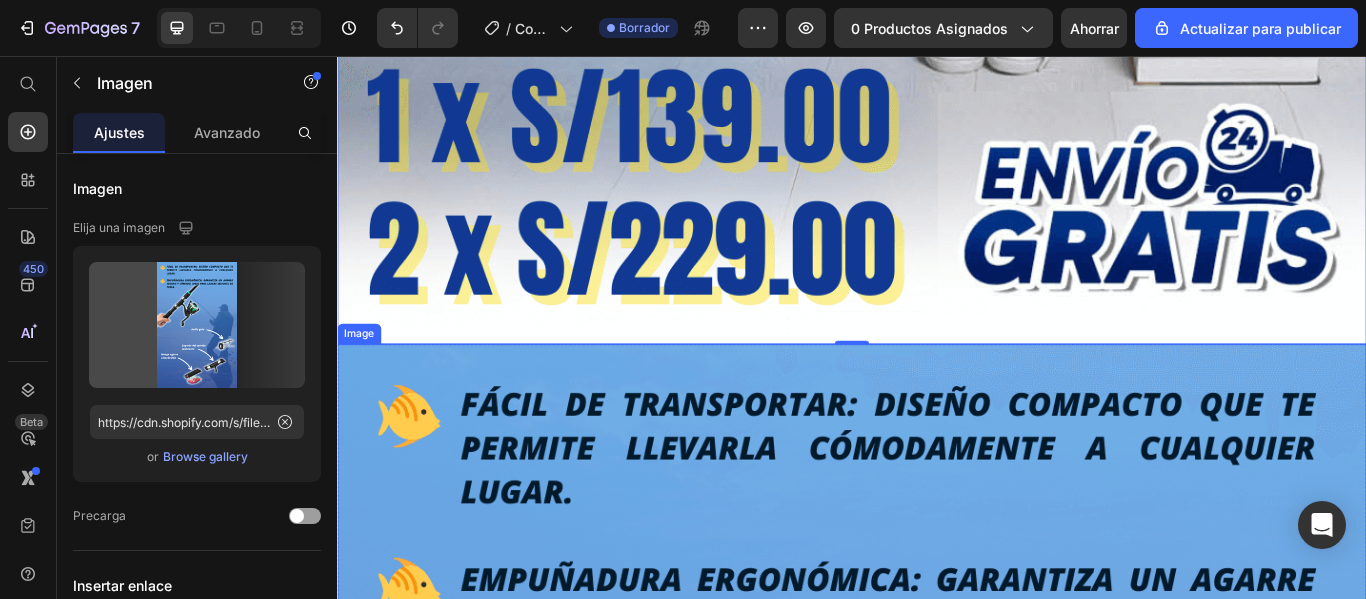 click at bounding box center (937, 1336) 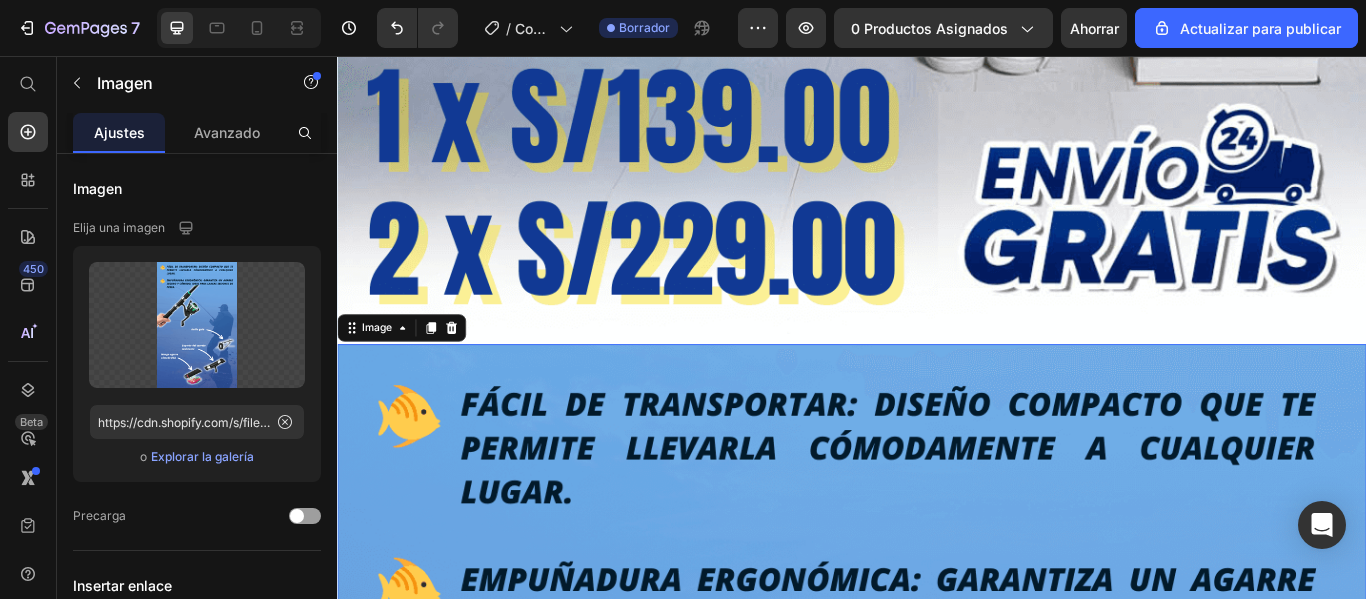 click at bounding box center [937, 1336] 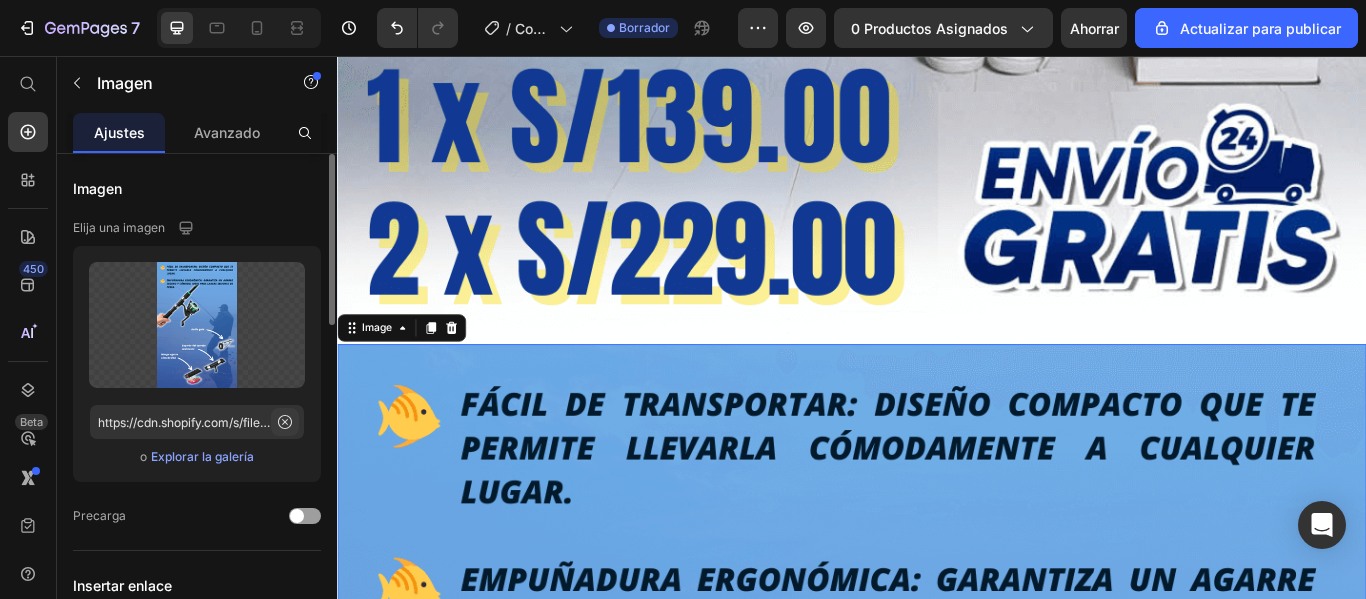 click 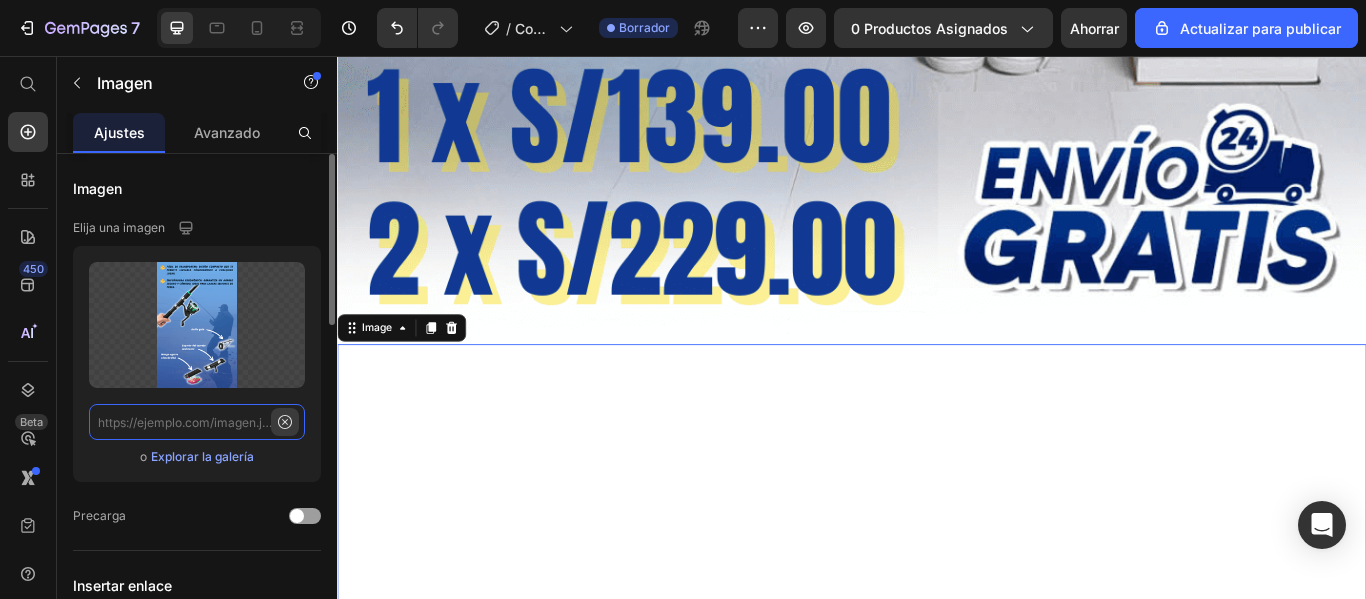 scroll, scrollTop: 0, scrollLeft: 0, axis: both 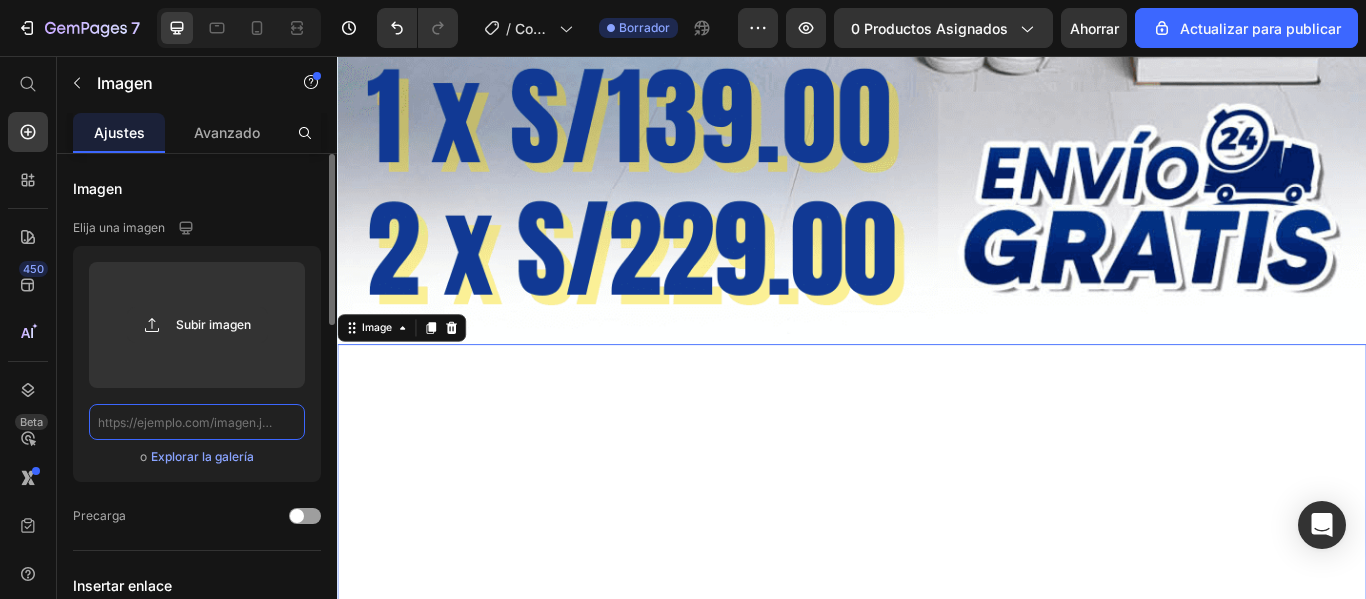 paste on "https://cdn.shopify.com/s/files/1/0604/1459/1049/files/Krece-04.png?v=1752207342" 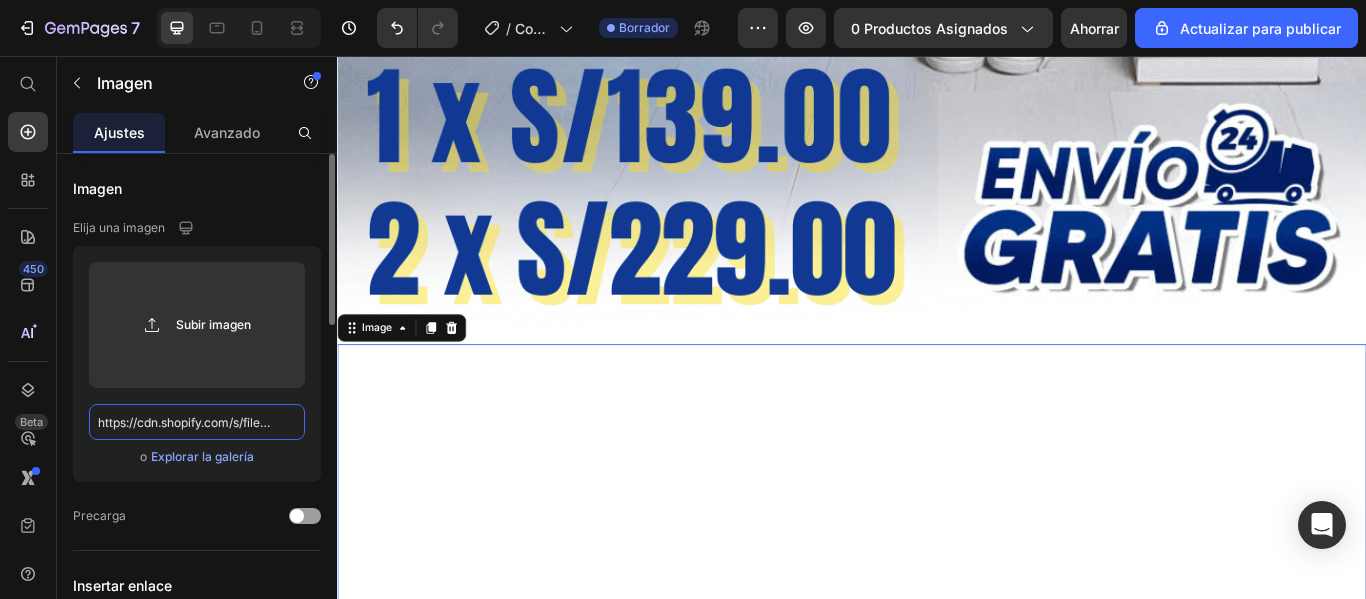 scroll, scrollTop: 0, scrollLeft: 308, axis: horizontal 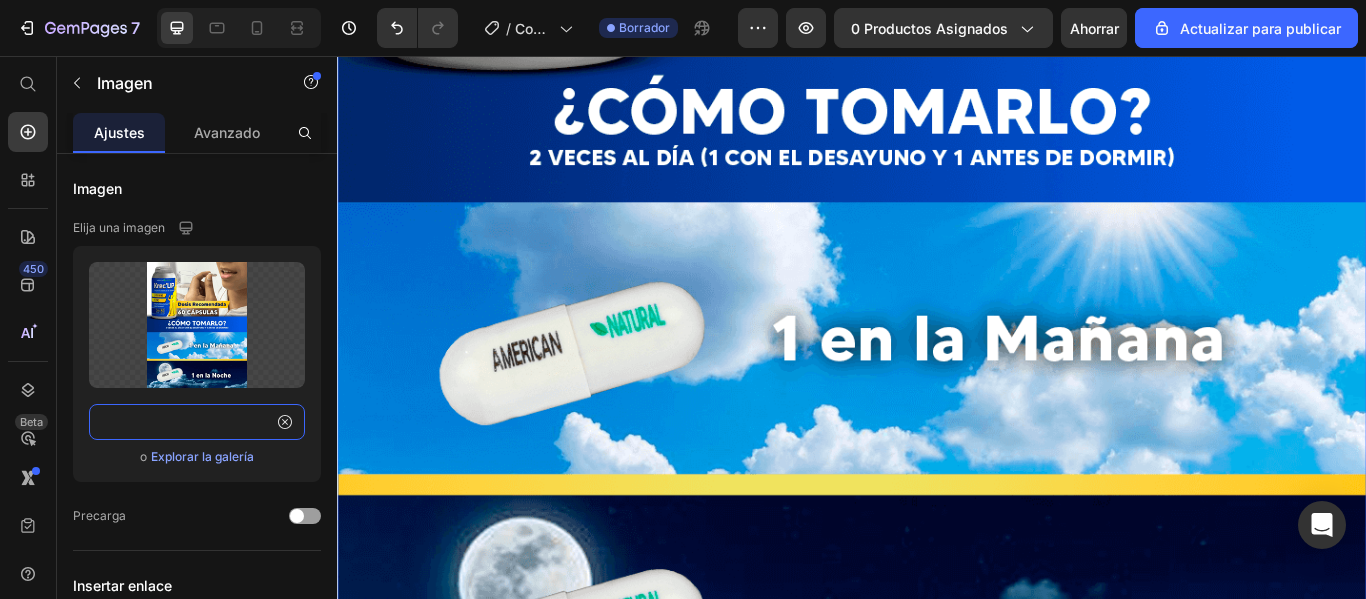 type on "https://cdn.shopify.com/s/files/1/0604/1459/1049/files/Krece-04.png?v=1752207342" 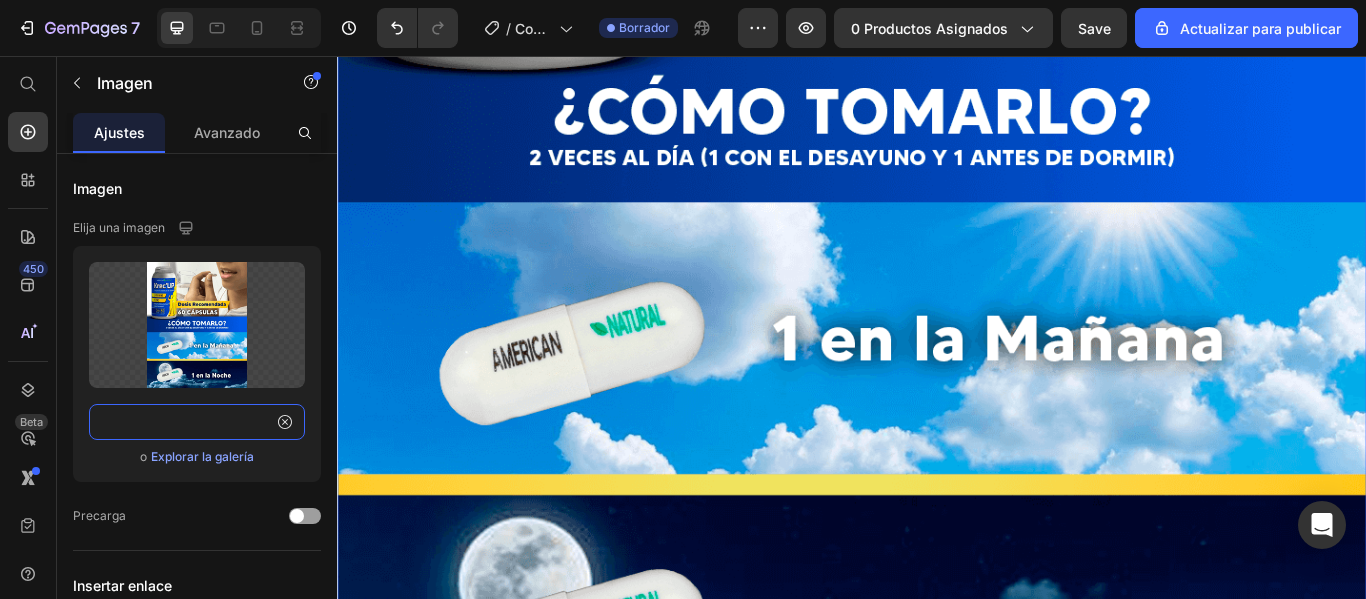 scroll, scrollTop: 0, scrollLeft: 0, axis: both 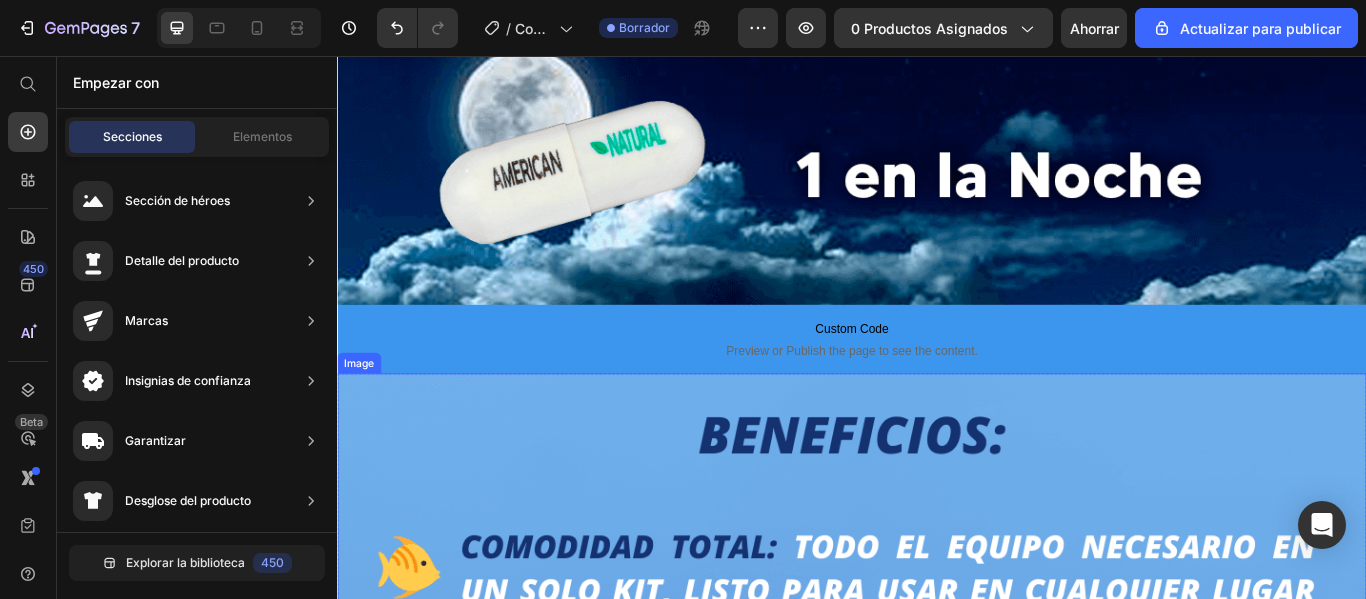 click at bounding box center [937, 1370] 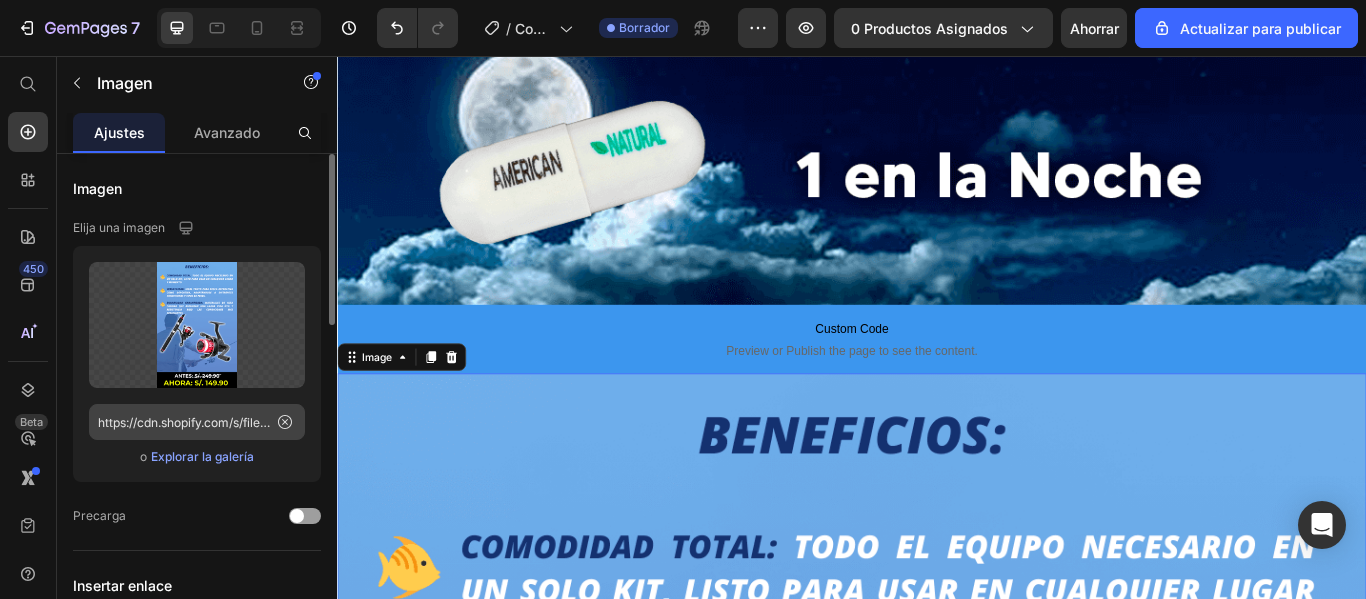 click 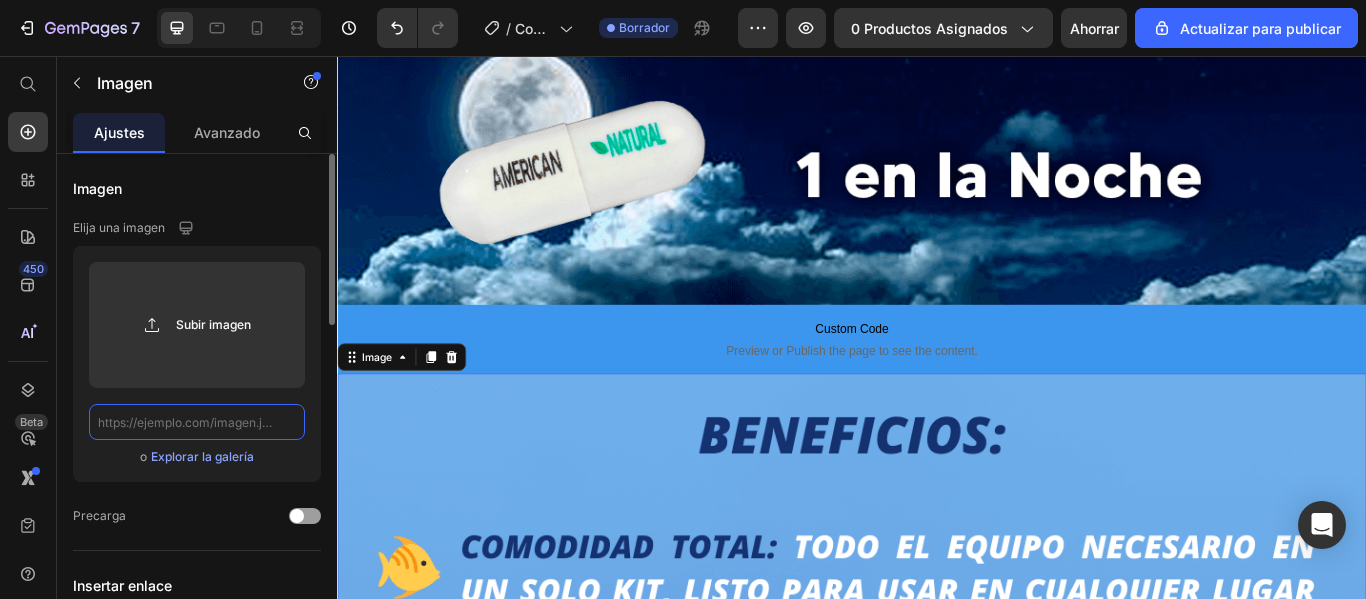 scroll, scrollTop: 0, scrollLeft: 0, axis: both 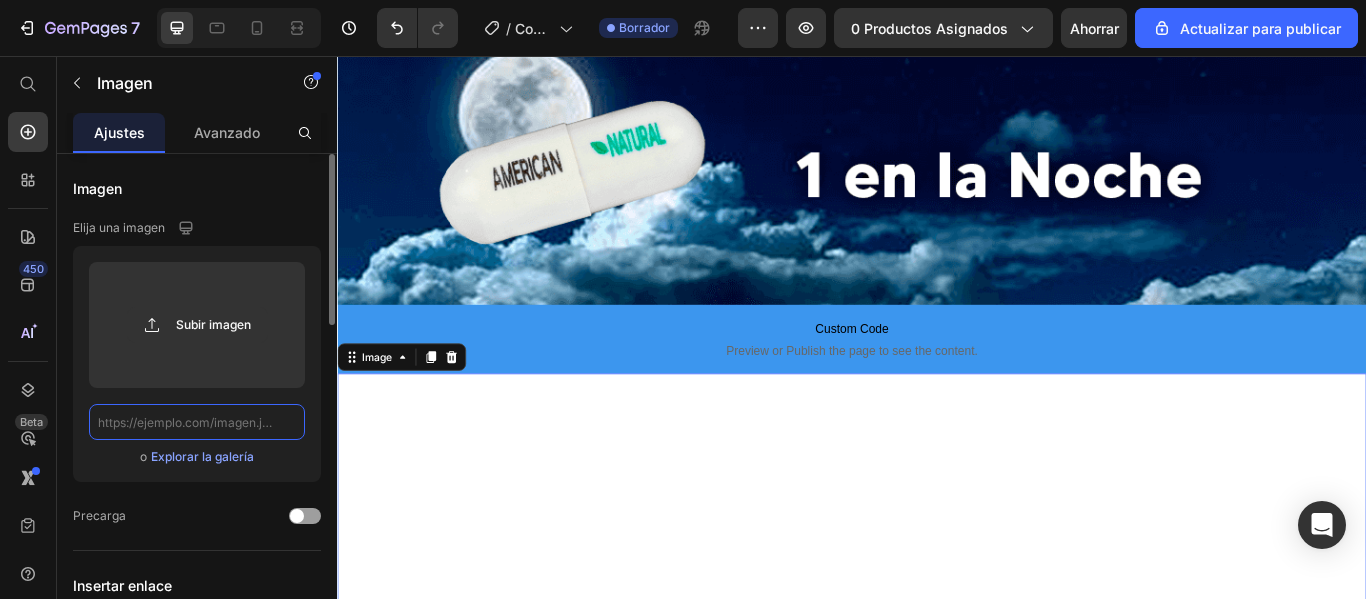 paste on "https://cdn.shopify.com/s/files/1/0604/1459/1049/files/Krece-01.png?v=1752207342" 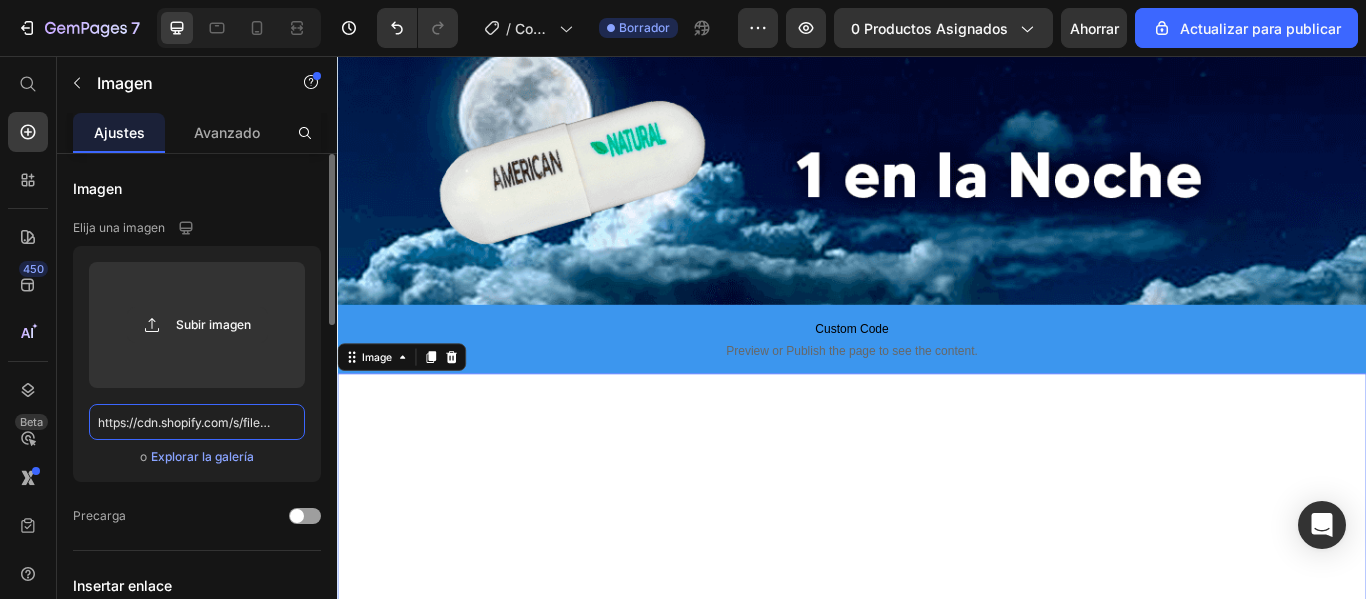scroll, scrollTop: 0, scrollLeft: 305, axis: horizontal 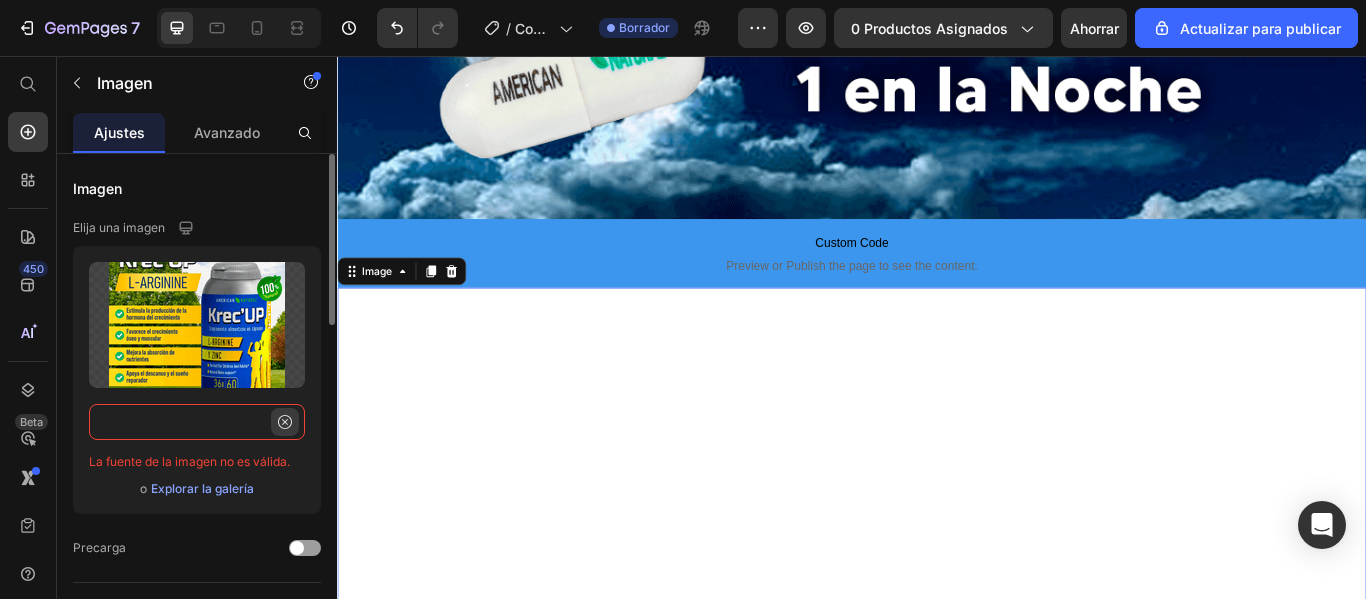 type on "https://cdn.shopify.com/s/files/1/0604/1459/1049/files/Krece-01.png?v=1752207342" 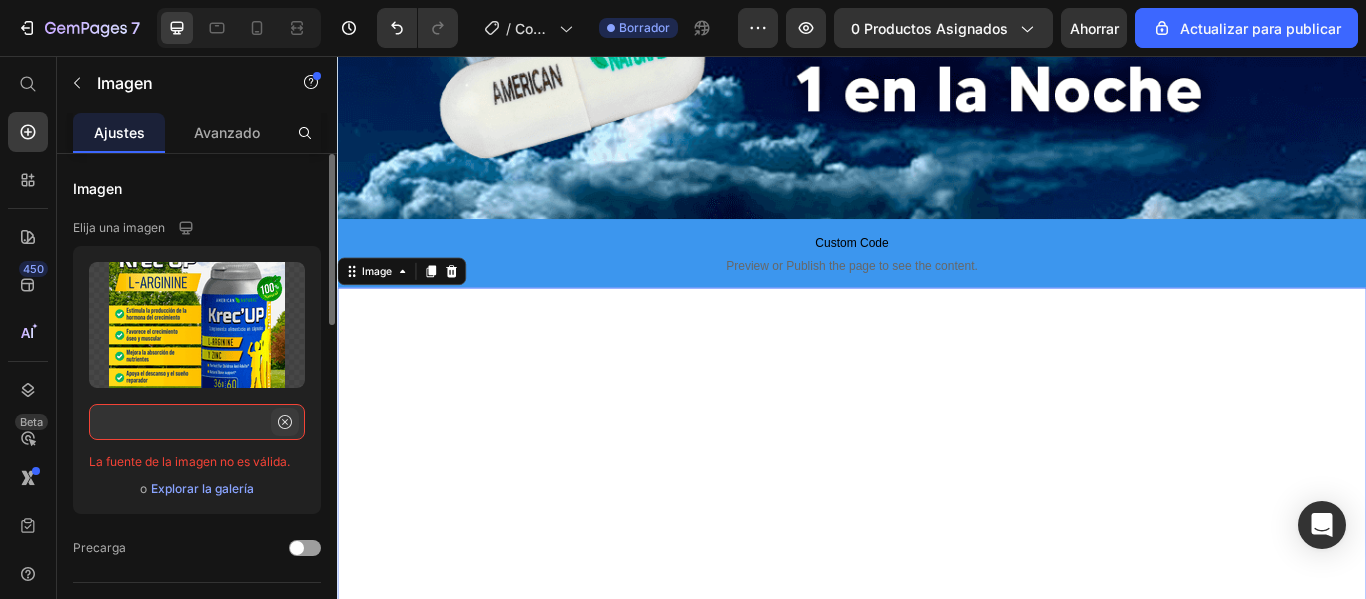 click 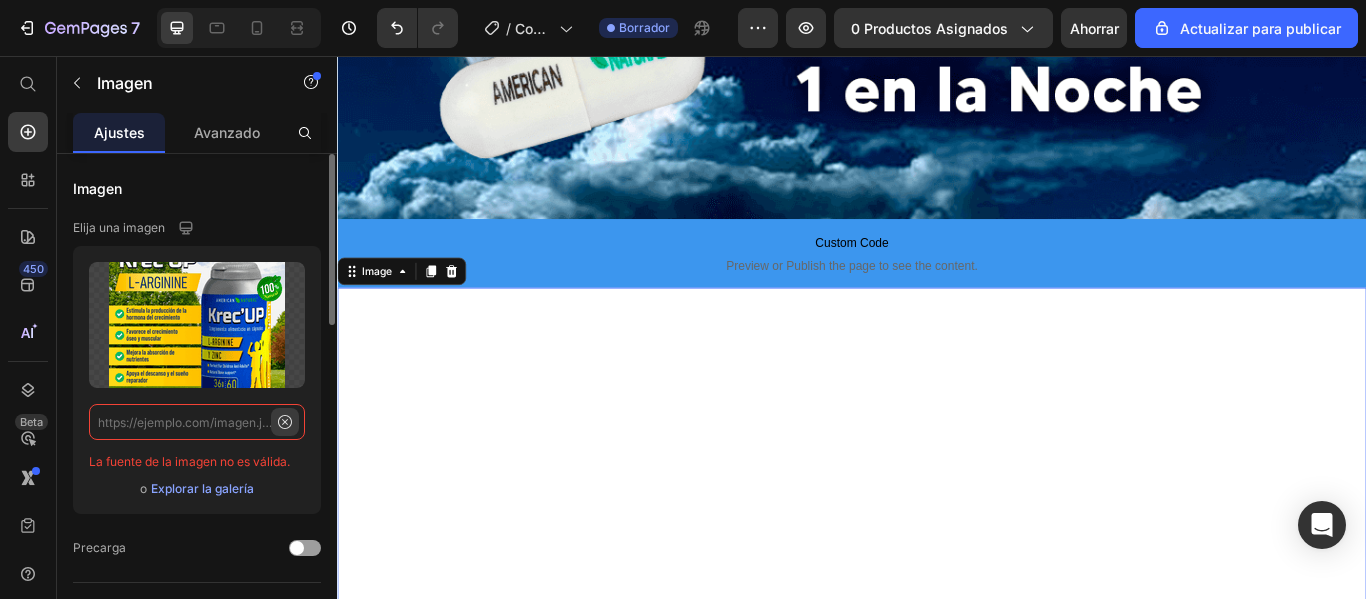 scroll, scrollTop: 0, scrollLeft: 0, axis: both 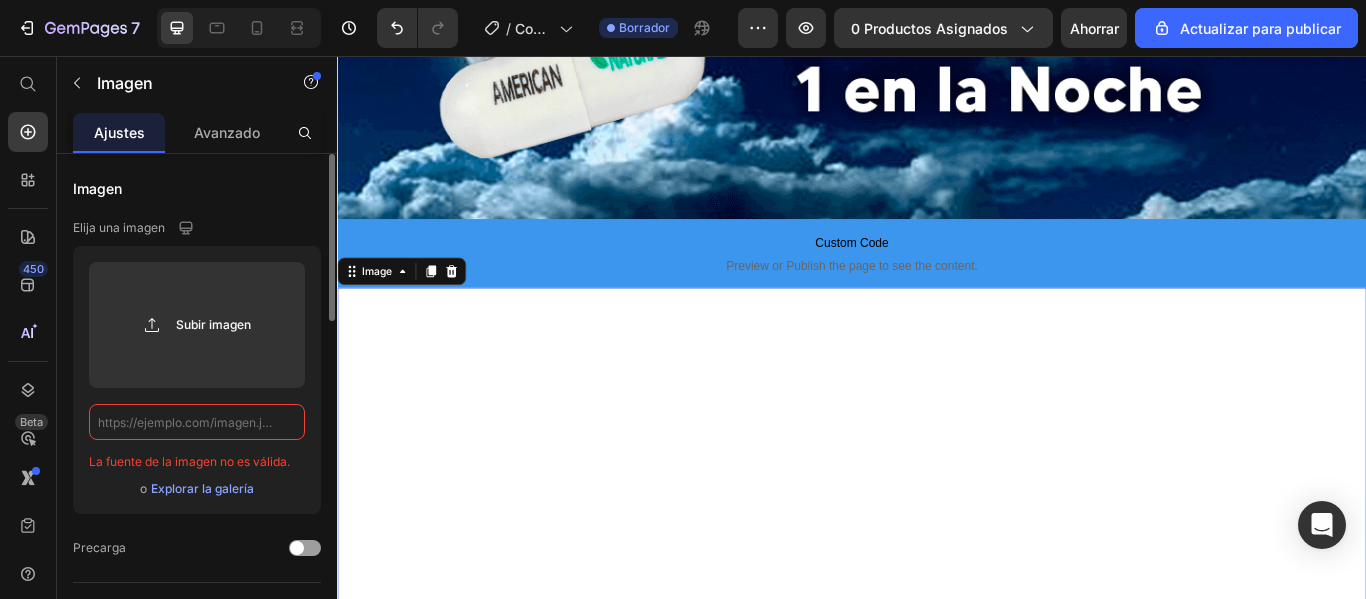 paste on "https://cdn.shopify.com/s/files/1/0604/1459/1049/files/Krece-01.png?v=1752207342" 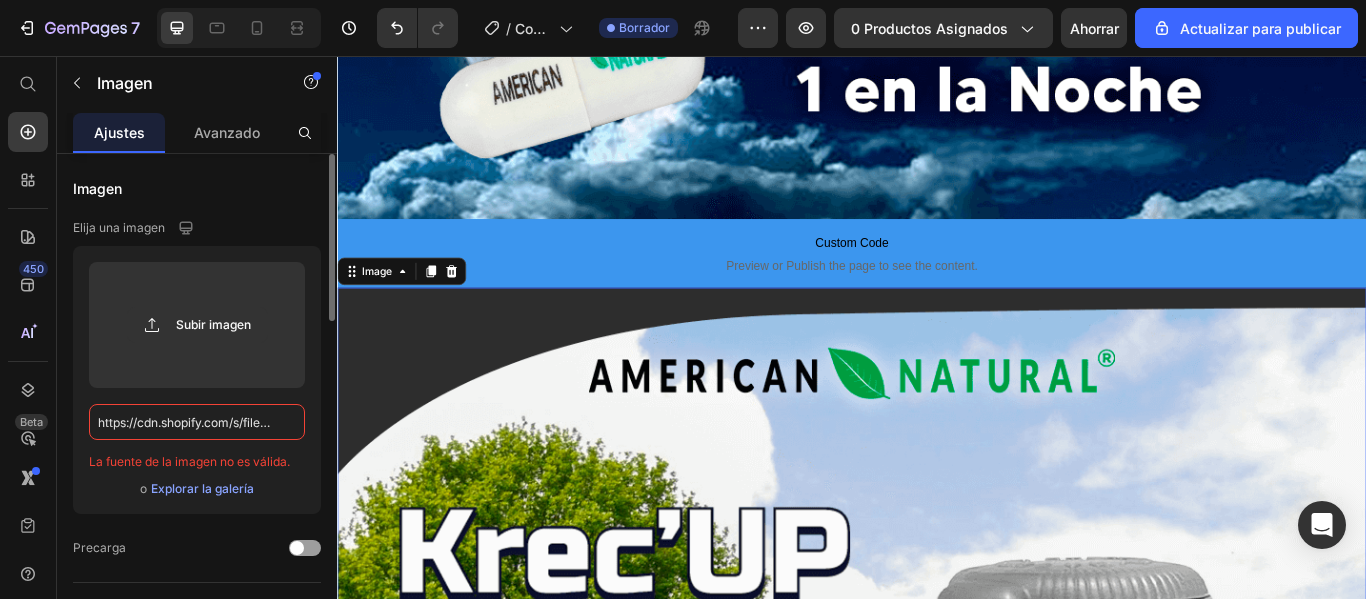 scroll, scrollTop: 0, scrollLeft: 305, axis: horizontal 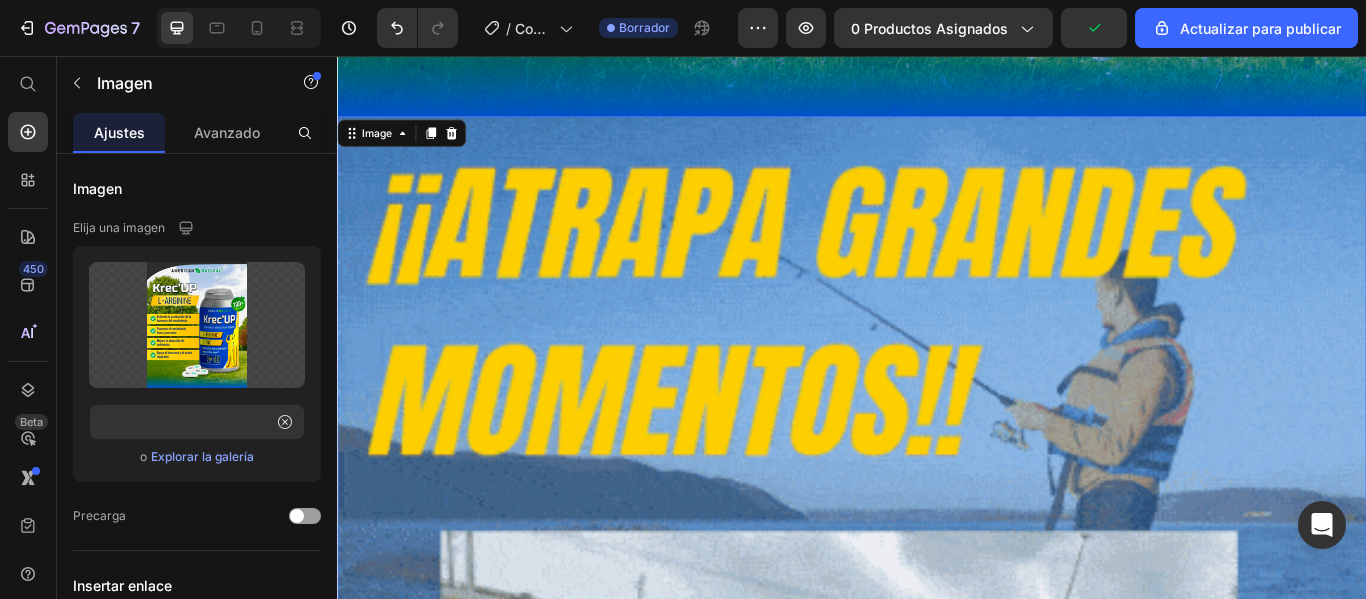 click at bounding box center (937, 1070) 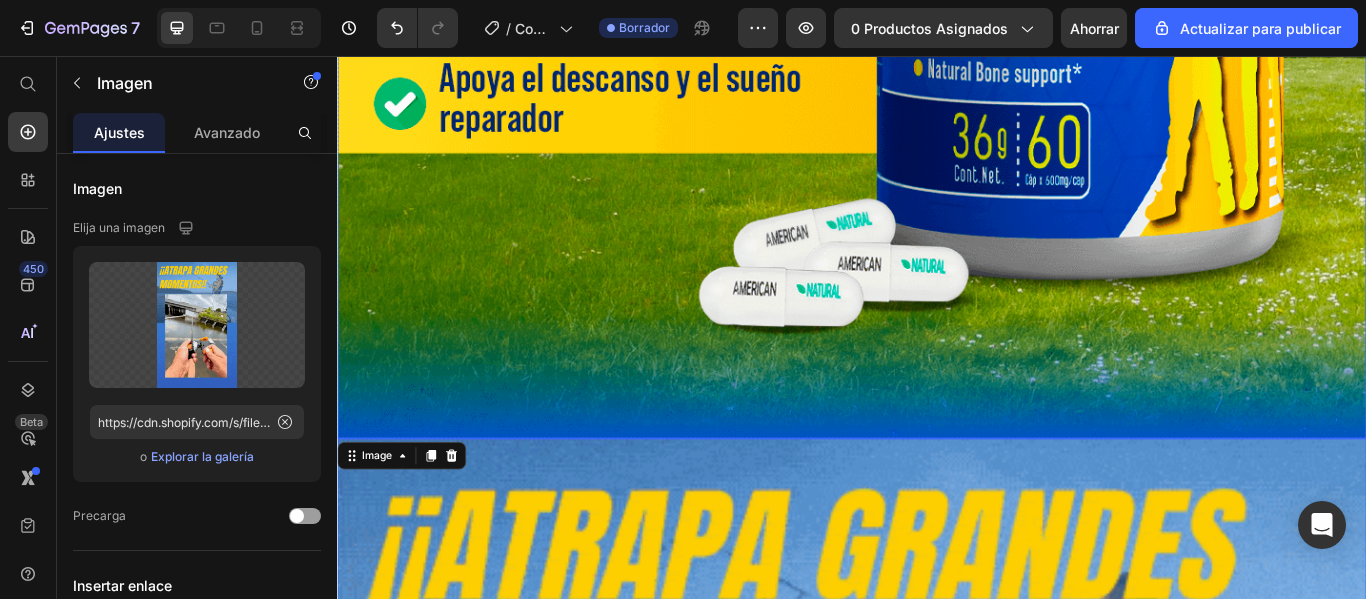 scroll, scrollTop: 9246, scrollLeft: 0, axis: vertical 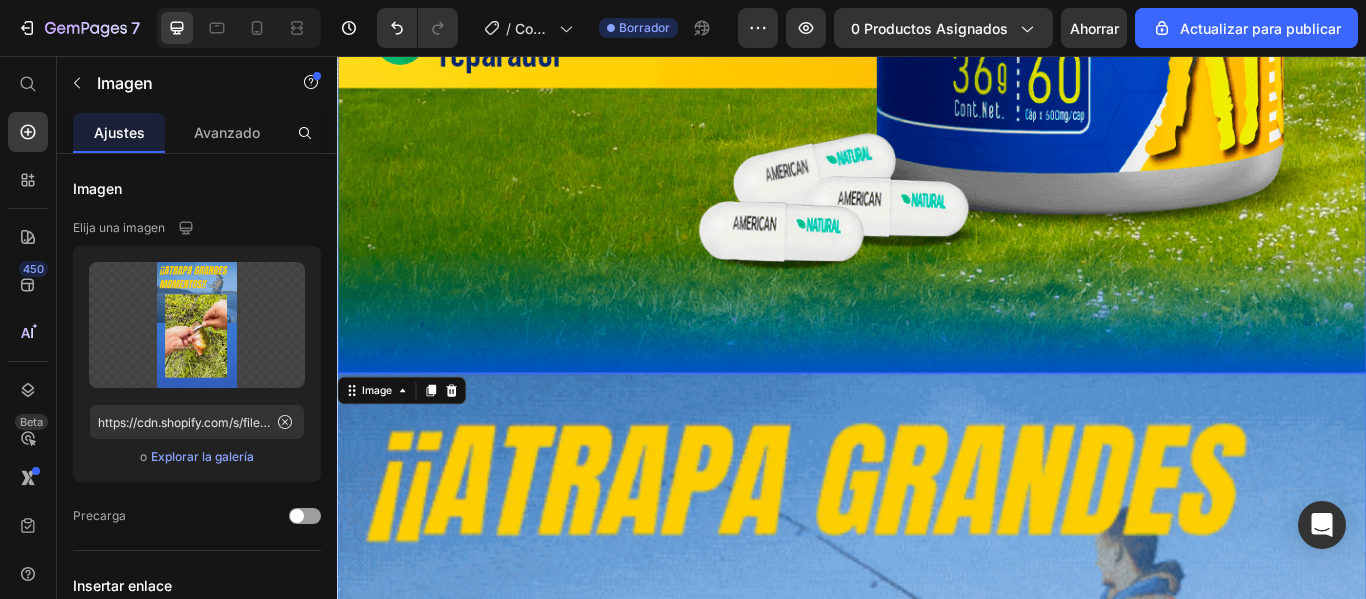 click at bounding box center (937, 1370) 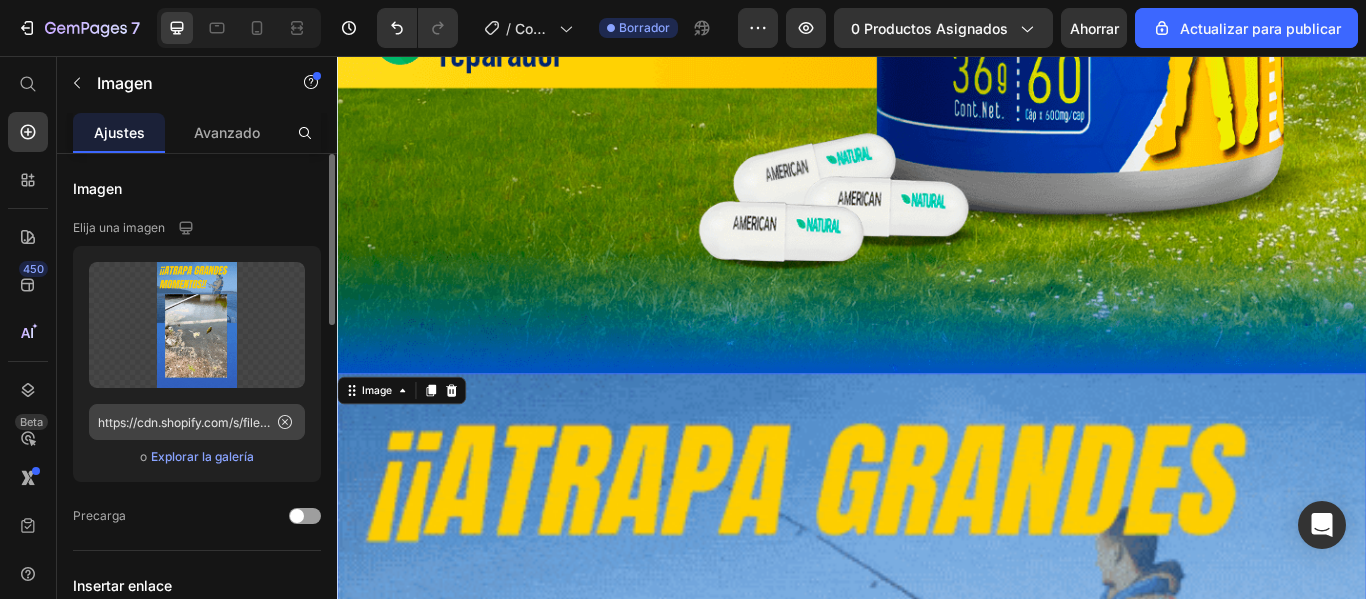 click 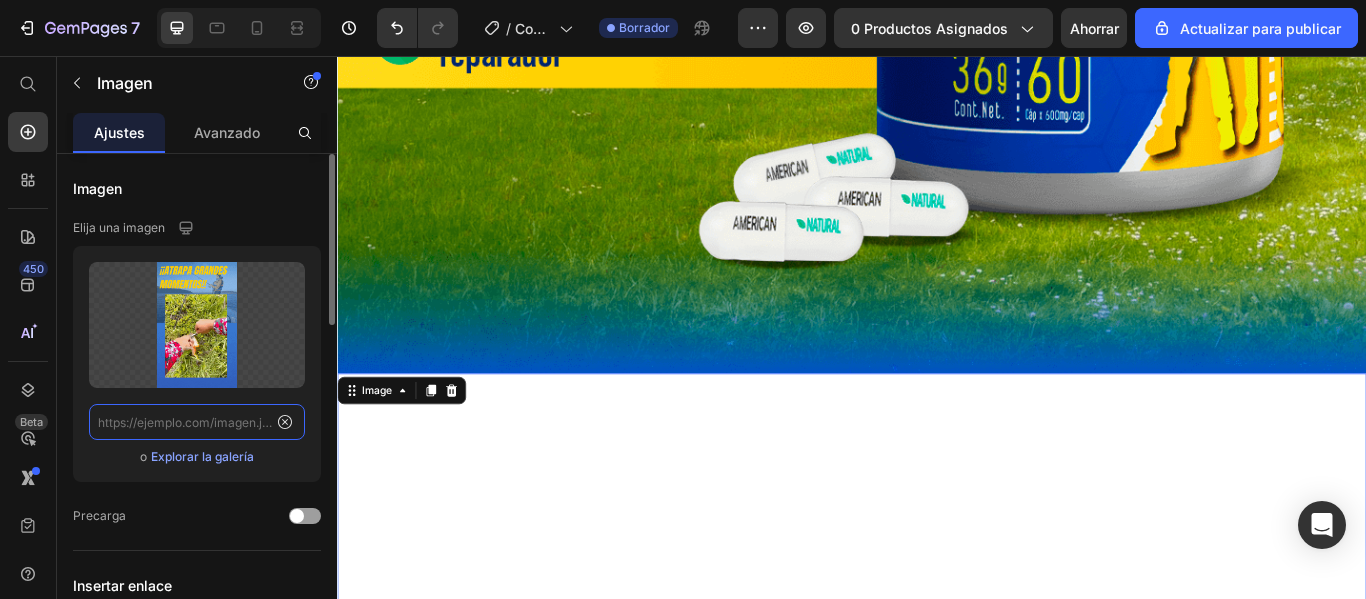 scroll, scrollTop: 0, scrollLeft: 0, axis: both 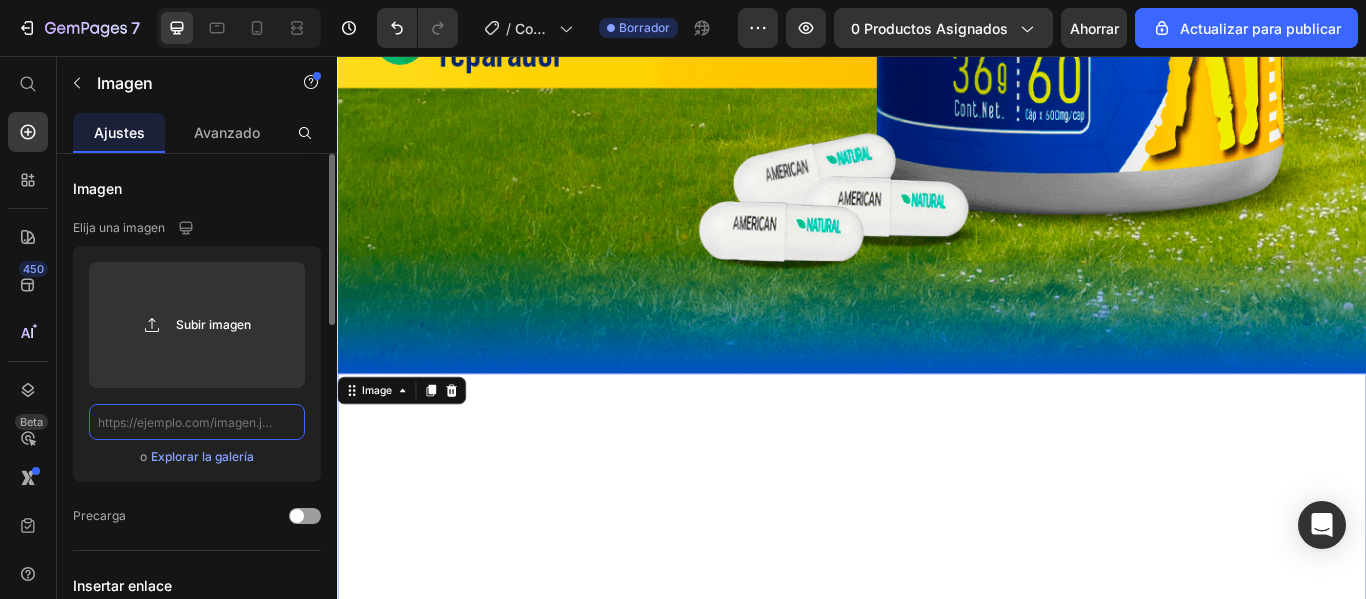 click 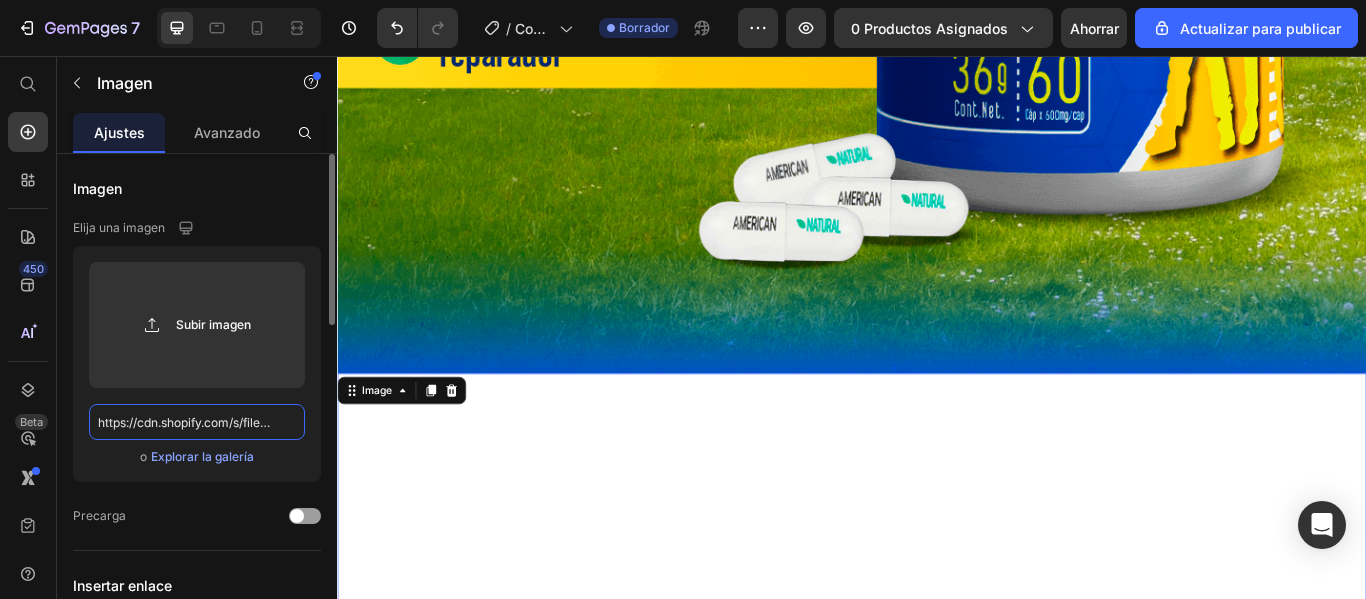 scroll, scrollTop: 0, scrollLeft: 305, axis: horizontal 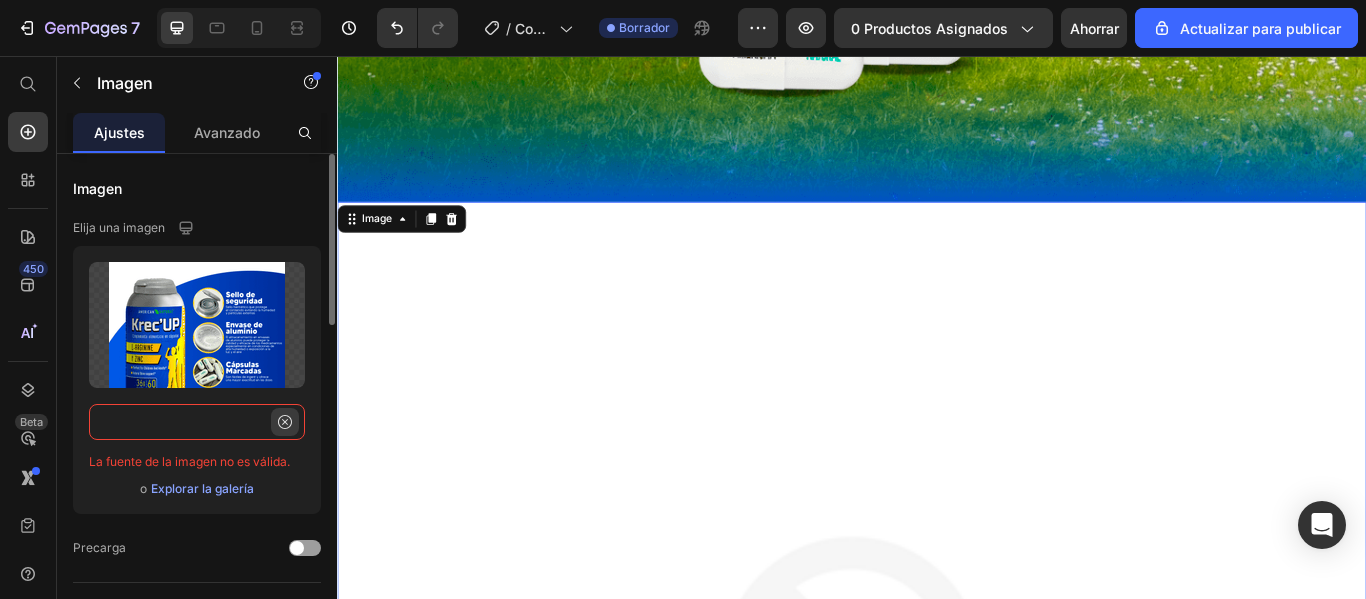 type on "https://cdn.shopify.com/s/files/1/0604/1459/1049/files/Krece-03.png?v=1752207341" 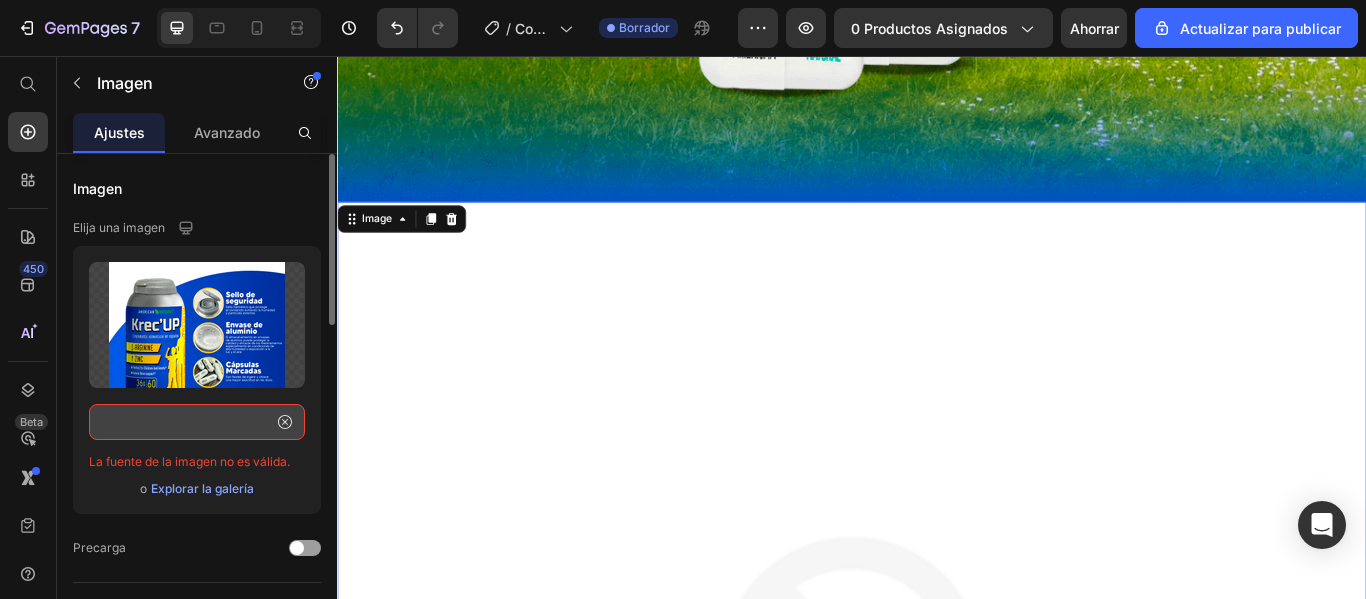 click 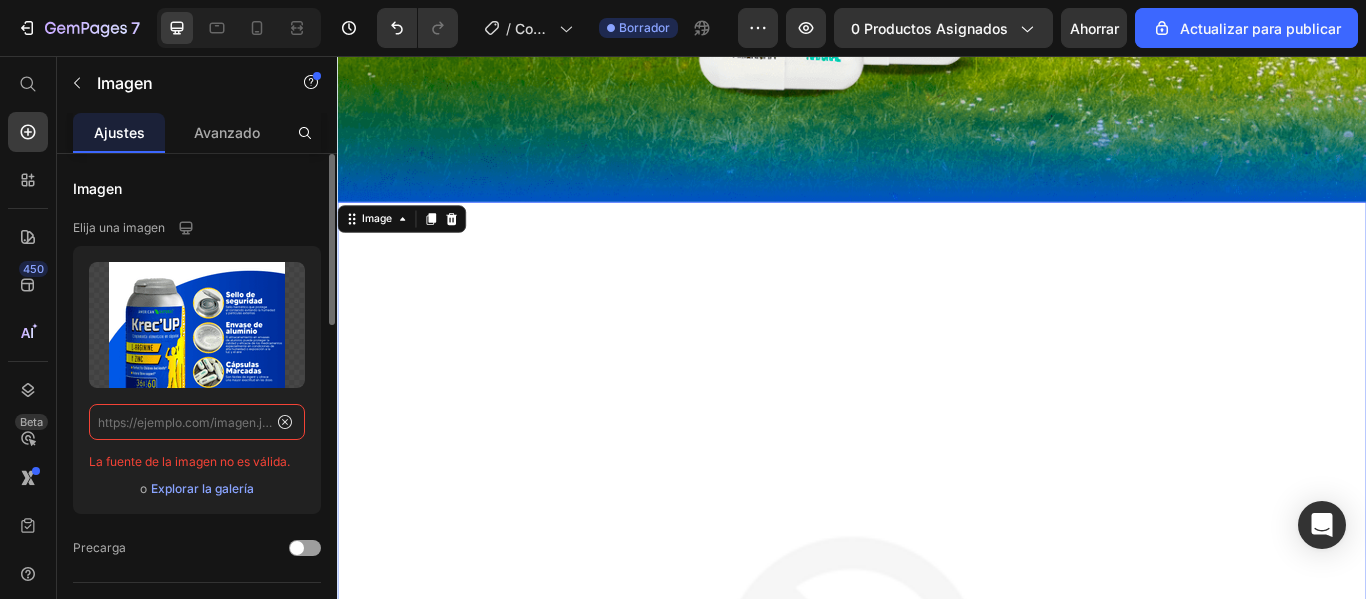 scroll, scrollTop: 0, scrollLeft: 0, axis: both 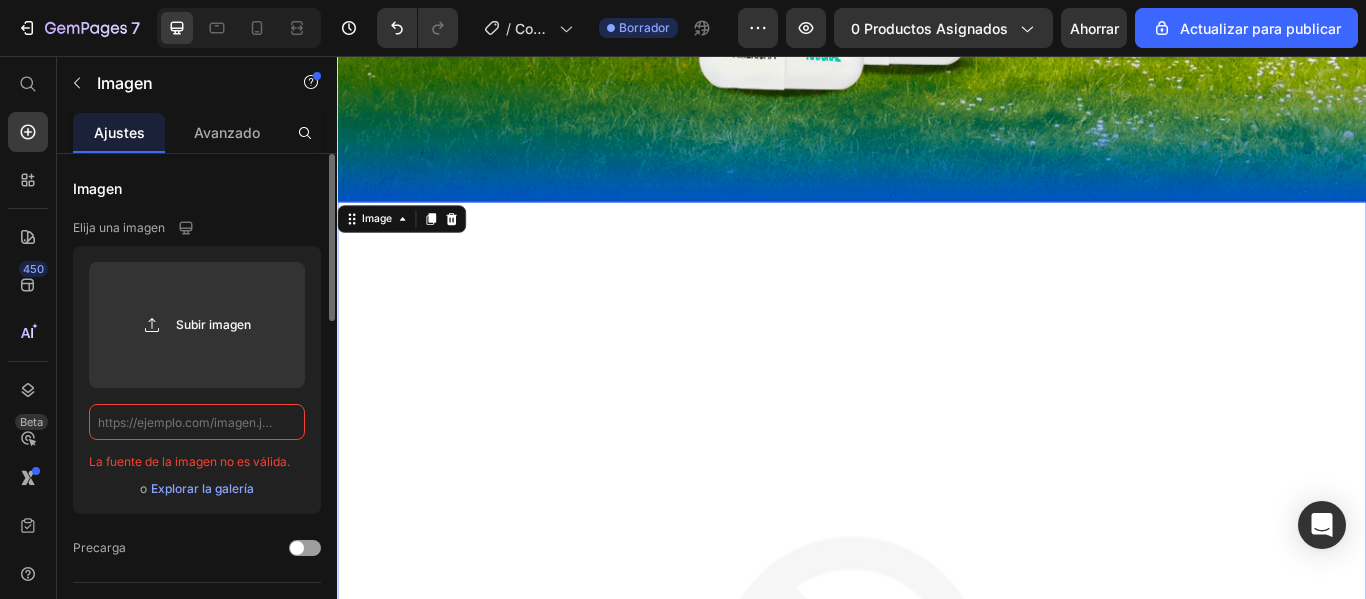 paste on "https://cdn.shopify.com/s/files/1/0604/1459/1049/files/Krece-03.png?v=1752207341" 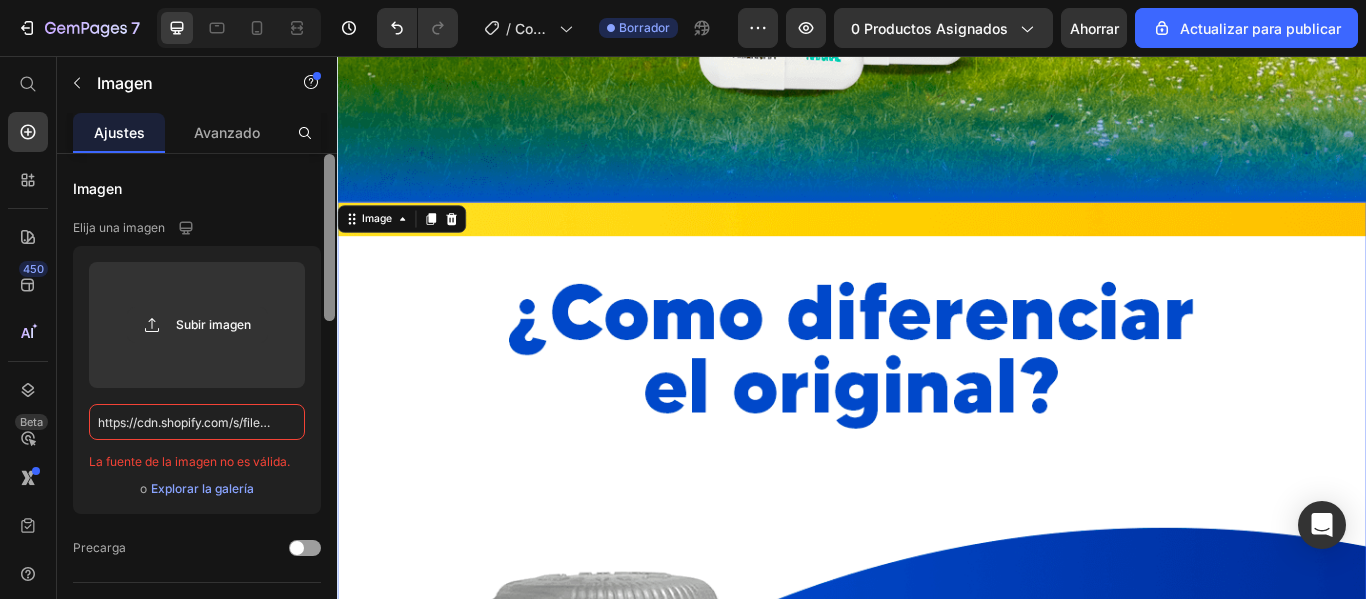scroll, scrollTop: 0, scrollLeft: 305, axis: horizontal 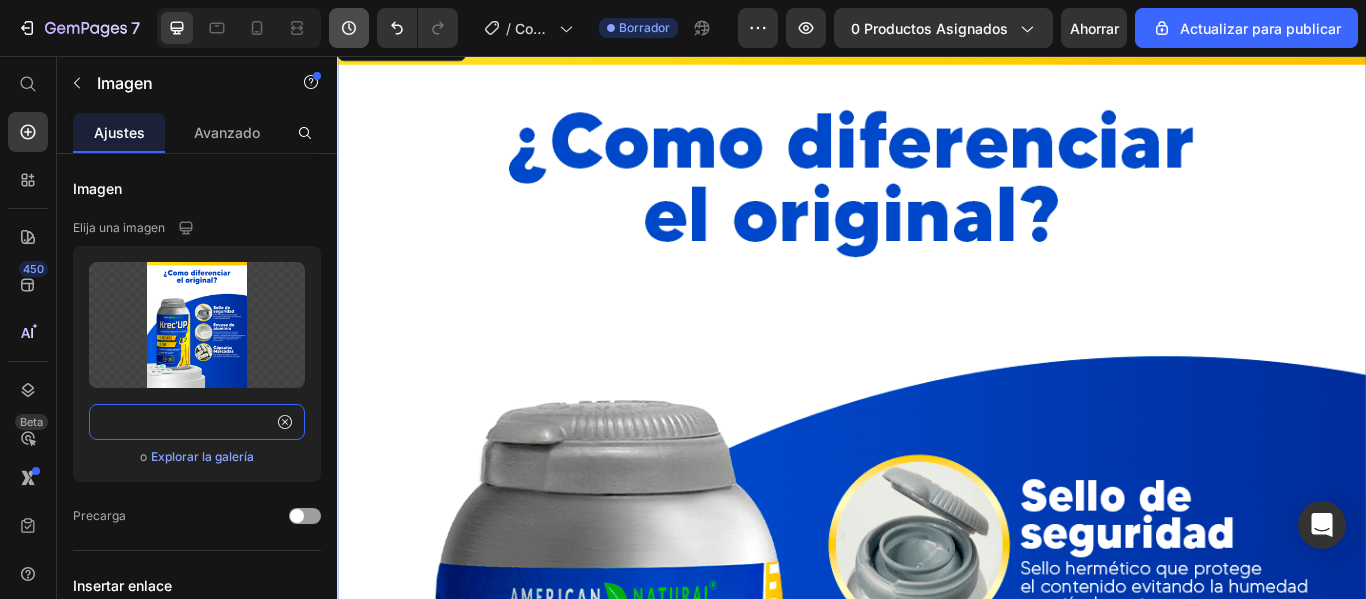 type on "https://cdn.shopify.com/s/files/1/0604/1459/1049/files/Krece-03.png?v=1752207341" 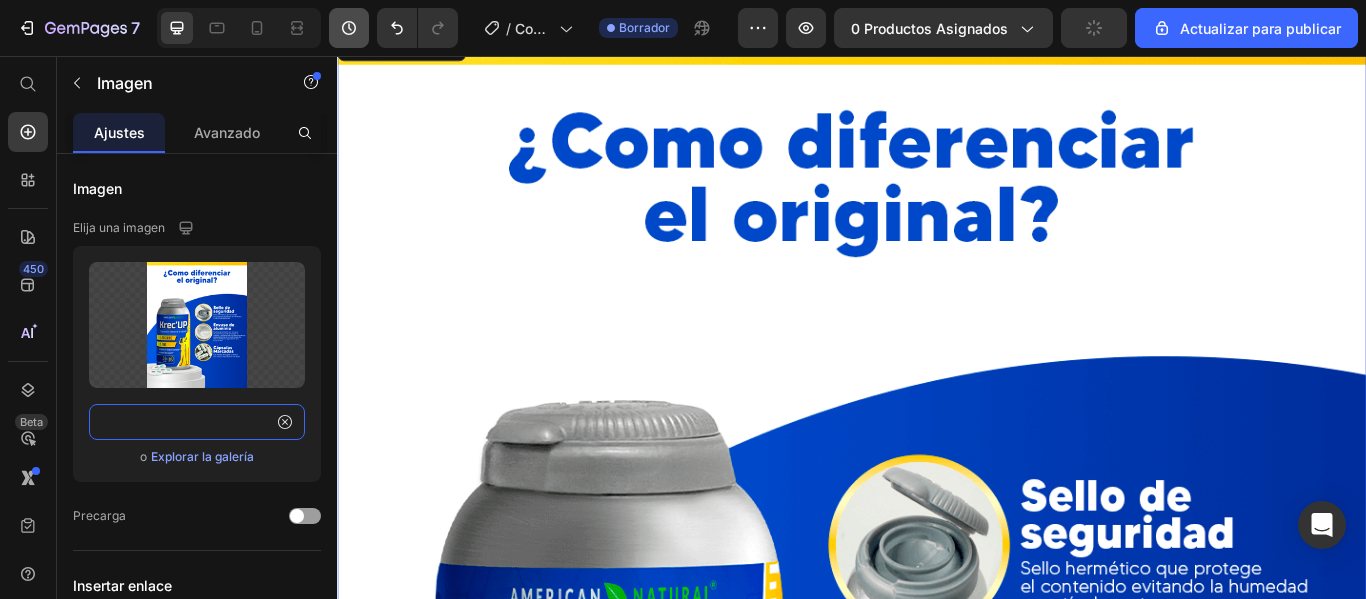 scroll, scrollTop: 0, scrollLeft: 0, axis: both 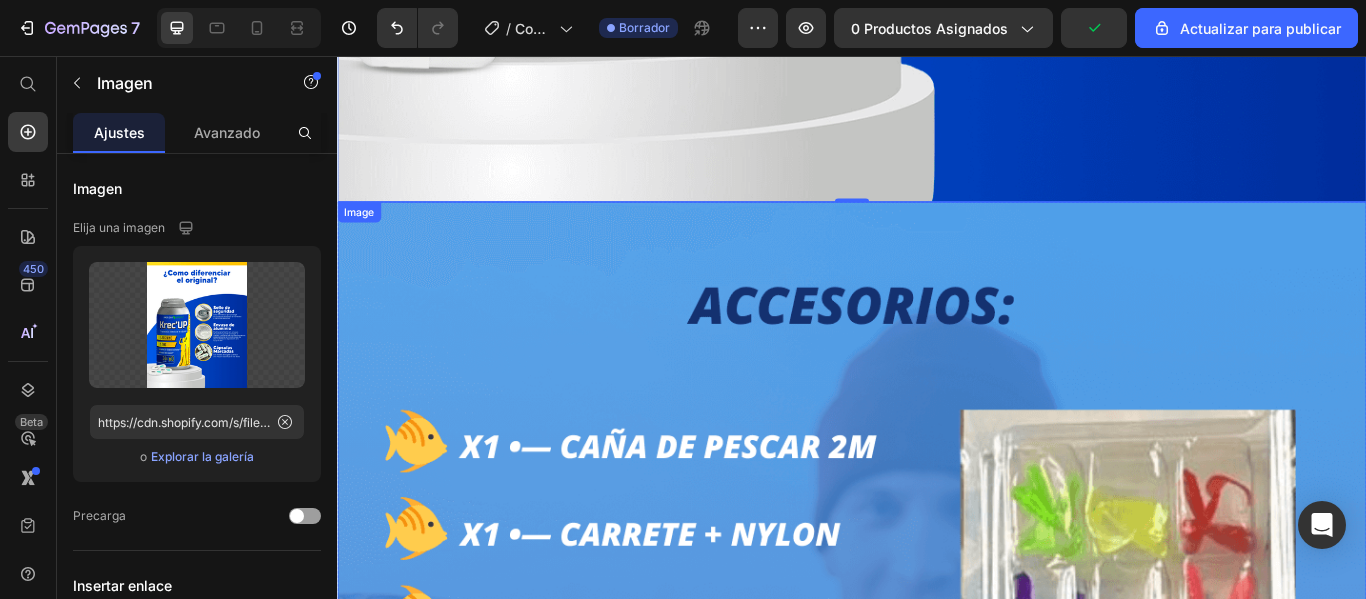 click at bounding box center (937, 959) 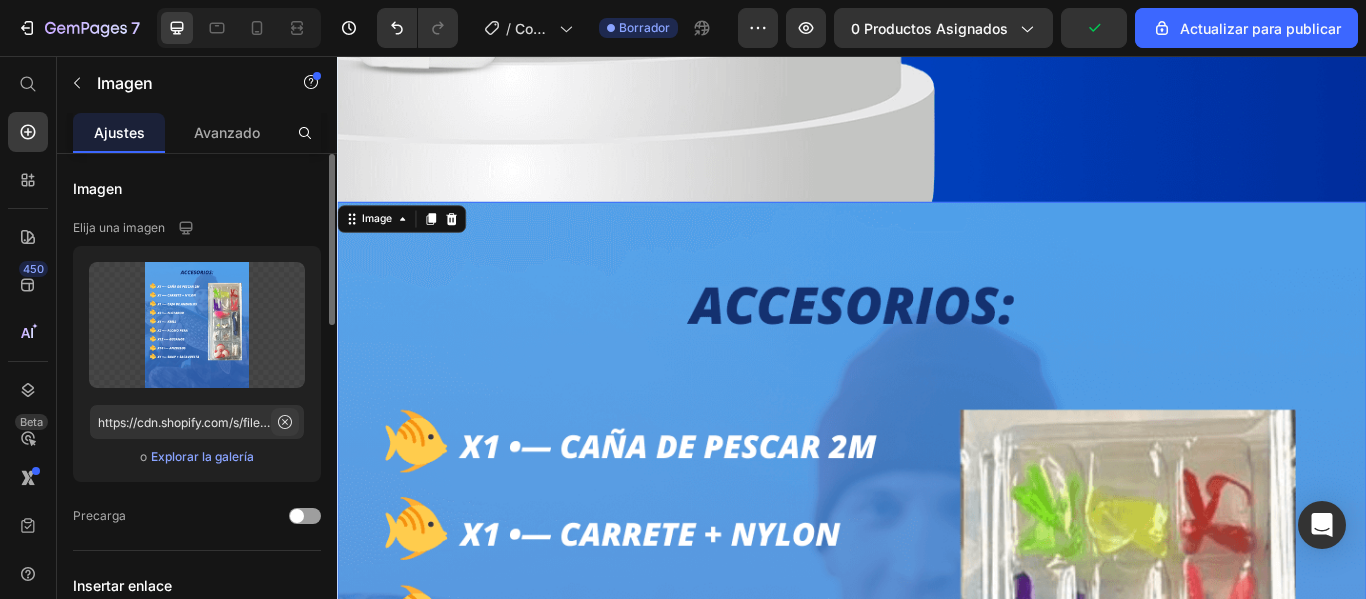 click 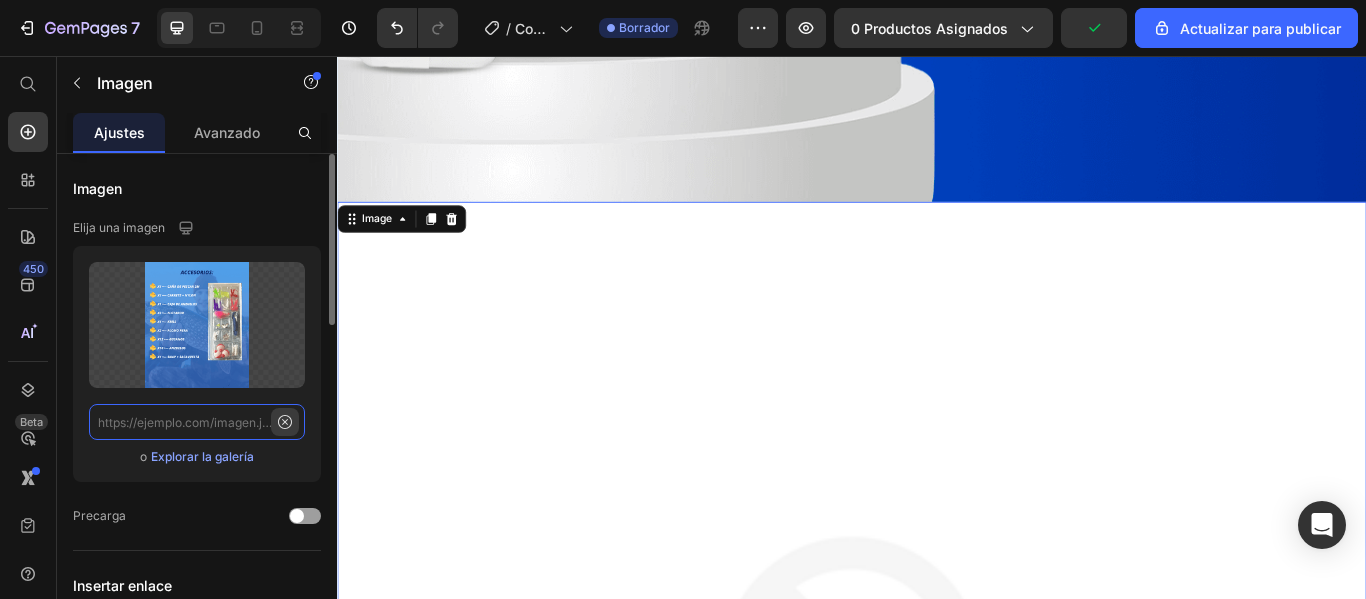 scroll, scrollTop: 0, scrollLeft: 0, axis: both 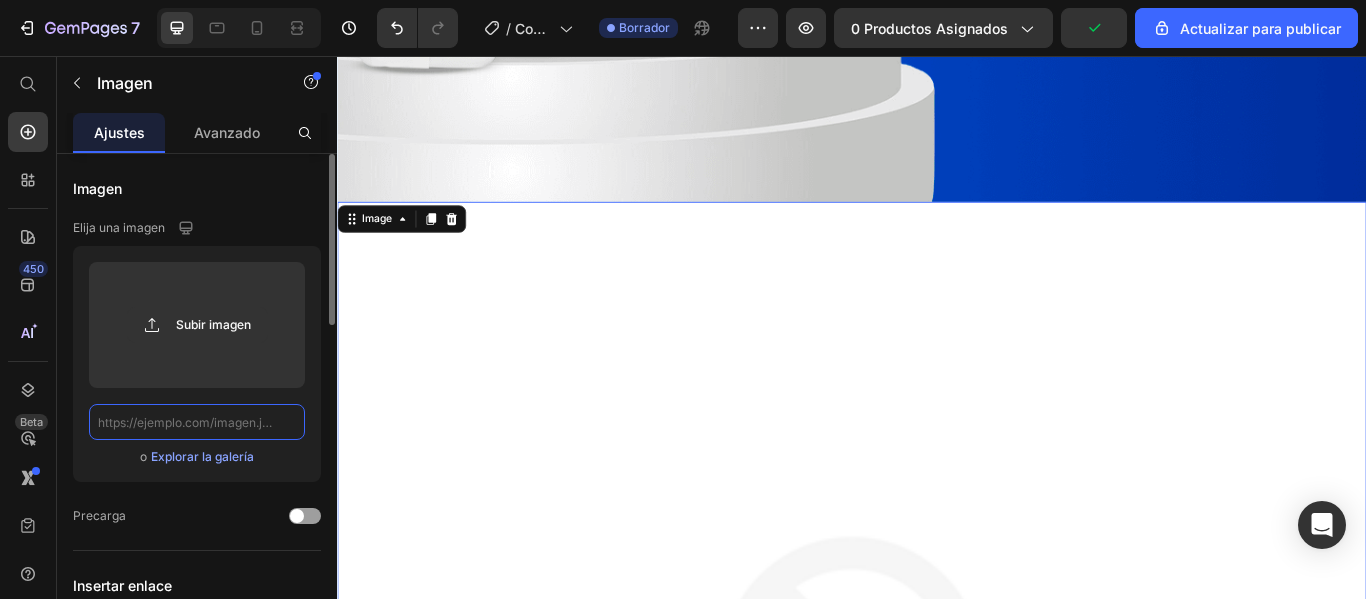 paste on "https://cdn.shopify.com/s/files/1/0604/1459/1049/files/Krece-02.png?v=1752207341" 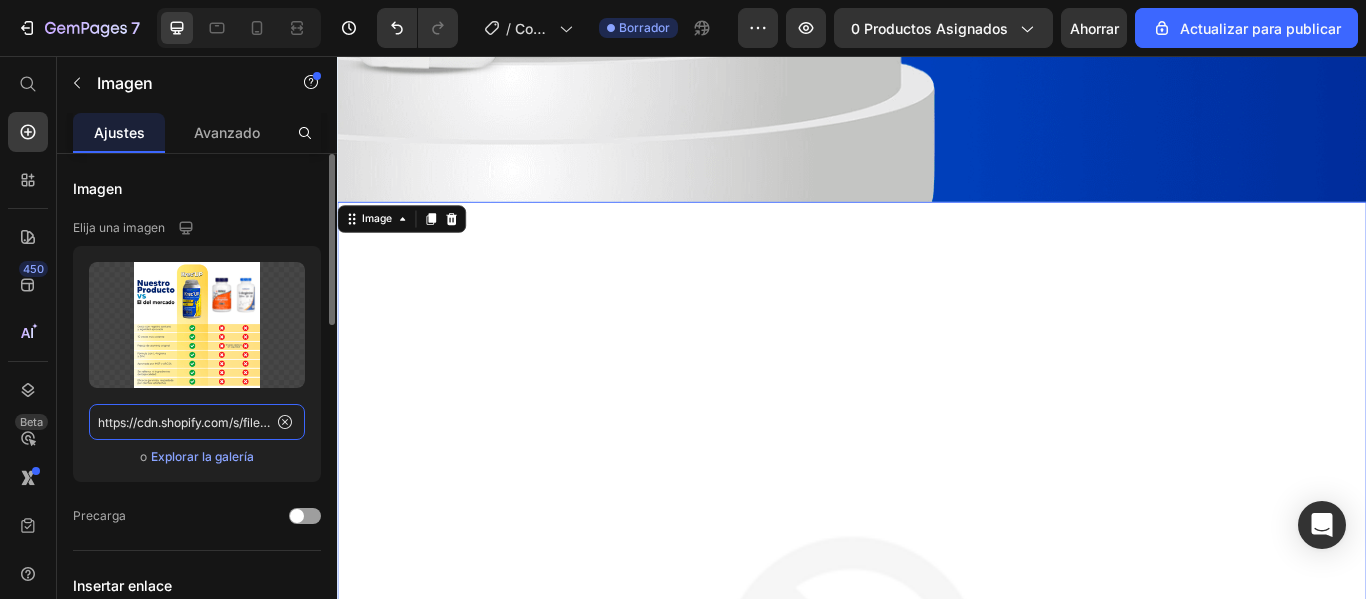 scroll, scrollTop: 0, scrollLeft: 305, axis: horizontal 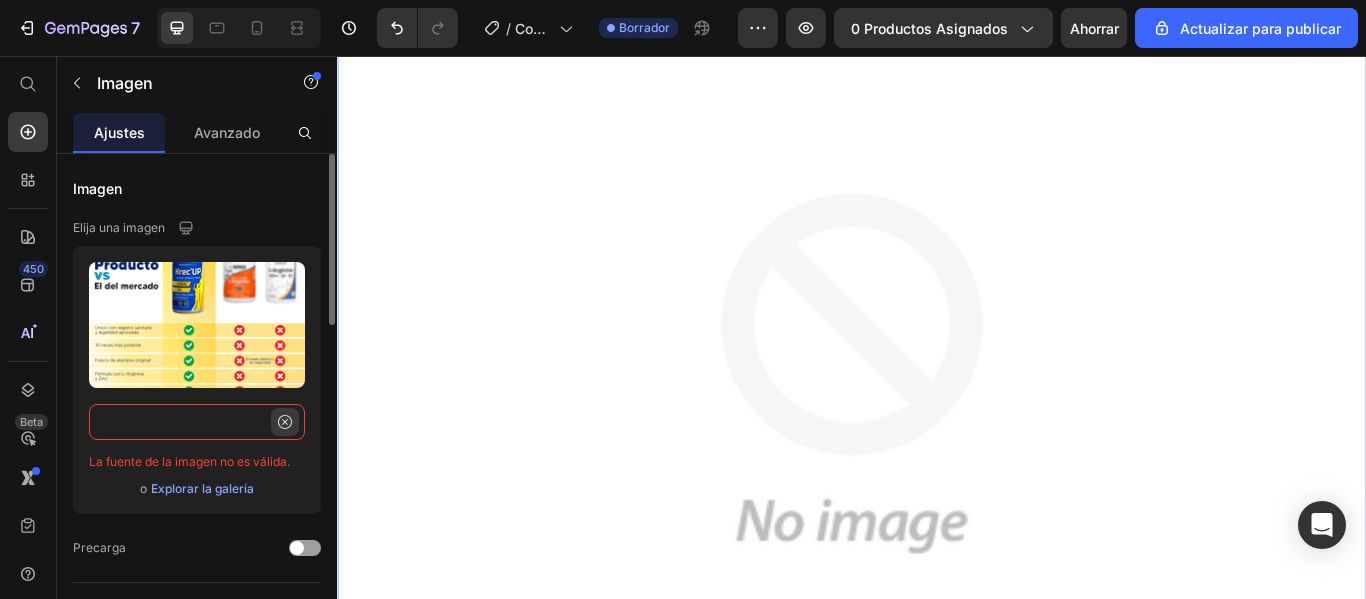 type on "https://cdn.shopify.com/s/files/1/0604/1459/1049/files/Krece-02.png?v=1752207341" 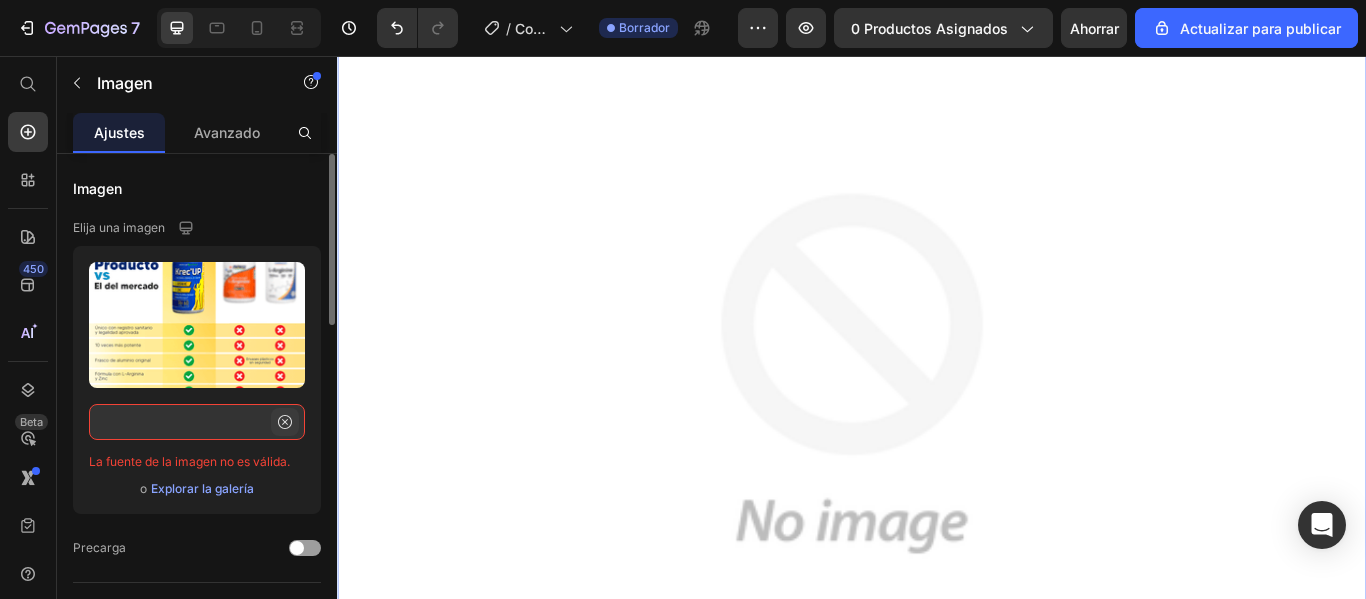 click 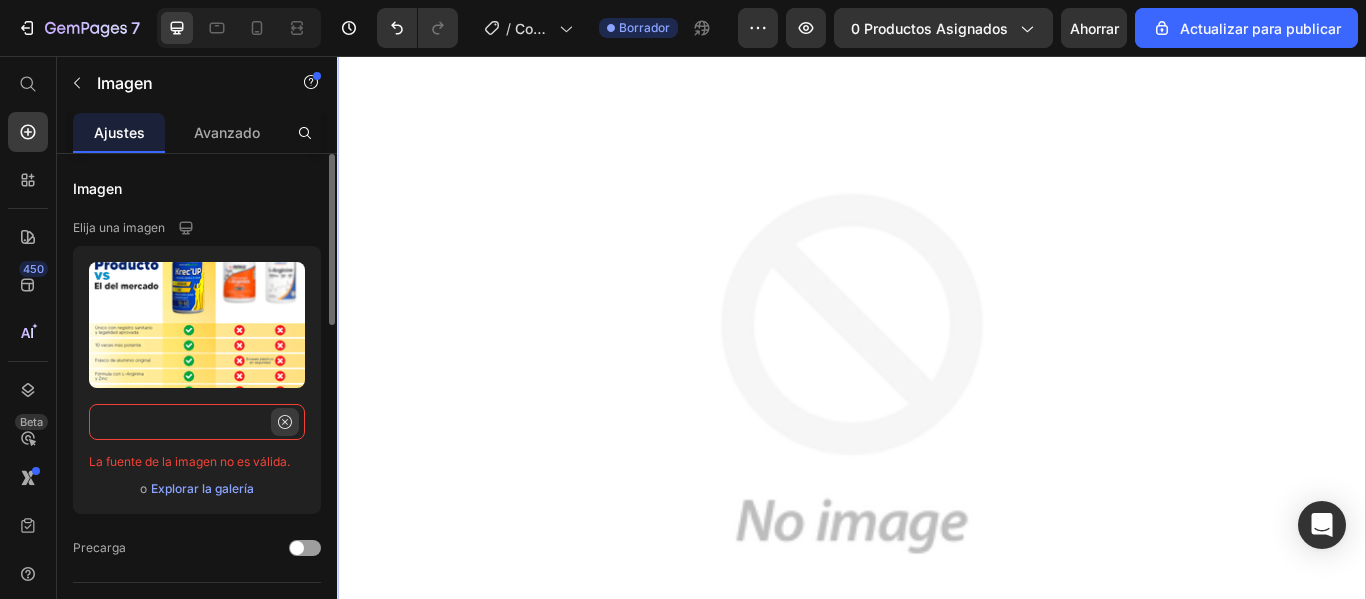 scroll, scrollTop: 0, scrollLeft: 0, axis: both 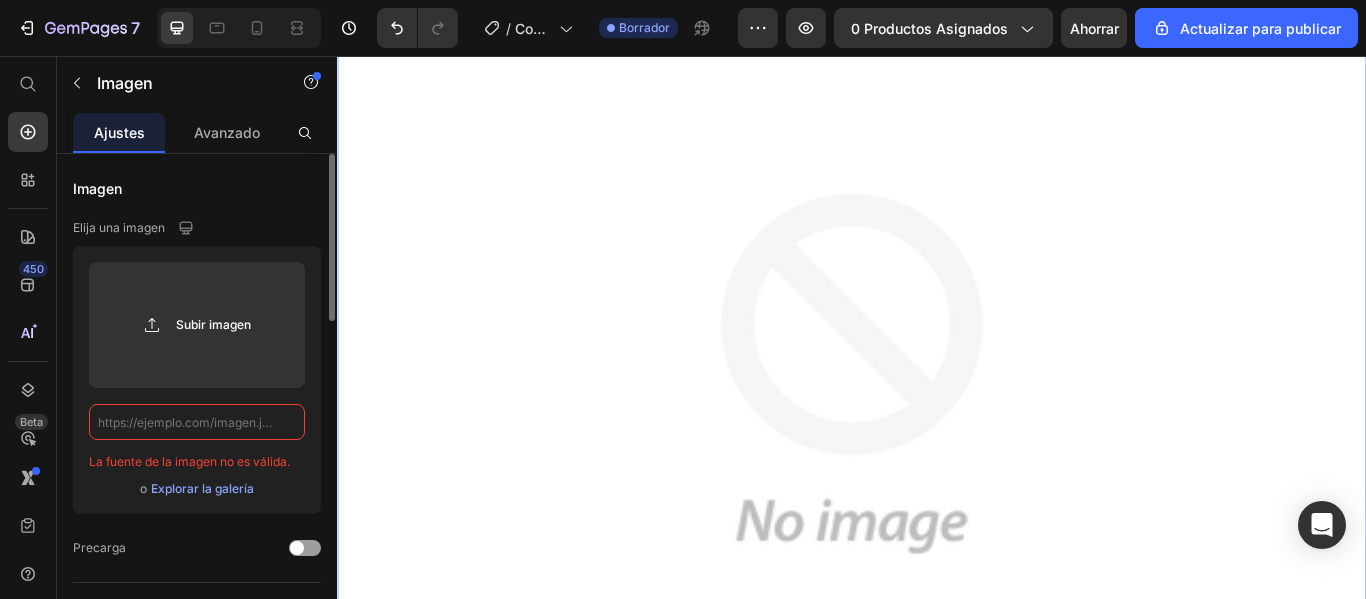 paste on "https://cdn.shopify.com/s/files/1/0604/1459/1049/files/Krece-02.png?v=1752207341" 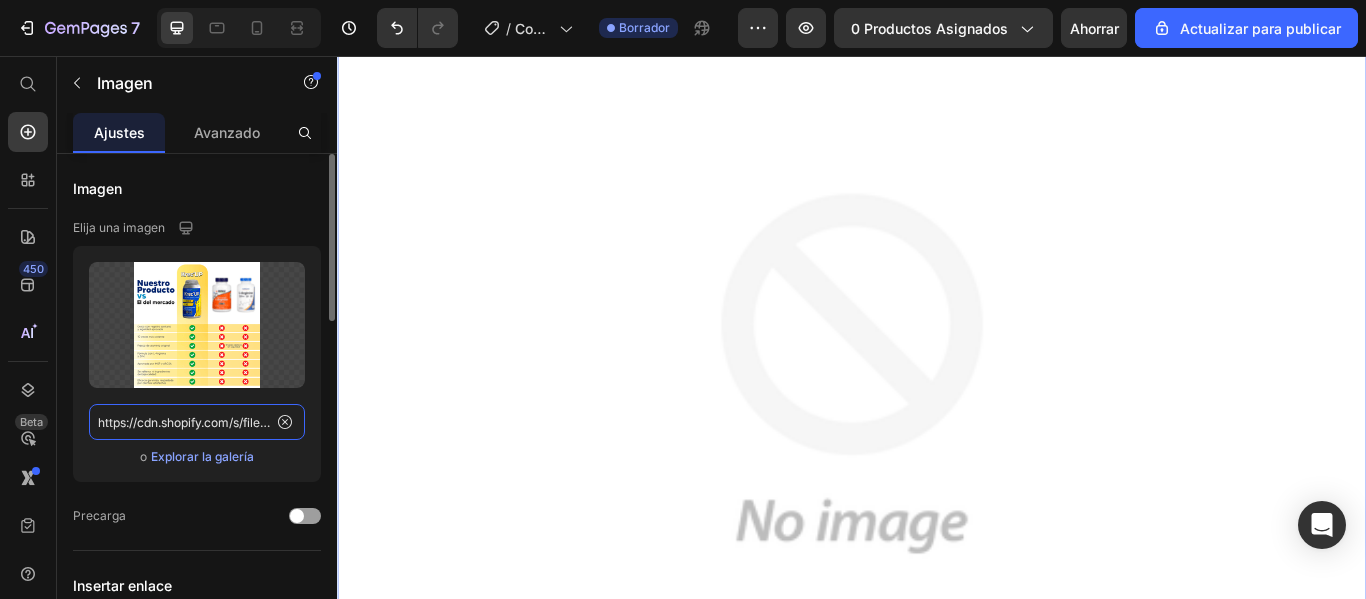 scroll, scrollTop: 0, scrollLeft: 305, axis: horizontal 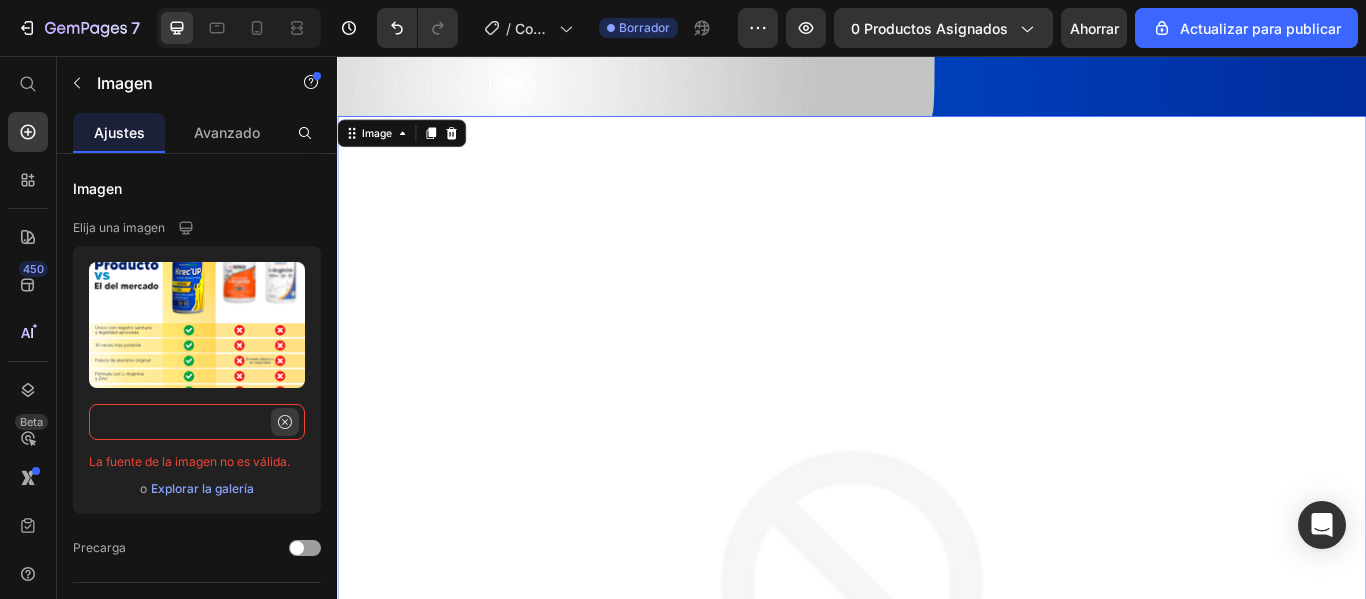 type on "https://cdn.shopify.com/s/files/1/0604/1459/1049/files/Krece-02.png?v=1752207341" 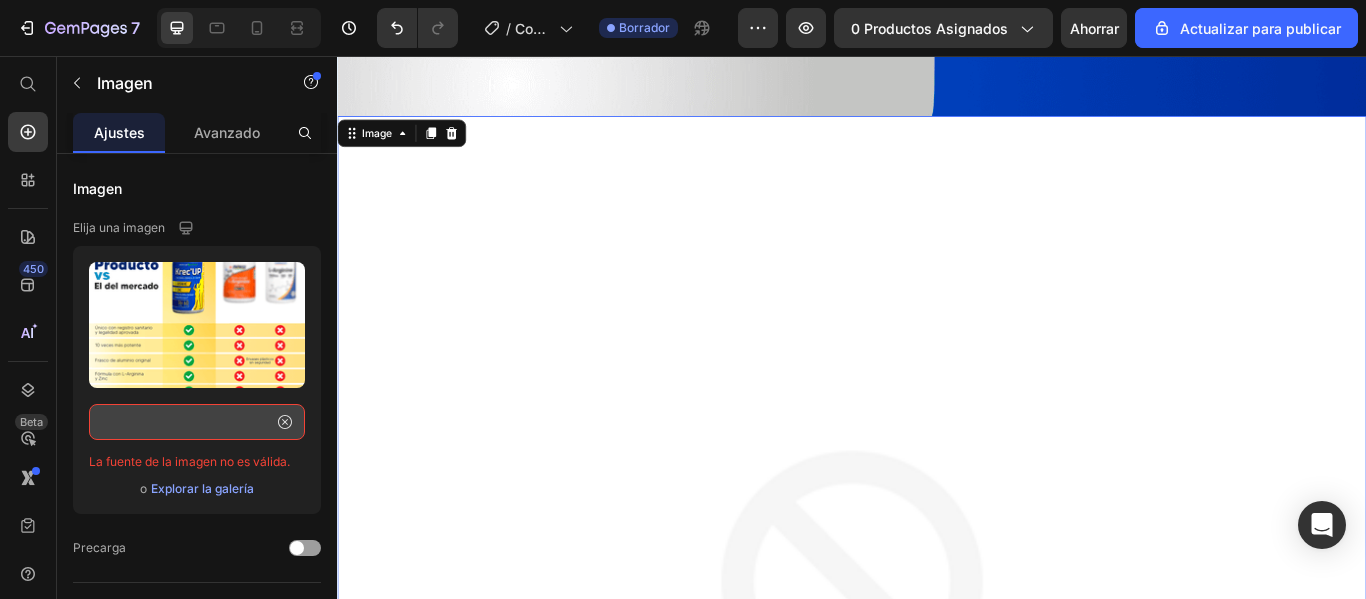 drag, startPoint x: 281, startPoint y: 423, endPoint x: 269, endPoint y: 426, distance: 12.369317 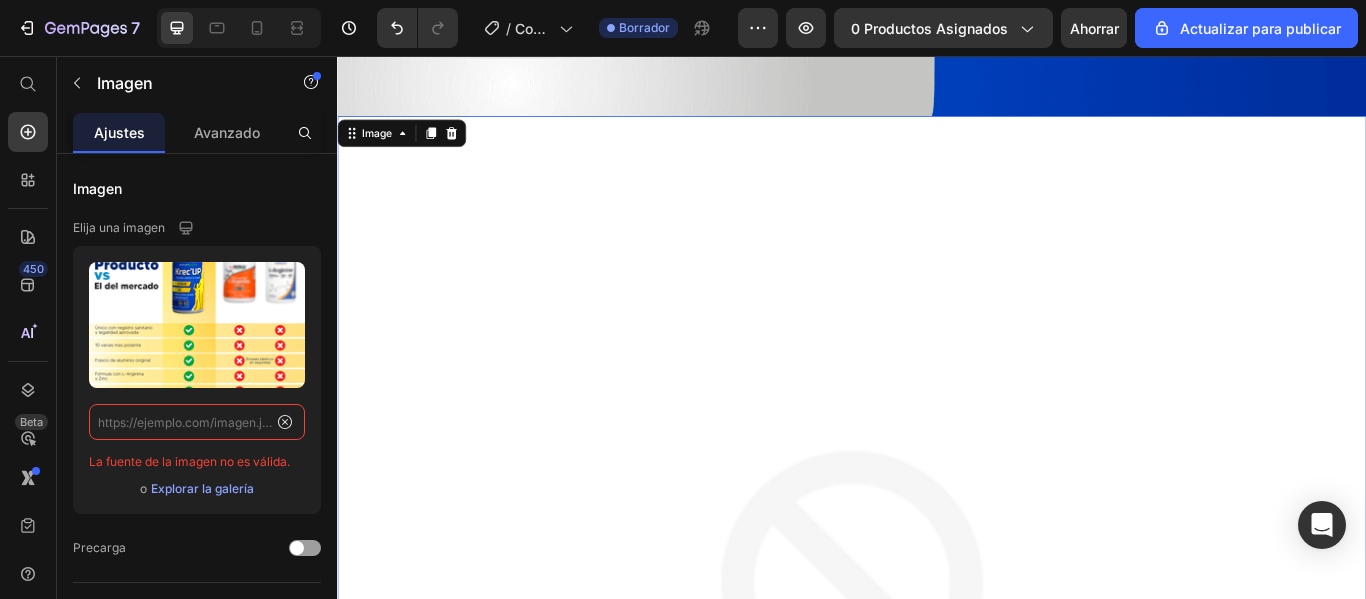 scroll, scrollTop: 0, scrollLeft: 0, axis: both 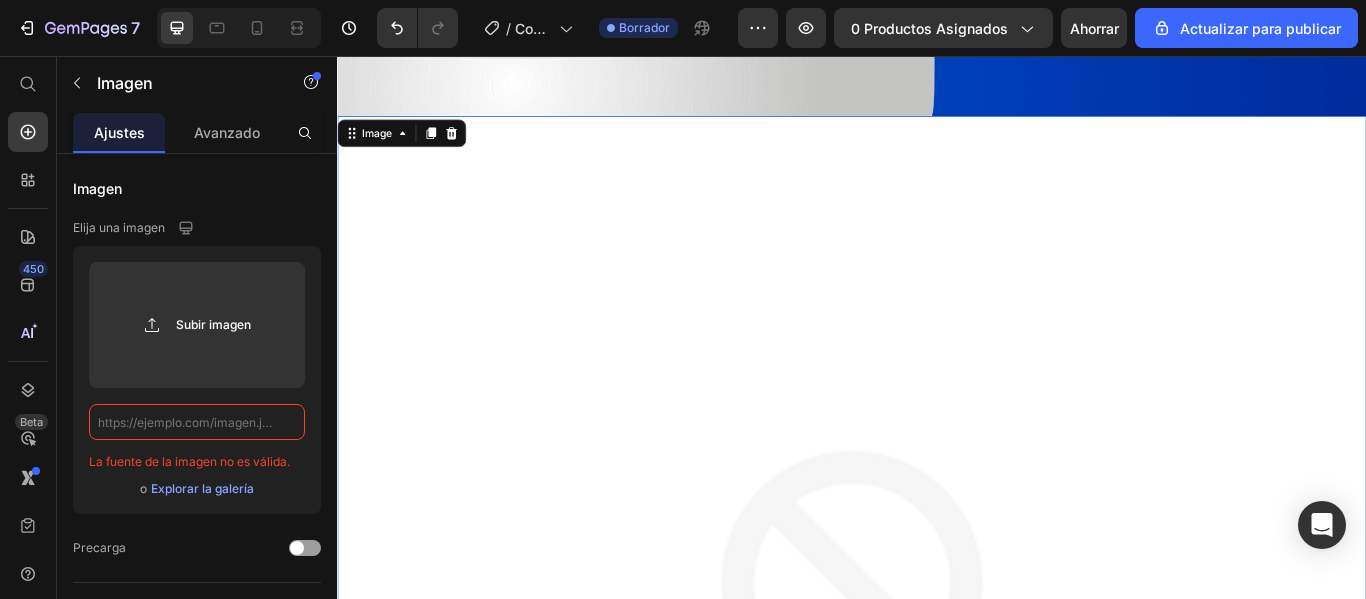 click 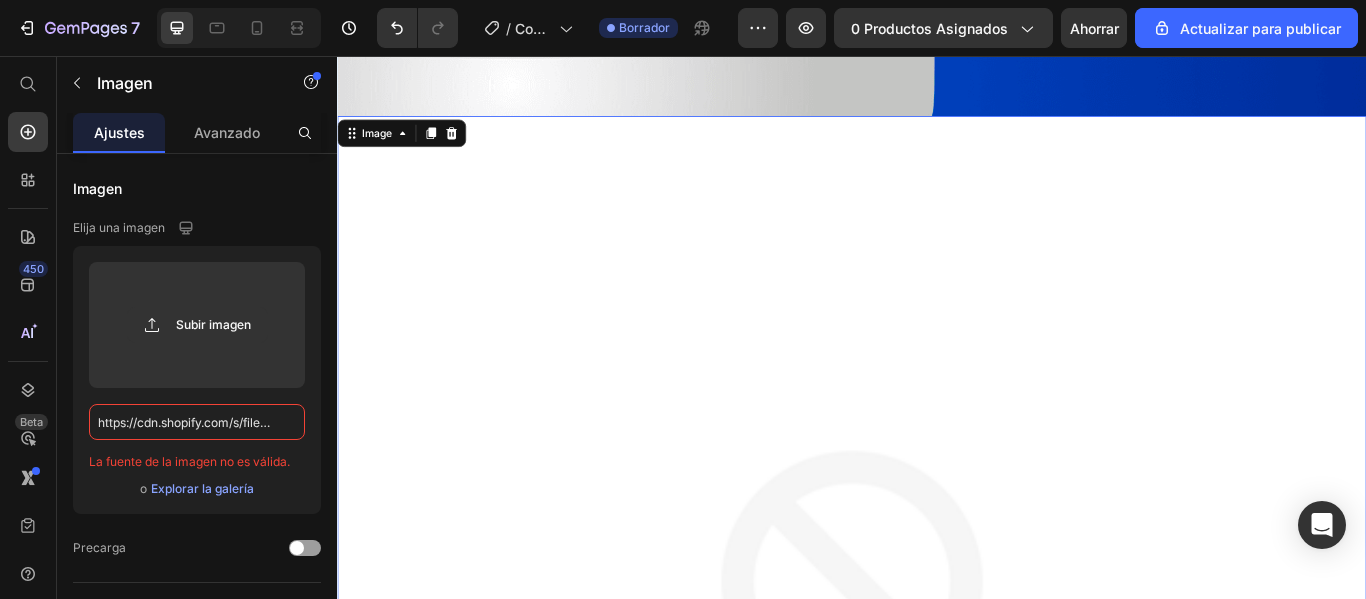 scroll, scrollTop: 0, scrollLeft: 305, axis: horizontal 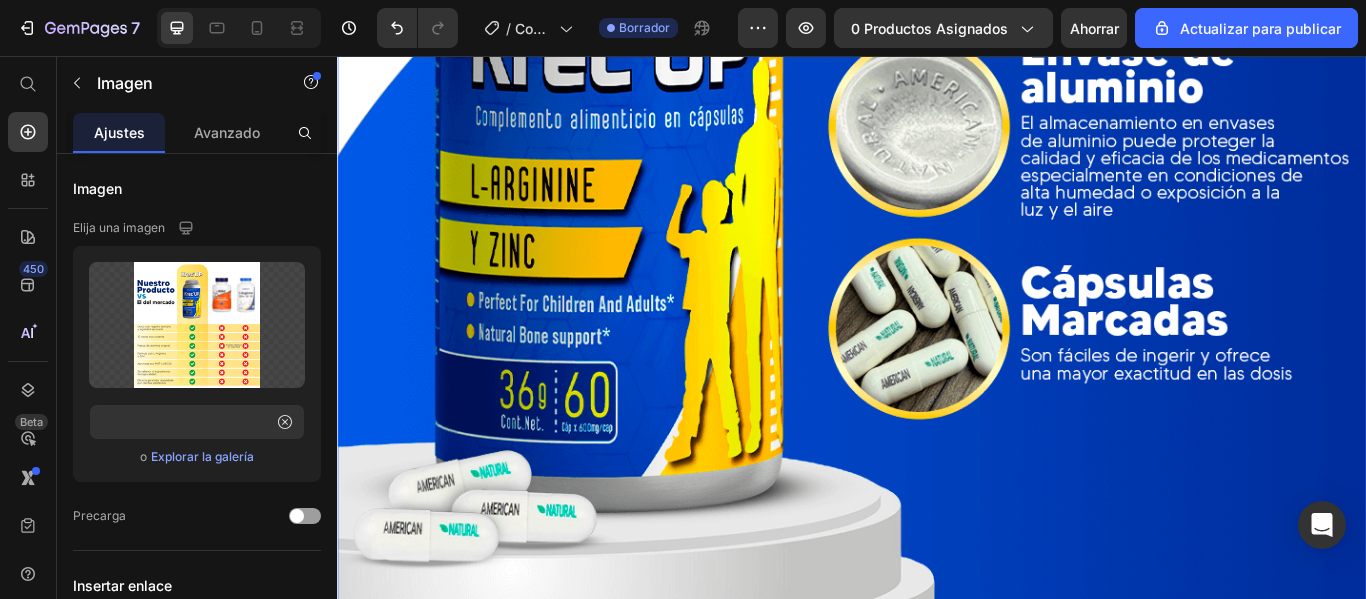 click at bounding box center [937, 51] 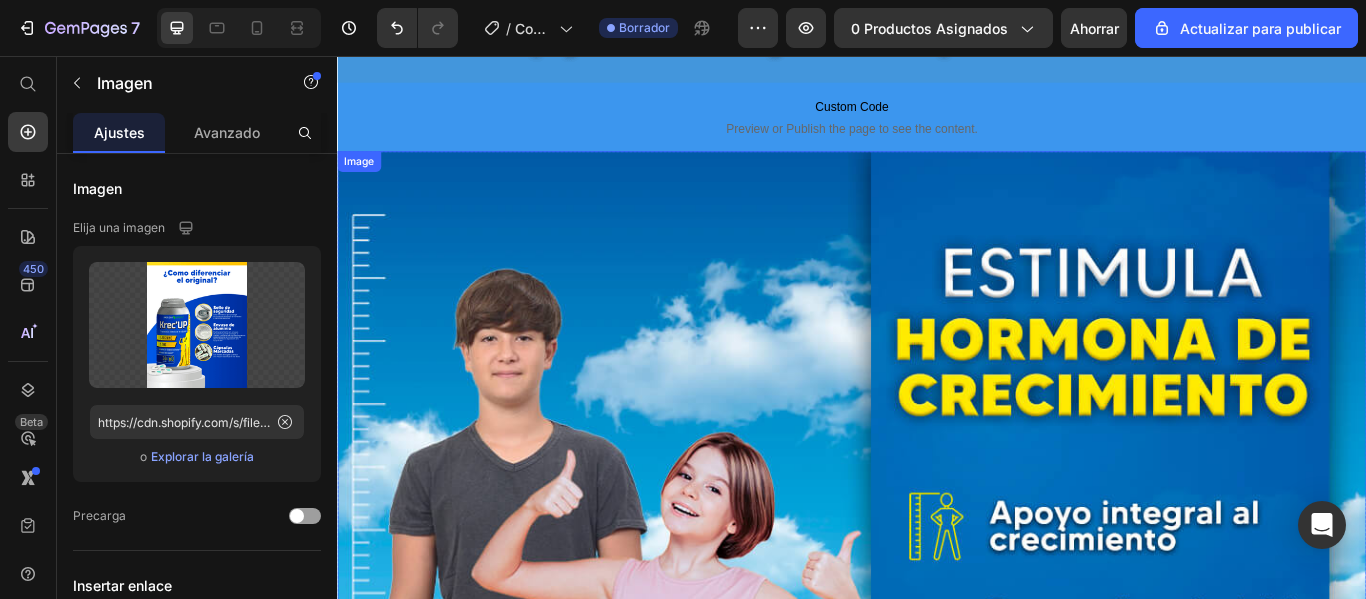 scroll, scrollTop: 1900, scrollLeft: 0, axis: vertical 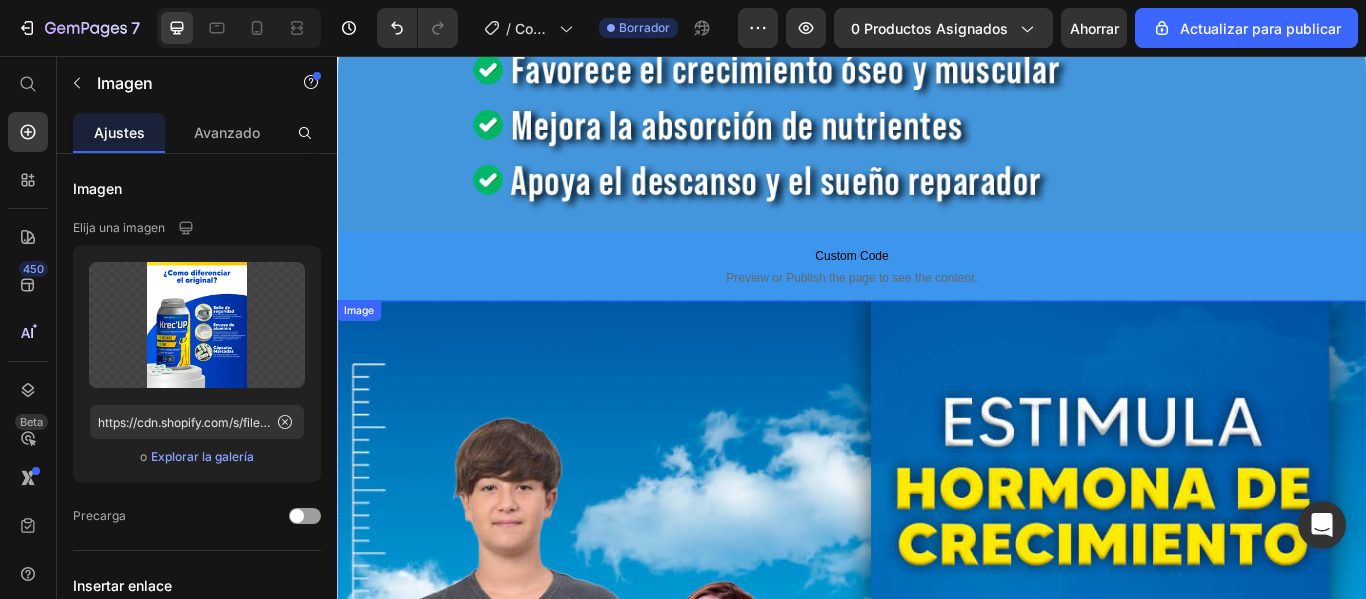 click at bounding box center [937, 987] 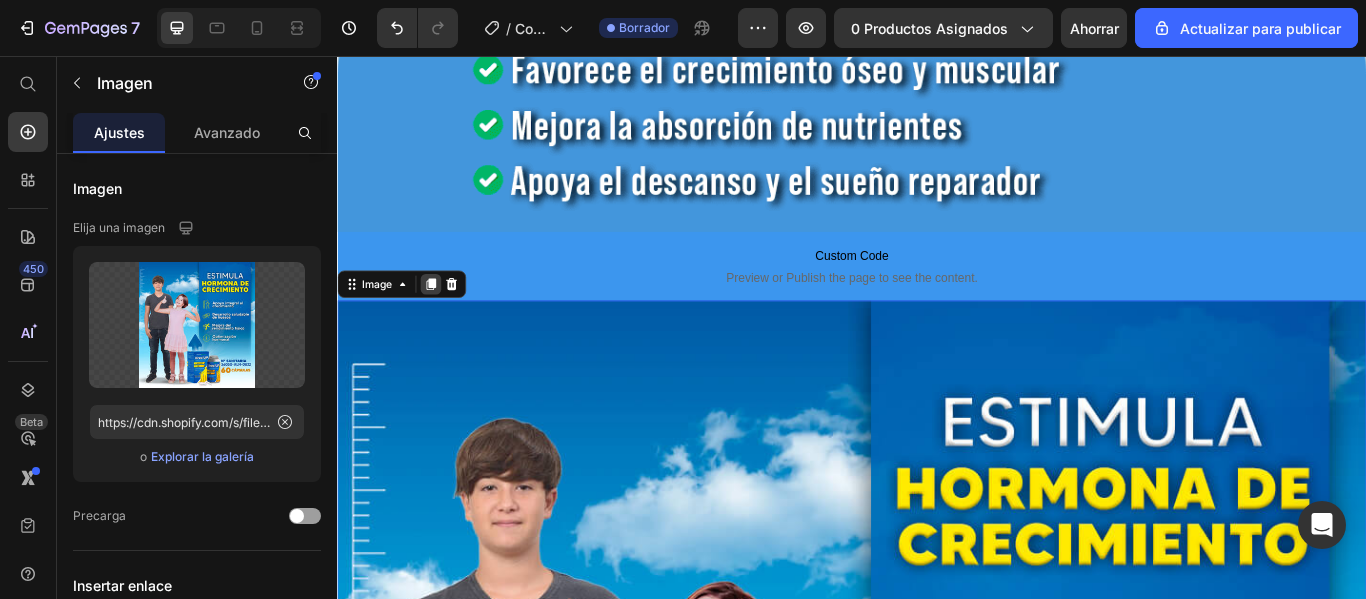 click 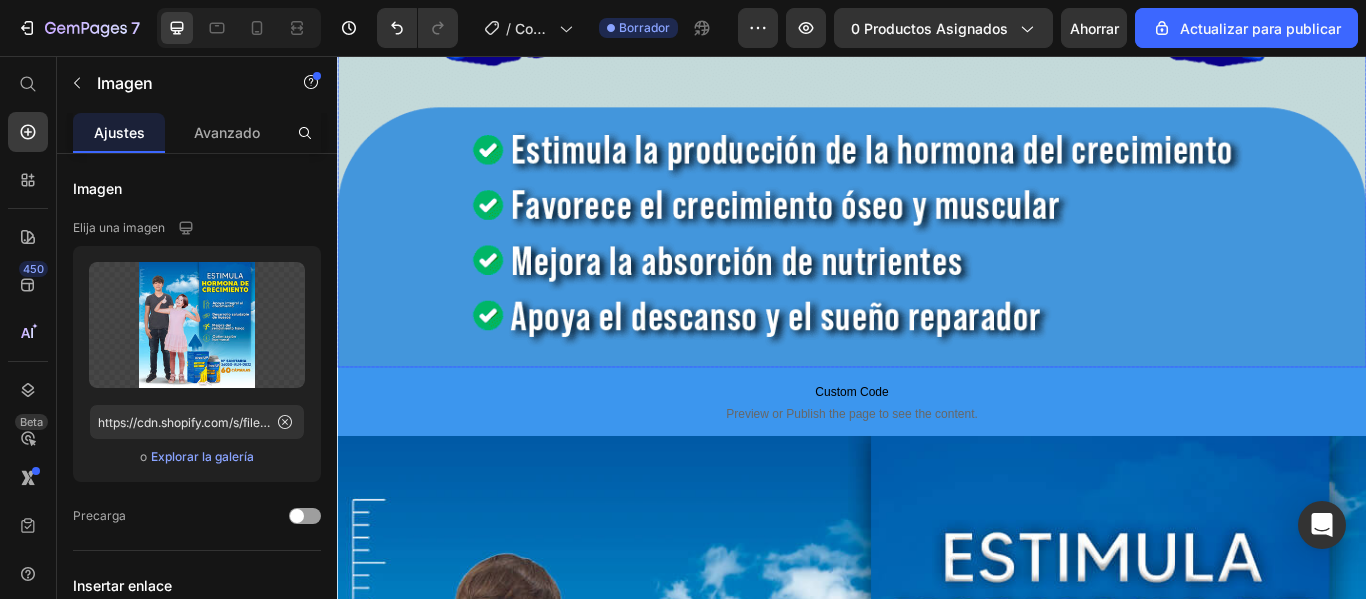 scroll, scrollTop: 1867, scrollLeft: 0, axis: vertical 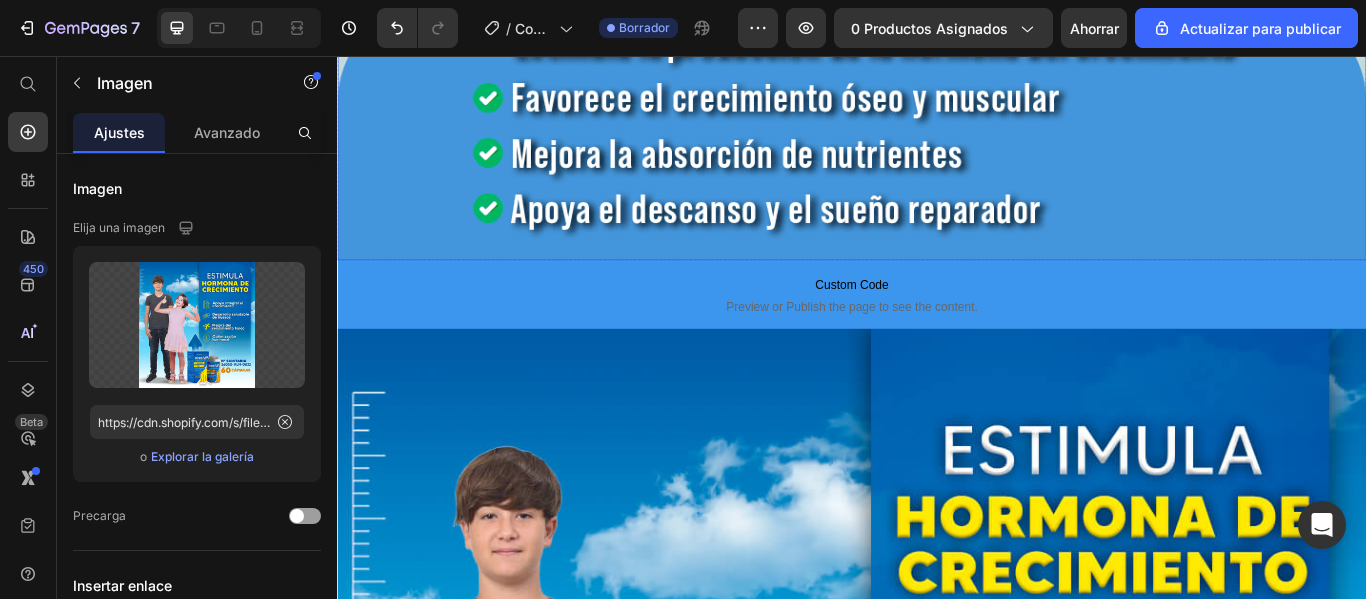 click at bounding box center [937, 1020] 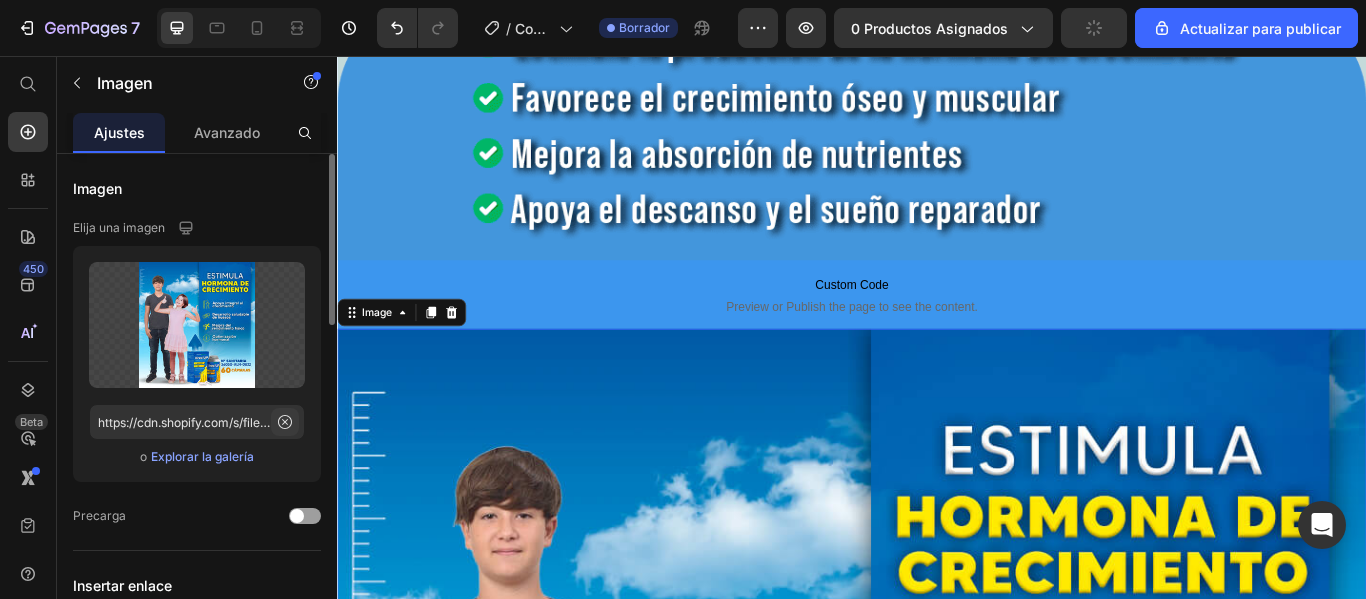 click 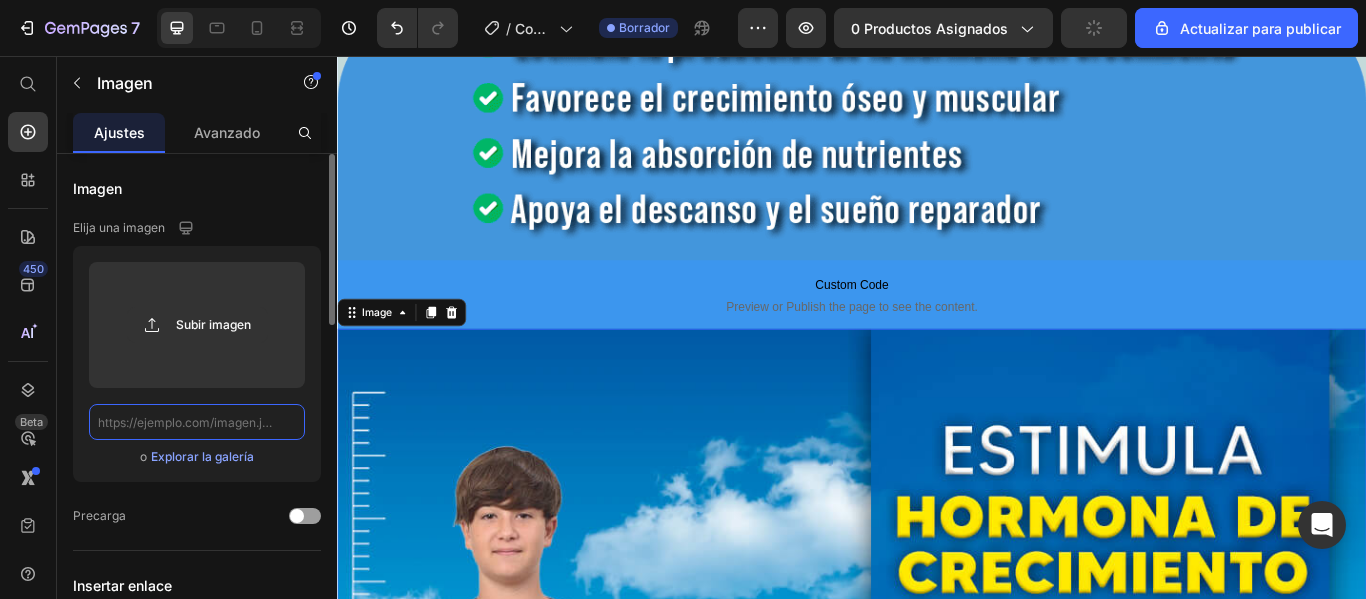 scroll, scrollTop: 0, scrollLeft: 0, axis: both 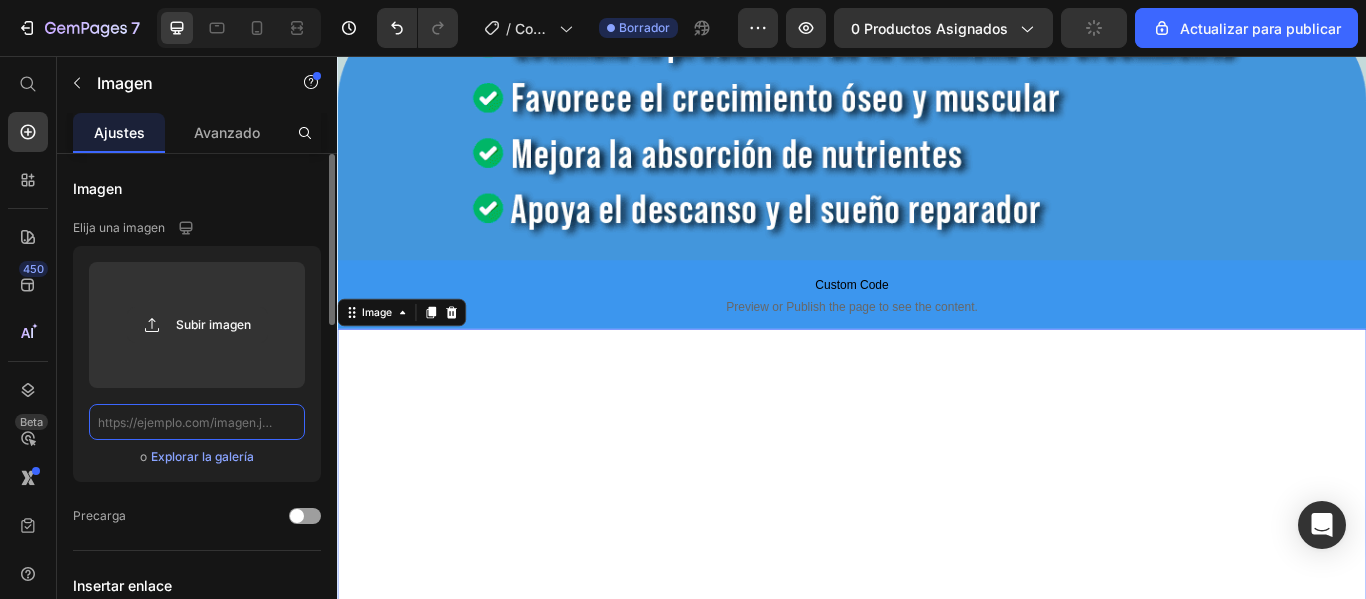 paste on "https://cdn.shopify.com/s/files/1/0604/1459/1049/files/Diseno_sin_titulo_1.png?v=1752207341" 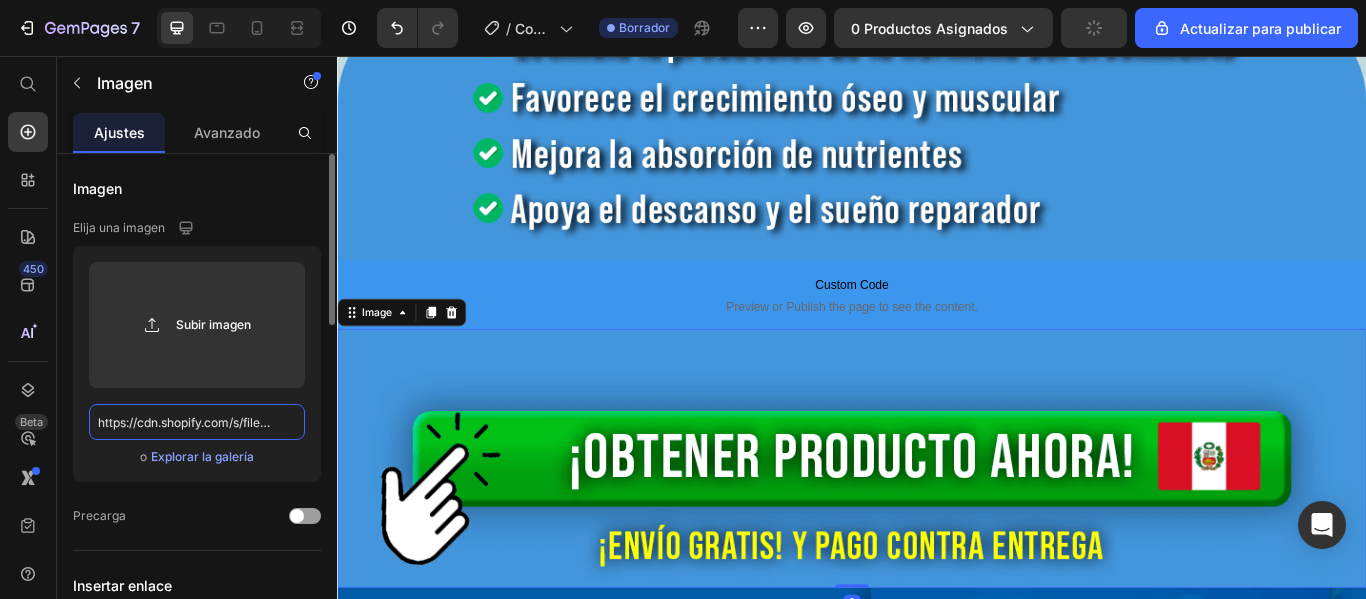 scroll, scrollTop: 0, scrollLeft: 355, axis: horizontal 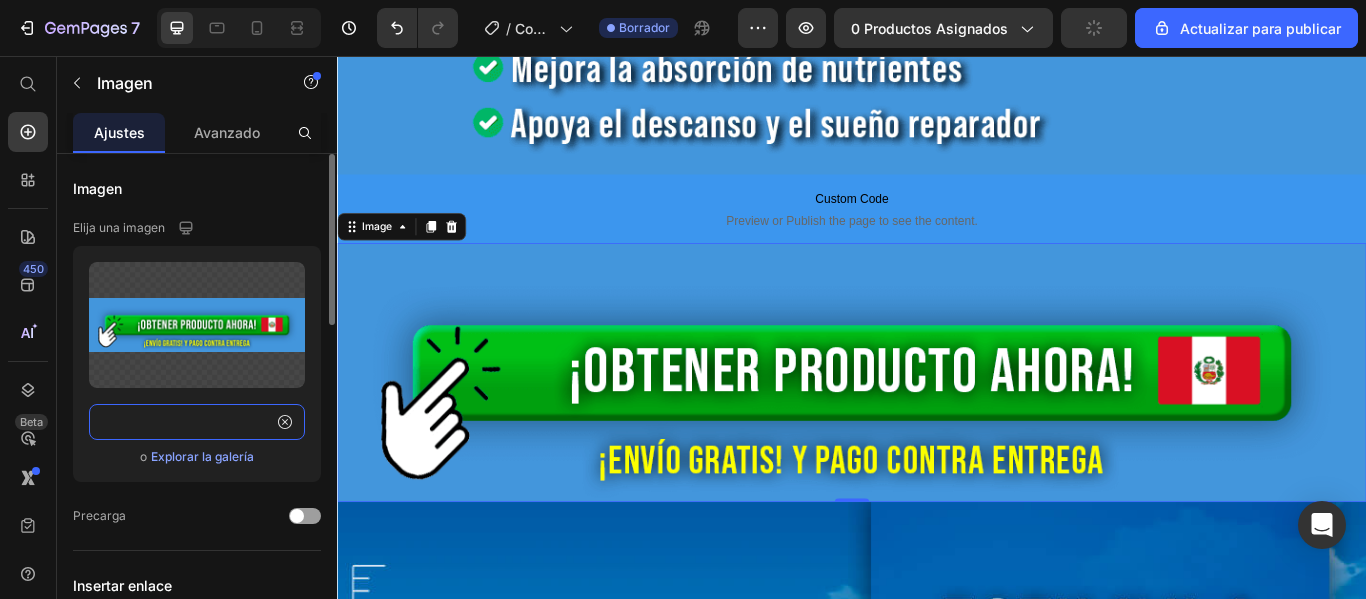 type on "https://cdn.shopify.com/s/files/1/0604/1459/1049/files/Diseno_sin_titulo_1.png?v=1752207341" 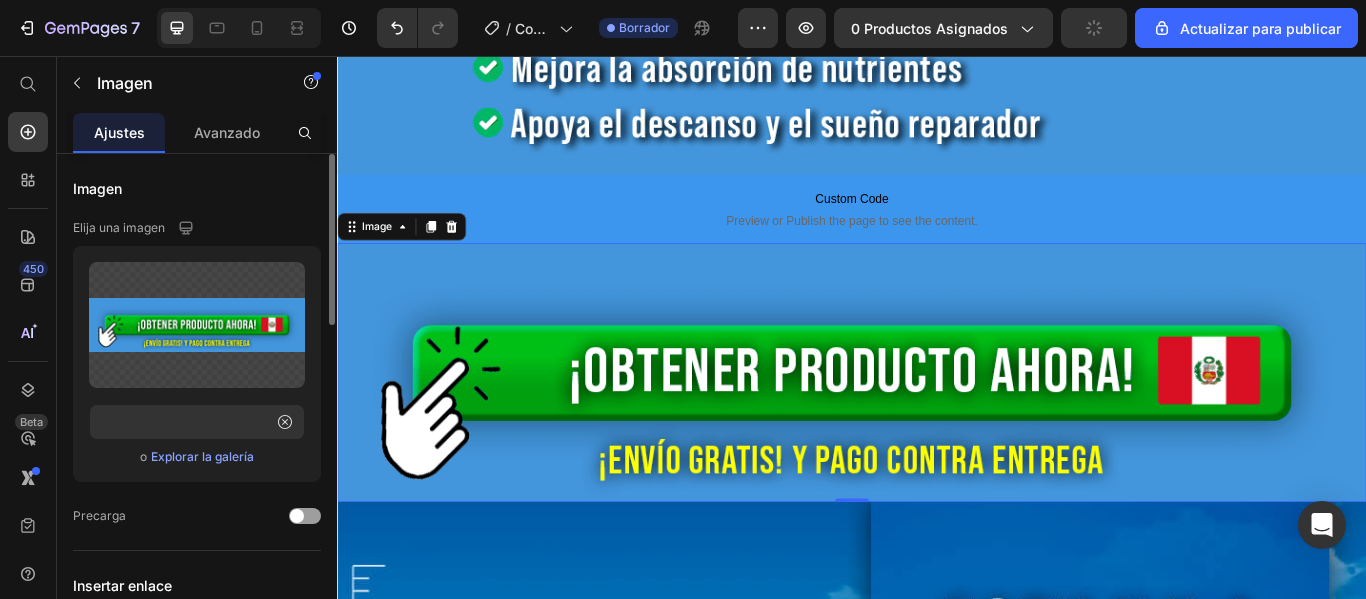 scroll, scrollTop: 0, scrollLeft: 0, axis: both 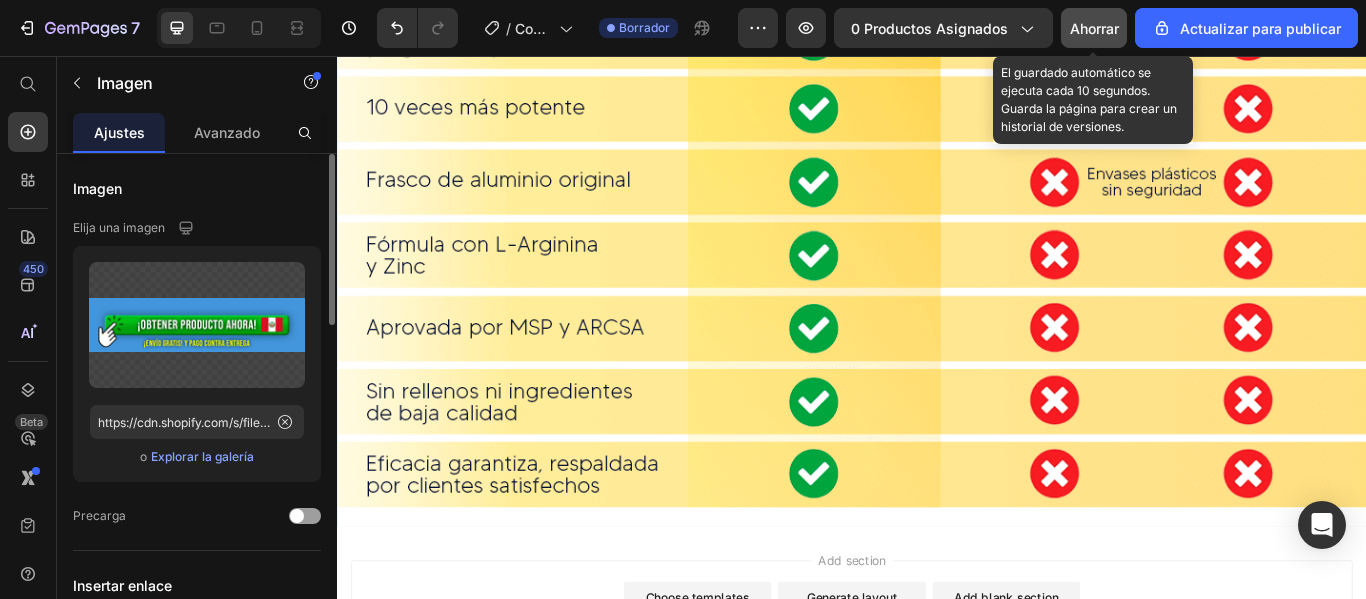 click on "Ahorrar" at bounding box center (1094, 28) 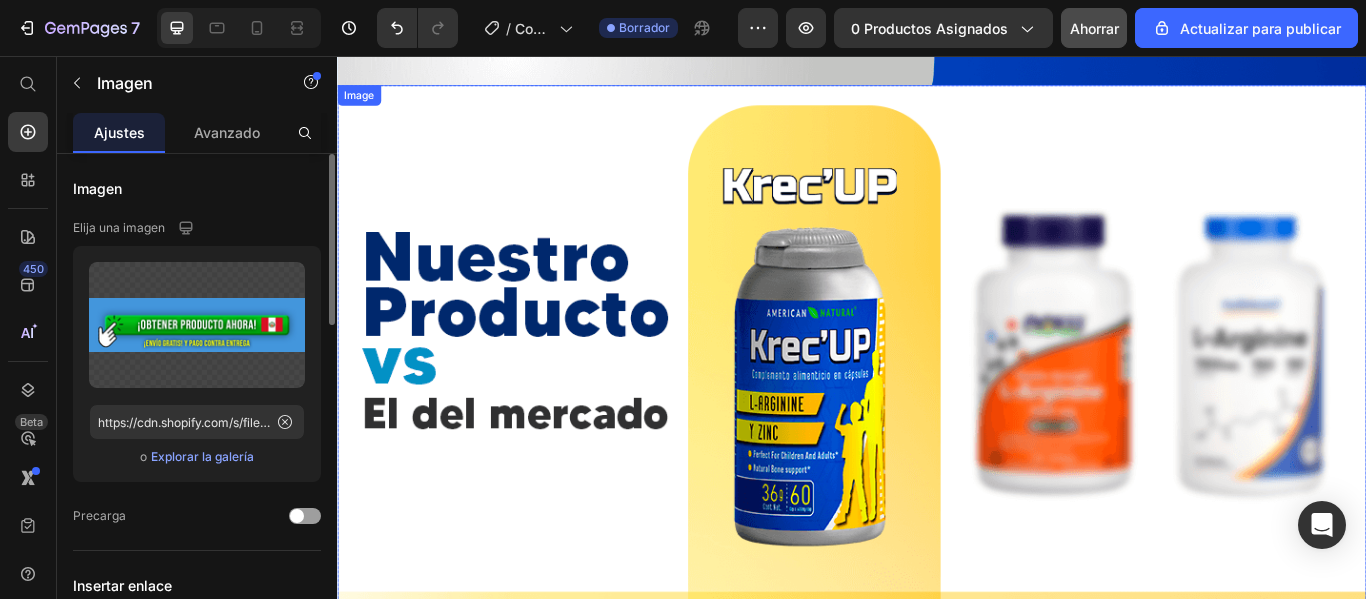 scroll, scrollTop: 11069, scrollLeft: 0, axis: vertical 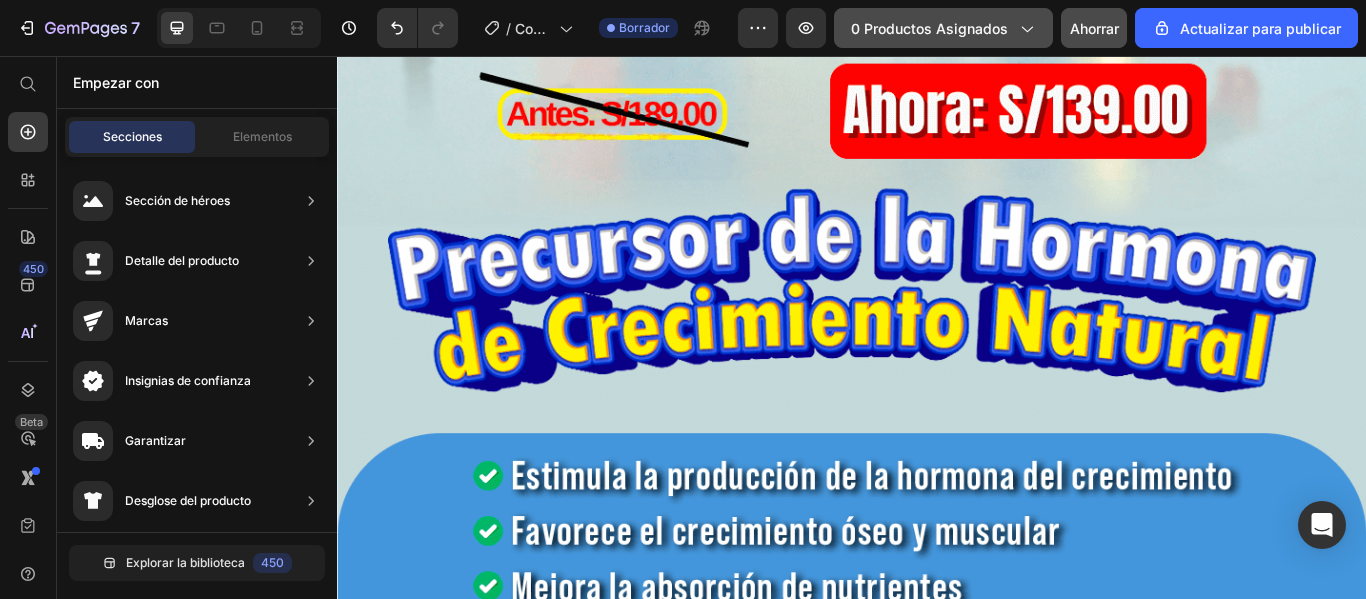 click on "0 productos asignados" at bounding box center (929, 28) 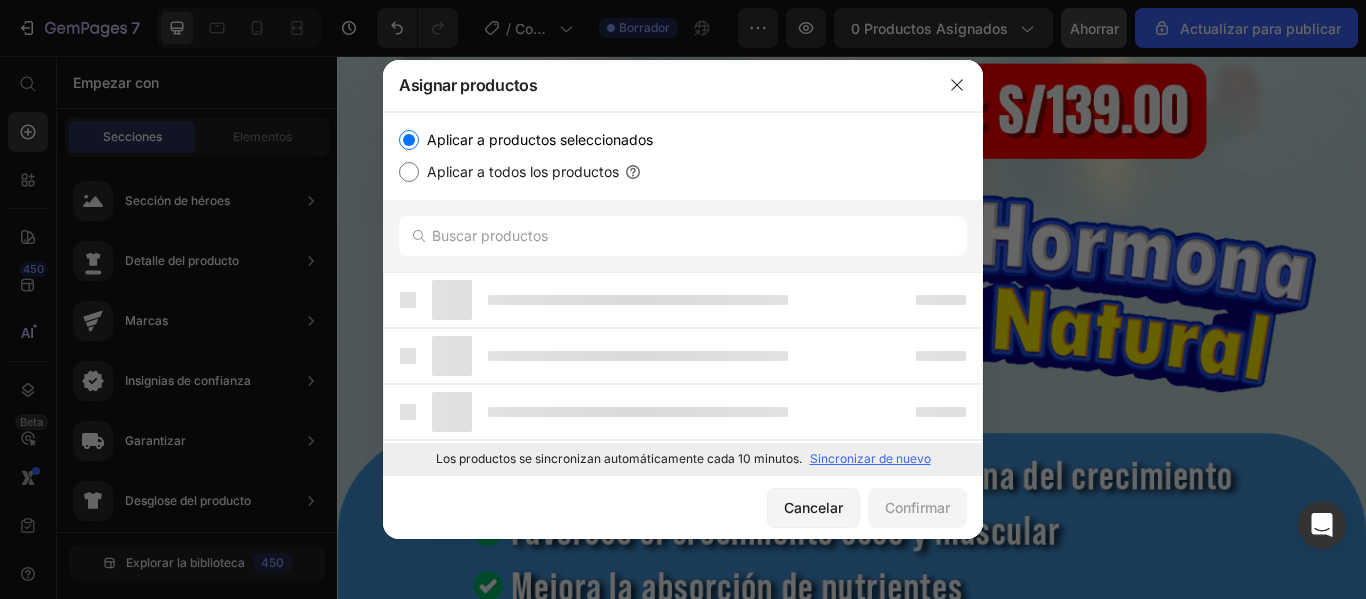 click on "Sincronizar de nuevo" at bounding box center [870, 458] 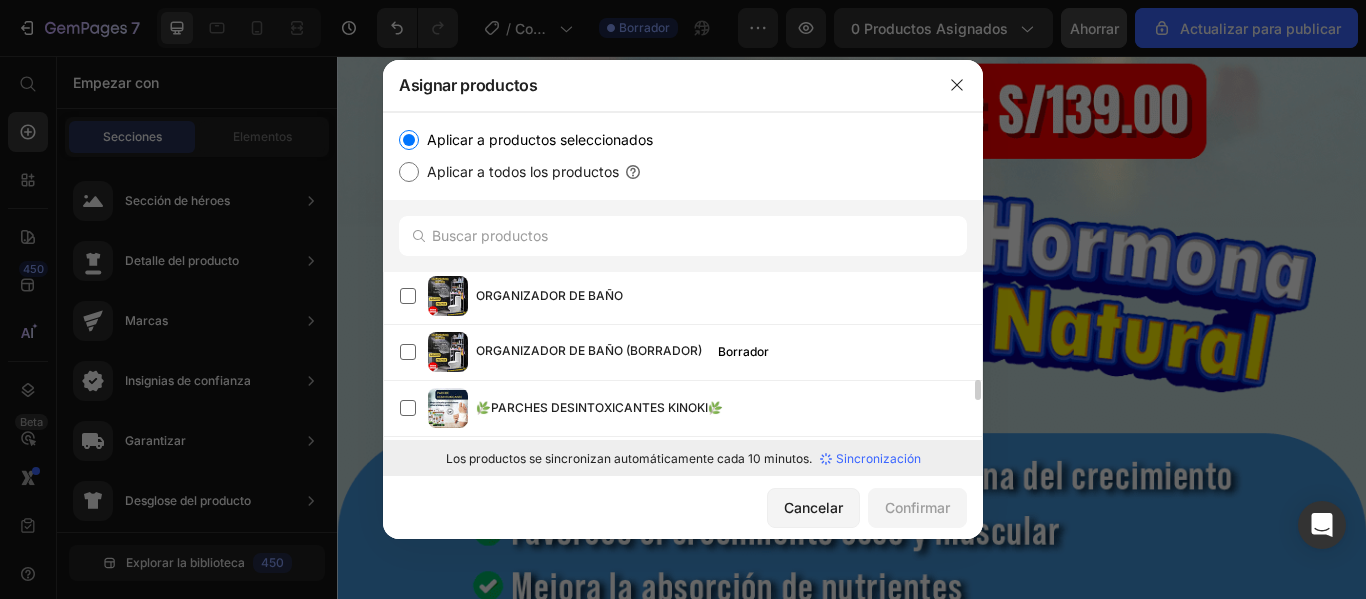 scroll, scrollTop: 1232, scrollLeft: 0, axis: vertical 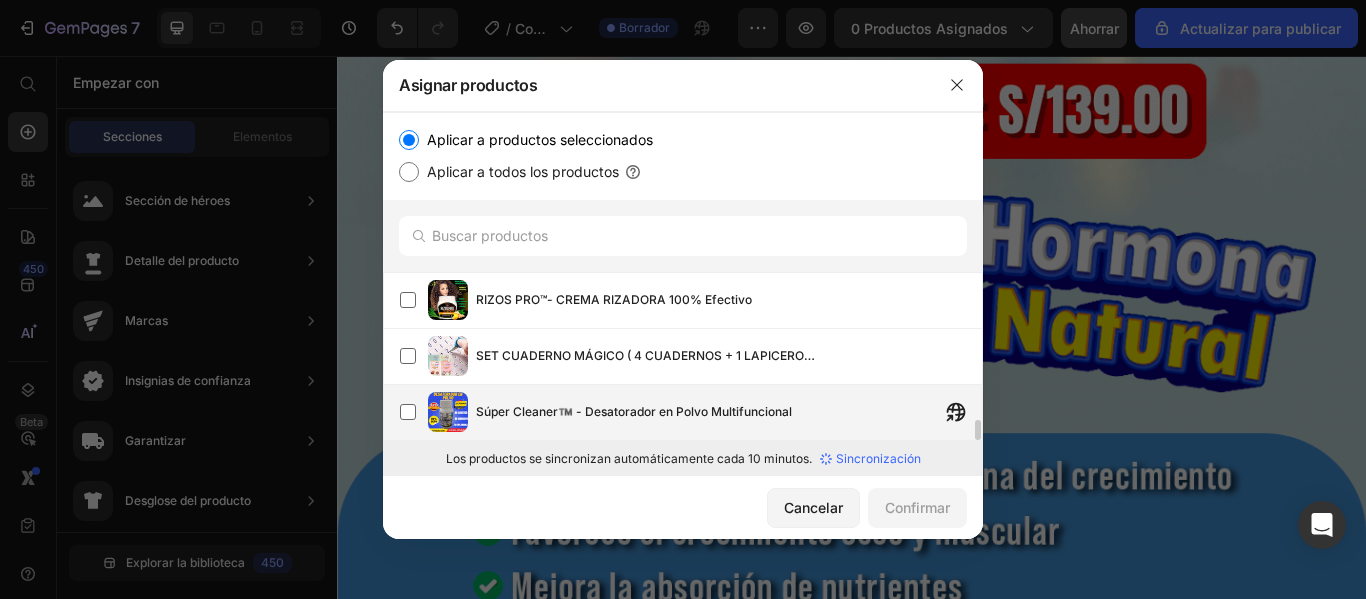 click on "Súper Cleaner™️ - Desatorador en Polvo Multifuncional" at bounding box center [634, 412] 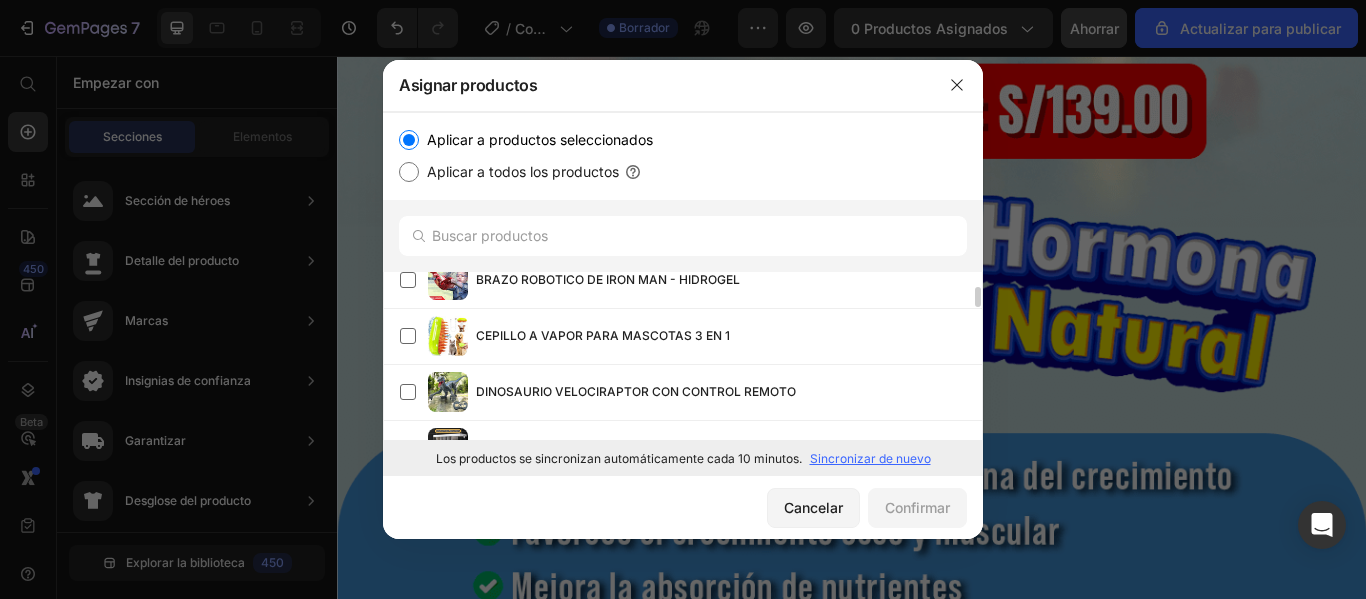 scroll, scrollTop: 0, scrollLeft: 0, axis: both 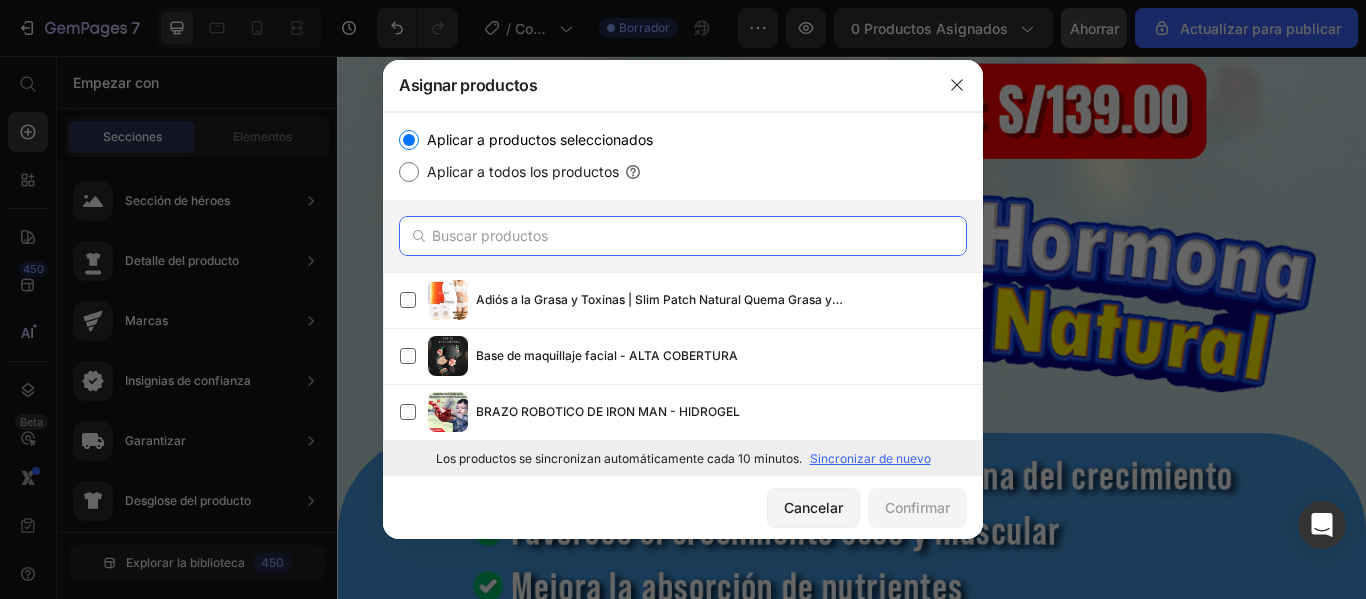 click at bounding box center (683, 236) 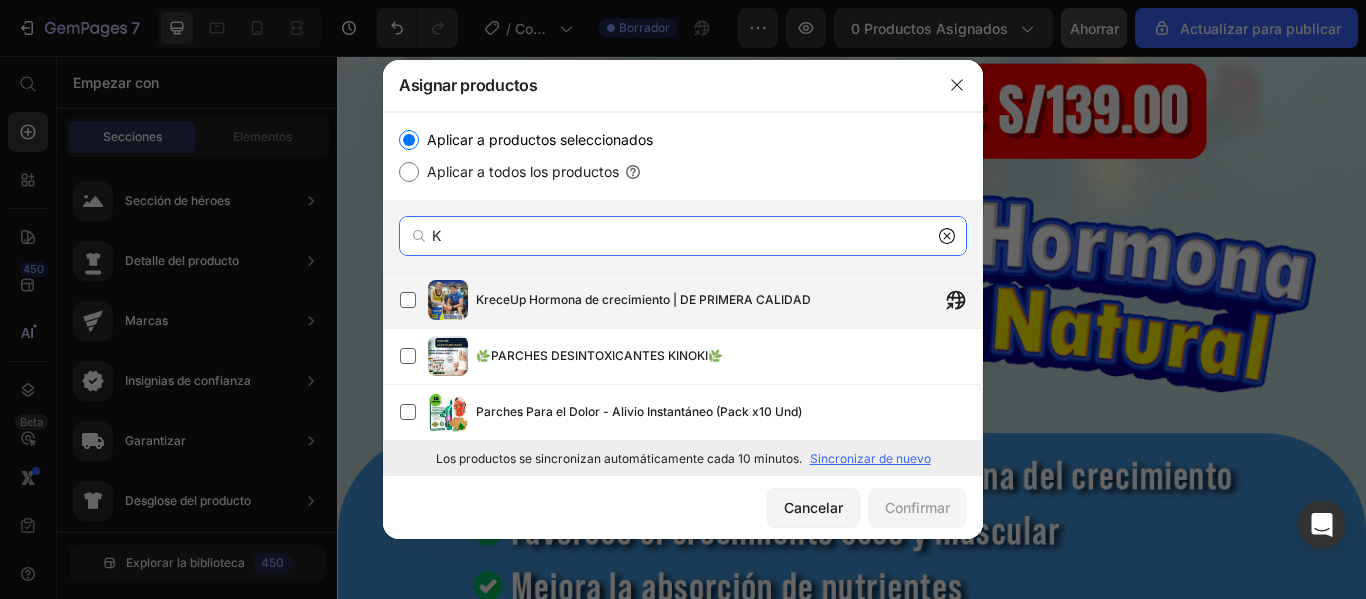 type on "K" 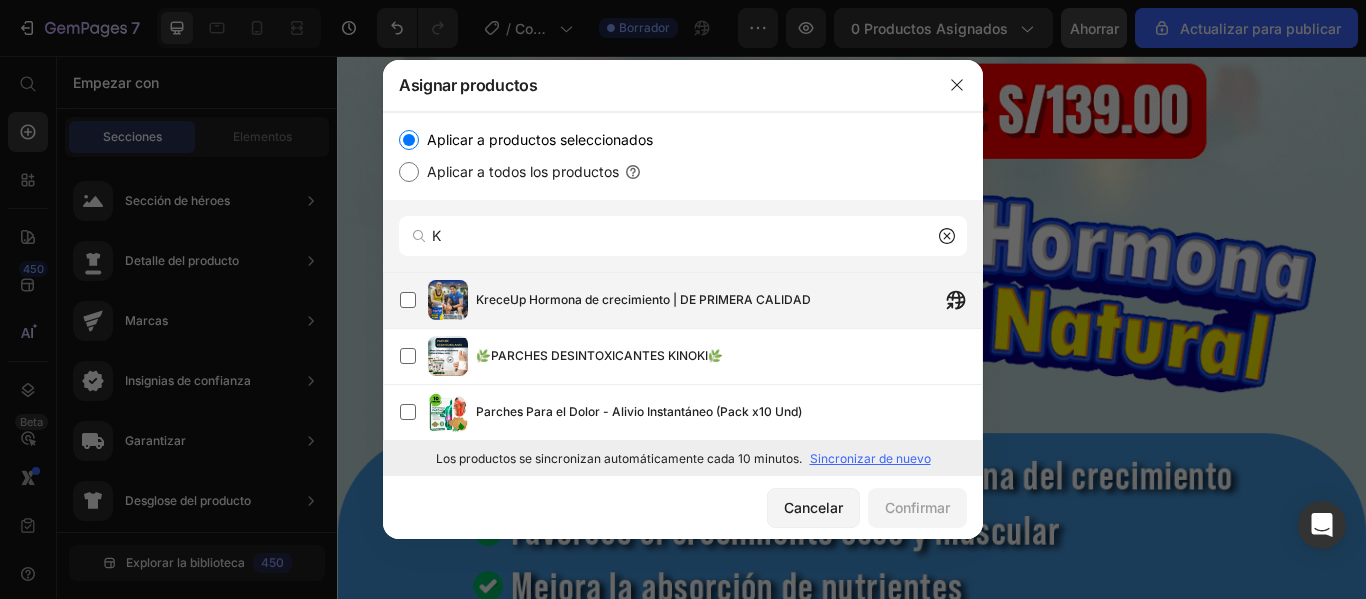 click on "KreceUp Hormona de crecimiento | DE PRIMERA CALIDAD" at bounding box center (643, 299) 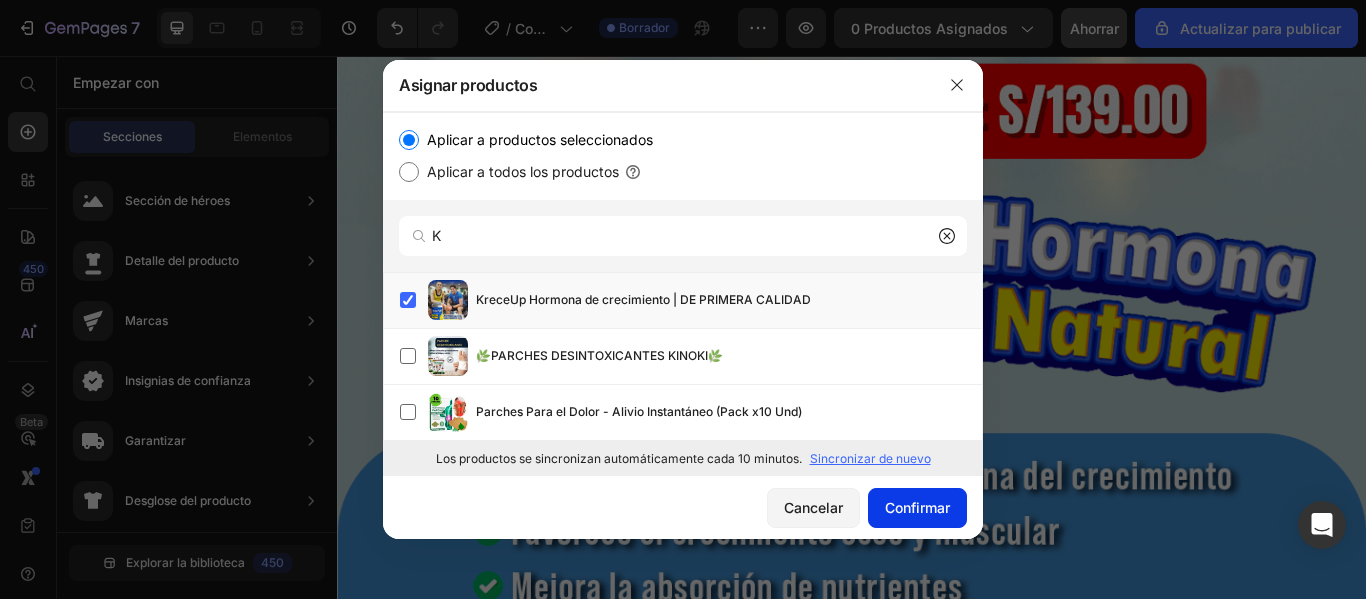 click on "Confirmar" at bounding box center (917, 507) 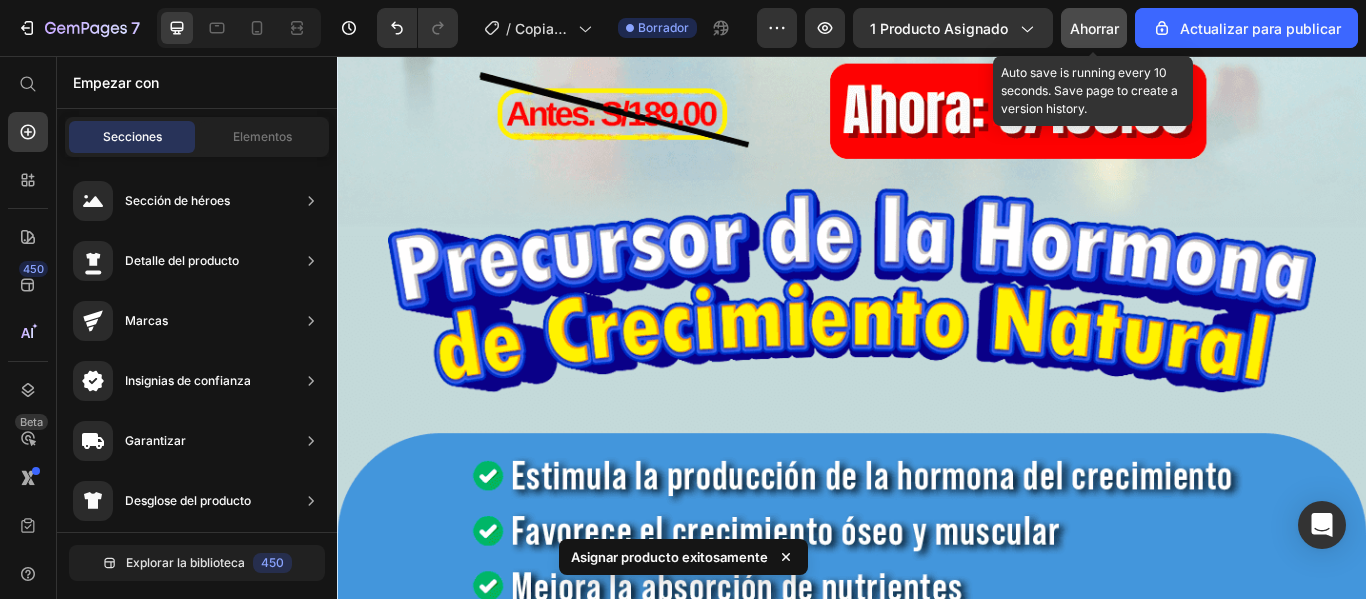 click on "Ahorrar" at bounding box center (1094, 28) 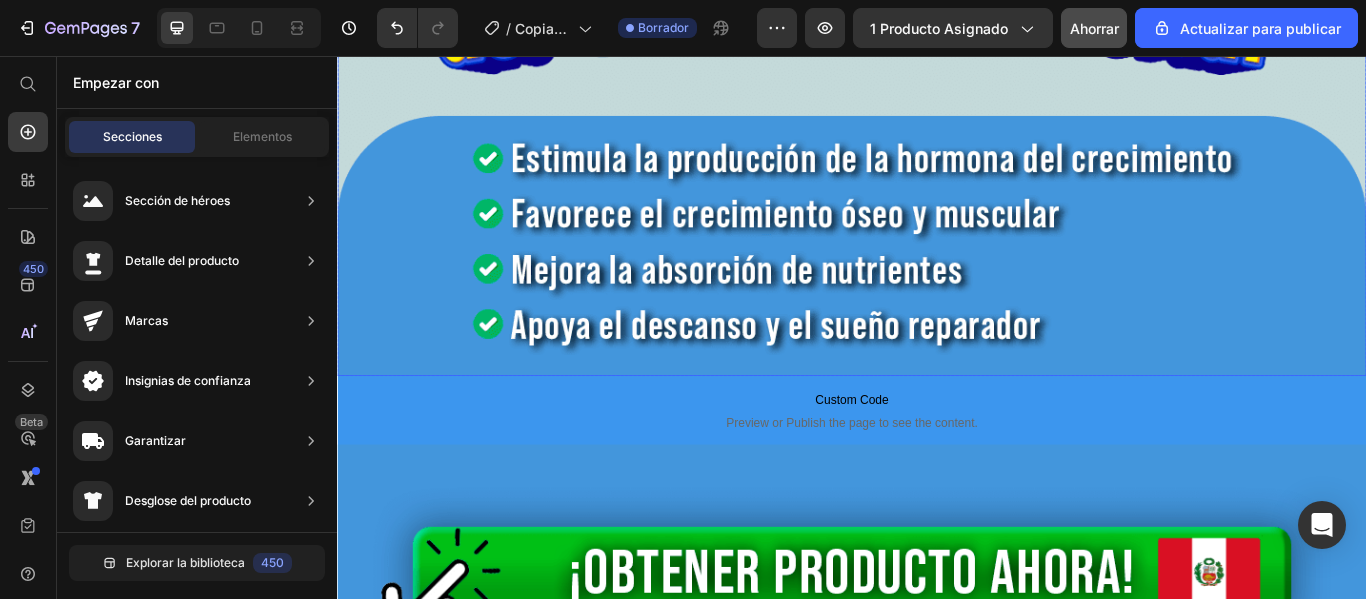 scroll, scrollTop: 1800, scrollLeft: 0, axis: vertical 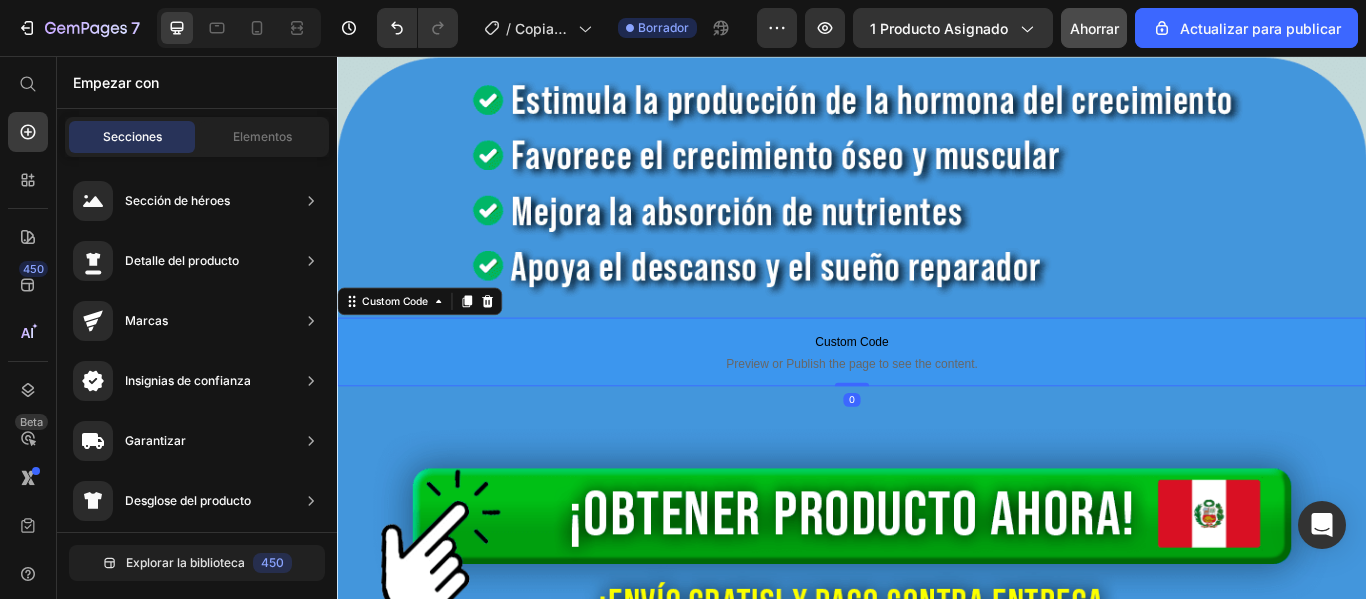 click on "Custom Code" at bounding box center (937, 389) 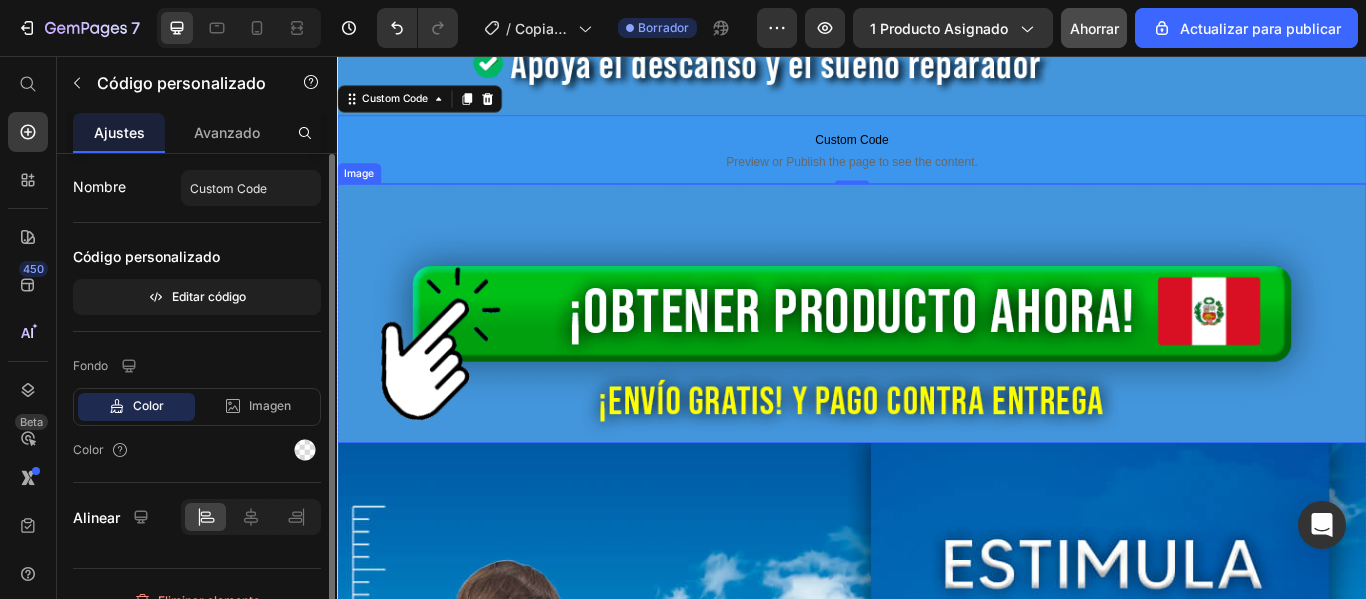 scroll, scrollTop: 2000, scrollLeft: 0, axis: vertical 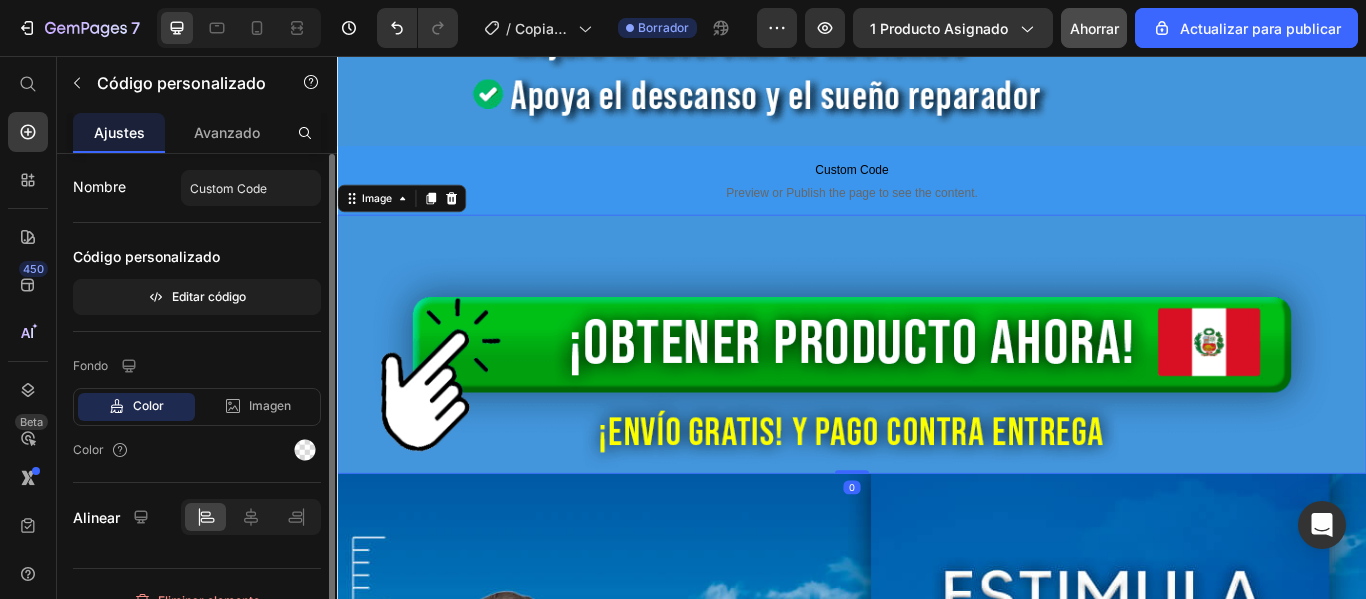 click at bounding box center [937, 391] 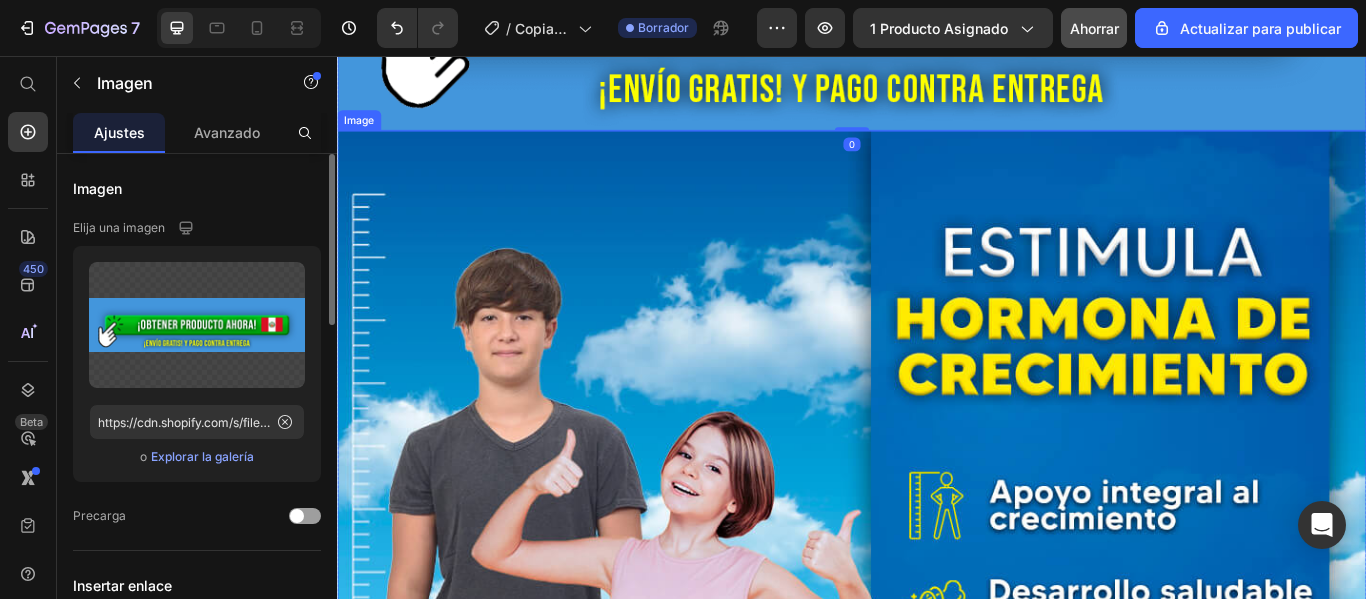 click at bounding box center [937, 789] 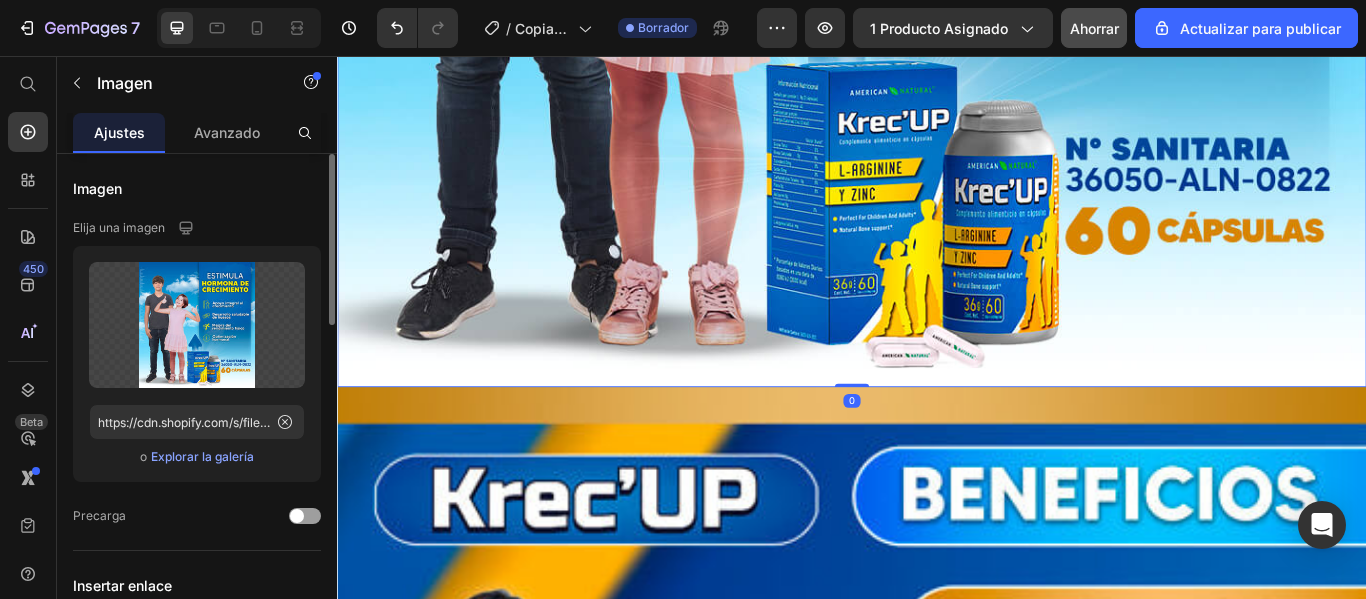 scroll, scrollTop: 3600, scrollLeft: 0, axis: vertical 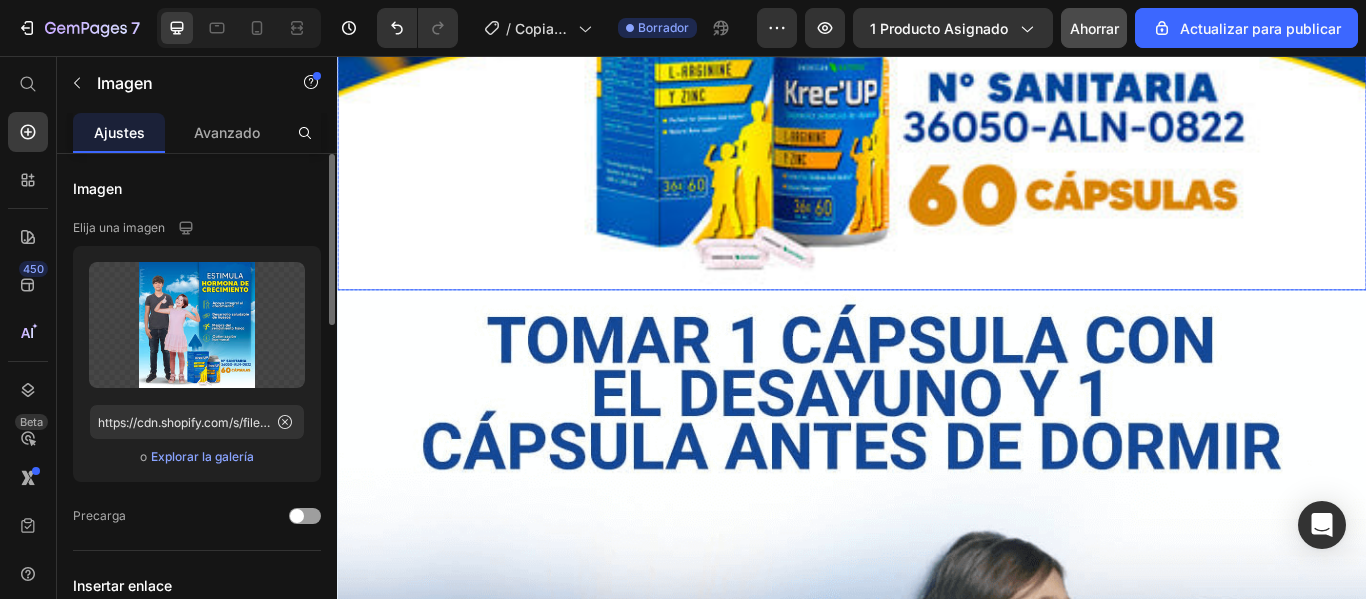 click at bounding box center (937, -317) 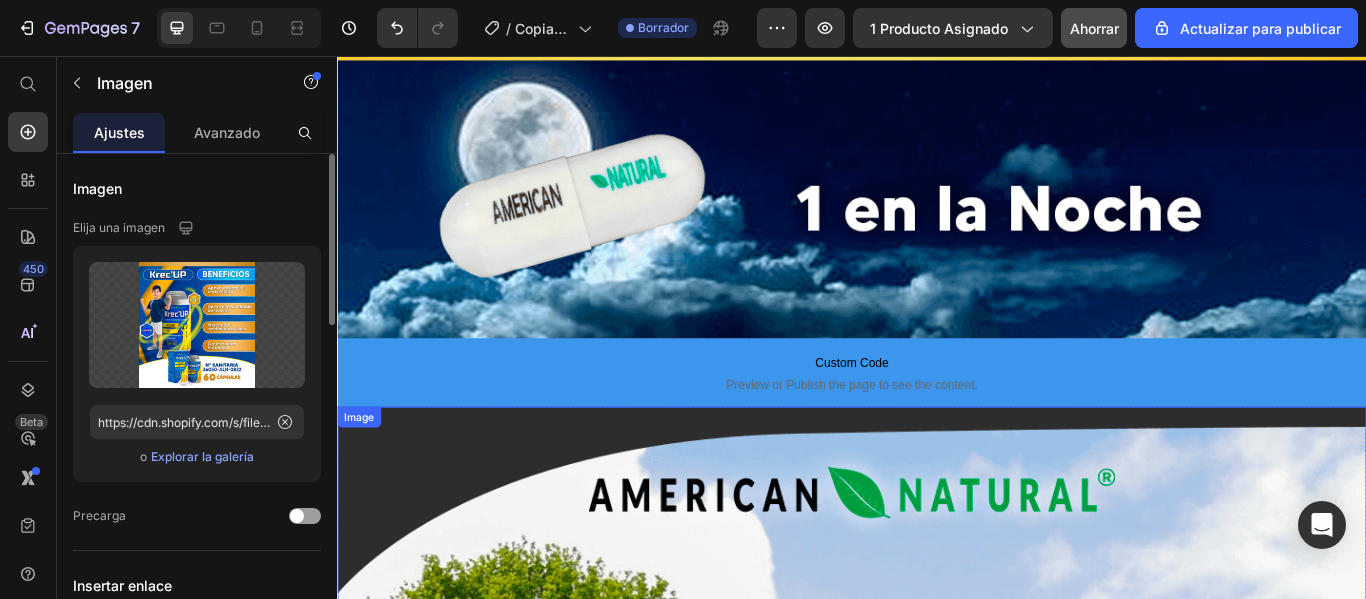 scroll, scrollTop: 8000, scrollLeft: 0, axis: vertical 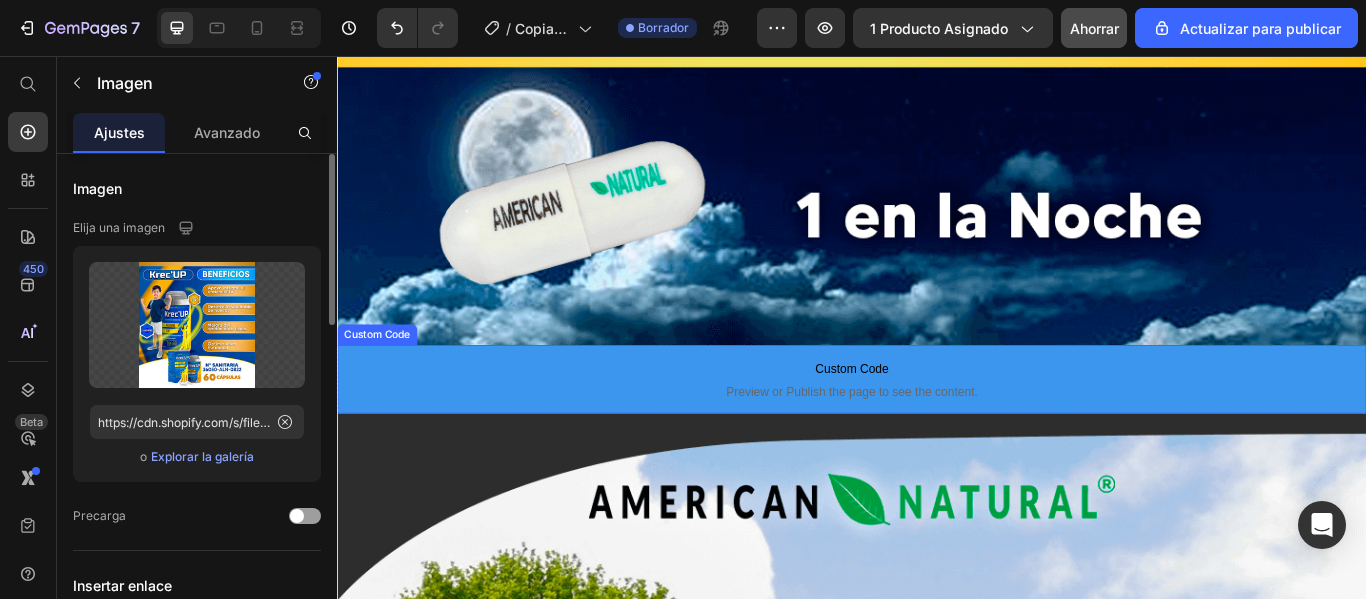 click on "Custom Code" at bounding box center (937, 421) 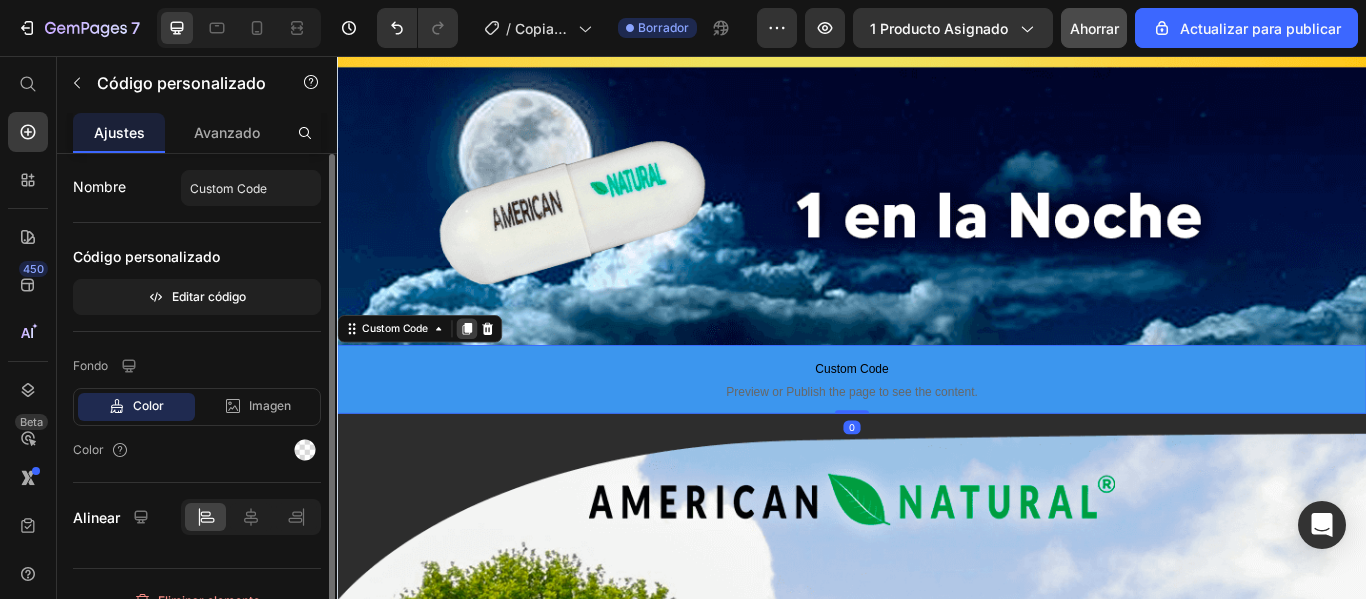 click 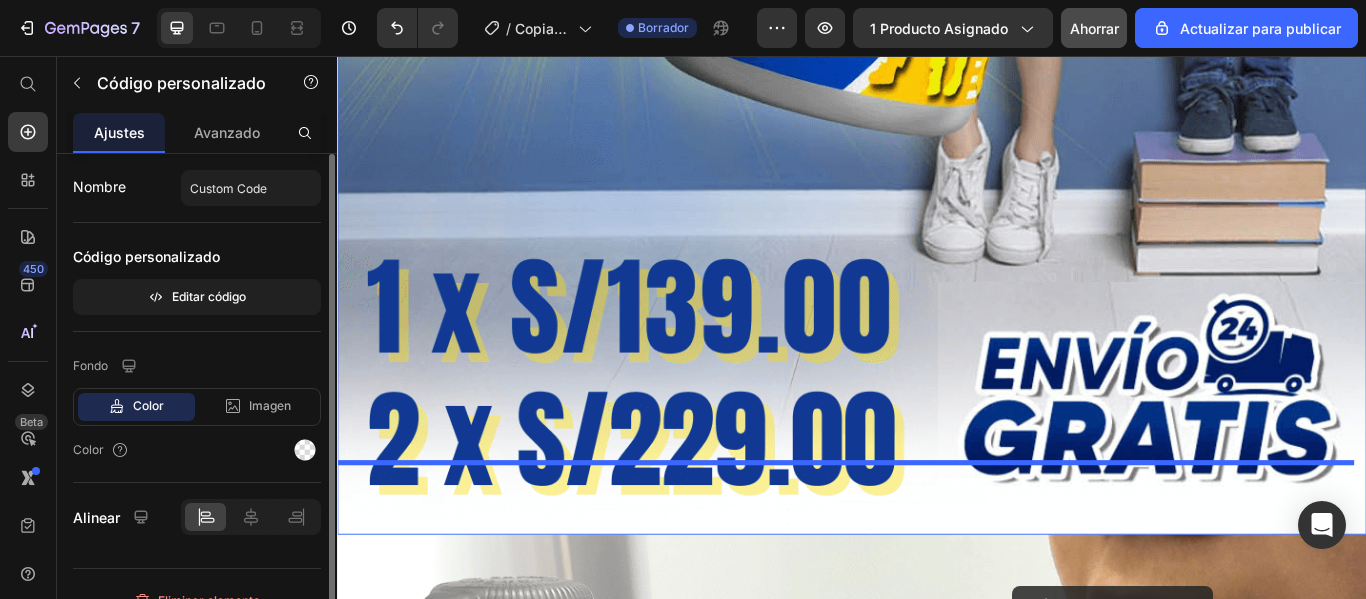 scroll, scrollTop: 6466, scrollLeft: 0, axis: vertical 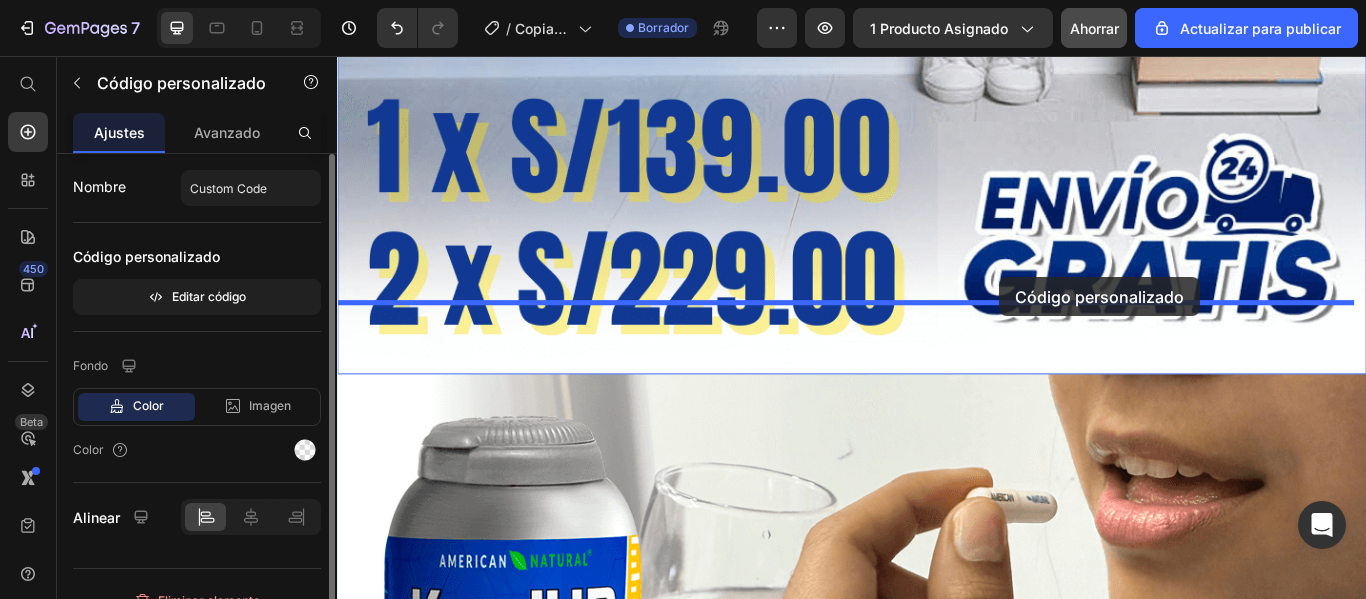 drag, startPoint x: 1237, startPoint y: 313, endPoint x: 1109, endPoint y: 316, distance: 128.03516 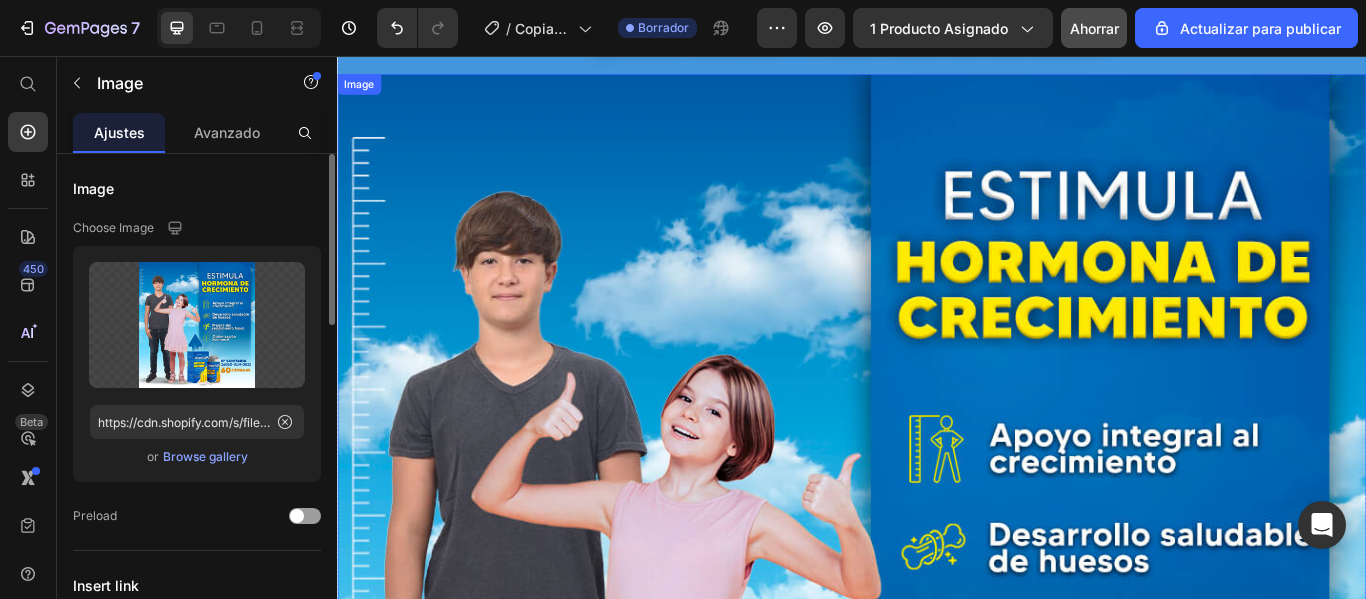 click at bounding box center (937, 723) 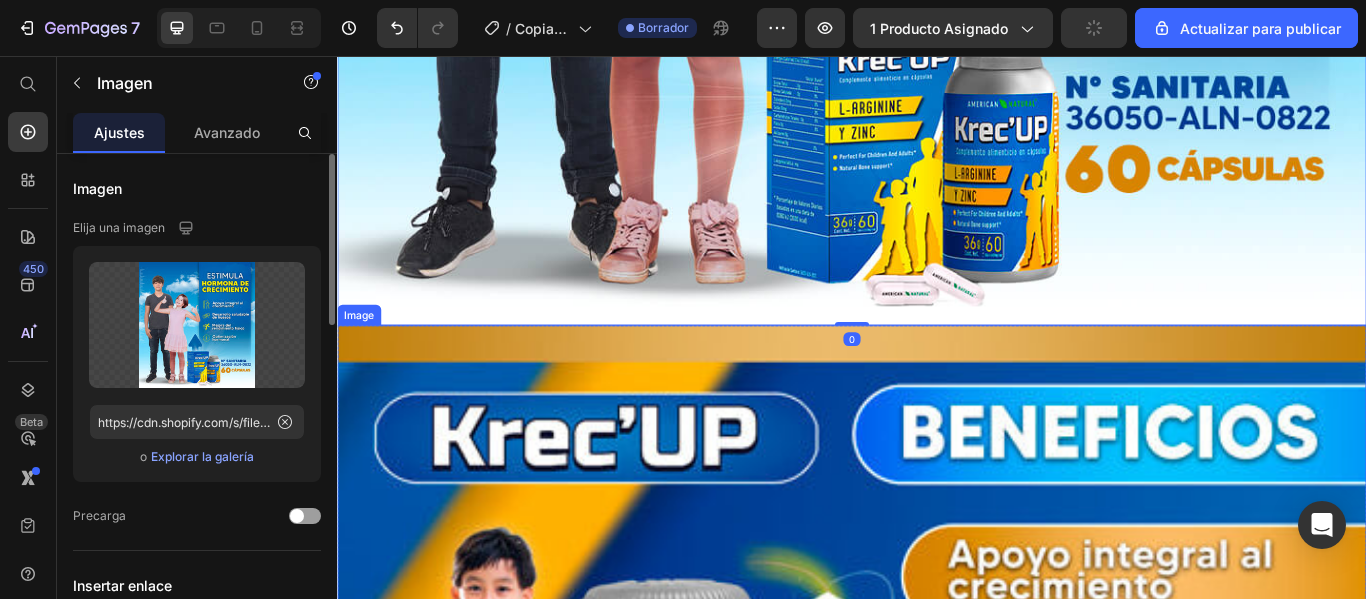 click at bounding box center (937, 1017) 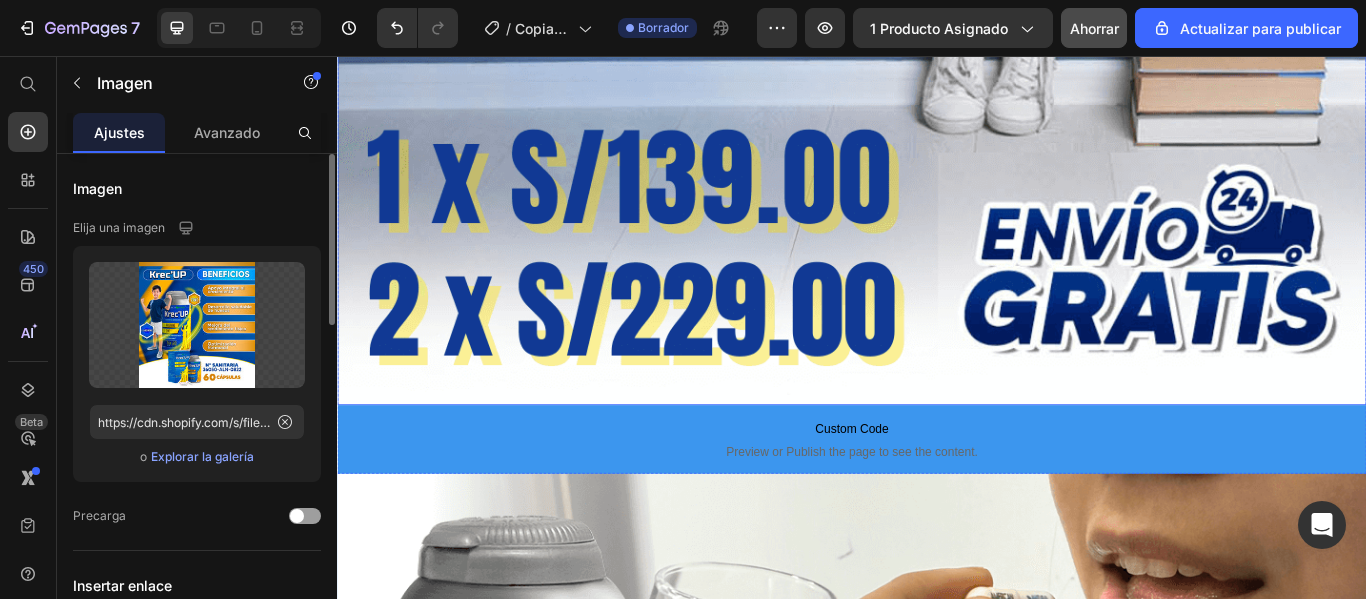 scroll, scrollTop: 6466, scrollLeft: 0, axis: vertical 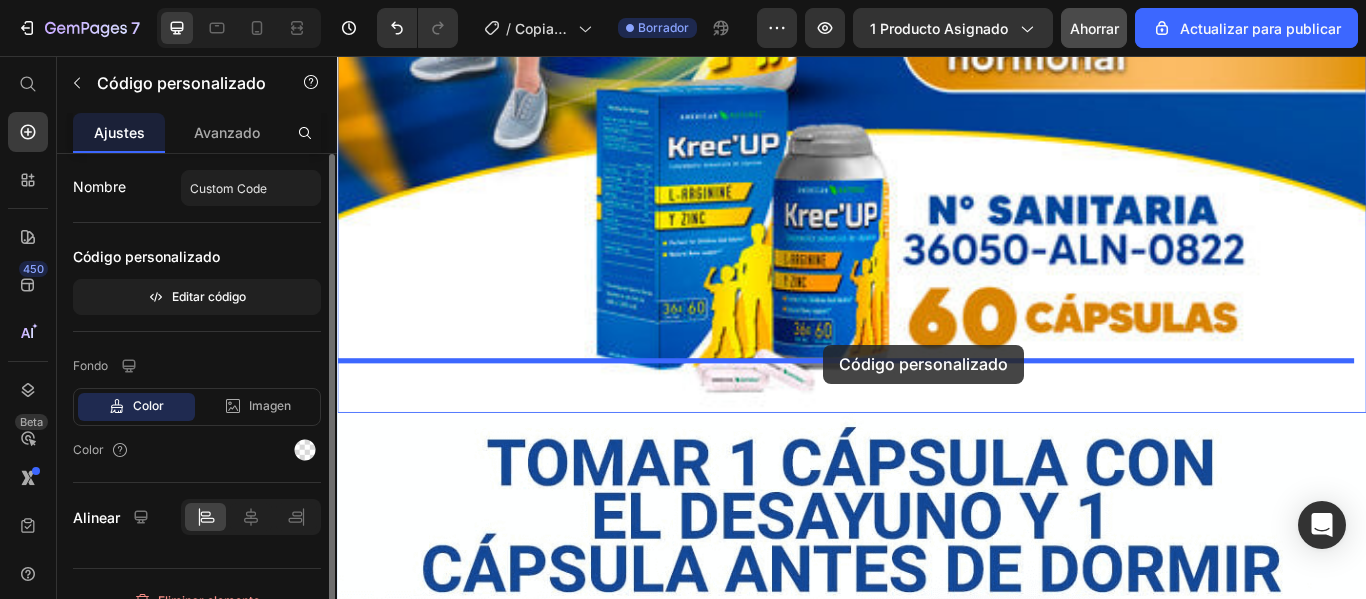drag, startPoint x: 1174, startPoint y: 372, endPoint x: 904, endPoint y: 393, distance: 270.81543 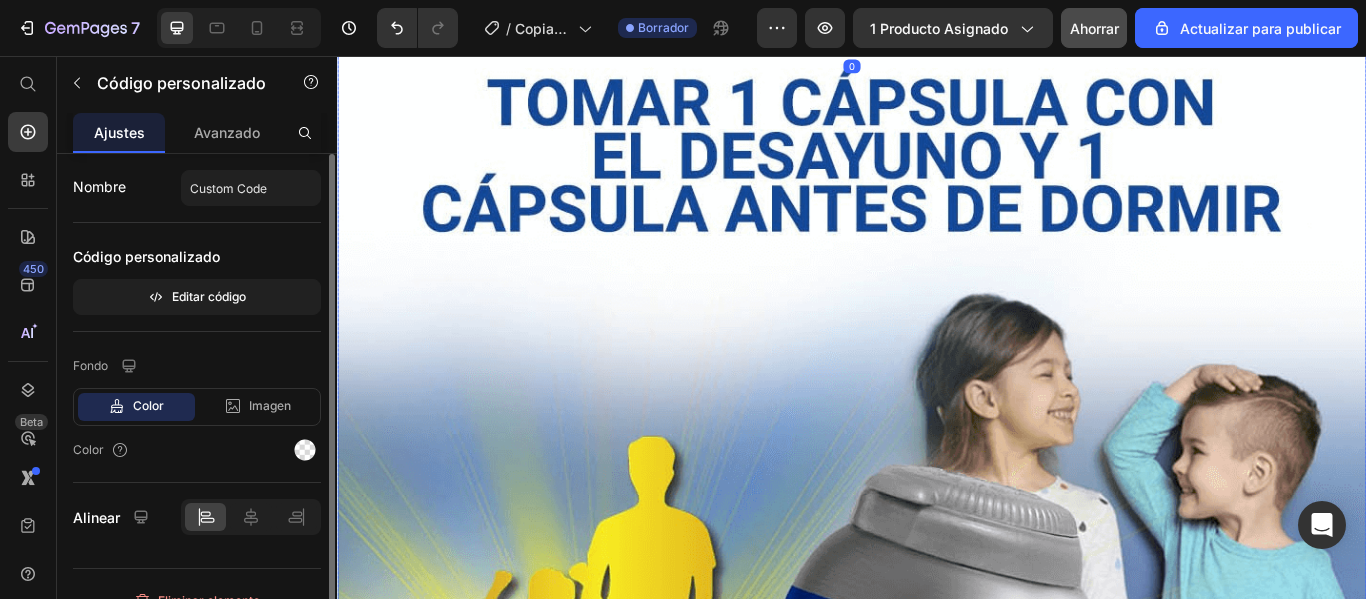 click at bounding box center (937, 933) 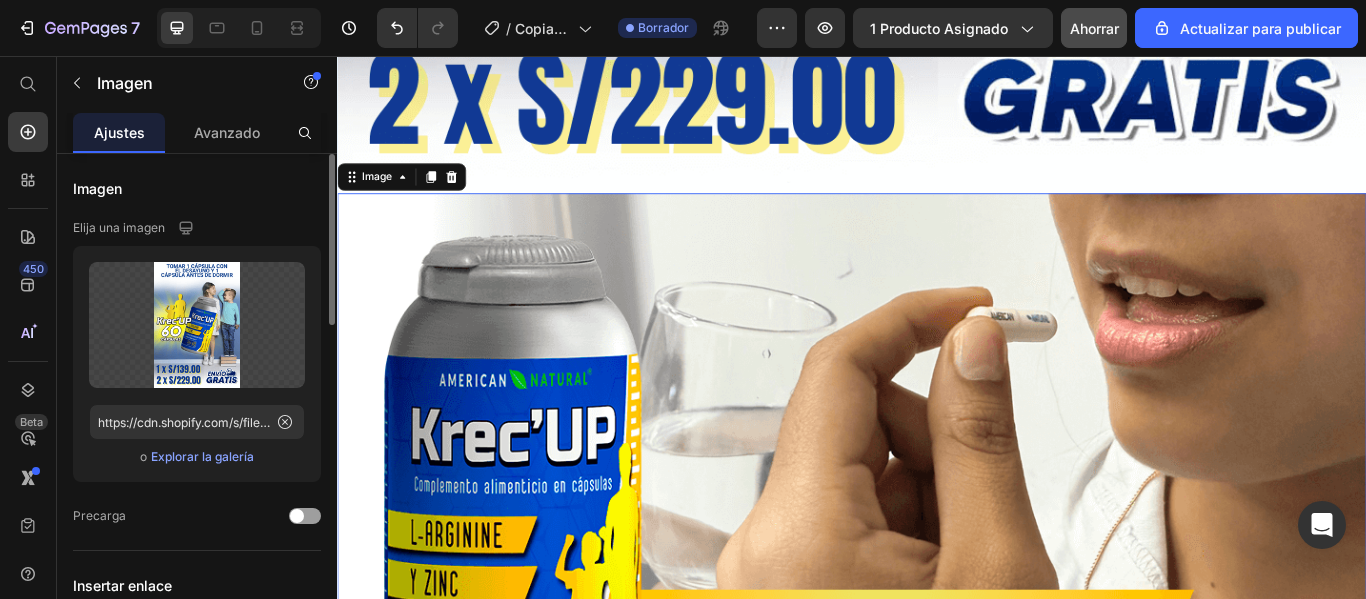 click at bounding box center (937, 966) 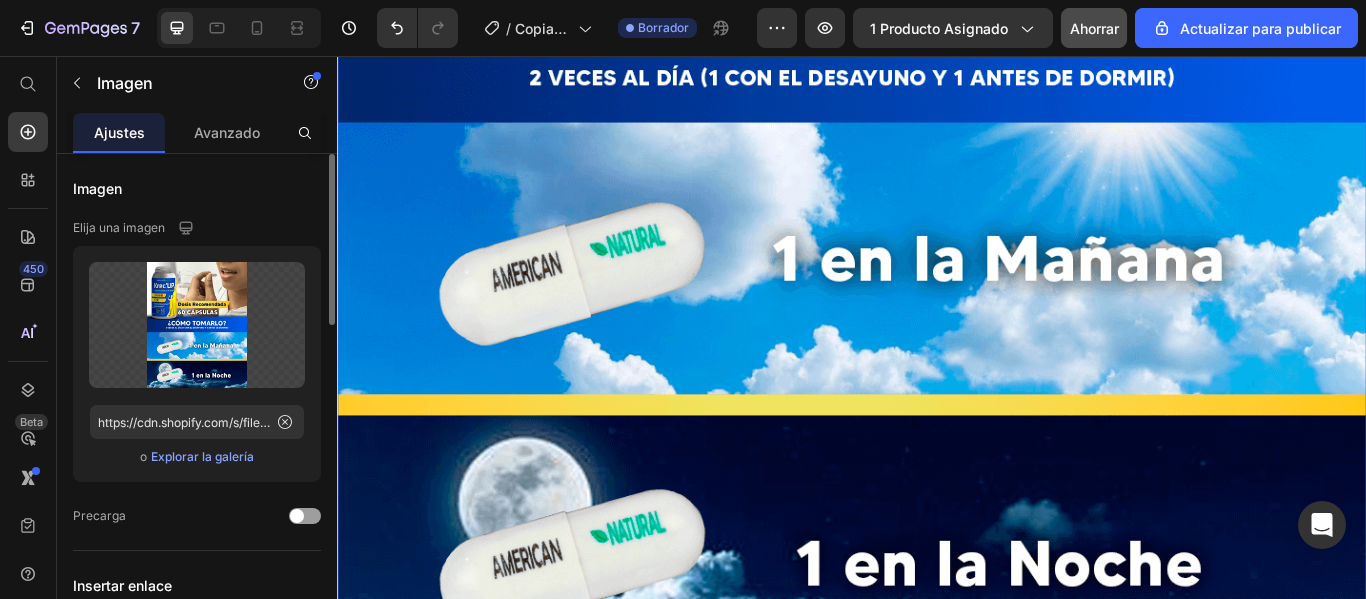 scroll, scrollTop: 7957, scrollLeft: 0, axis: vertical 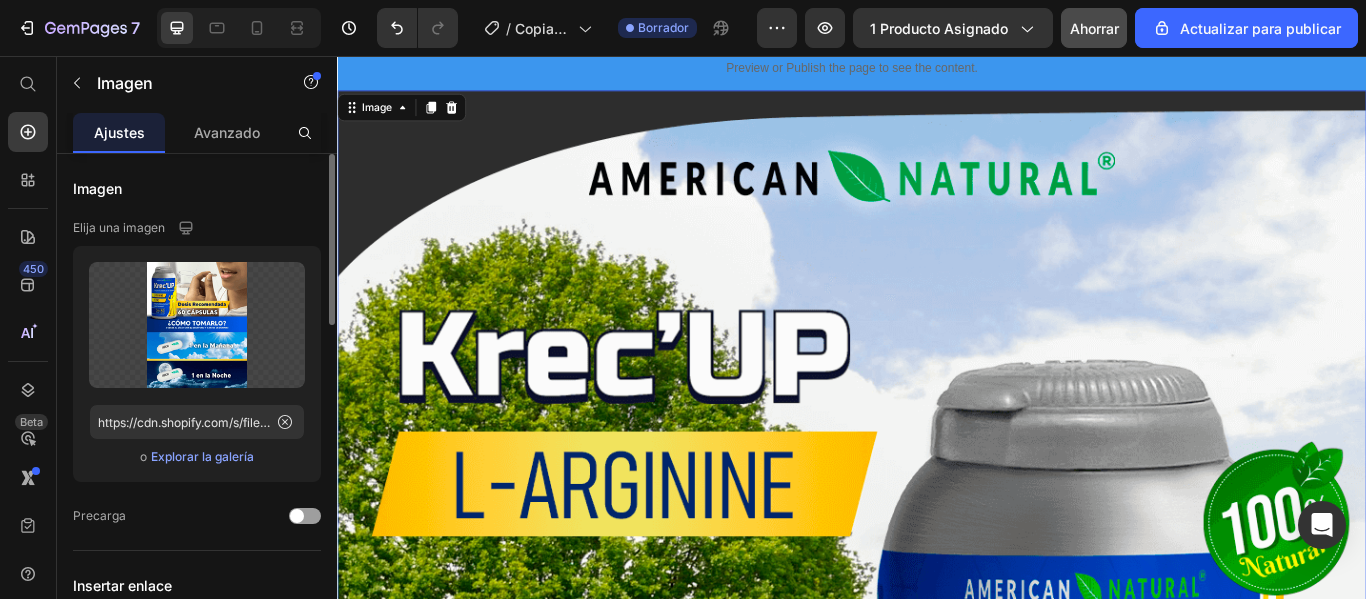 click at bounding box center [937, 846] 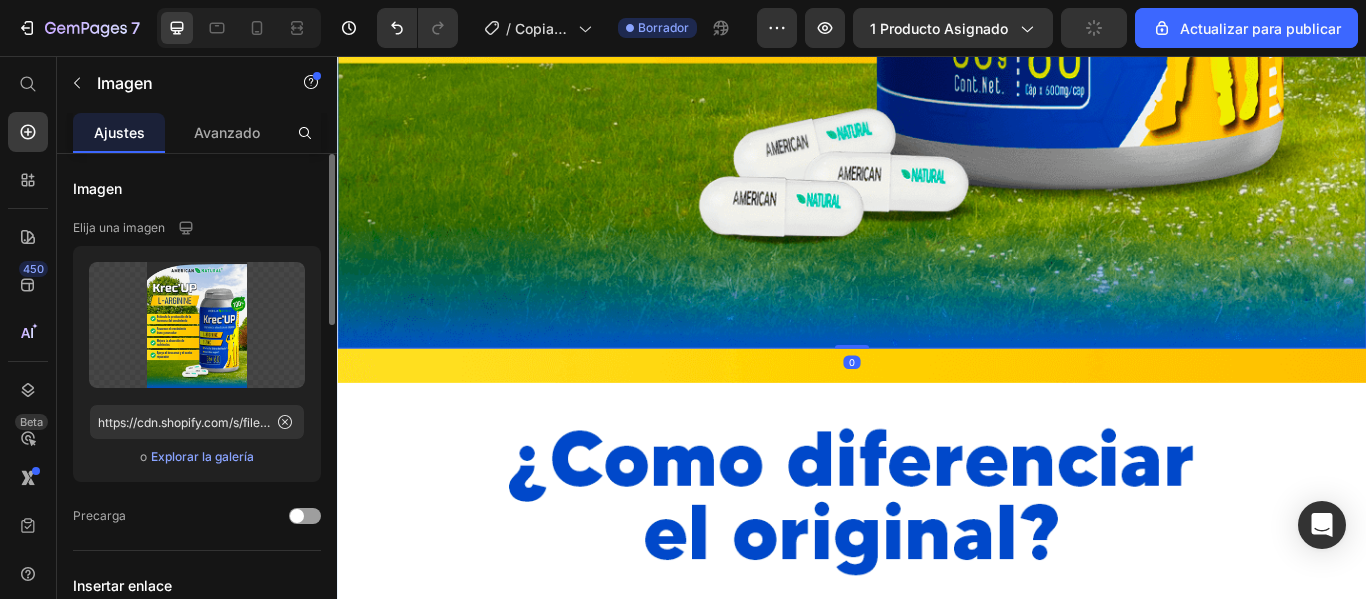 scroll, scrollTop: 9757, scrollLeft: 0, axis: vertical 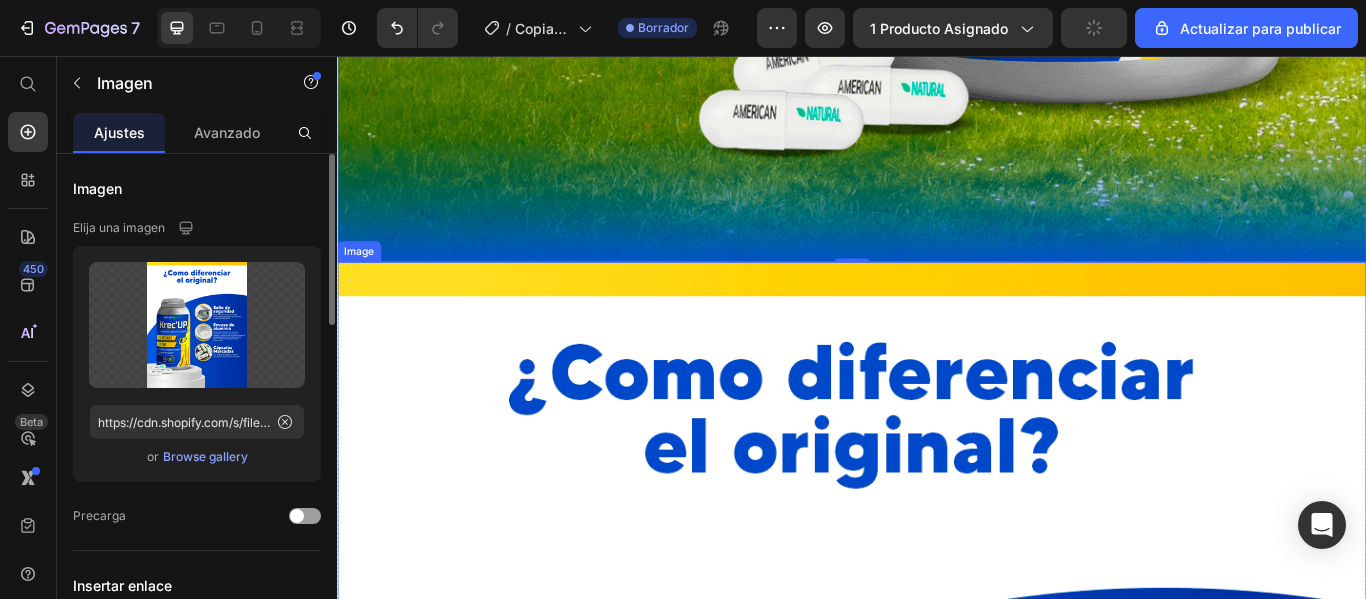 click at bounding box center [937, 1046] 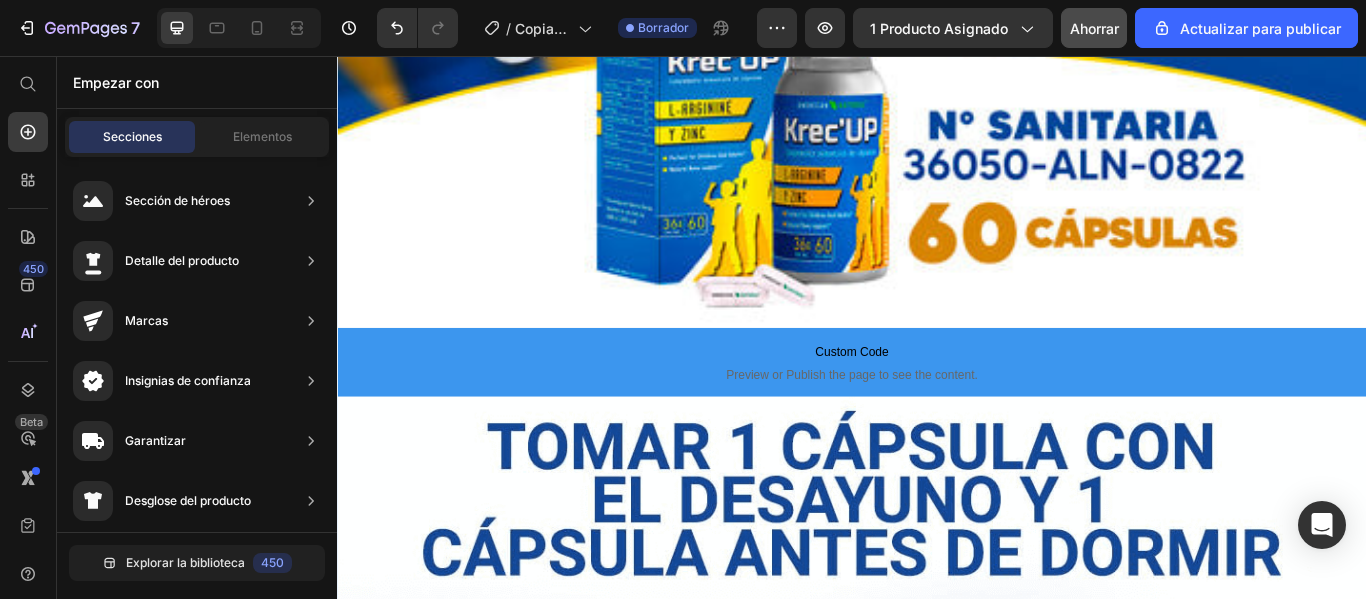 scroll, scrollTop: 4693, scrollLeft: 0, axis: vertical 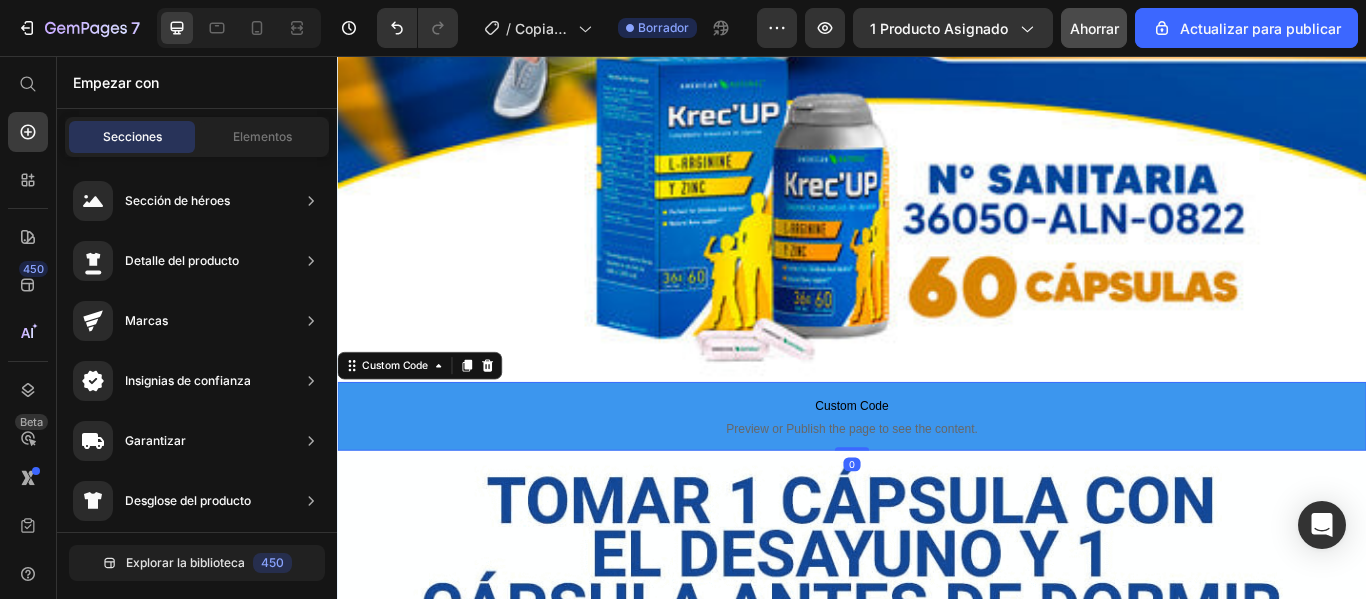 click on "Preview or Publish the page to see the content." at bounding box center [937, 490] 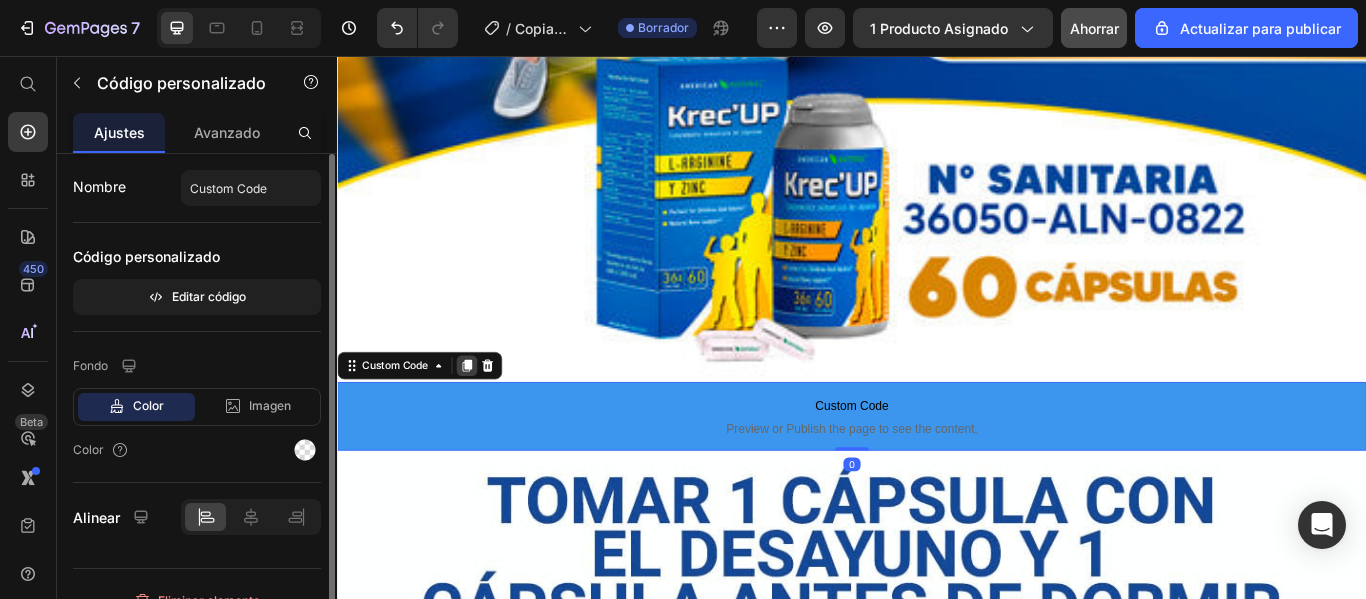 click 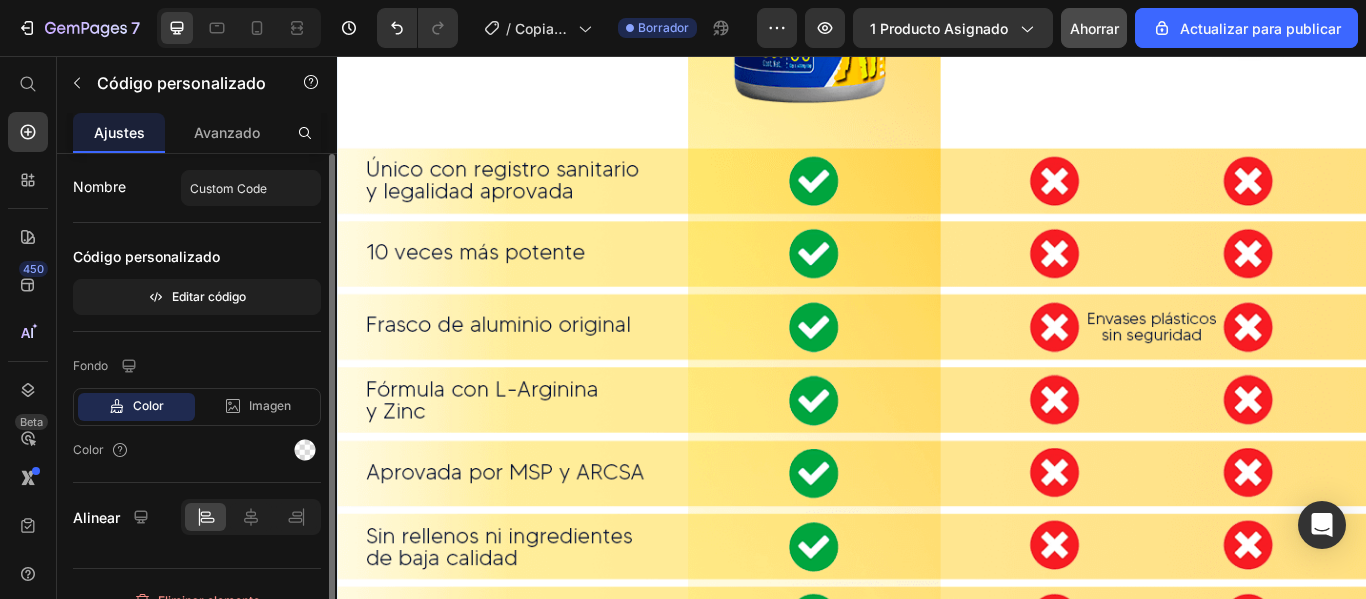 scroll, scrollTop: 12229, scrollLeft: 0, axis: vertical 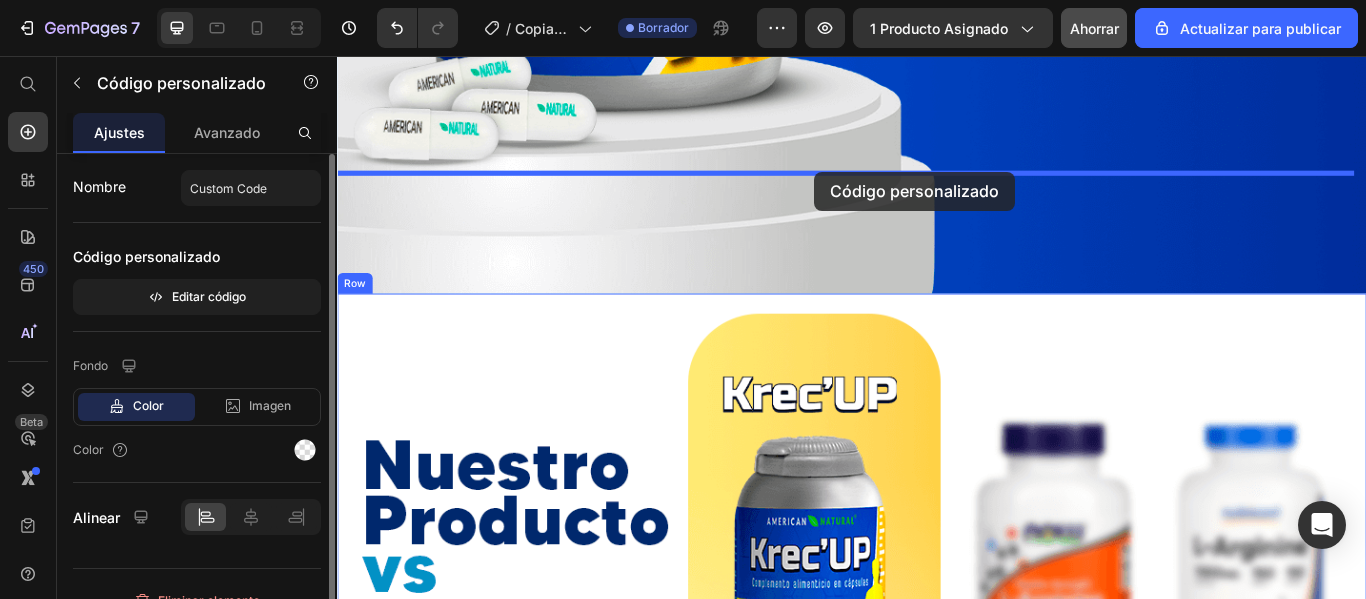 drag, startPoint x: 1160, startPoint y: 489, endPoint x: 893, endPoint y: 191, distance: 400.11624 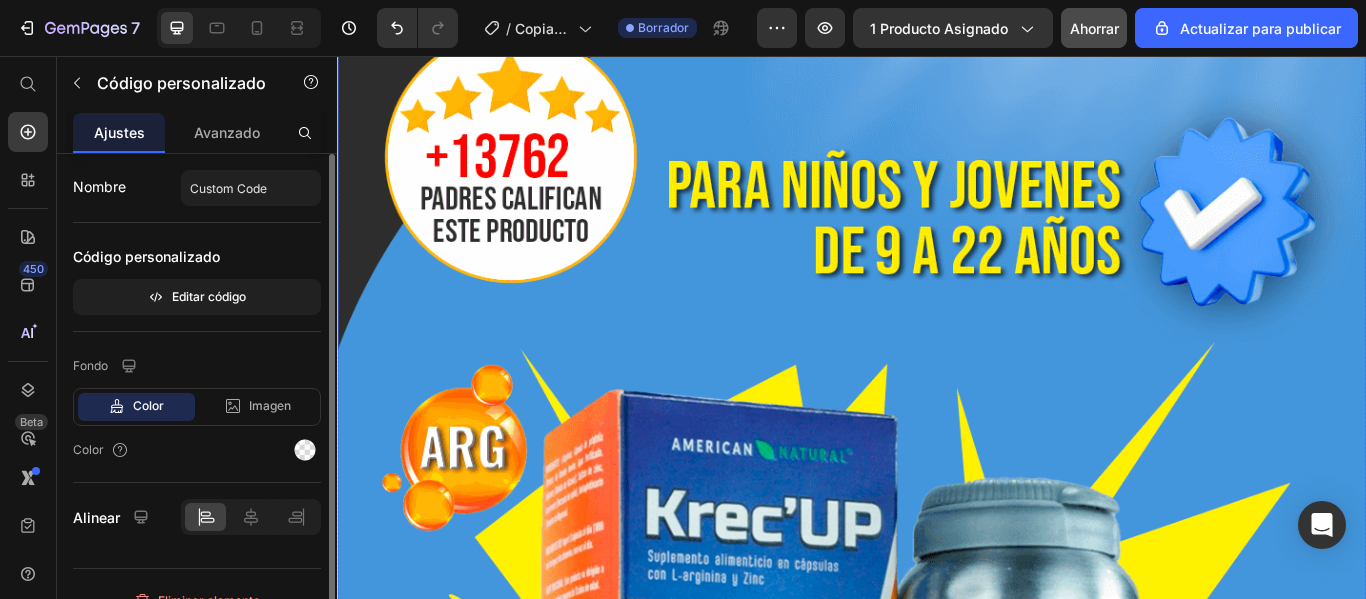 scroll, scrollTop: 0, scrollLeft: 0, axis: both 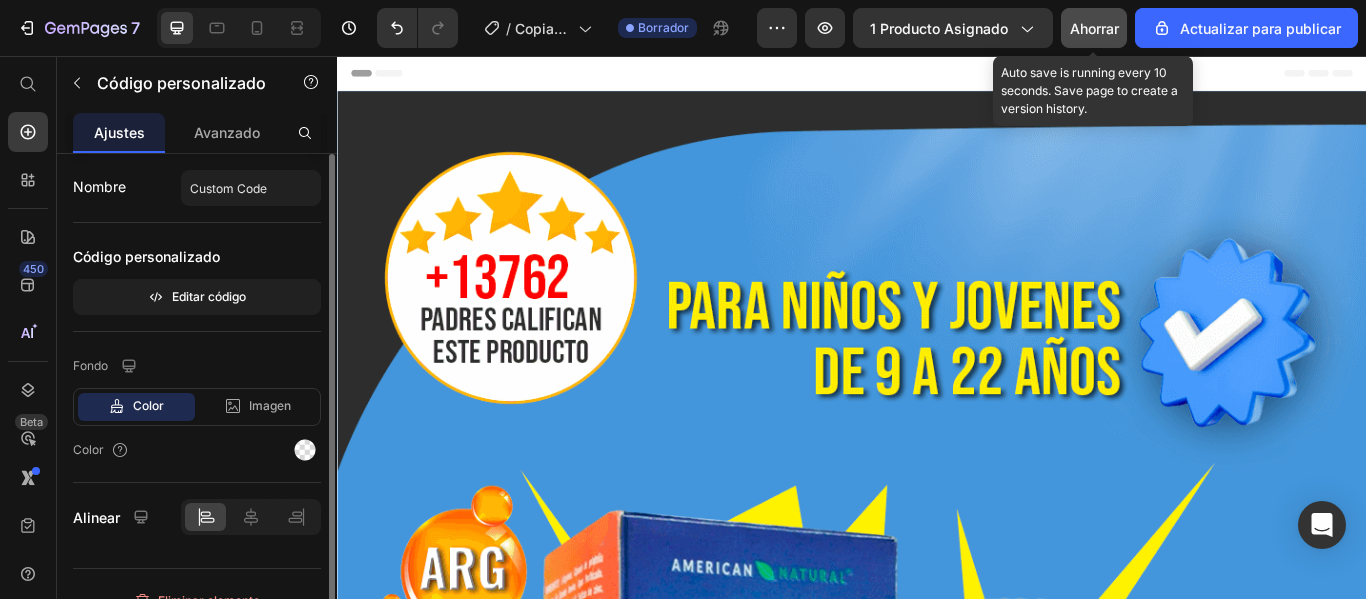 click on "Ahorrar" at bounding box center (1094, 28) 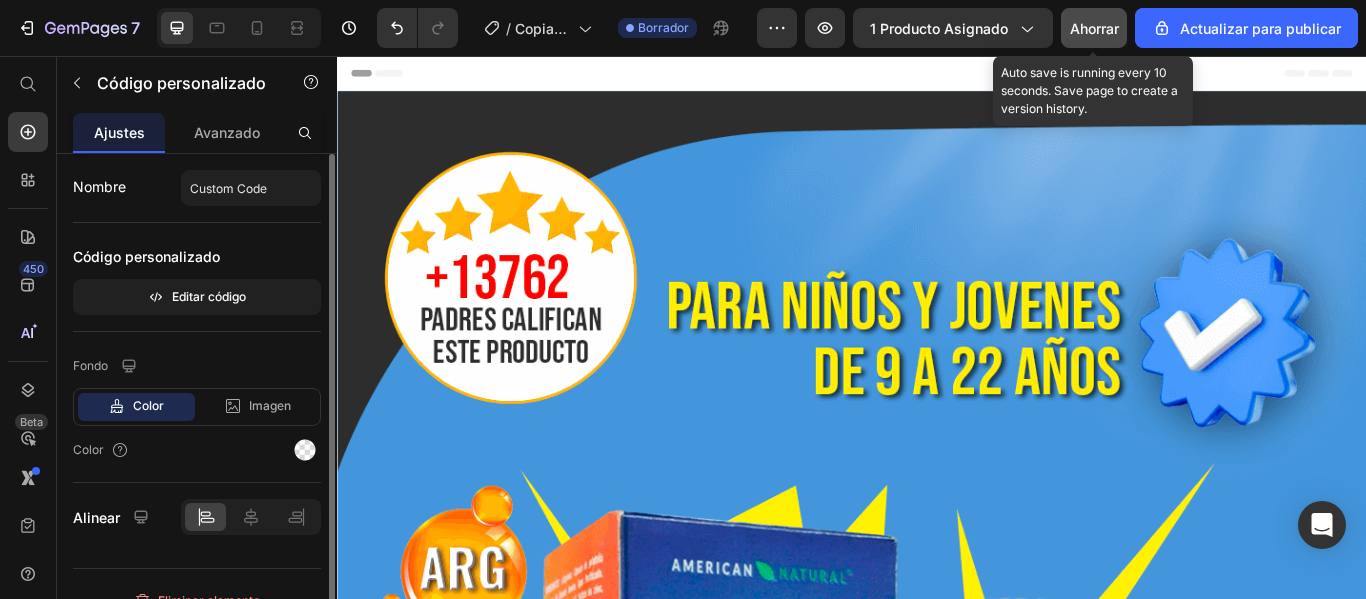 click on "Ahorrar" at bounding box center (1094, 28) 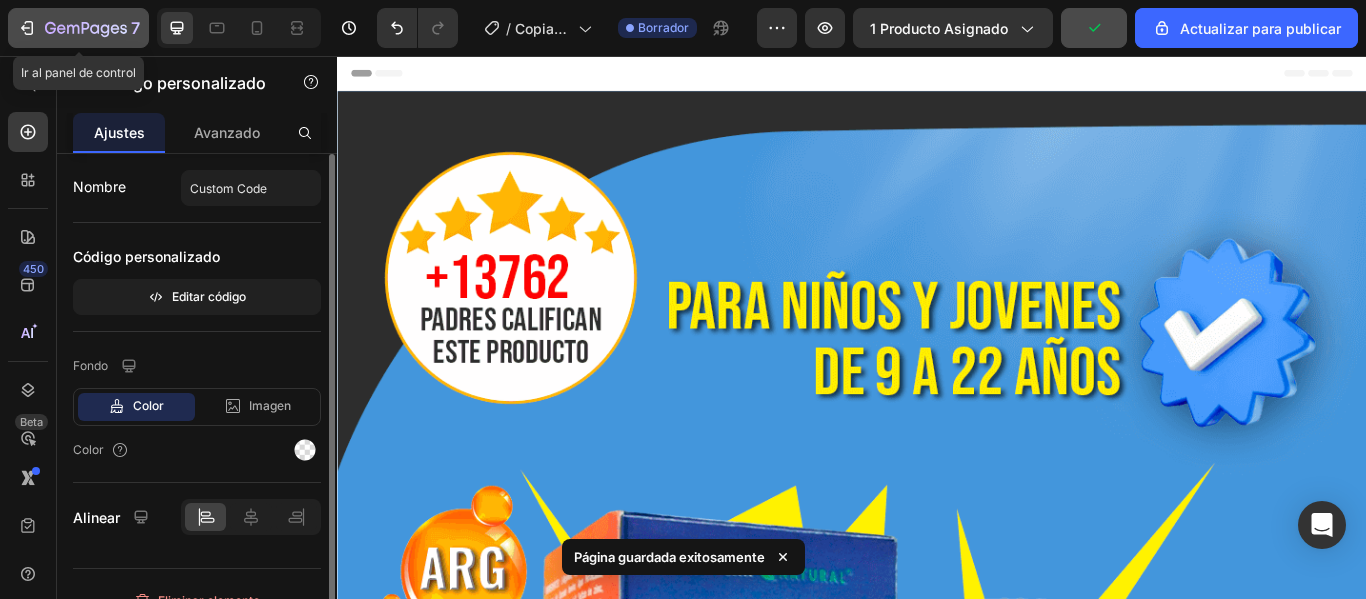 click 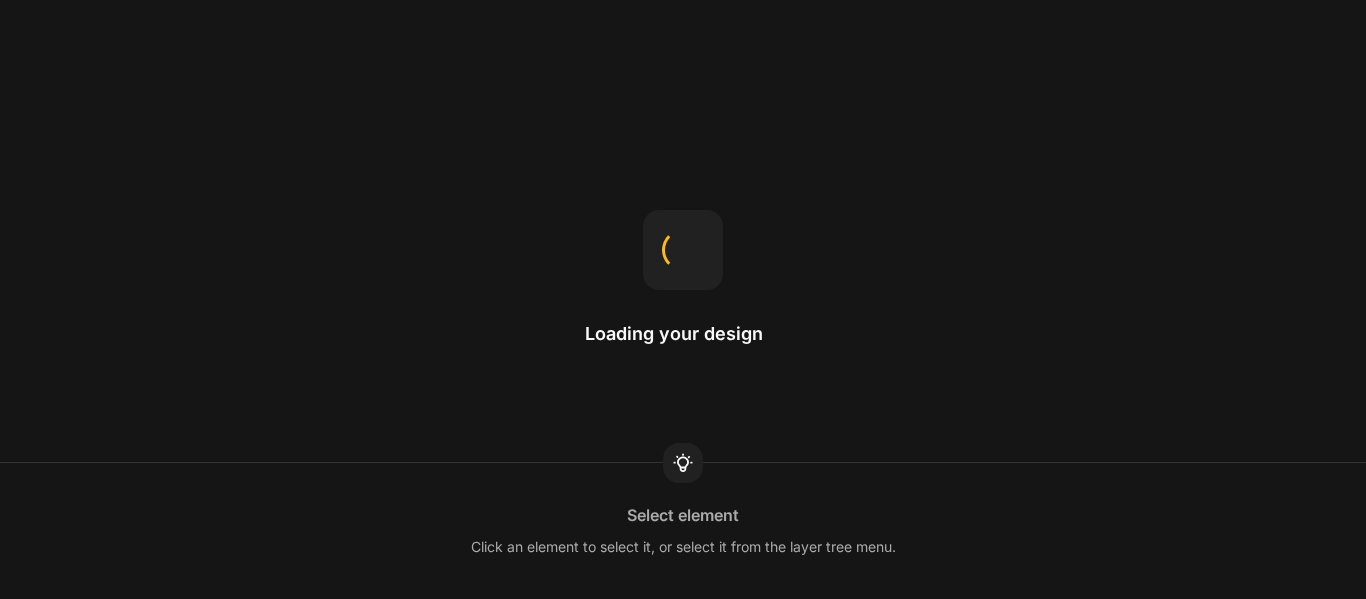 scroll, scrollTop: 0, scrollLeft: 0, axis: both 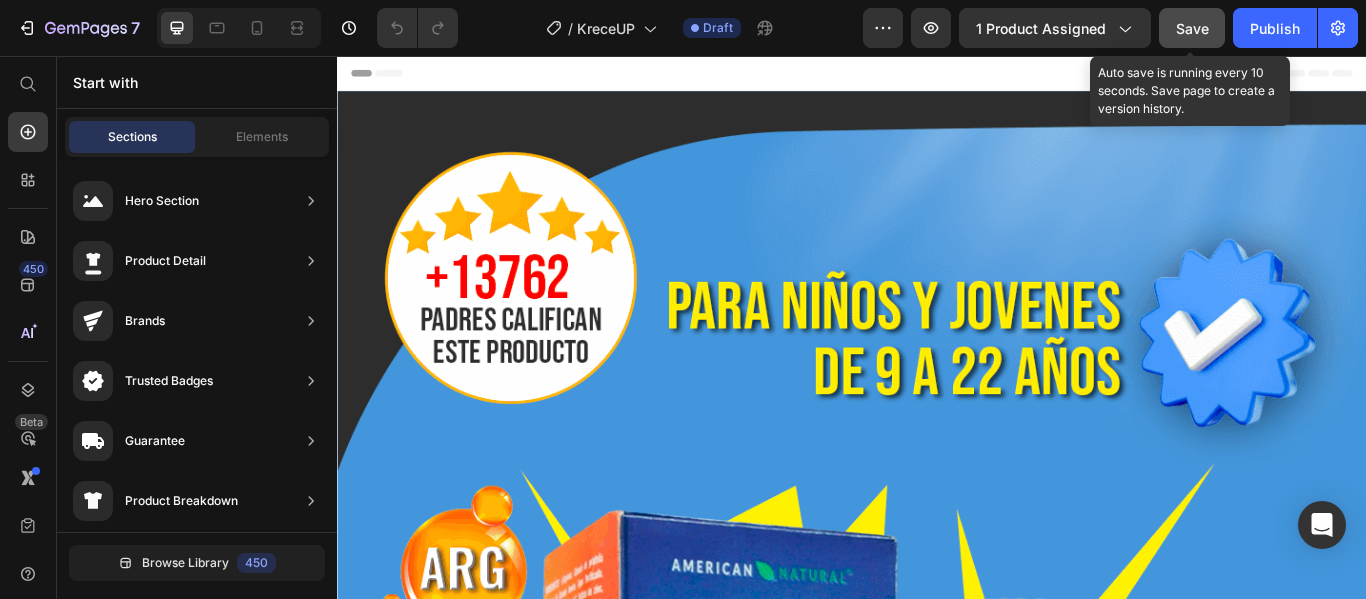 click on "Save" at bounding box center [1192, 28] 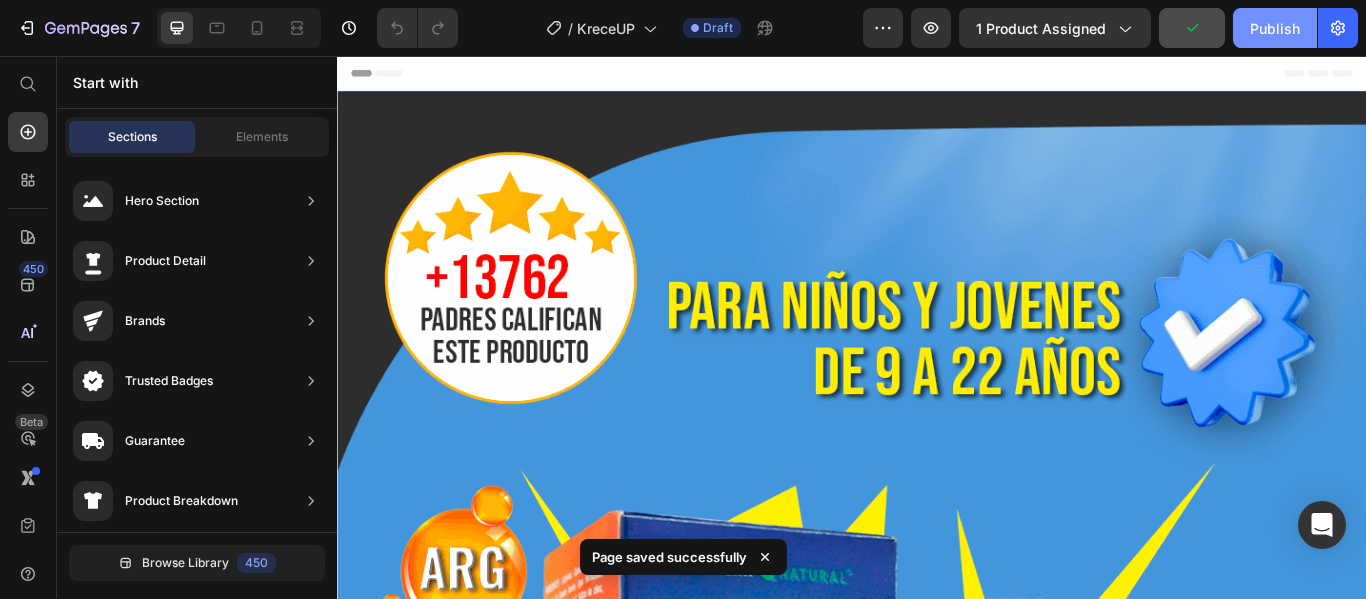 click on "Publish" at bounding box center [1275, 28] 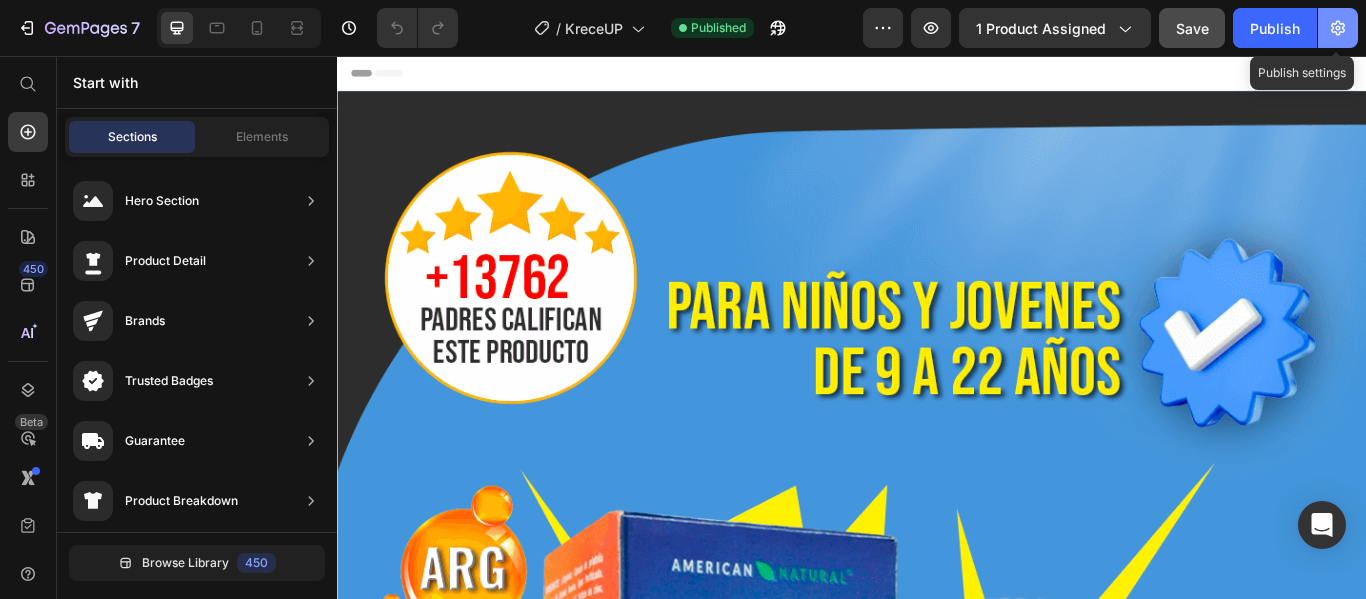 click 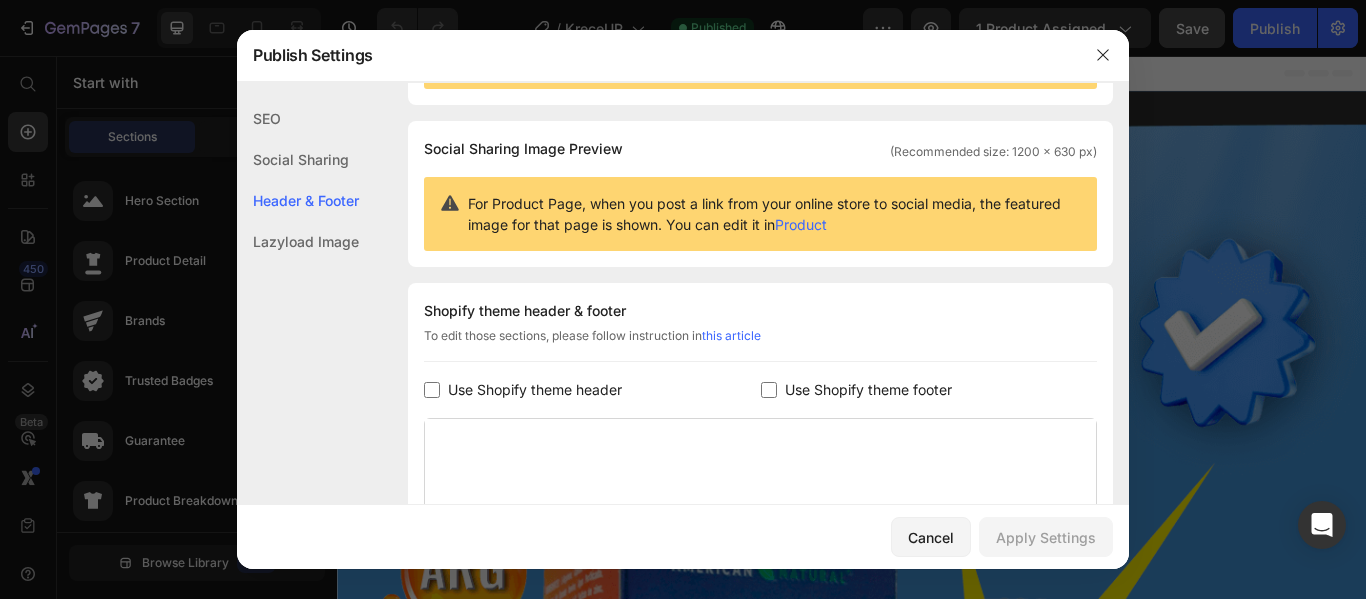 scroll, scrollTop: 300, scrollLeft: 0, axis: vertical 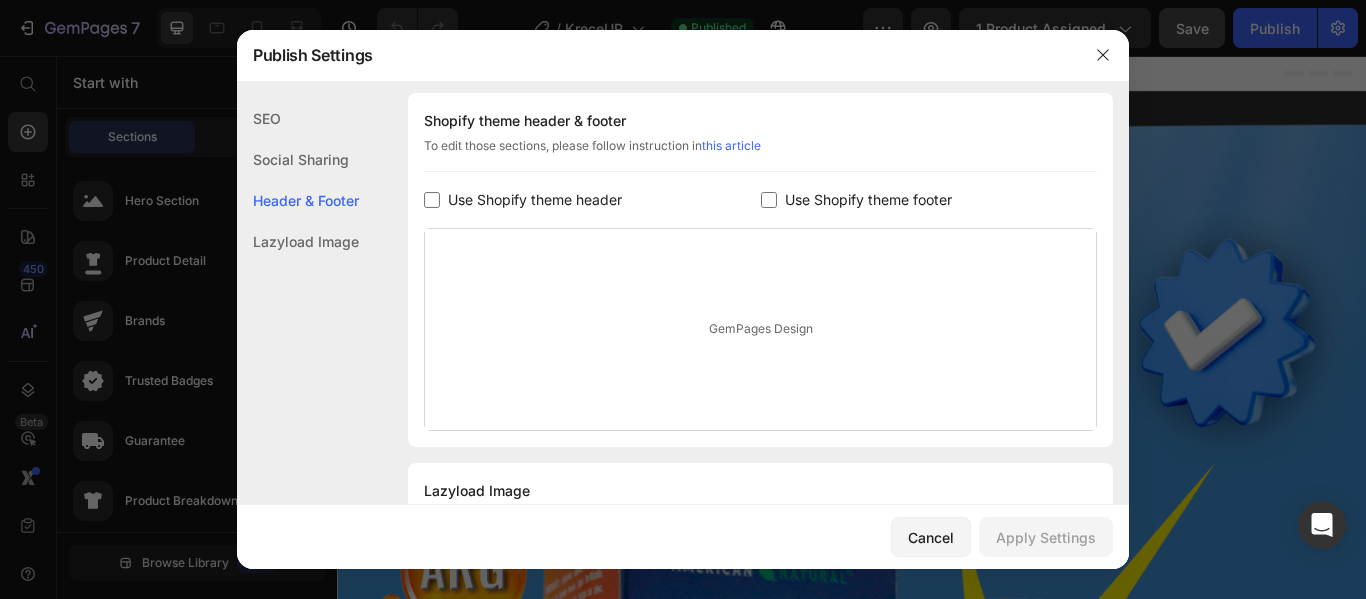 click on "Shopify theme header & footer  To edit those sections, please follow instruction in  this article Use Shopify theme header Use Shopify theme footer GemPages Design" 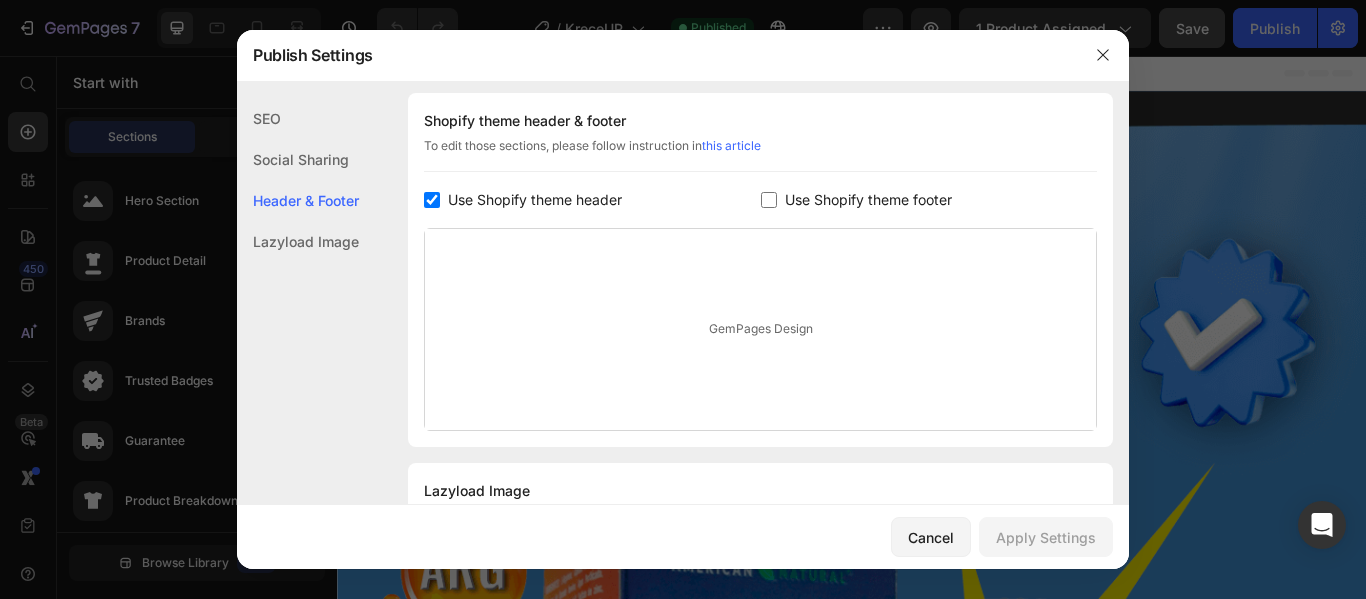 checkbox on "true" 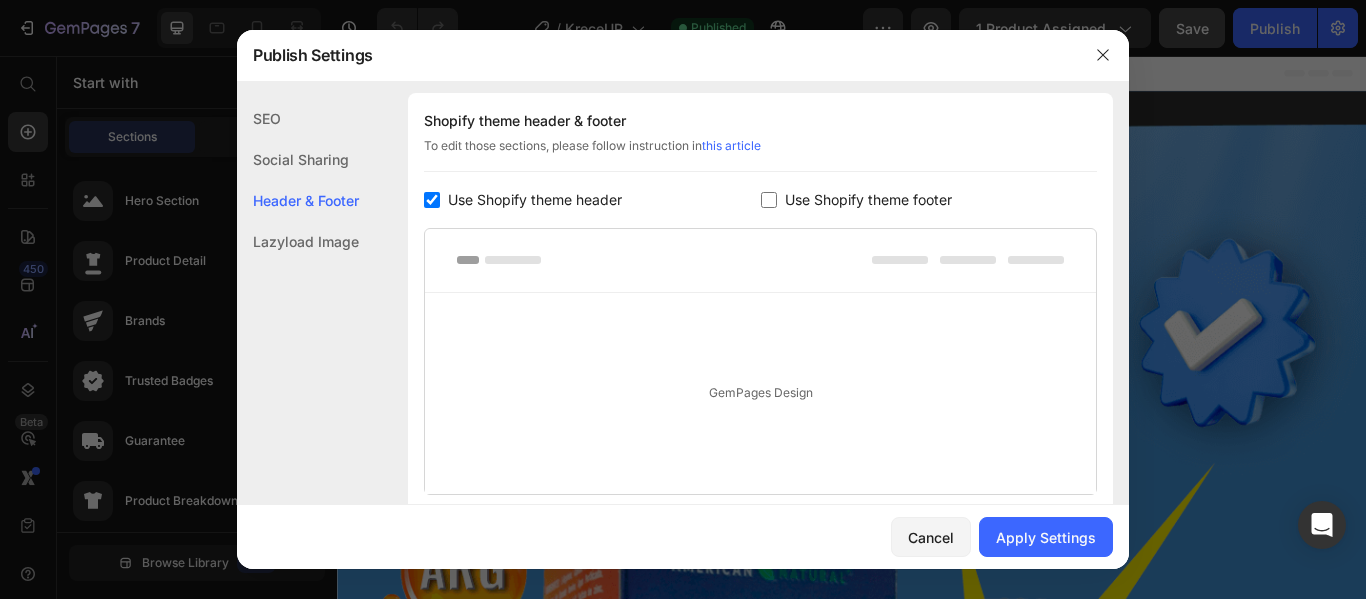 click on "Use Shopify theme footer" at bounding box center (868, 200) 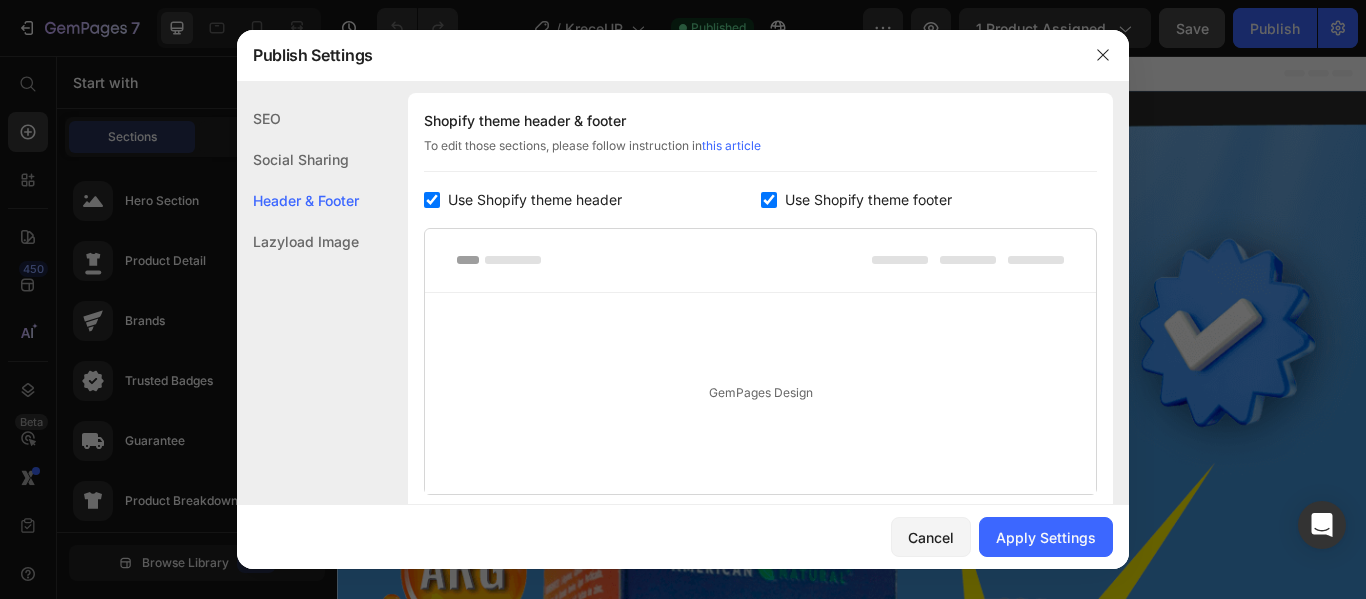 checkbox on "true" 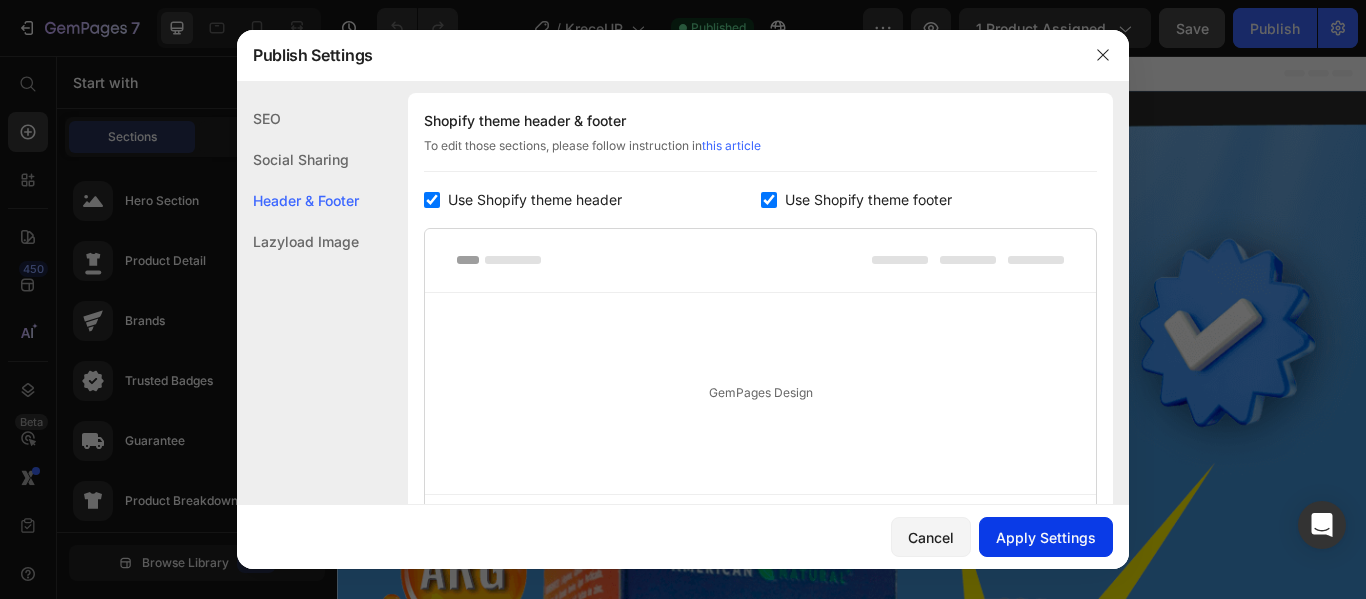 click on "Apply Settings" at bounding box center (1046, 537) 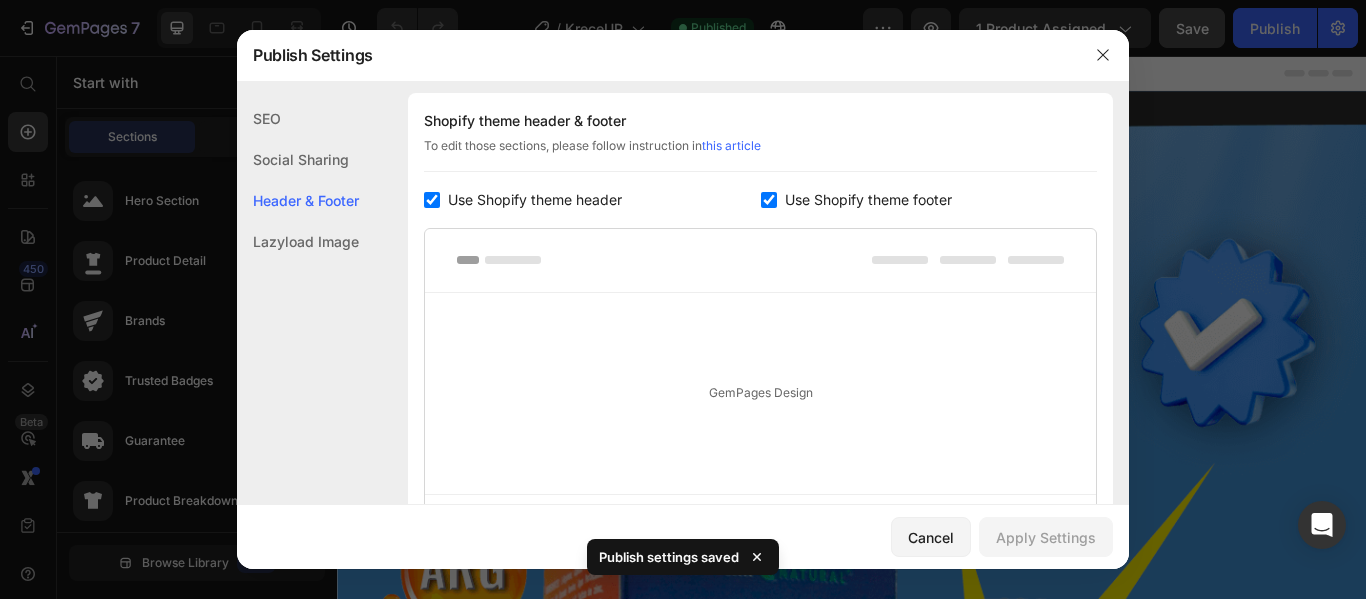 click at bounding box center (683, 299) 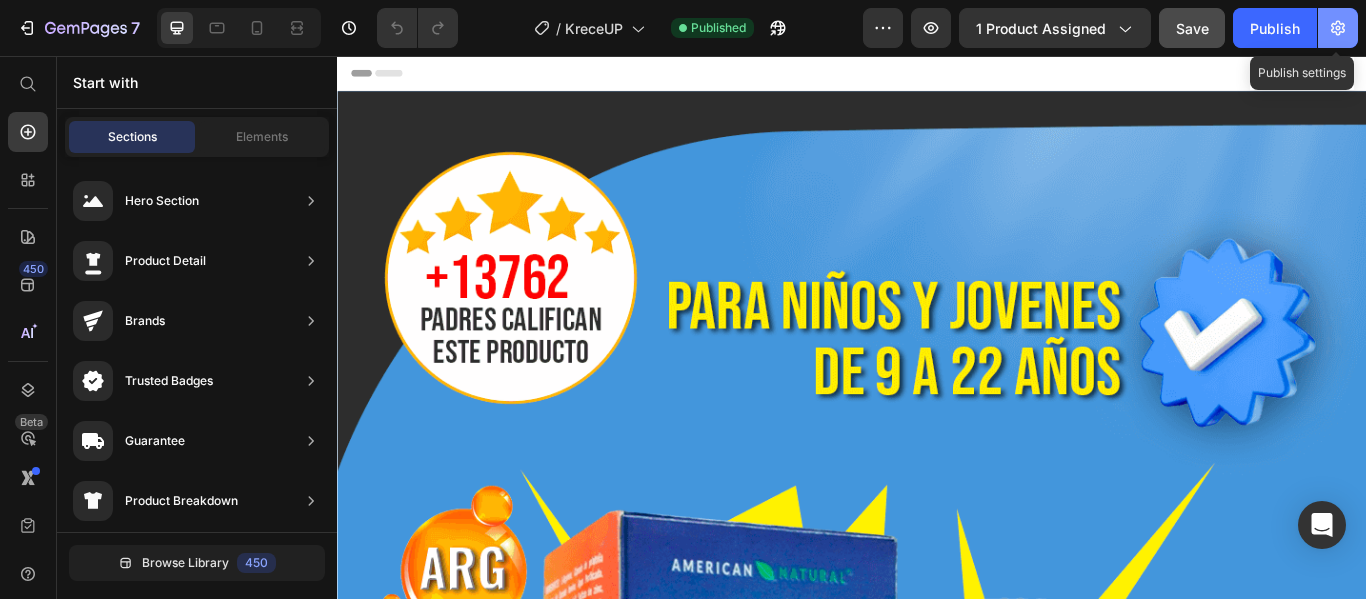 click 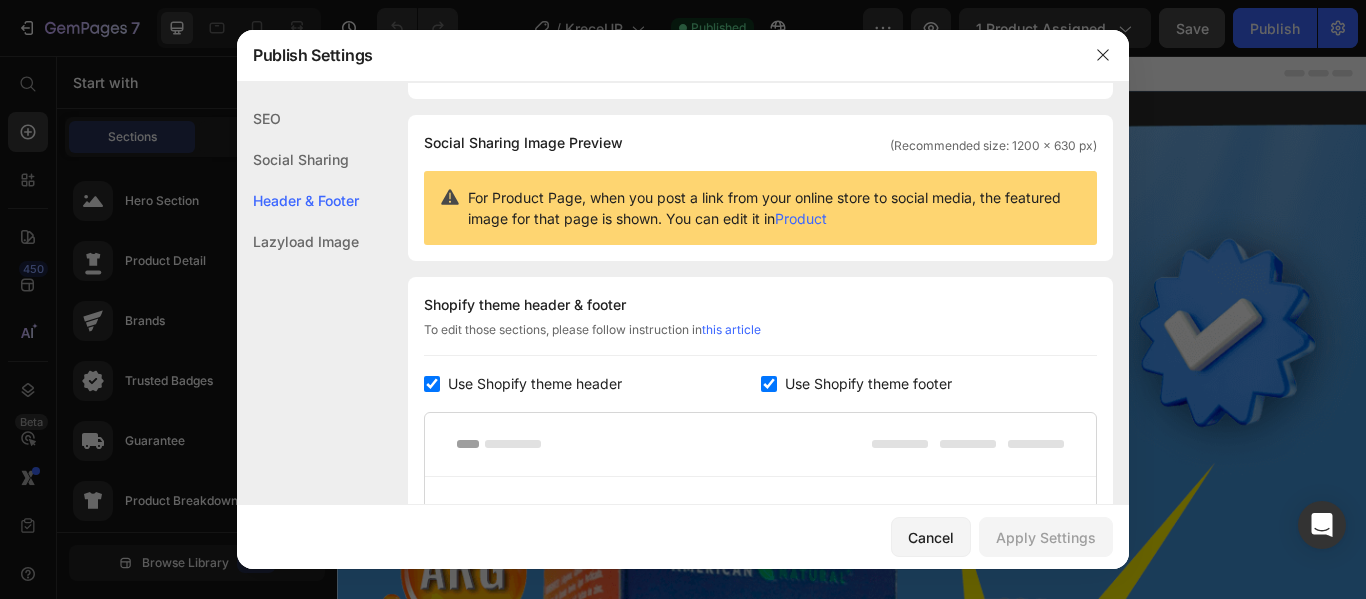 scroll, scrollTop: 300, scrollLeft: 0, axis: vertical 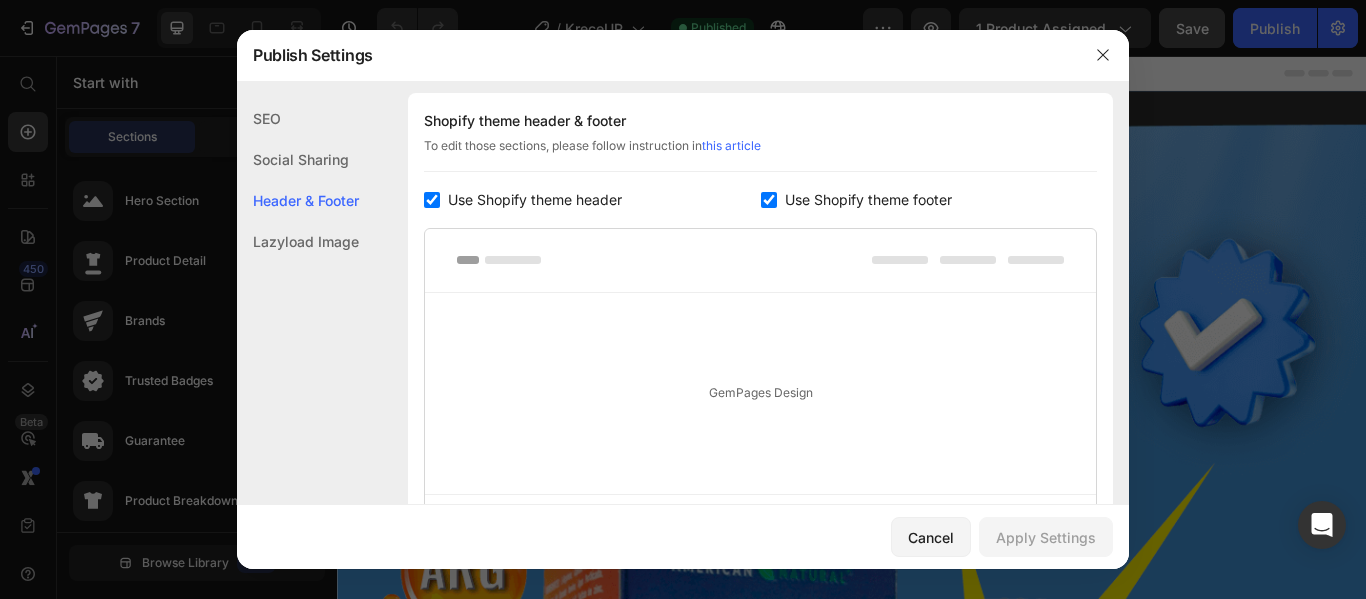click on "Shopify theme header & footer  To edit those sections, please follow instruction in  this article Use Shopify theme header Use Shopify theme footer GemPages Design" 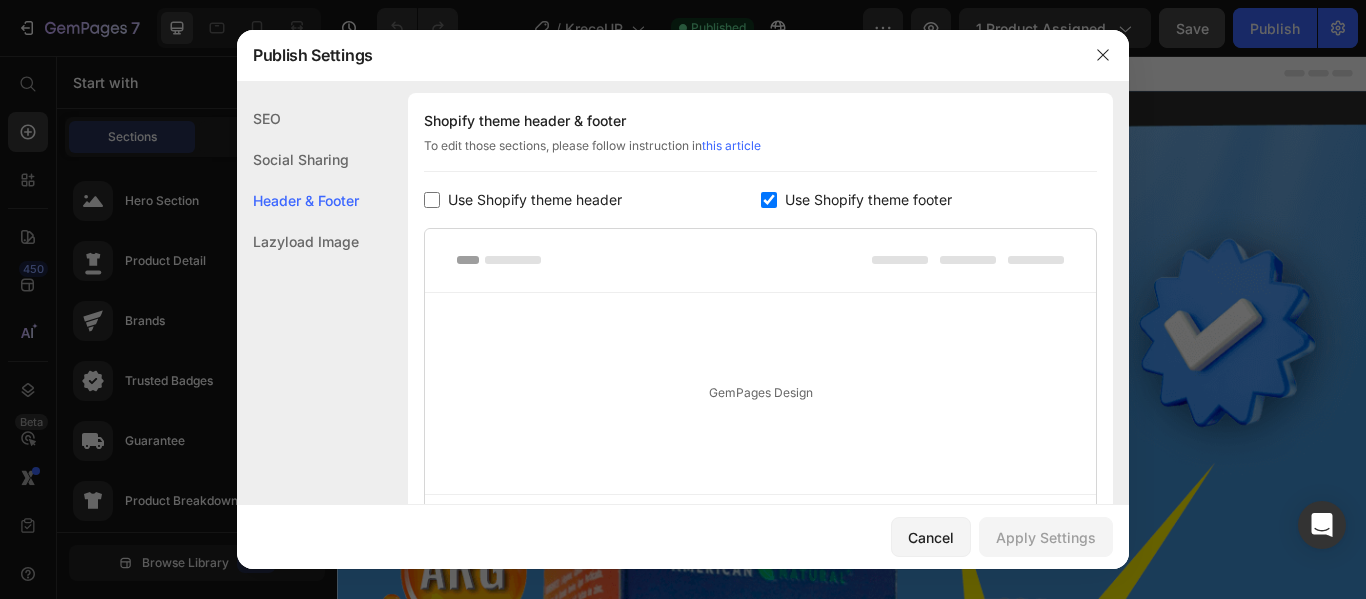 checkbox on "false" 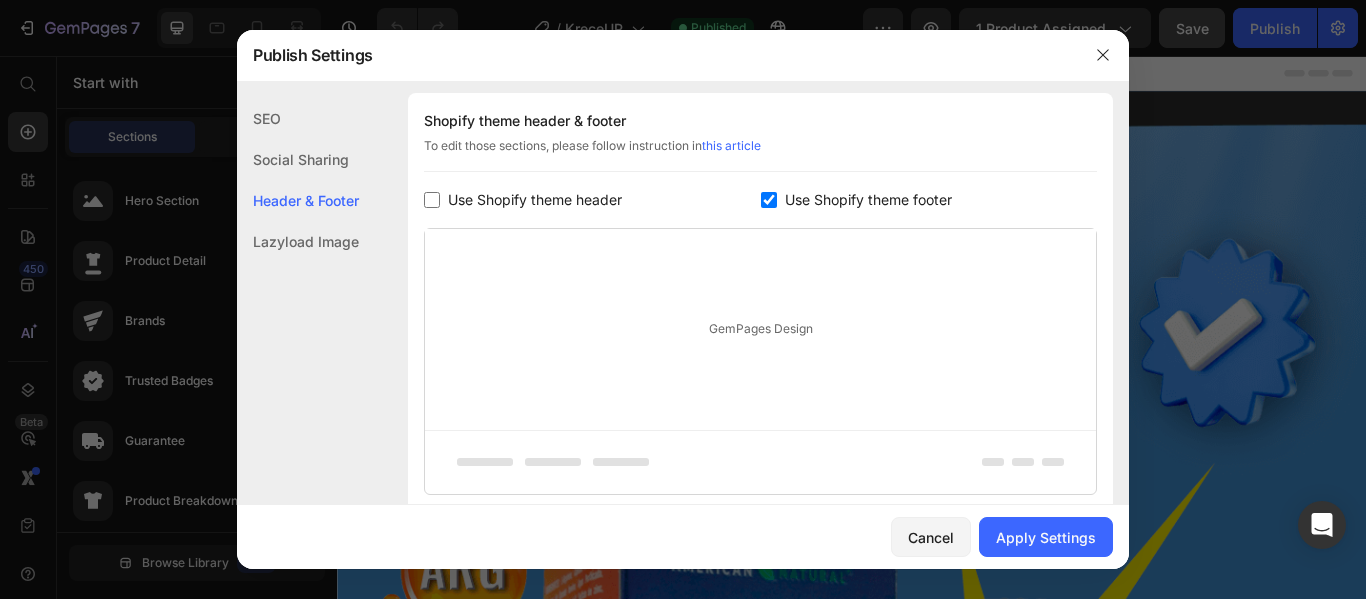 click on "Shopify theme header & footer  To edit those sections, please follow instruction in  this article Use Shopify theme header Use Shopify theme footer GemPages Design" 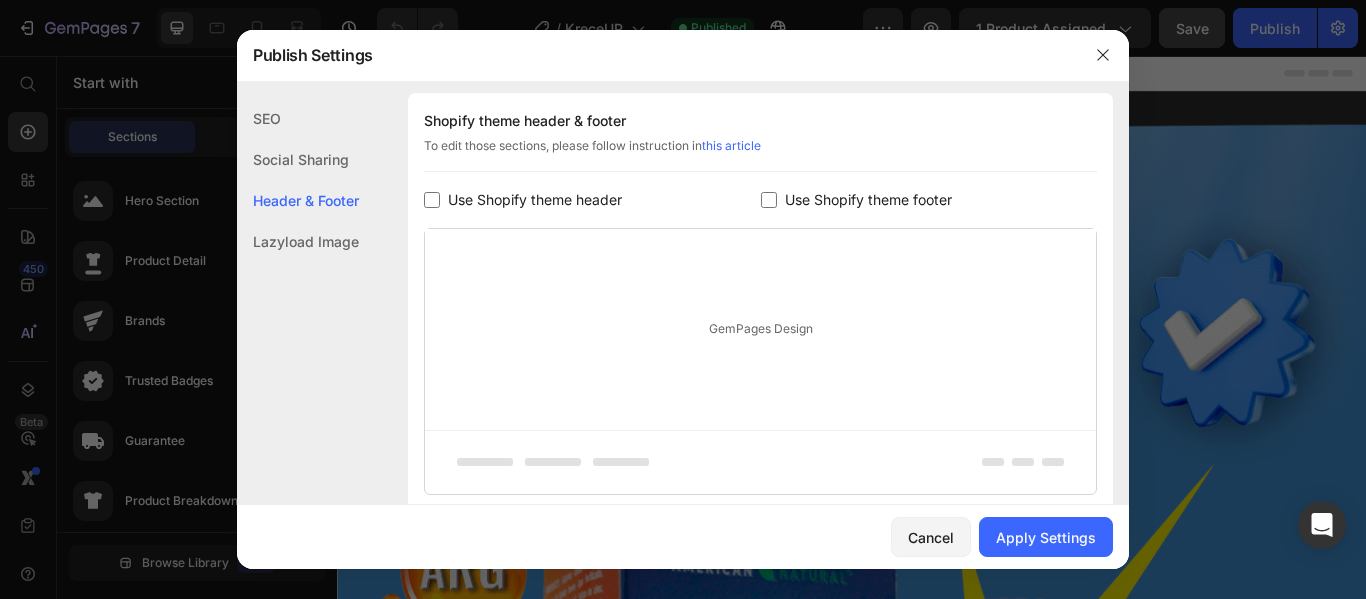 checkbox on "false" 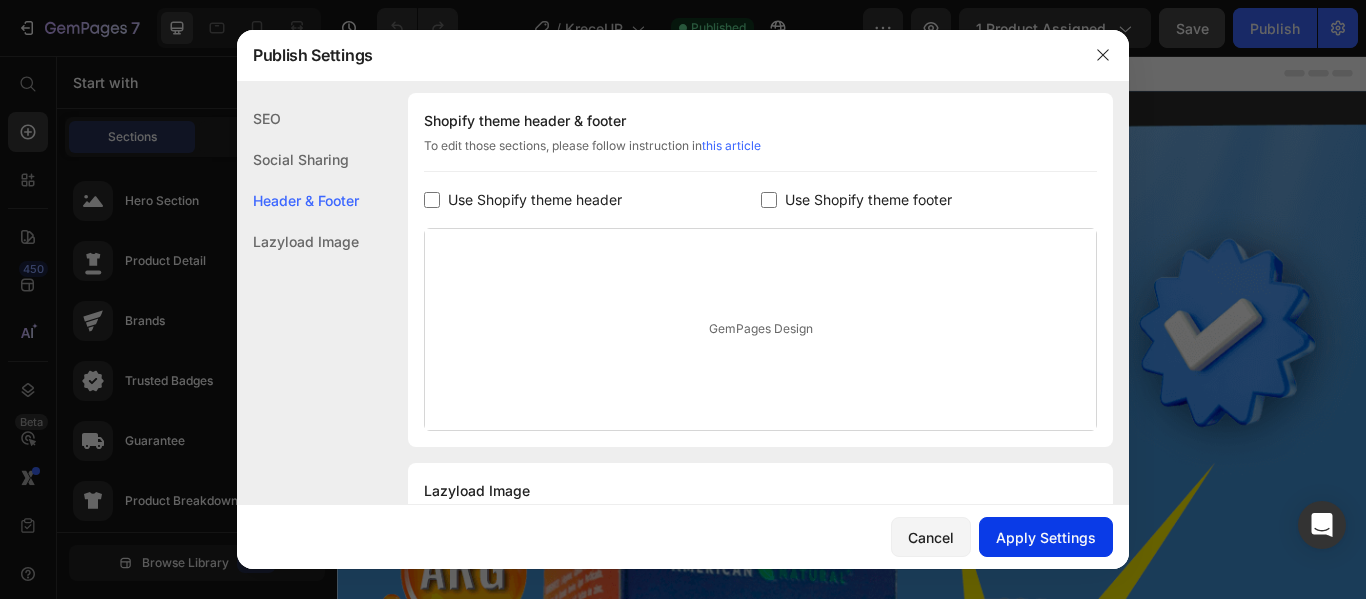 click on "Apply Settings" at bounding box center [1046, 537] 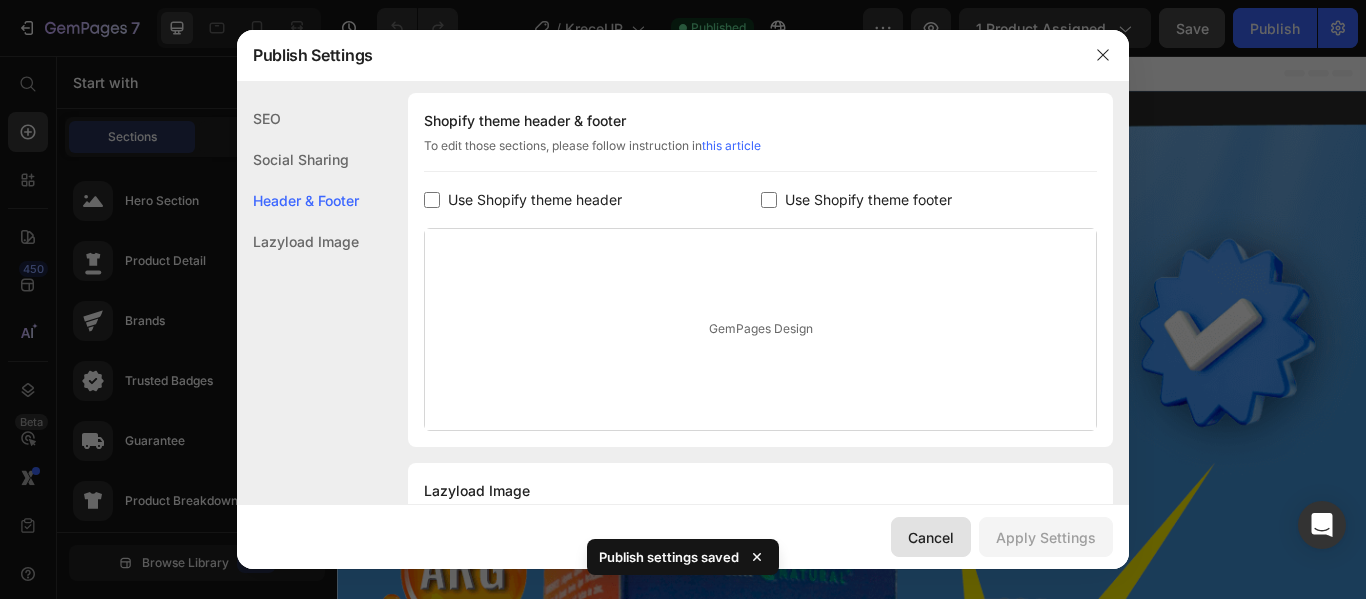 click on "Cancel" at bounding box center [931, 537] 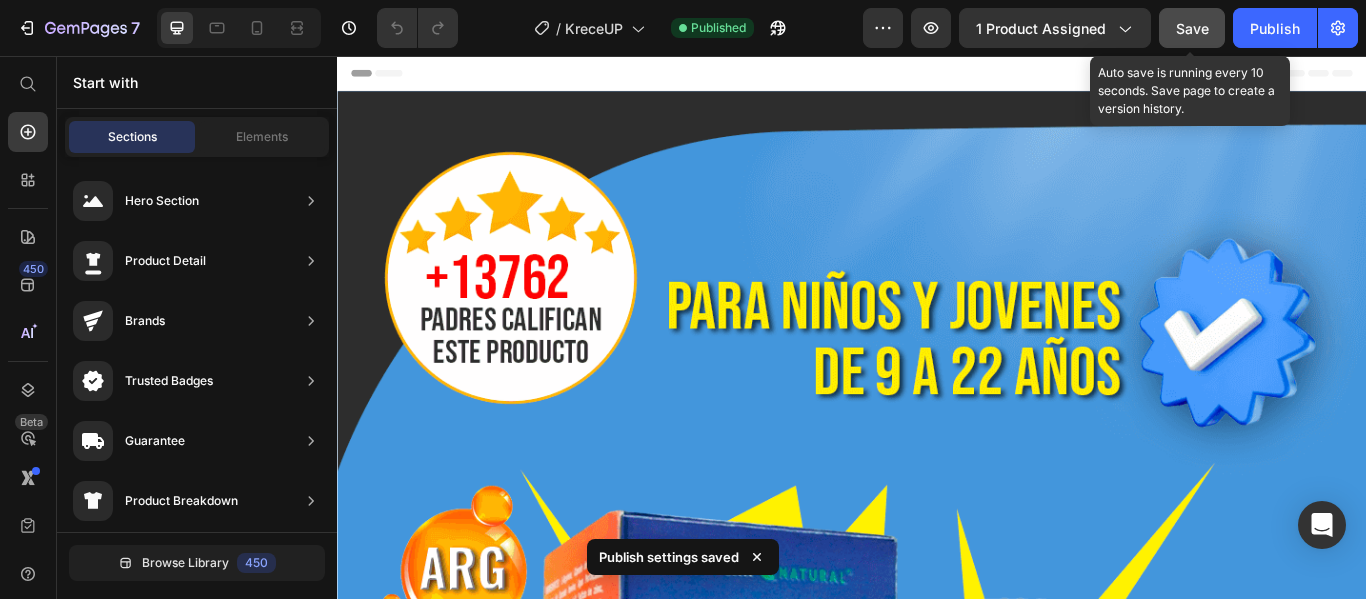 click on "Save" at bounding box center [1192, 28] 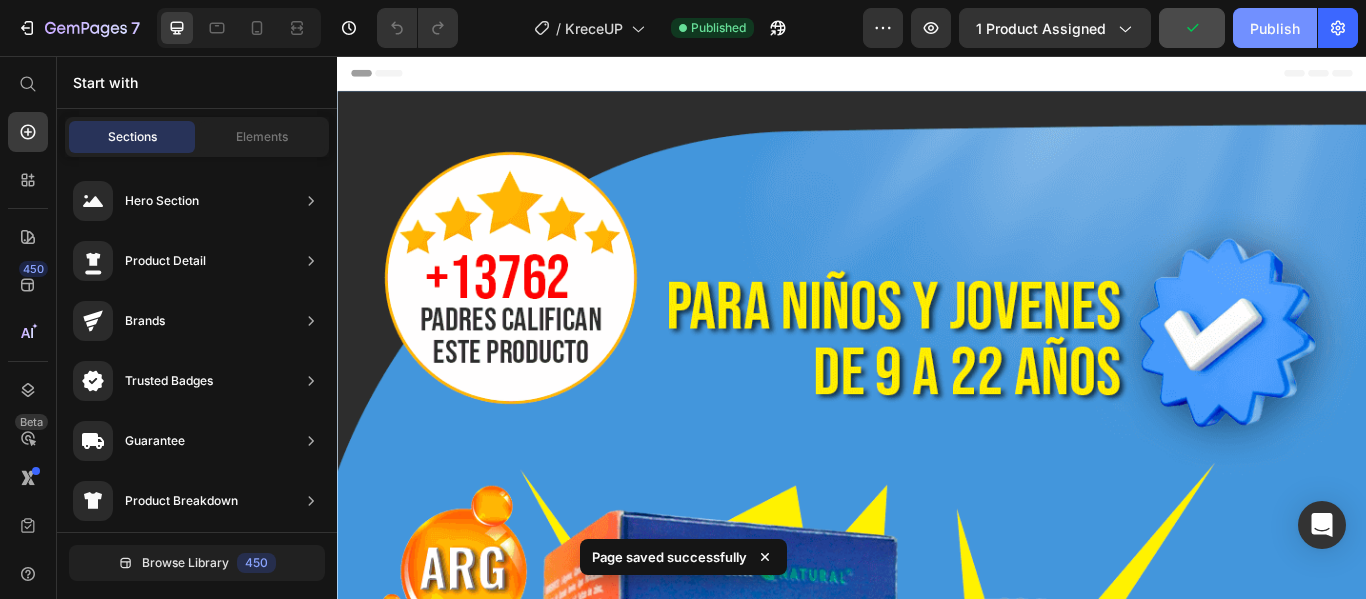 click on "Publish" at bounding box center (1275, 28) 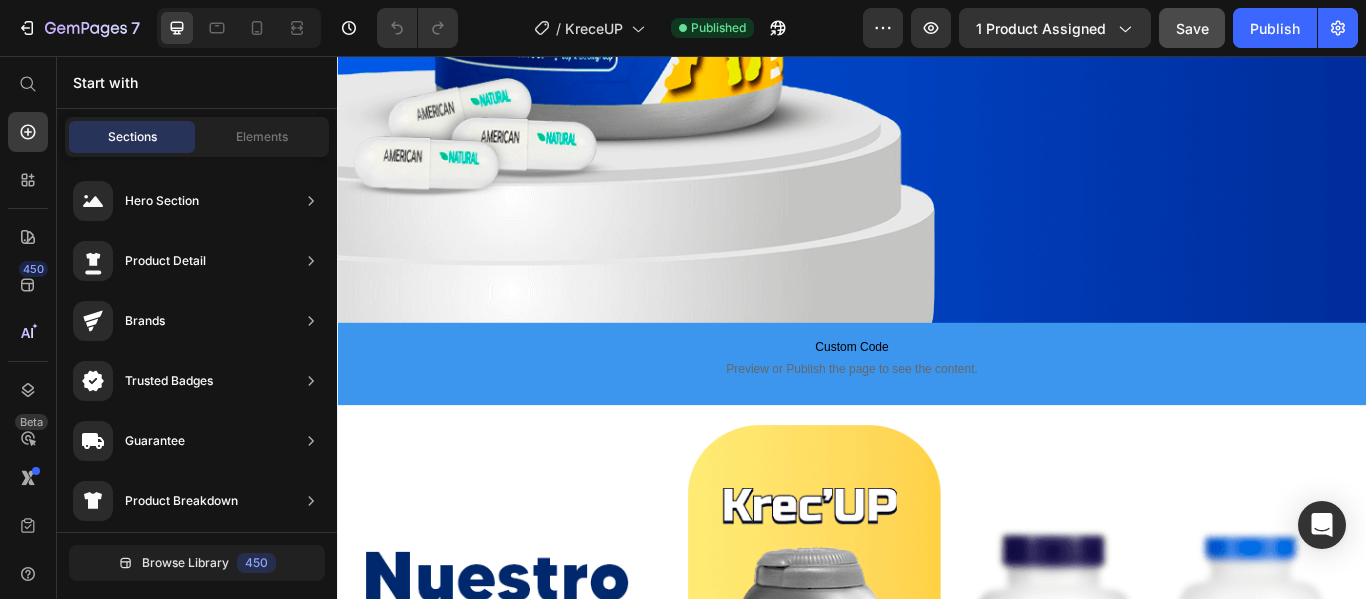 scroll, scrollTop: 11200, scrollLeft: 0, axis: vertical 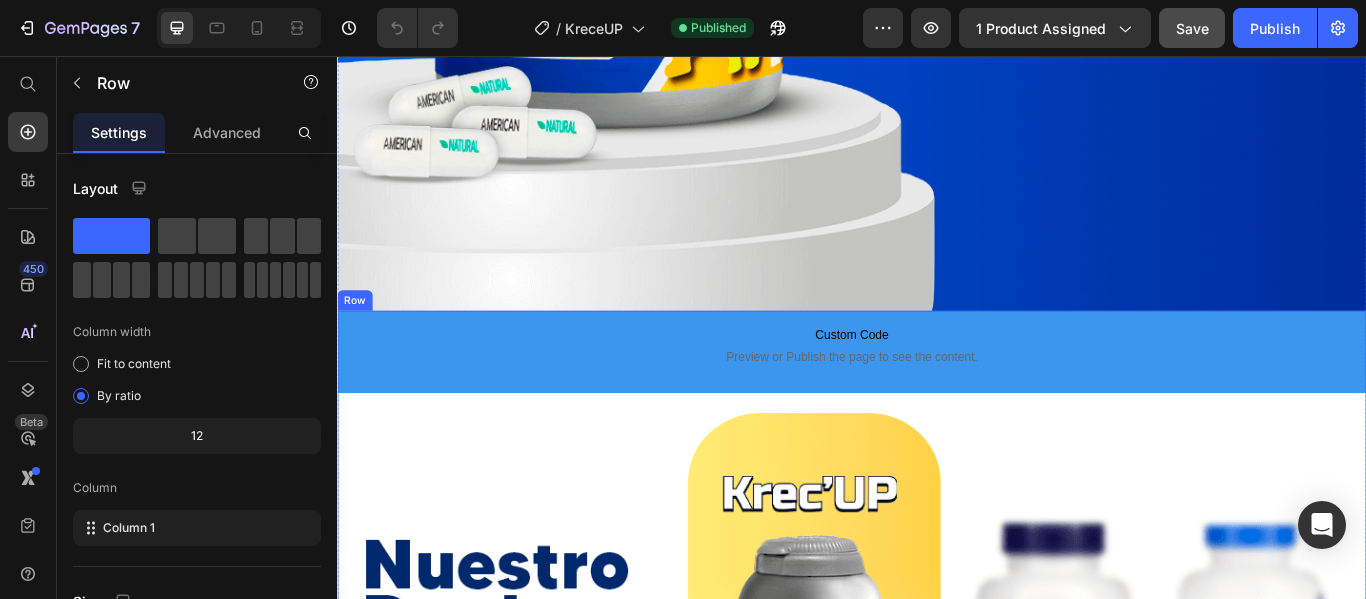 click on "Custom Code
Preview or Publish the page to see the content. Custom Code Image" at bounding box center (937, 1001) 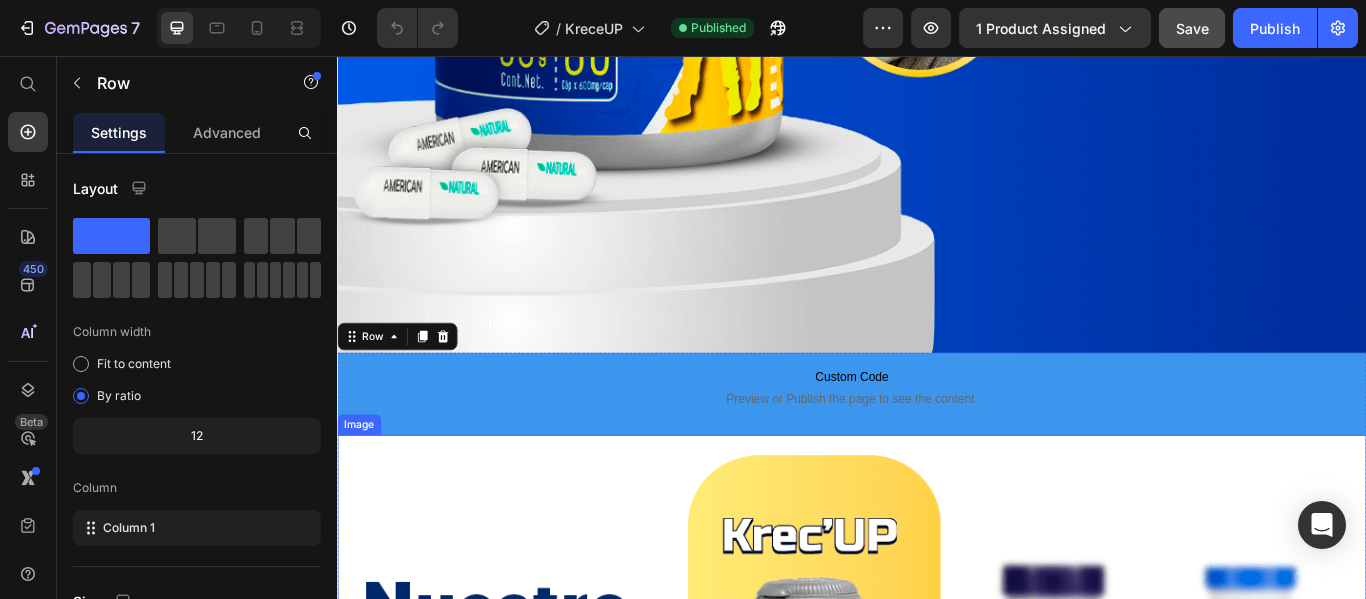 scroll, scrollTop: 11145, scrollLeft: 0, axis: vertical 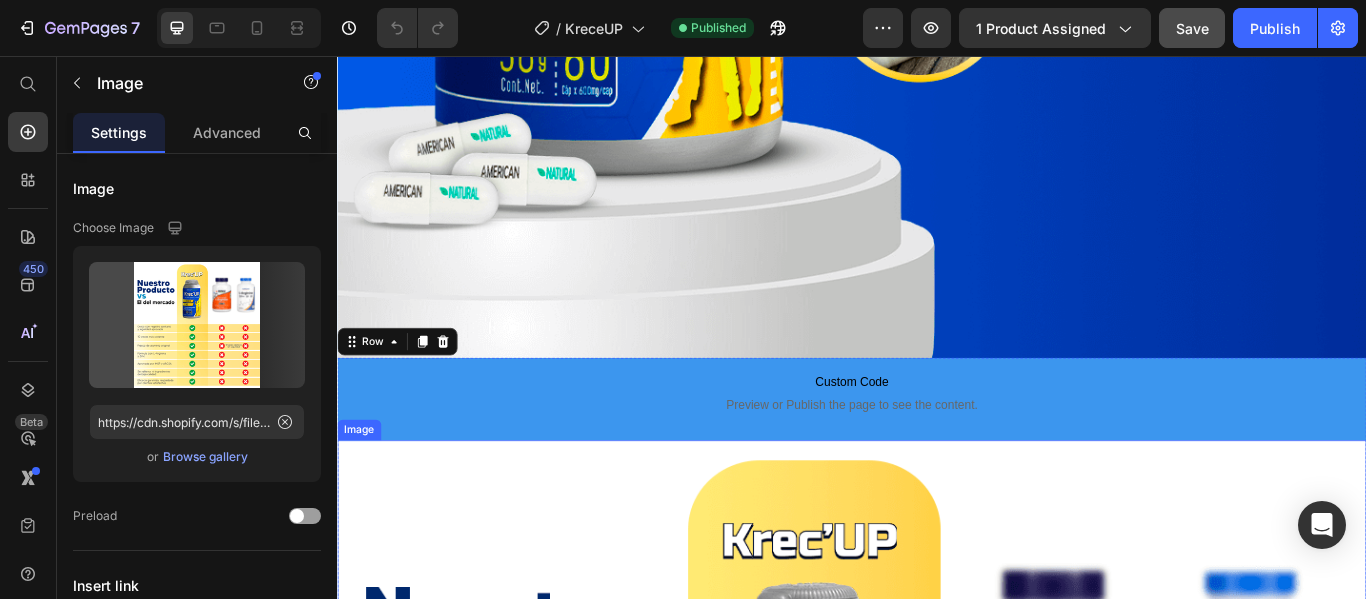 click at bounding box center [937, 1104] 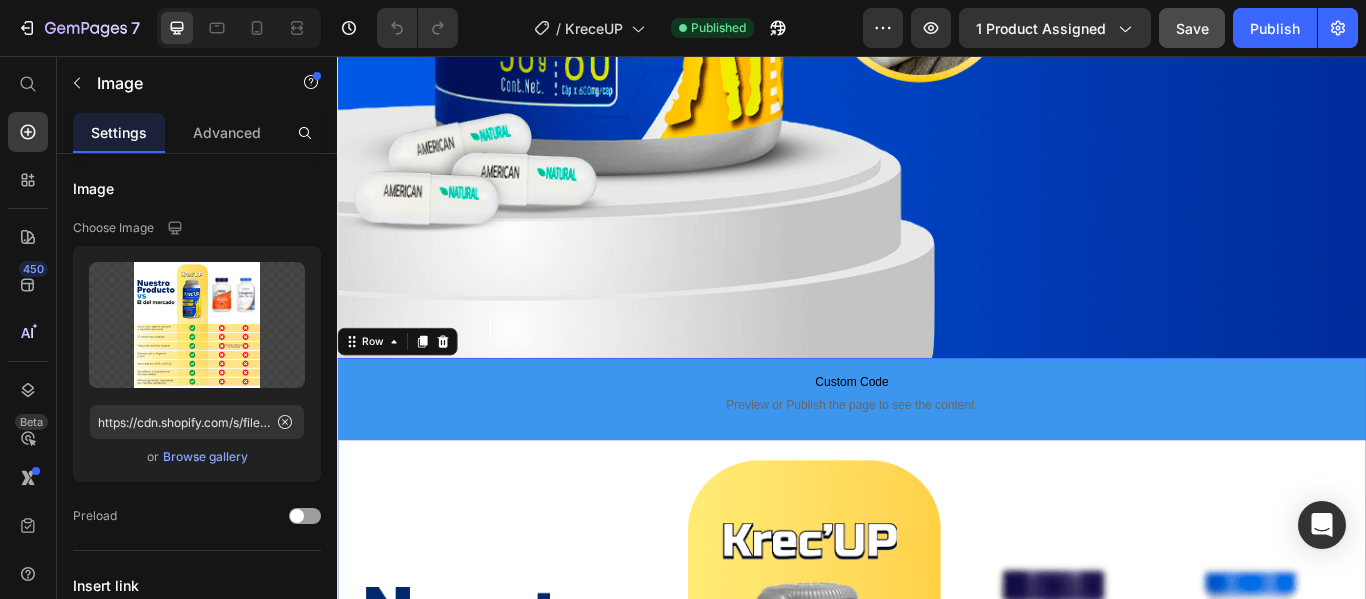 click on "Custom Code
Preview or Publish the page to see the content. Custom Code Image" at bounding box center [937, 1056] 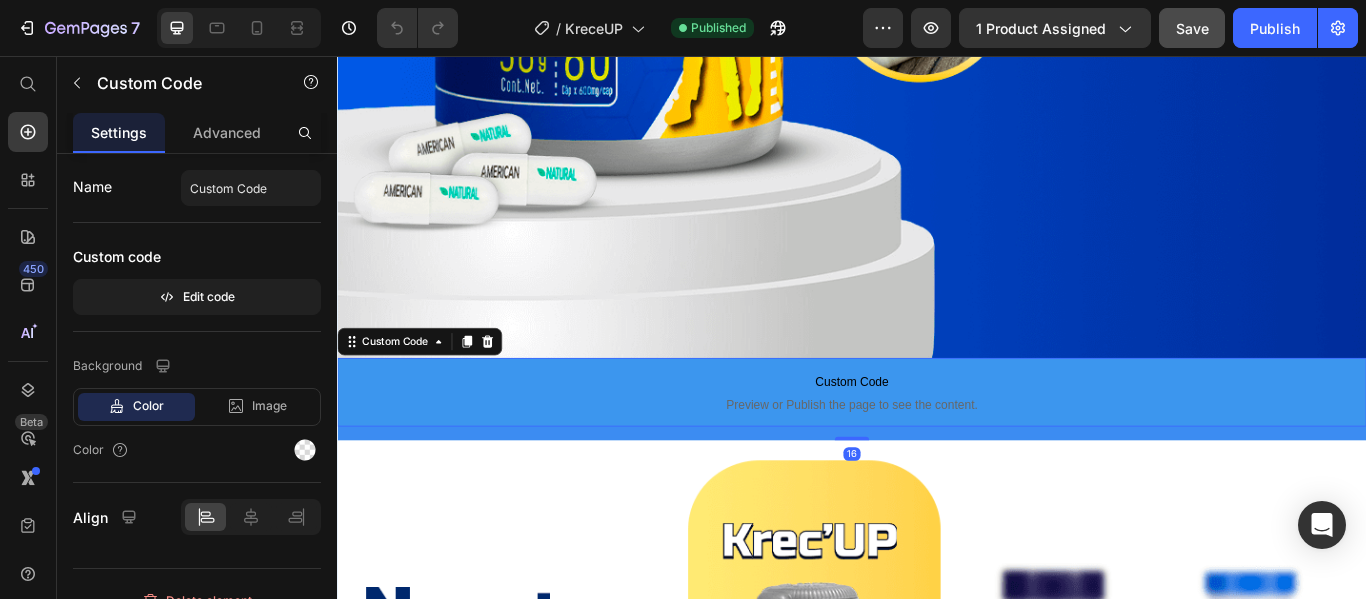 click on "Custom Code" at bounding box center [937, 436] 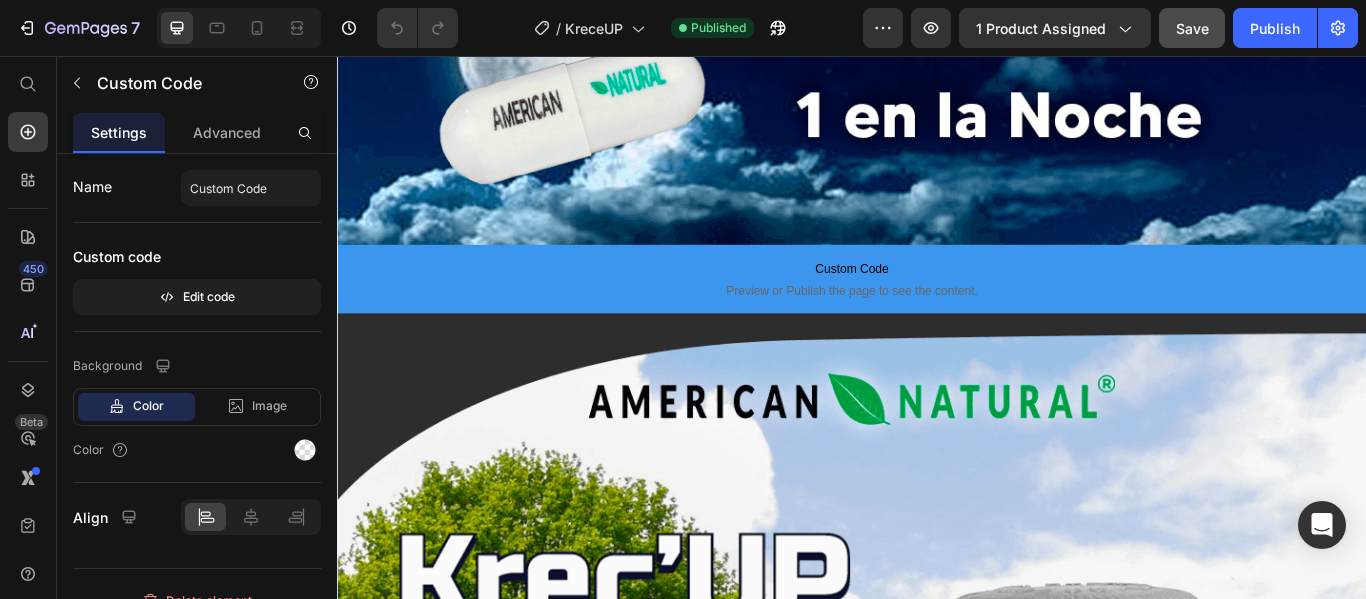 scroll, scrollTop: 8045, scrollLeft: 0, axis: vertical 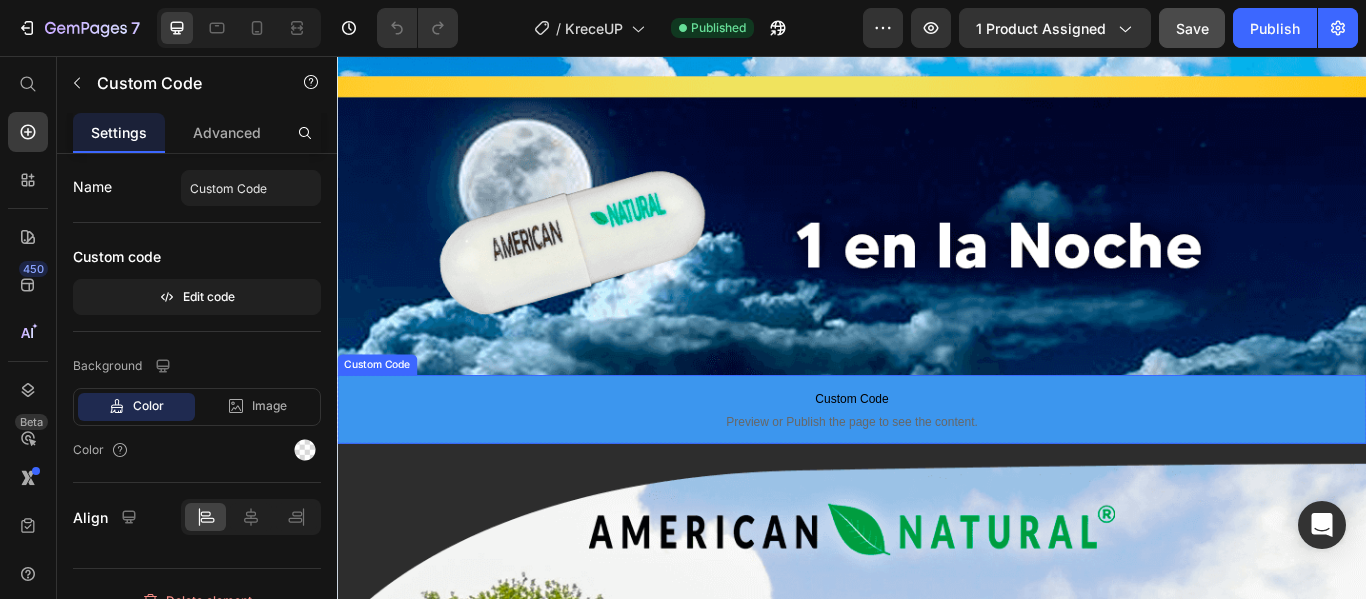 click on "Custom Code" at bounding box center [937, 456] 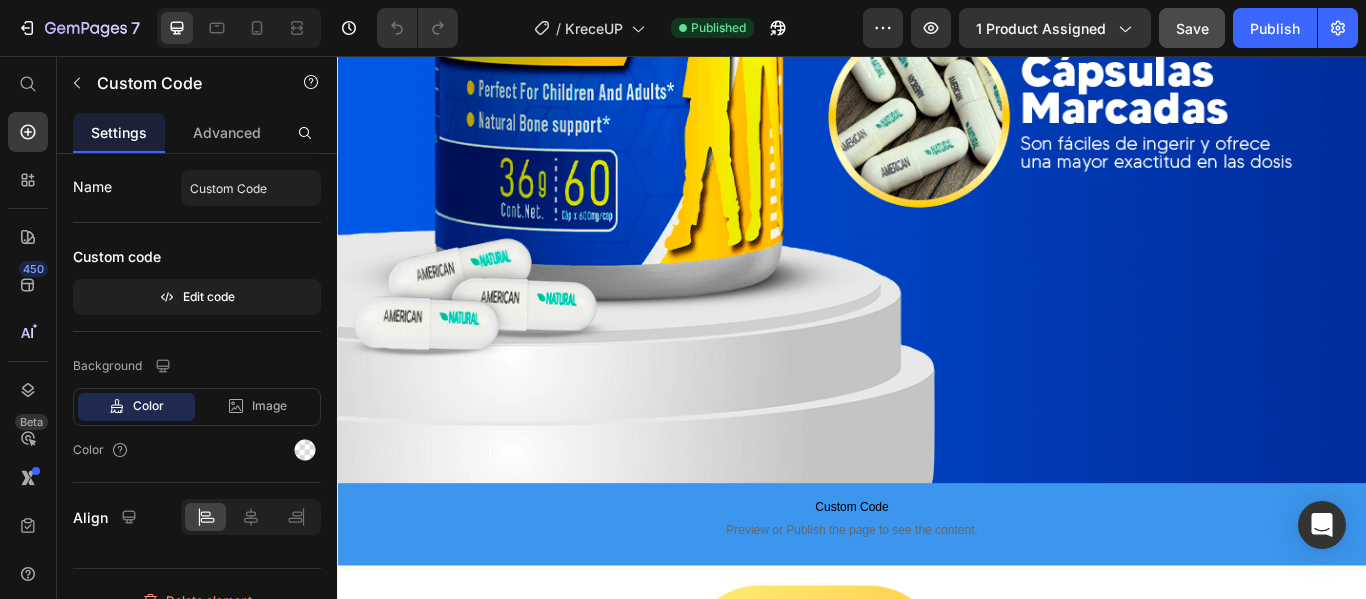 scroll, scrollTop: 11045, scrollLeft: 0, axis: vertical 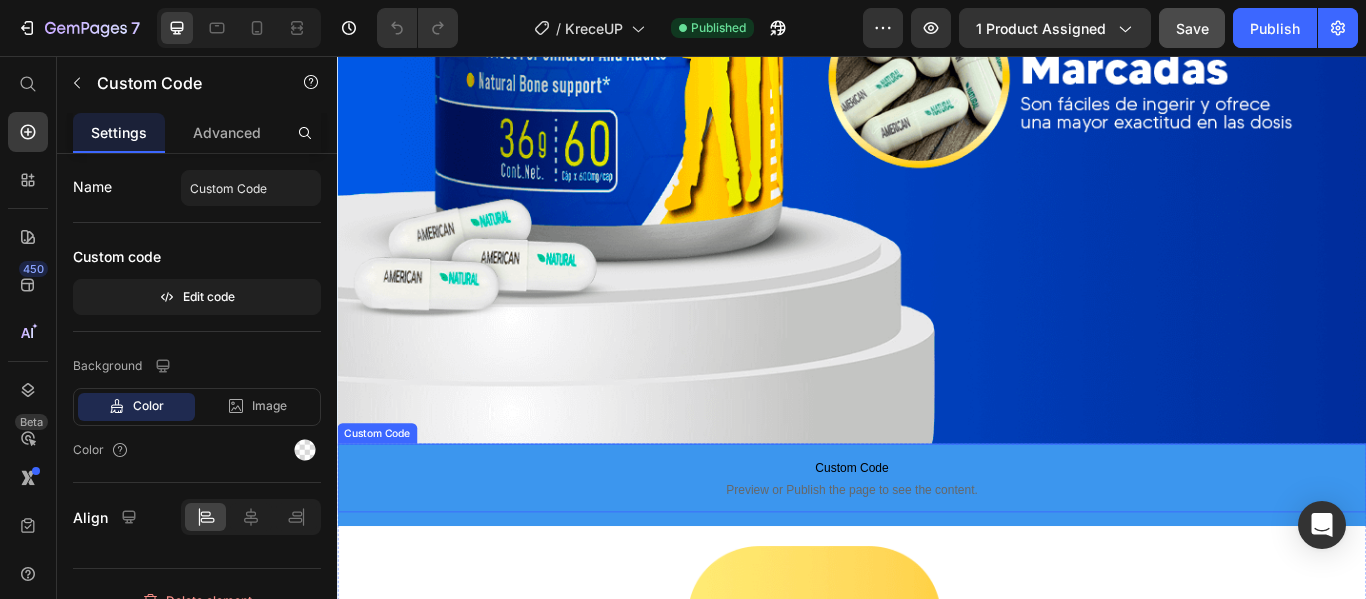 click on "Custom Code" at bounding box center (937, 536) 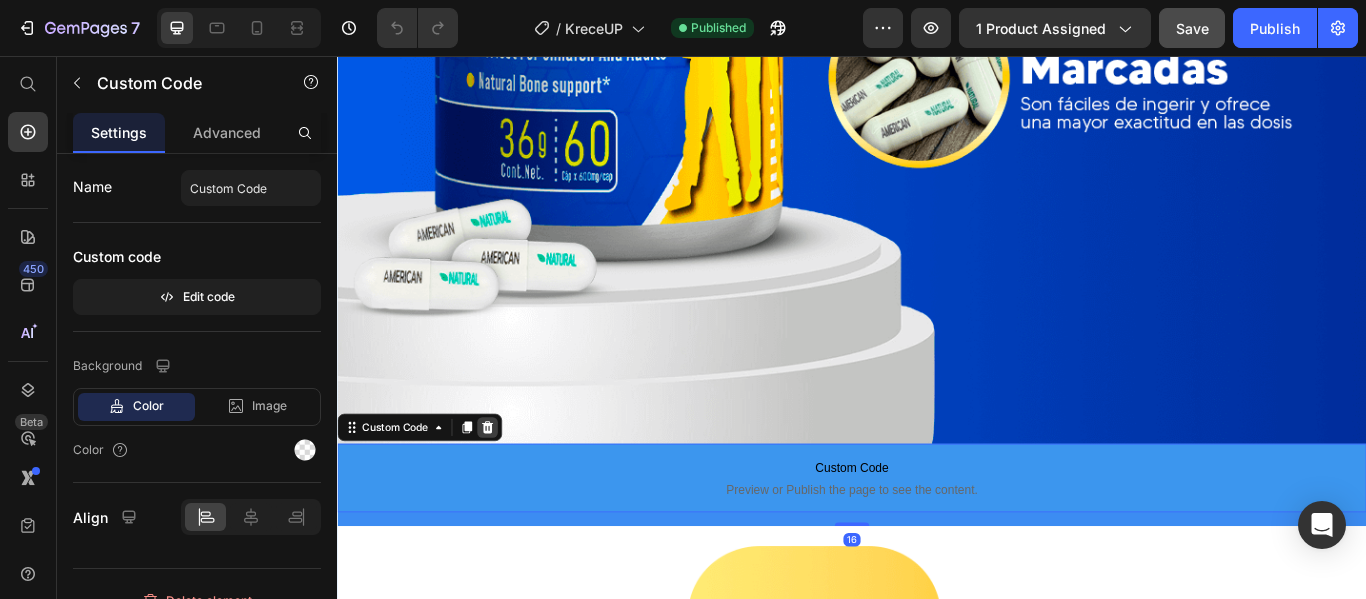click 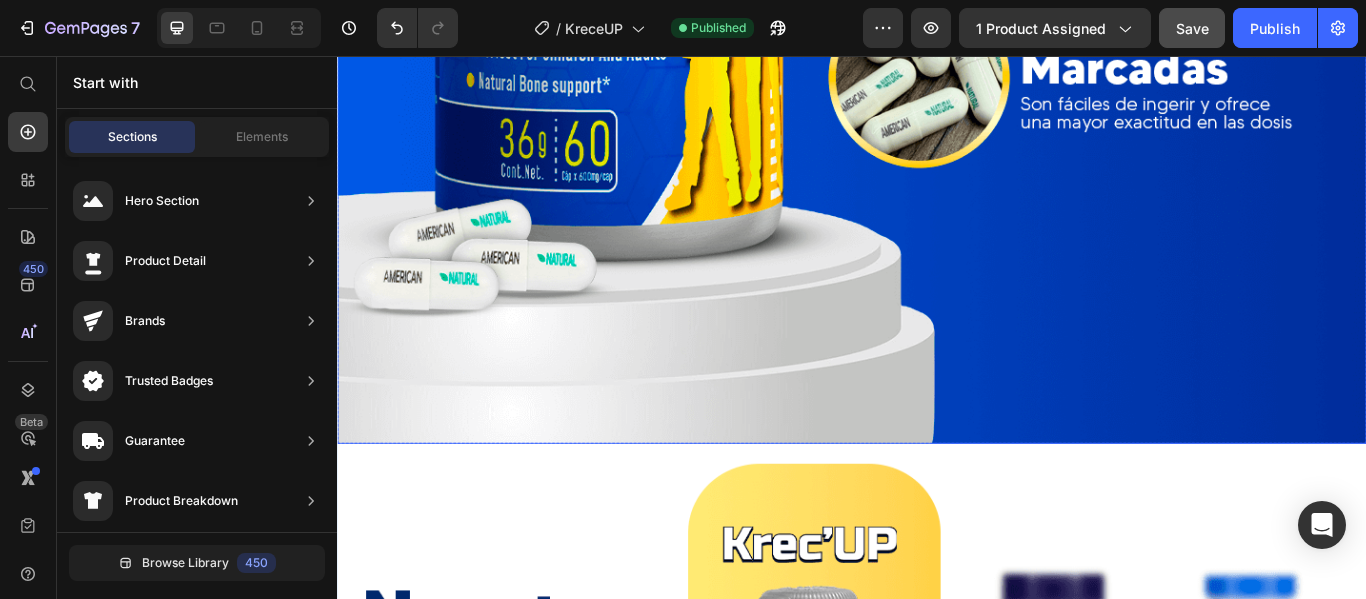 click at bounding box center [937, -242] 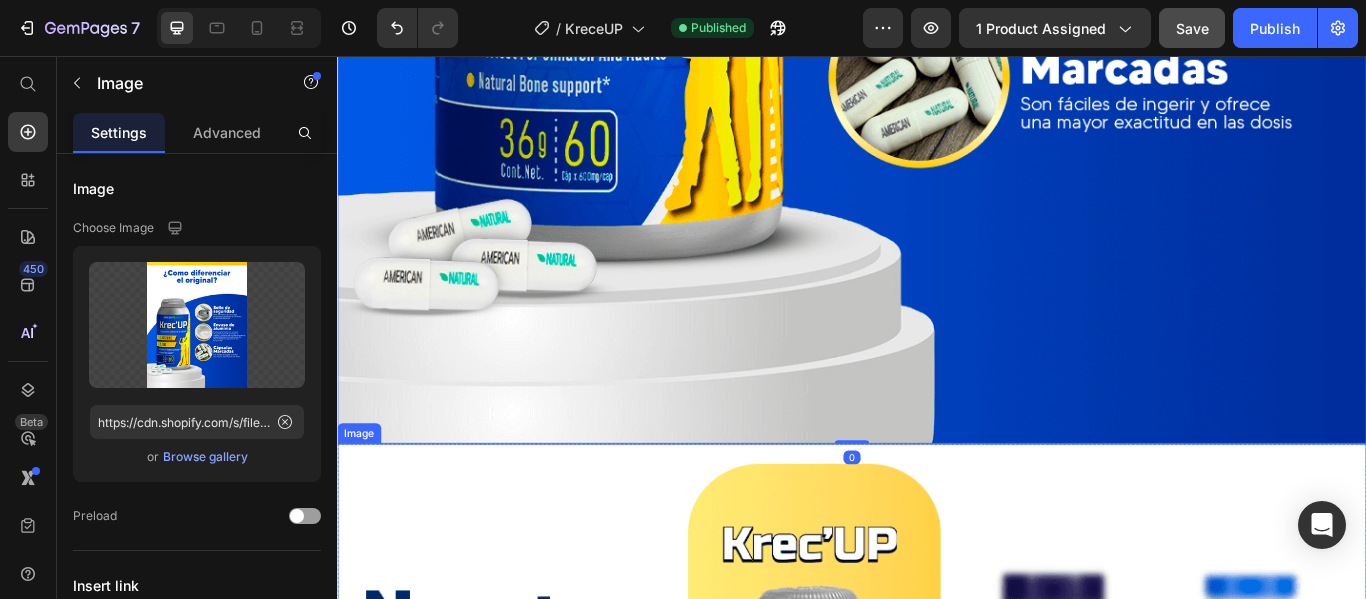 click at bounding box center [937, 1108] 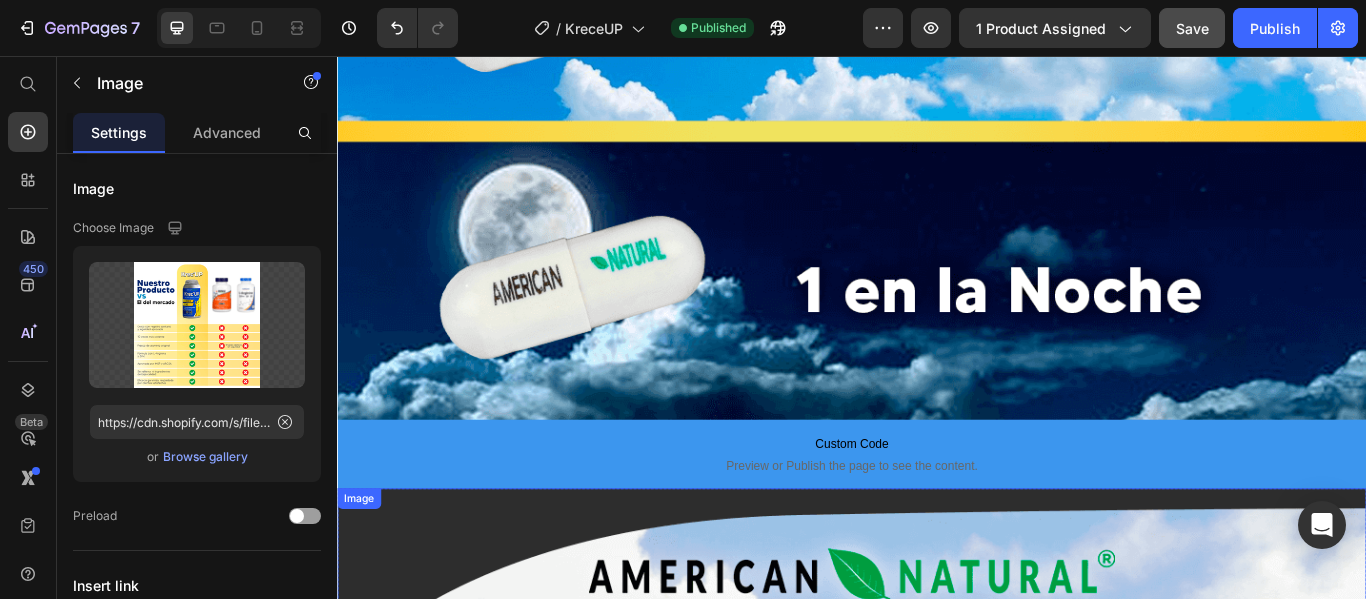 scroll, scrollTop: 7945, scrollLeft: 0, axis: vertical 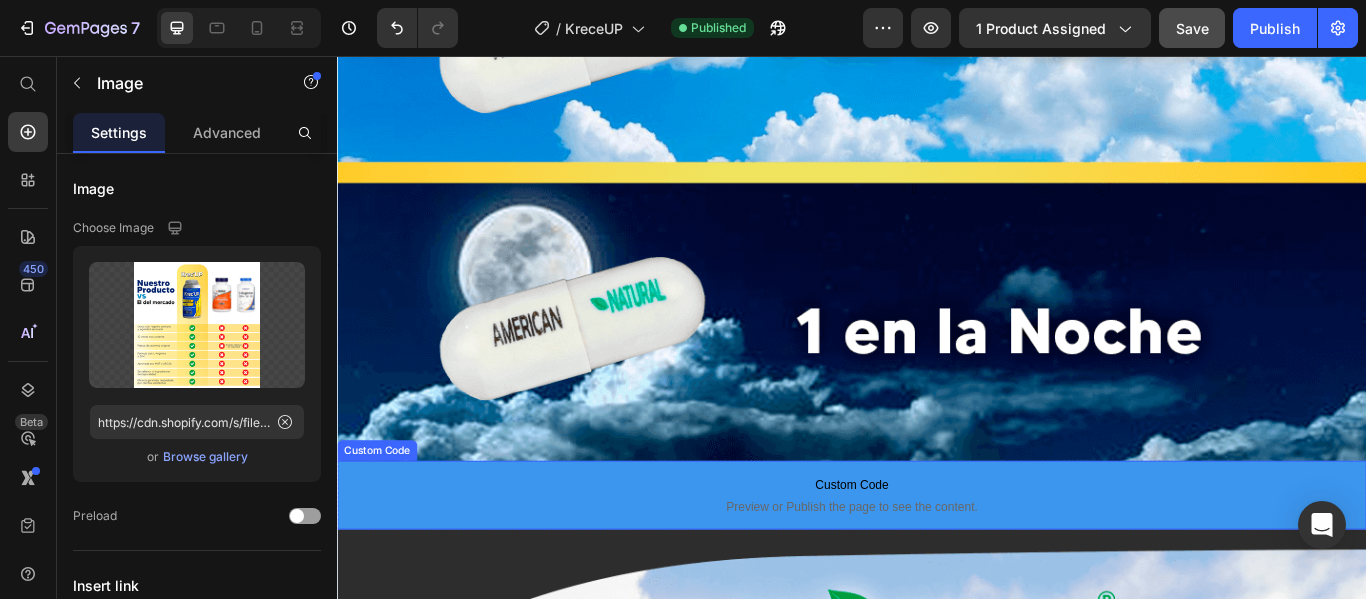 click on "Custom Code" at bounding box center (937, 556) 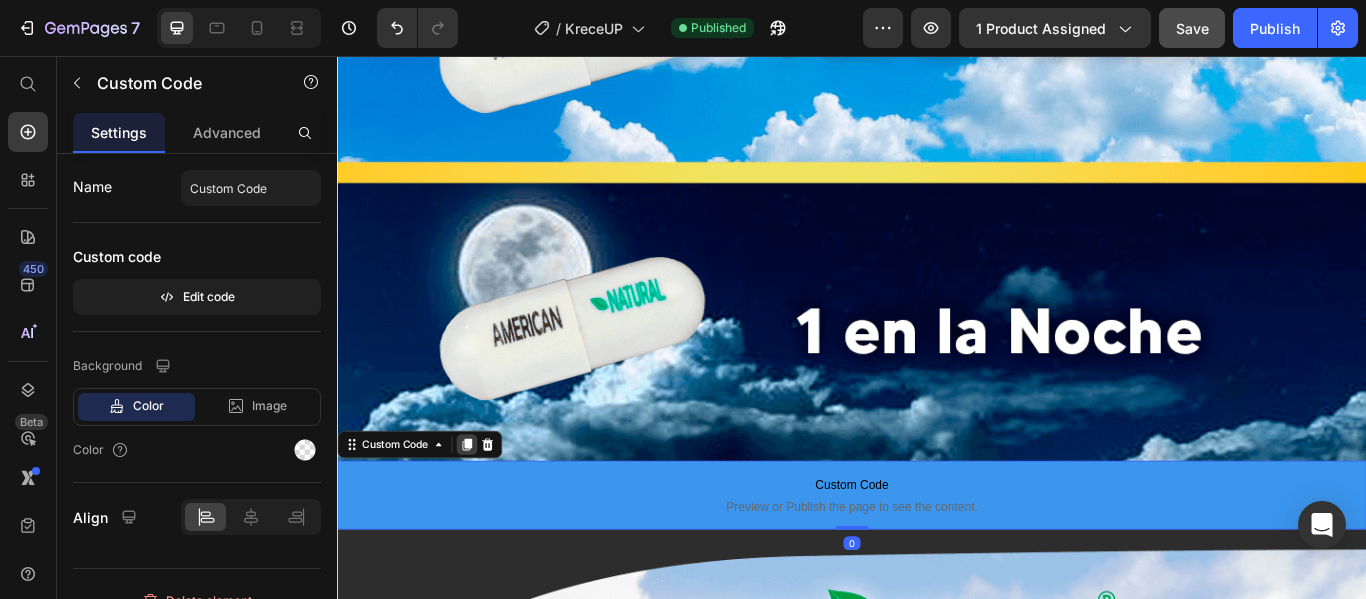 click 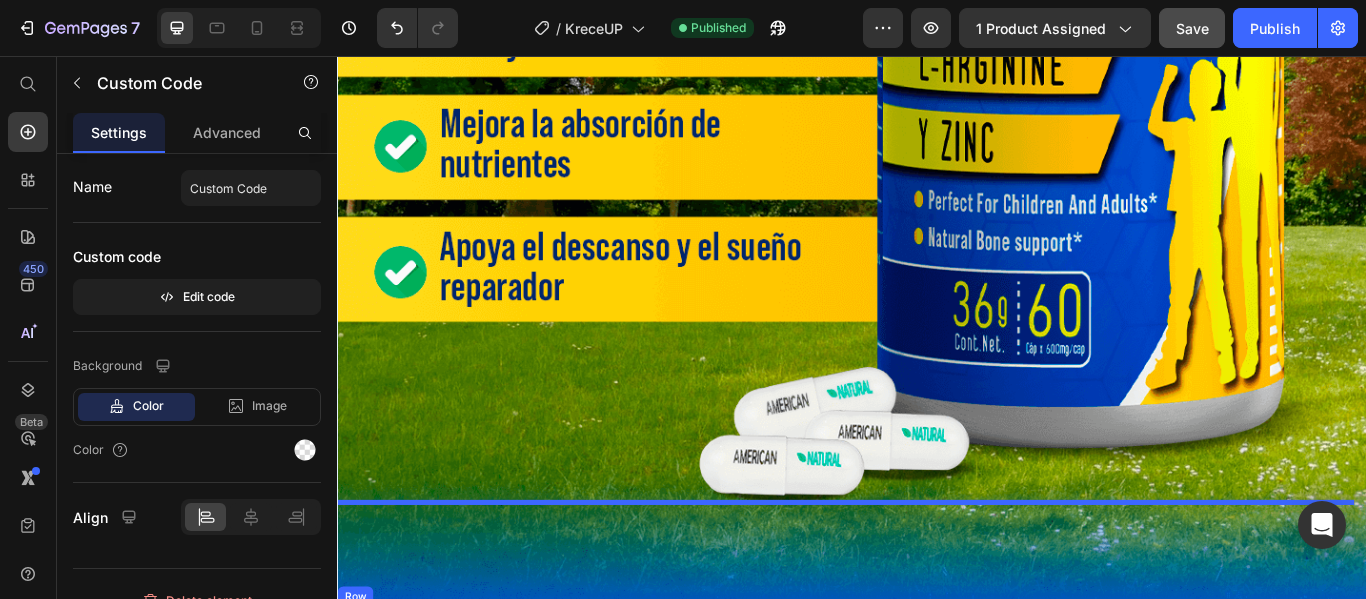 scroll, scrollTop: 9835, scrollLeft: 0, axis: vertical 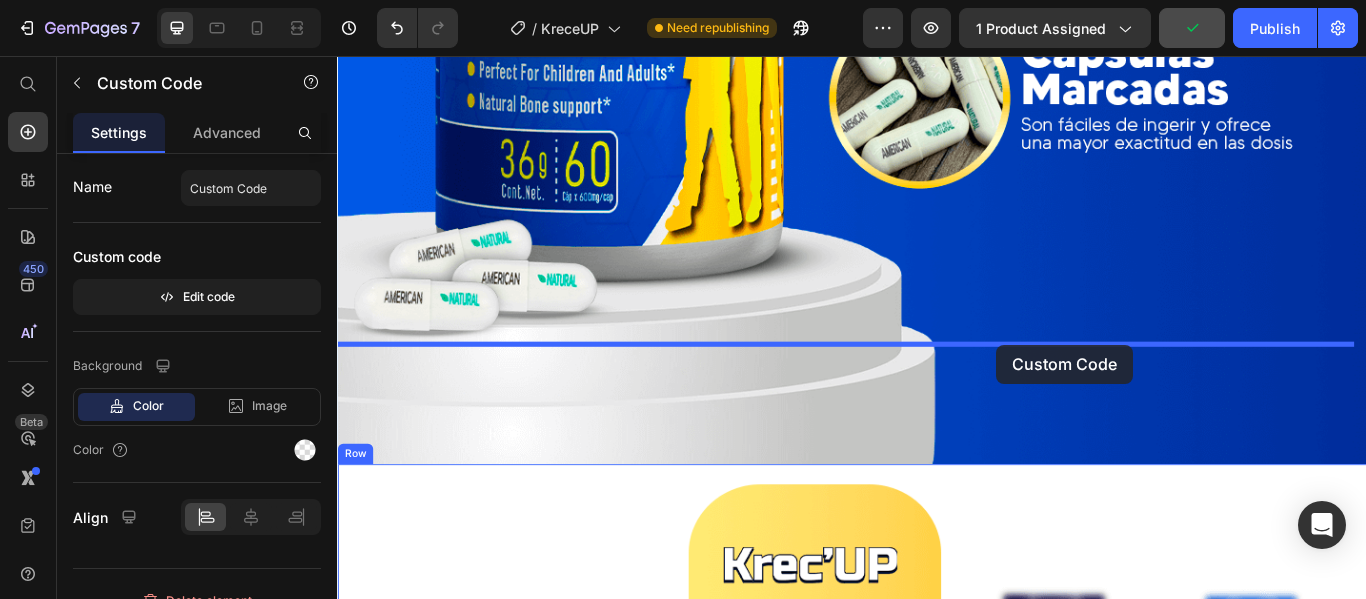 drag, startPoint x: 1181, startPoint y: 531, endPoint x: 1106, endPoint y: 393, distance: 157.06367 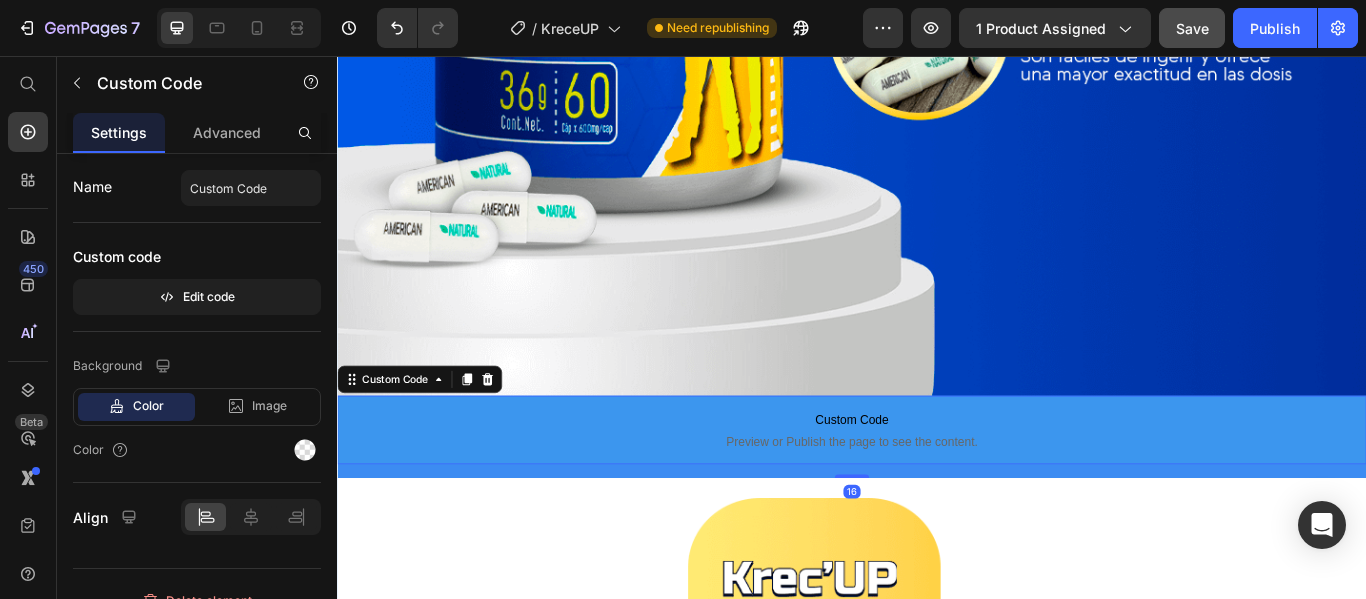 scroll, scrollTop: 11021, scrollLeft: 0, axis: vertical 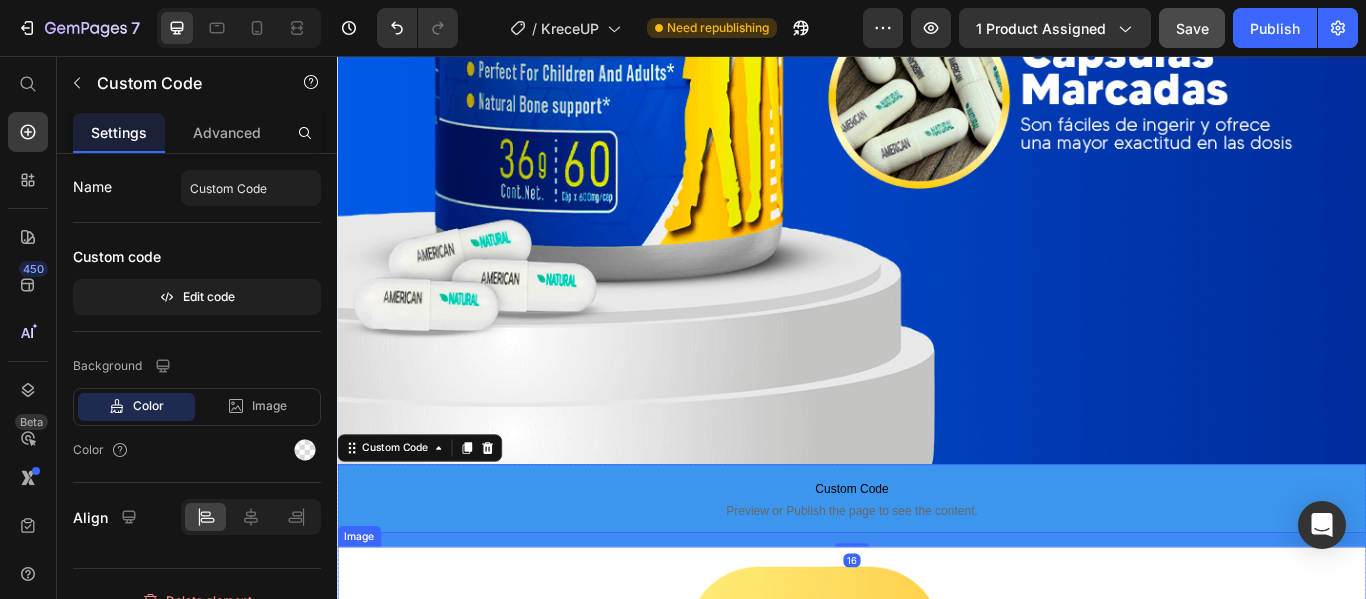 click at bounding box center [937, 1228] 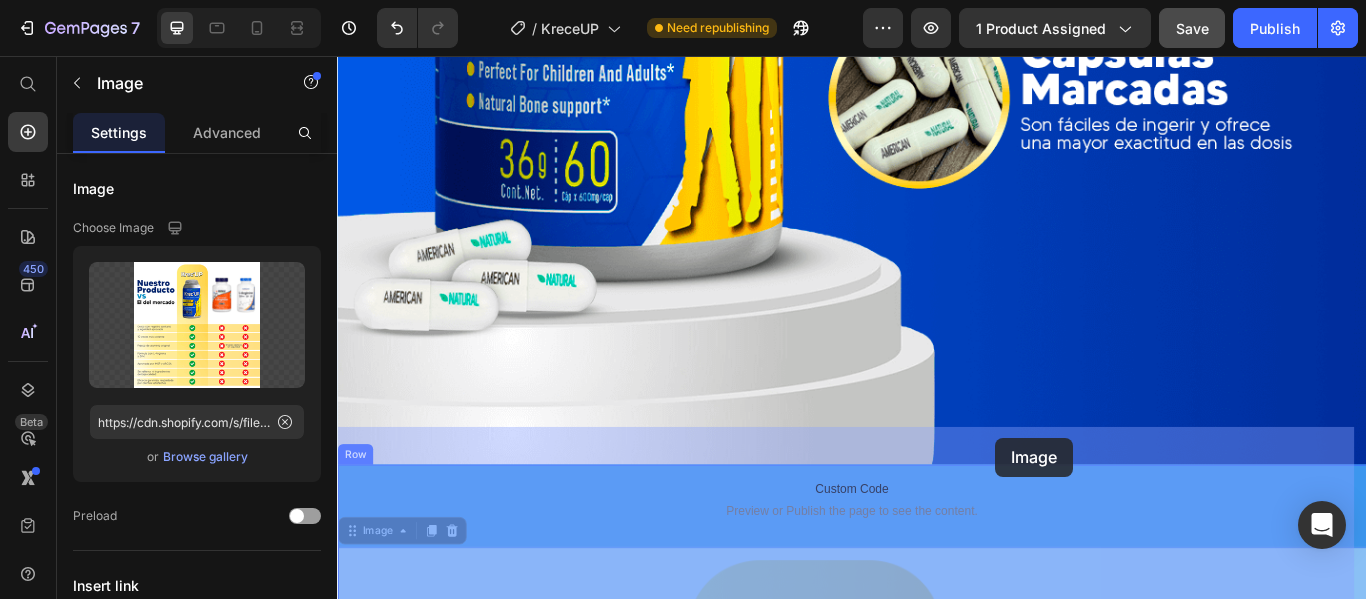 drag, startPoint x: 1097, startPoint y: 531, endPoint x: 1104, endPoint y: 501, distance: 30.805843 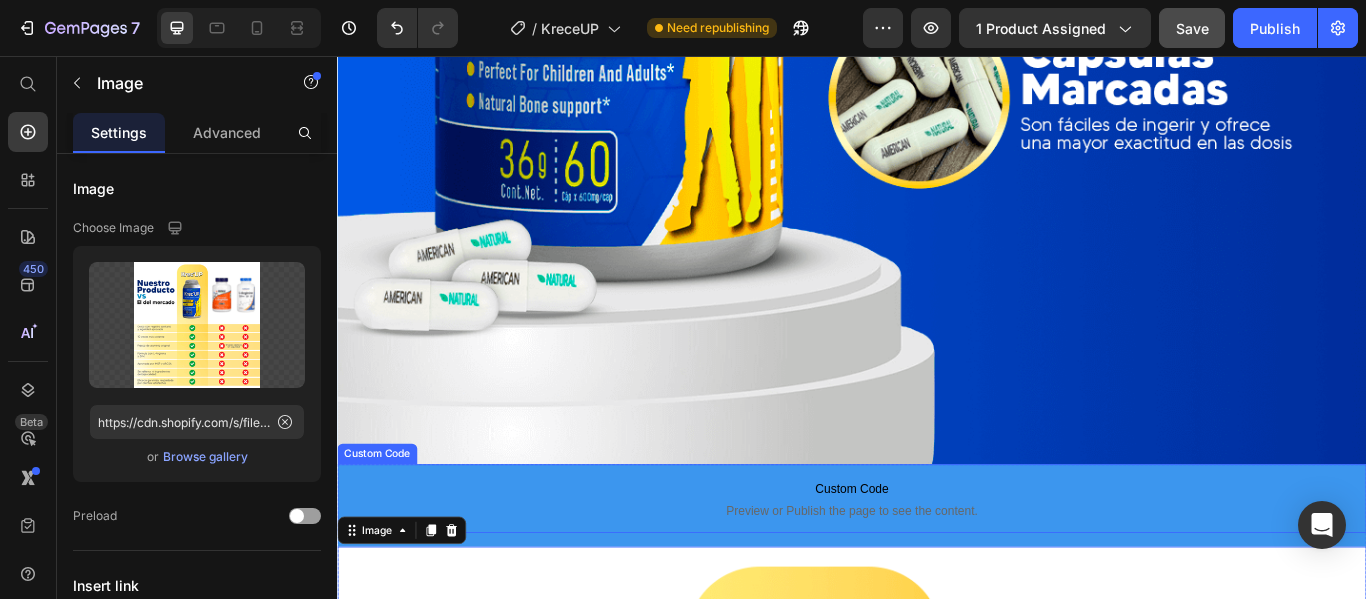 click on "Custom Code
Preview or Publish the page to see the content." at bounding box center [937, 572] 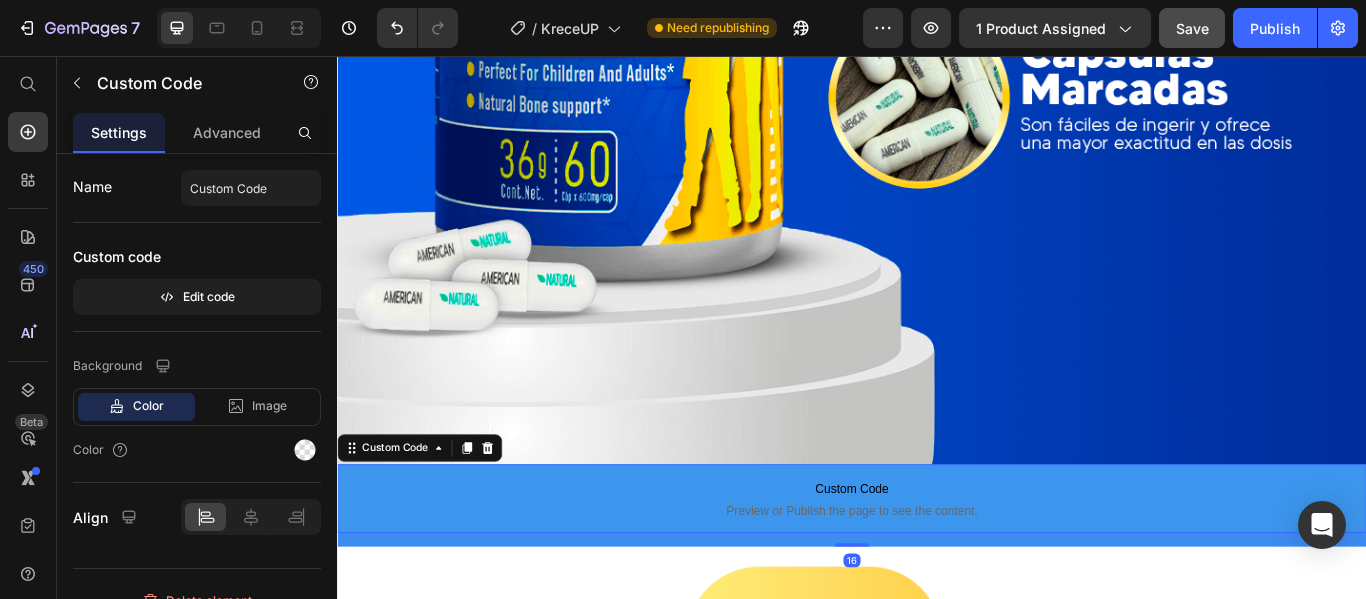 click on "16" at bounding box center [937, 620] 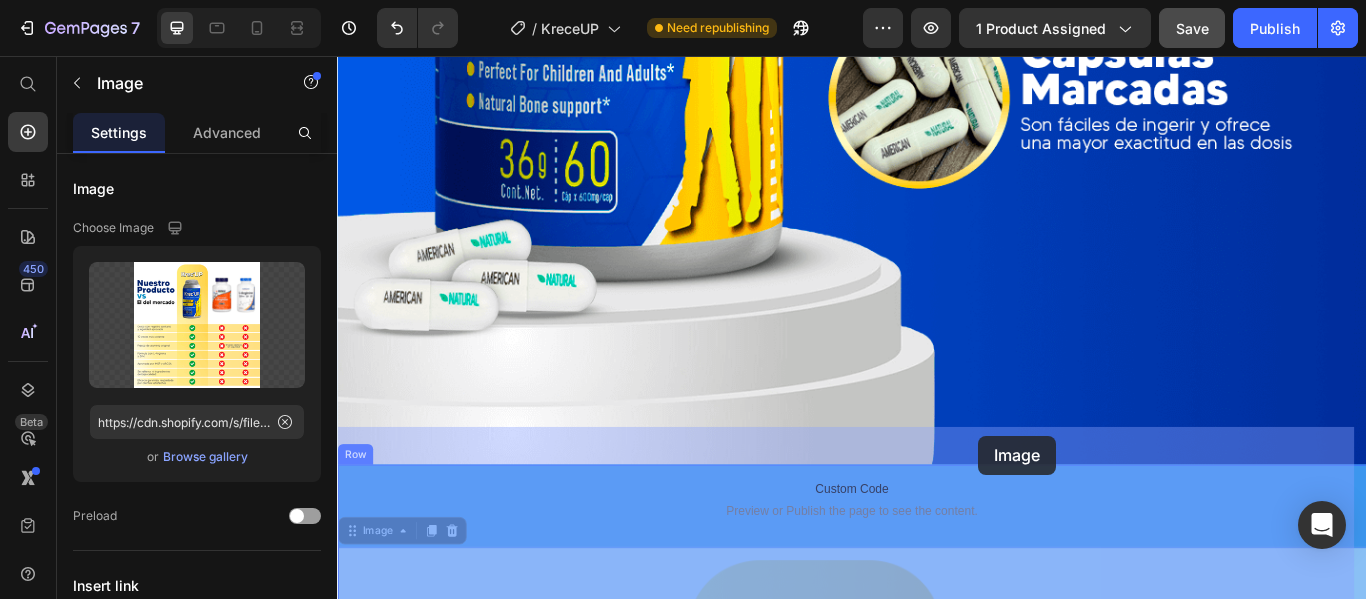 drag, startPoint x: 1078, startPoint y: 534, endPoint x: 1085, endPoint y: 499, distance: 35.69314 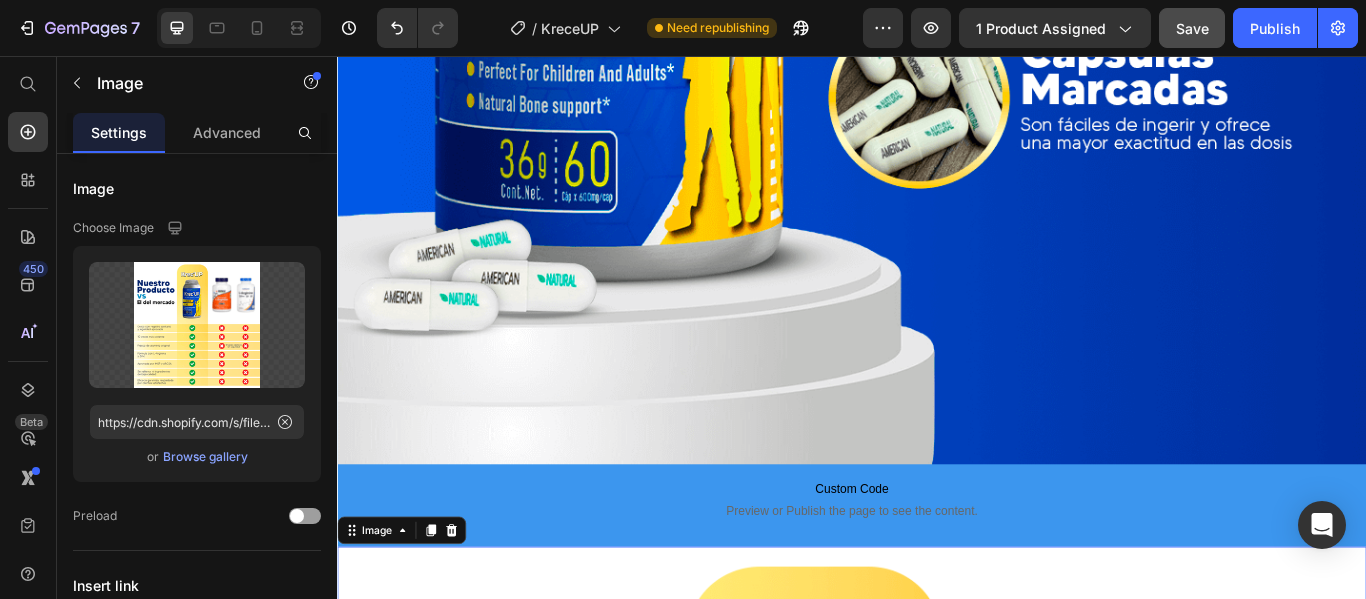 click at bounding box center [937, 1228] 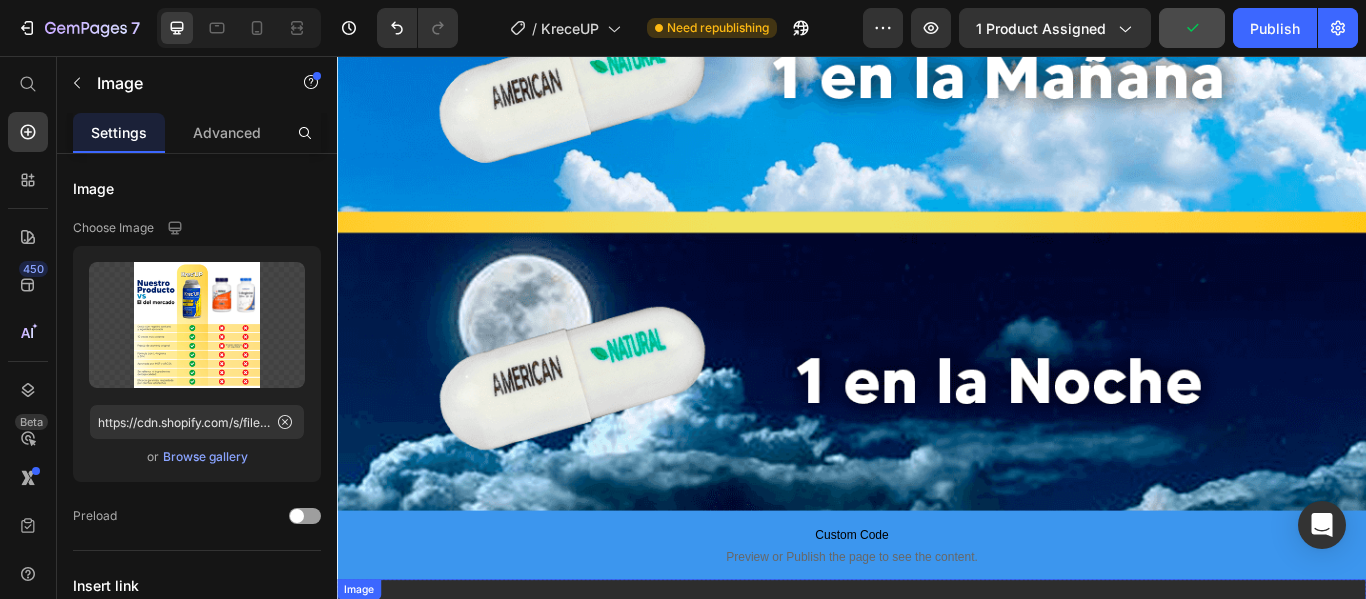scroll, scrollTop: 8221, scrollLeft: 0, axis: vertical 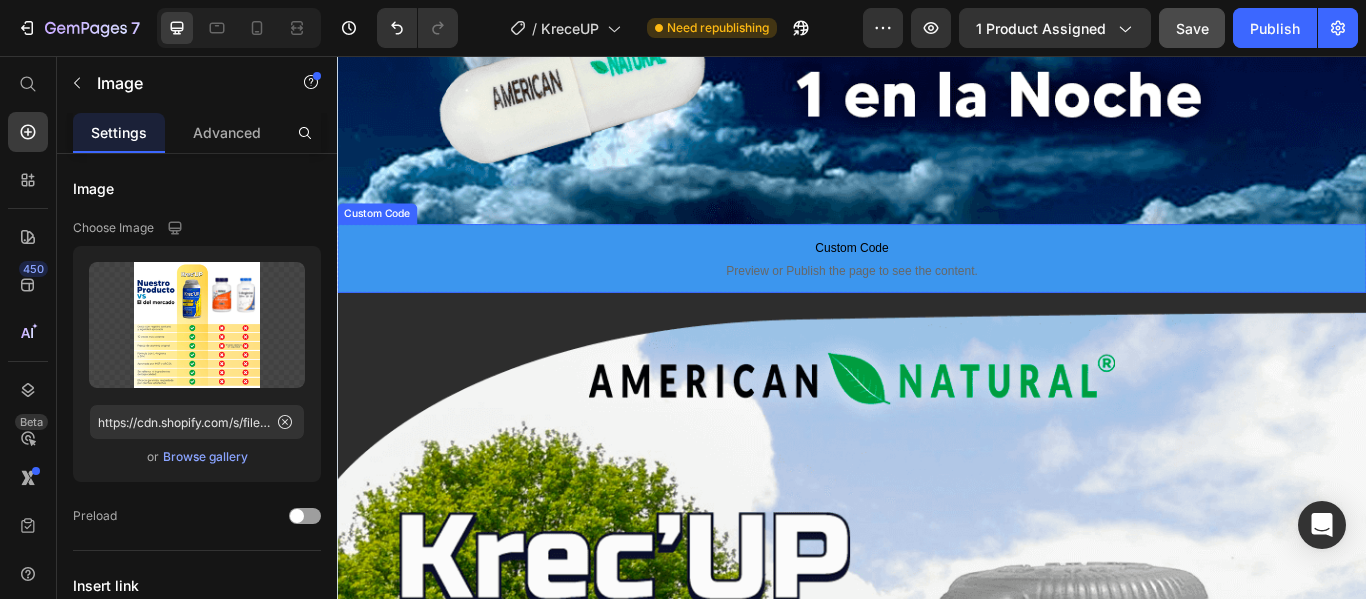 click on "Custom Code" at bounding box center [937, 280] 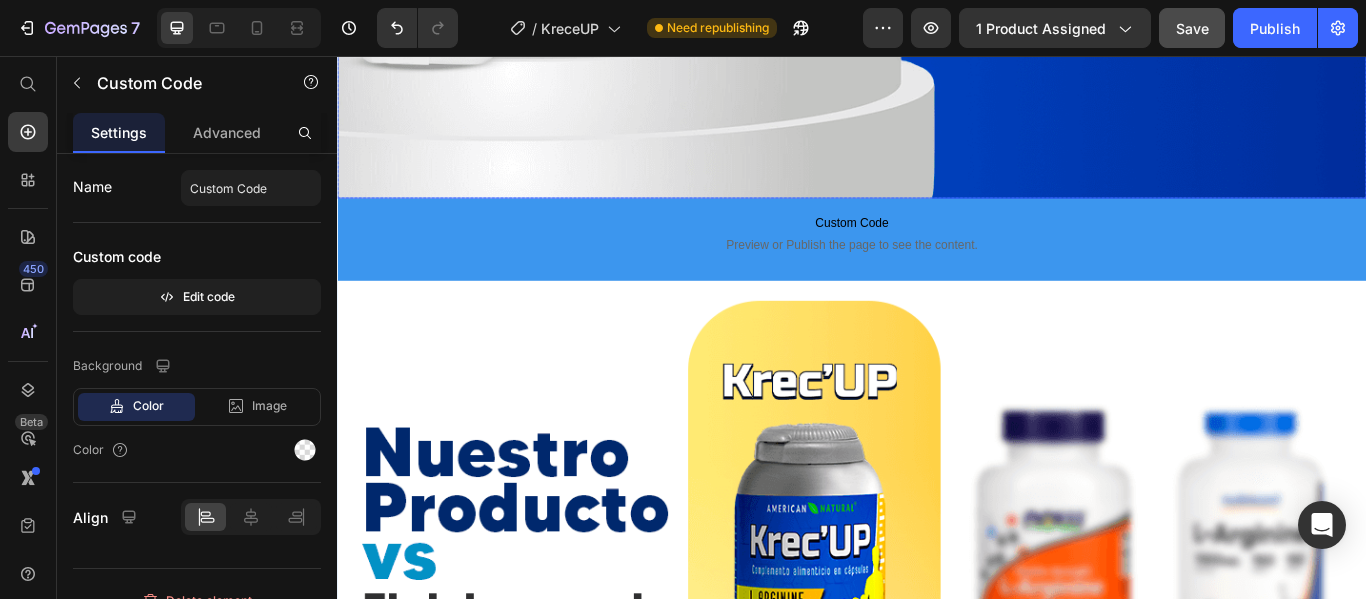 scroll, scrollTop: 11221, scrollLeft: 0, axis: vertical 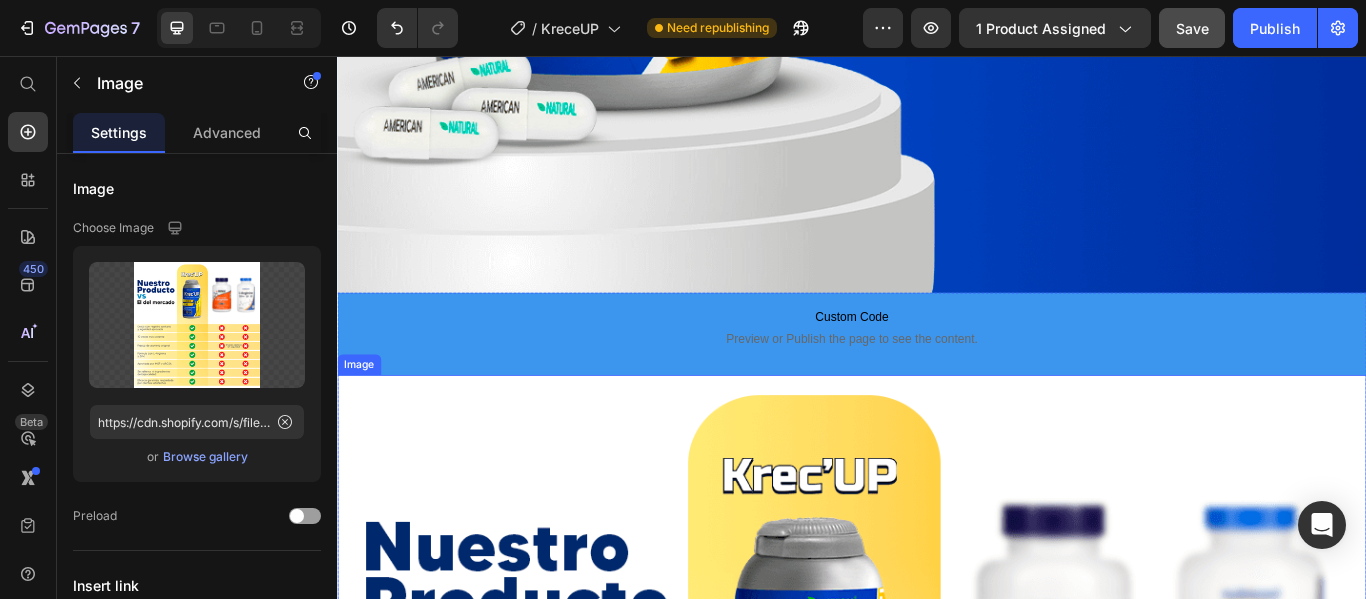 click at bounding box center (937, 1028) 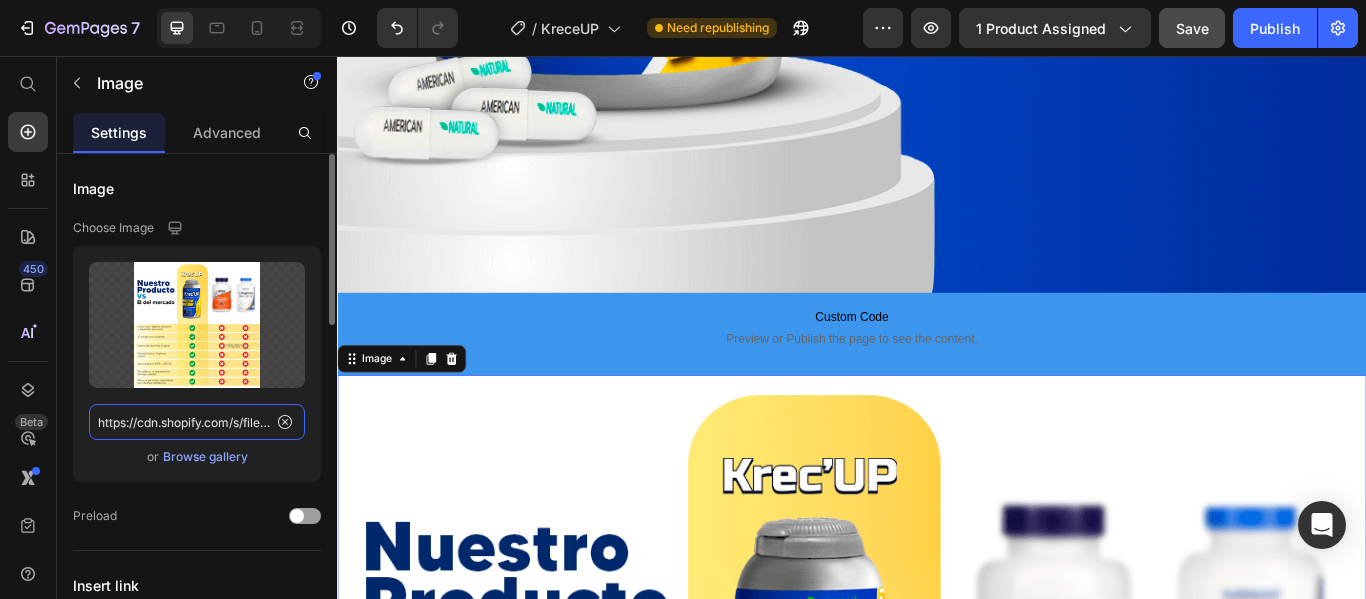 click on "https://cdn.shopify.com/s/files/1/0604/1459/1049/files/Krece-02.png?v=1752207341" 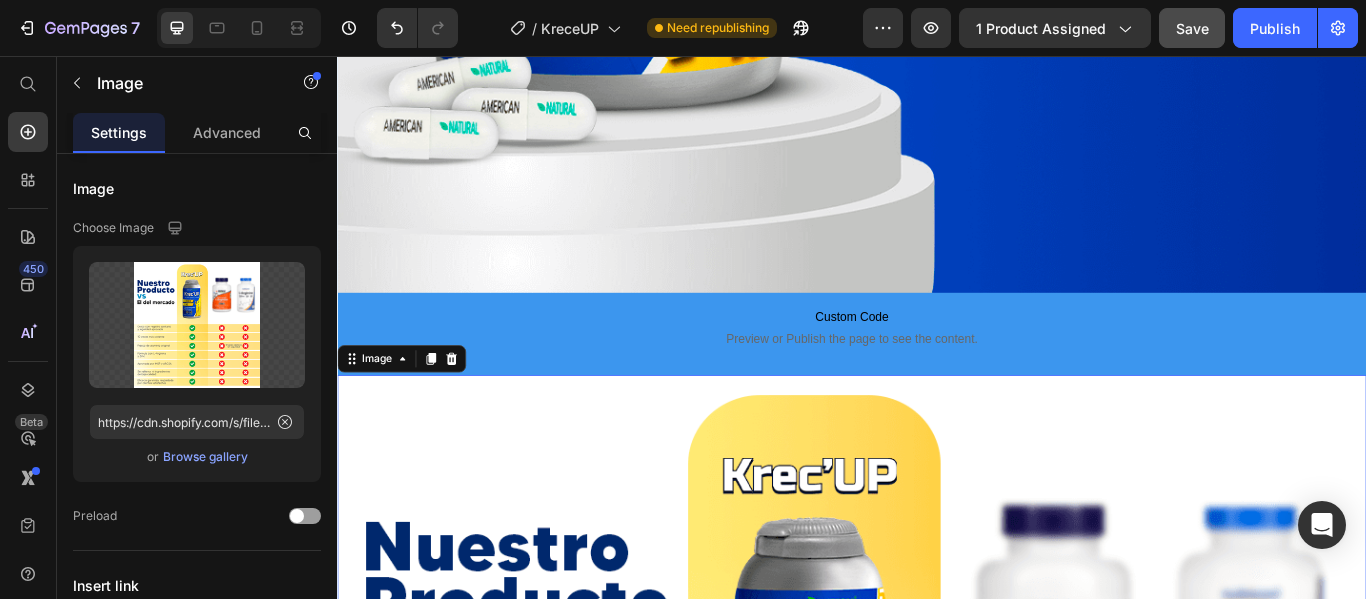 click at bounding box center (937, 1028) 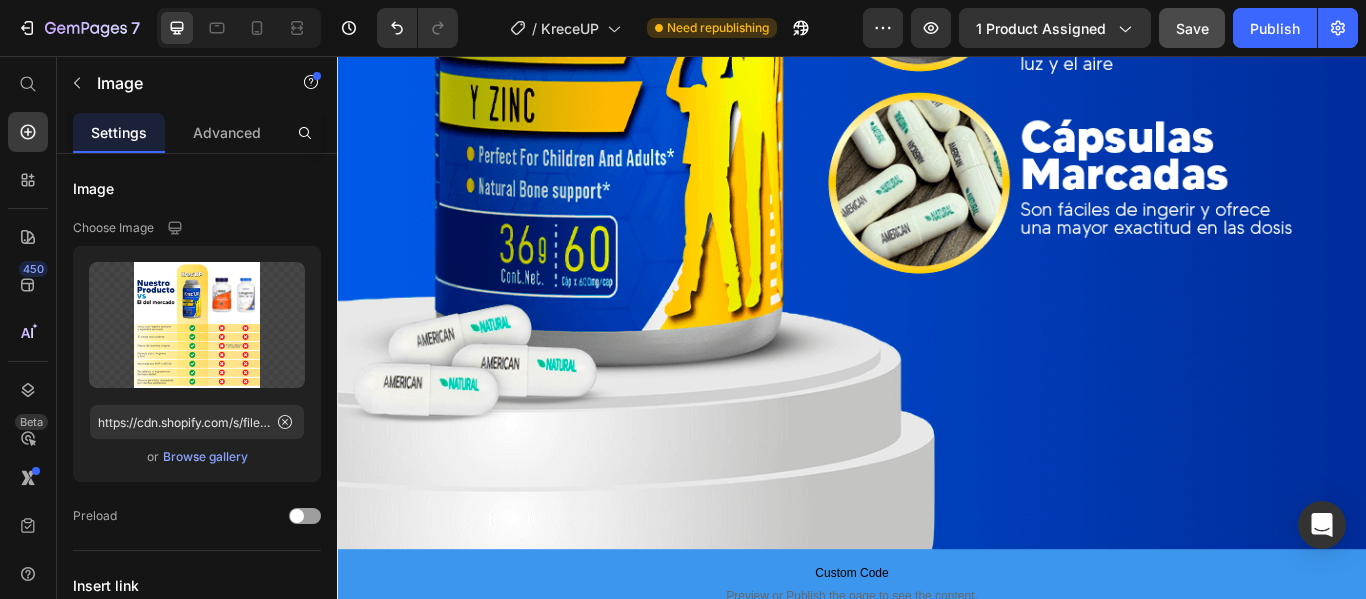 scroll, scrollTop: 10921, scrollLeft: 0, axis: vertical 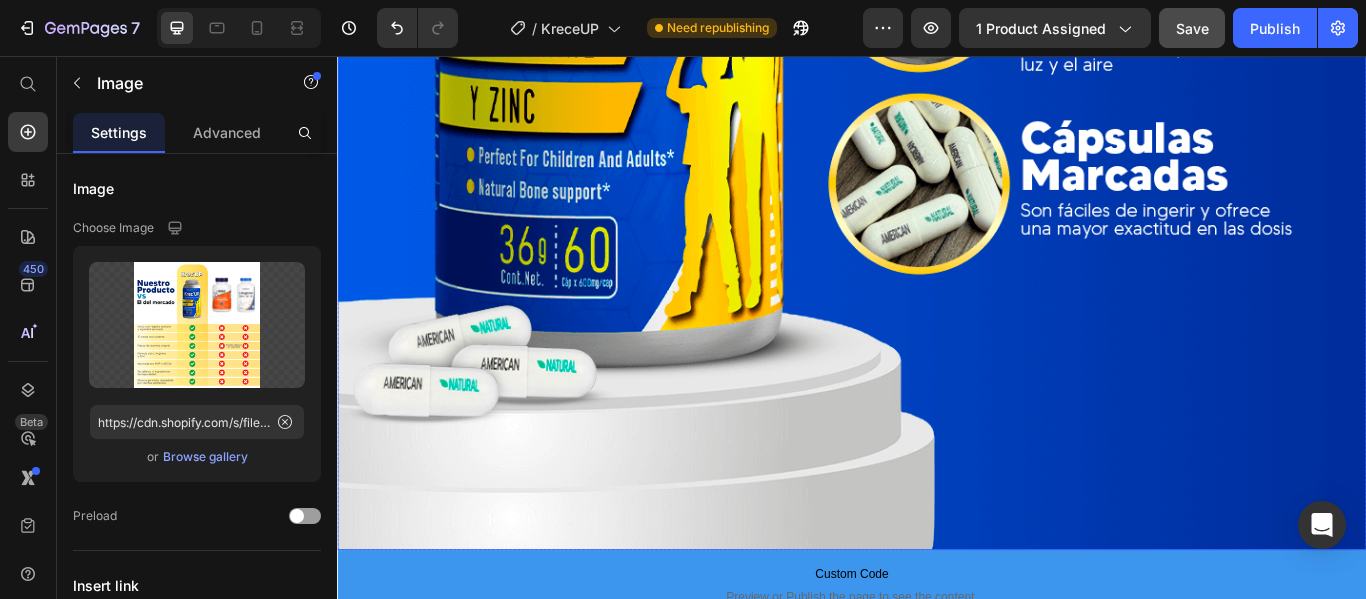 click at bounding box center (937, -118) 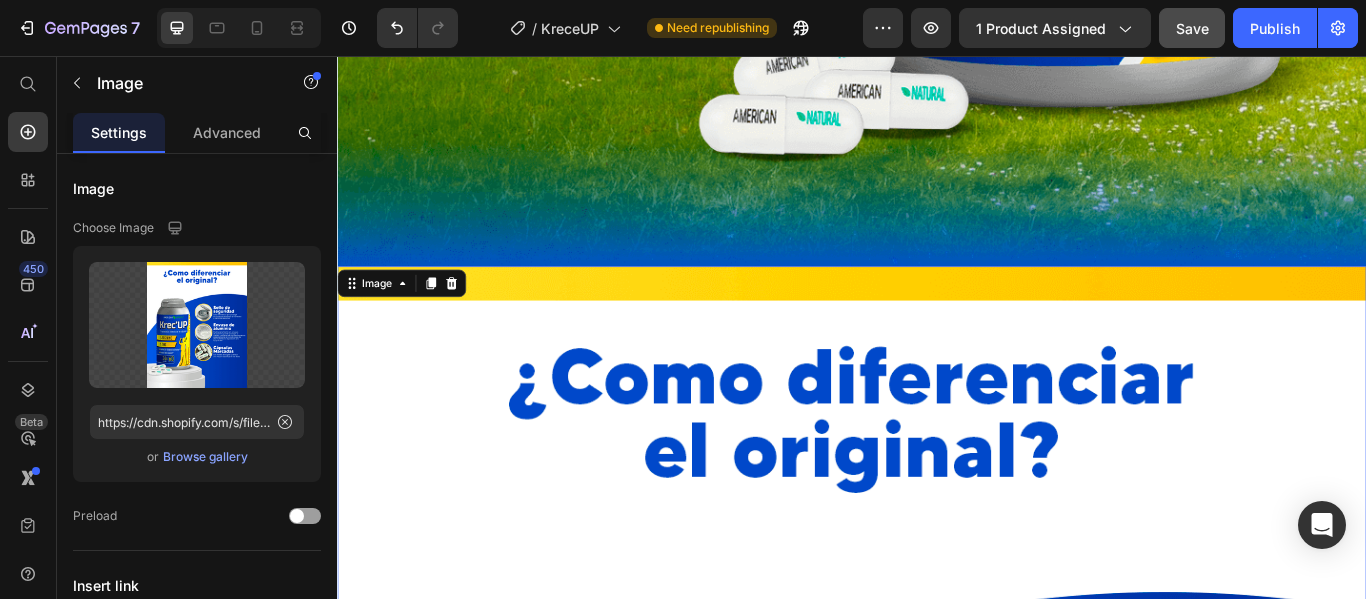 scroll, scrollTop: 9721, scrollLeft: 0, axis: vertical 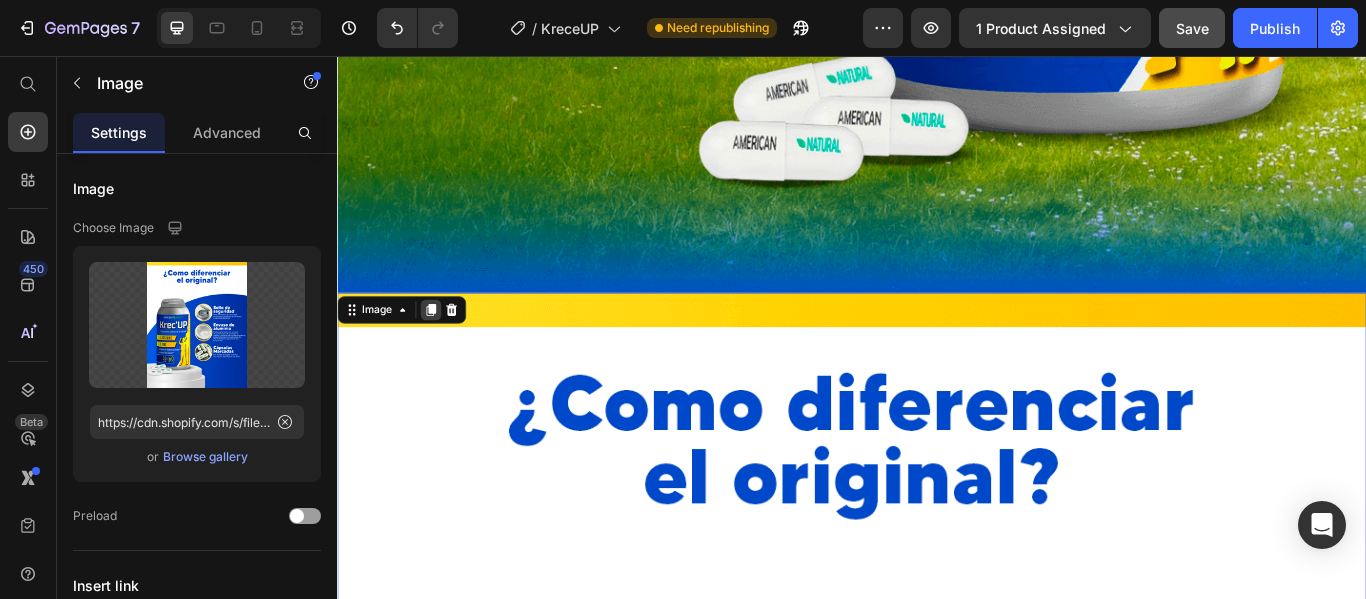 click 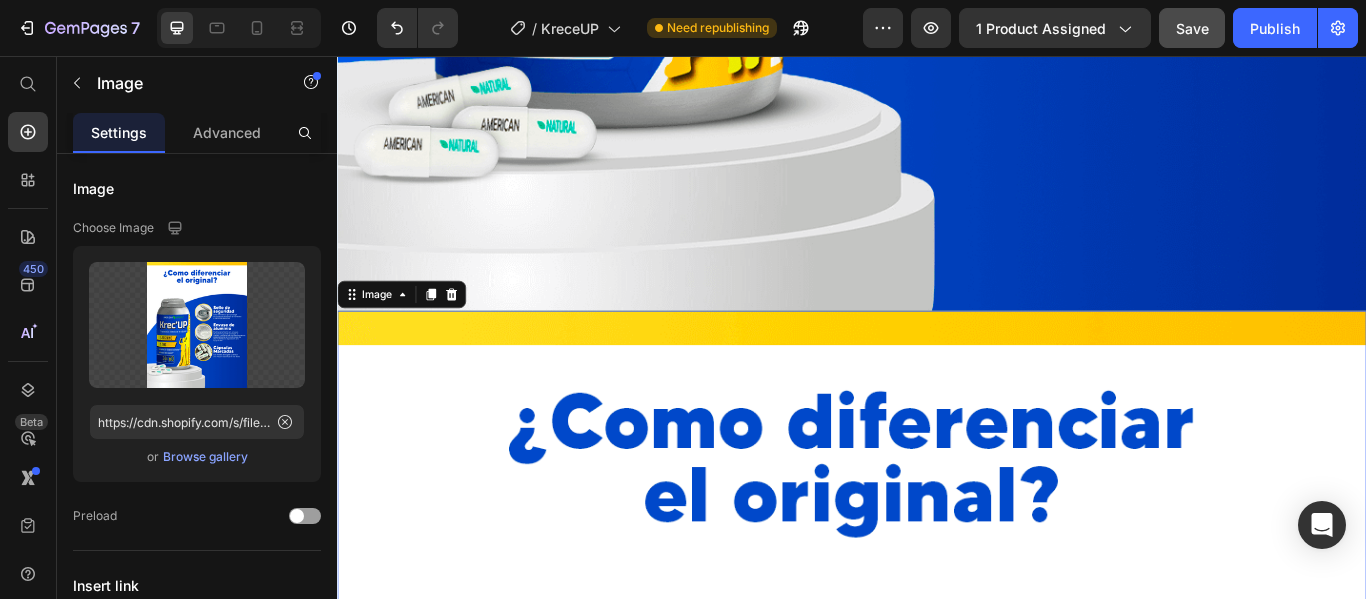 scroll, scrollTop: 11287, scrollLeft: 0, axis: vertical 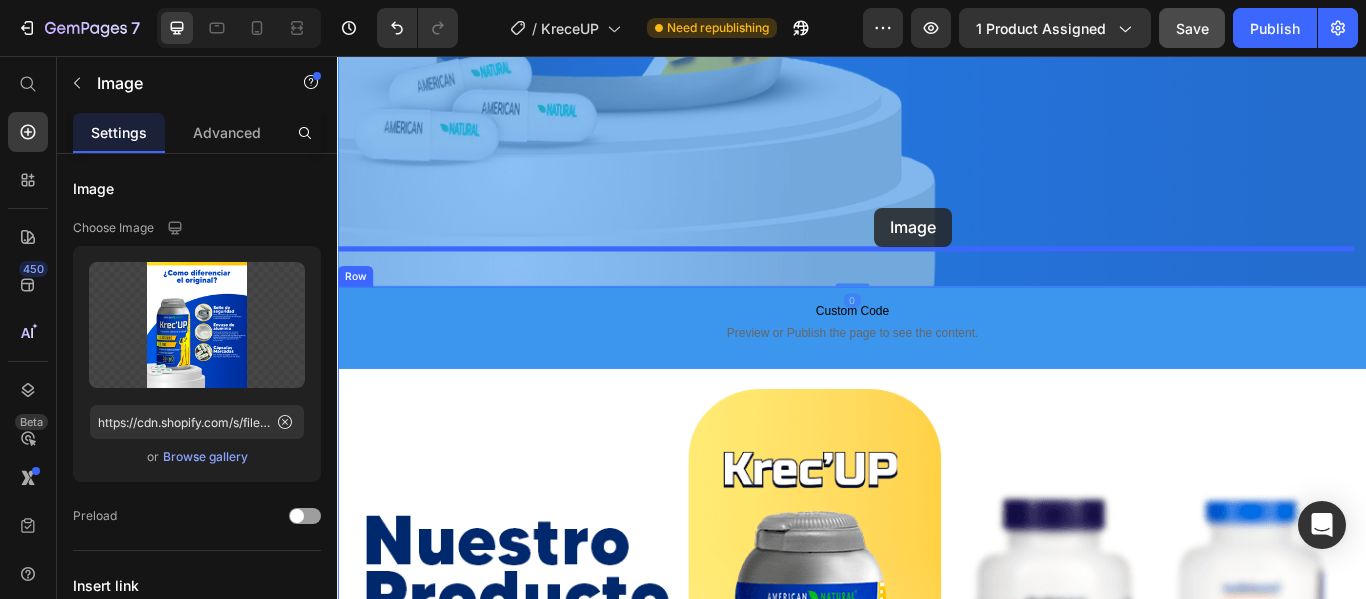 drag, startPoint x: 896, startPoint y: 431, endPoint x: 963, endPoint y: 233, distance: 209.0287 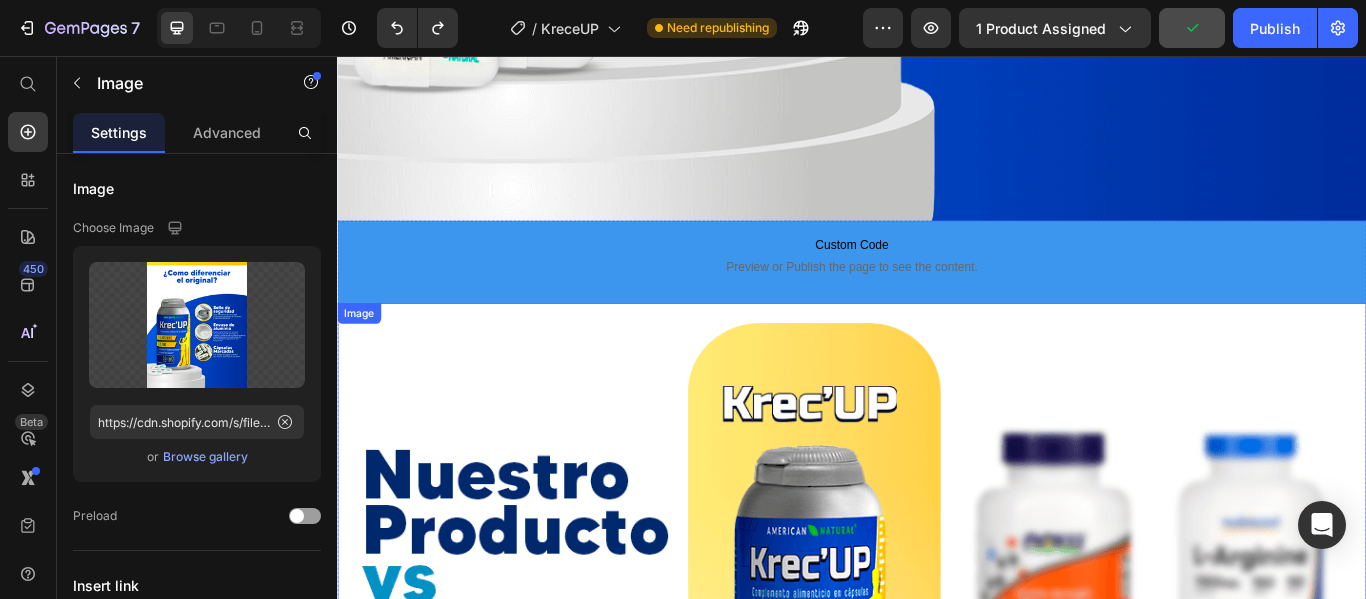 scroll, scrollTop: 12709, scrollLeft: 0, axis: vertical 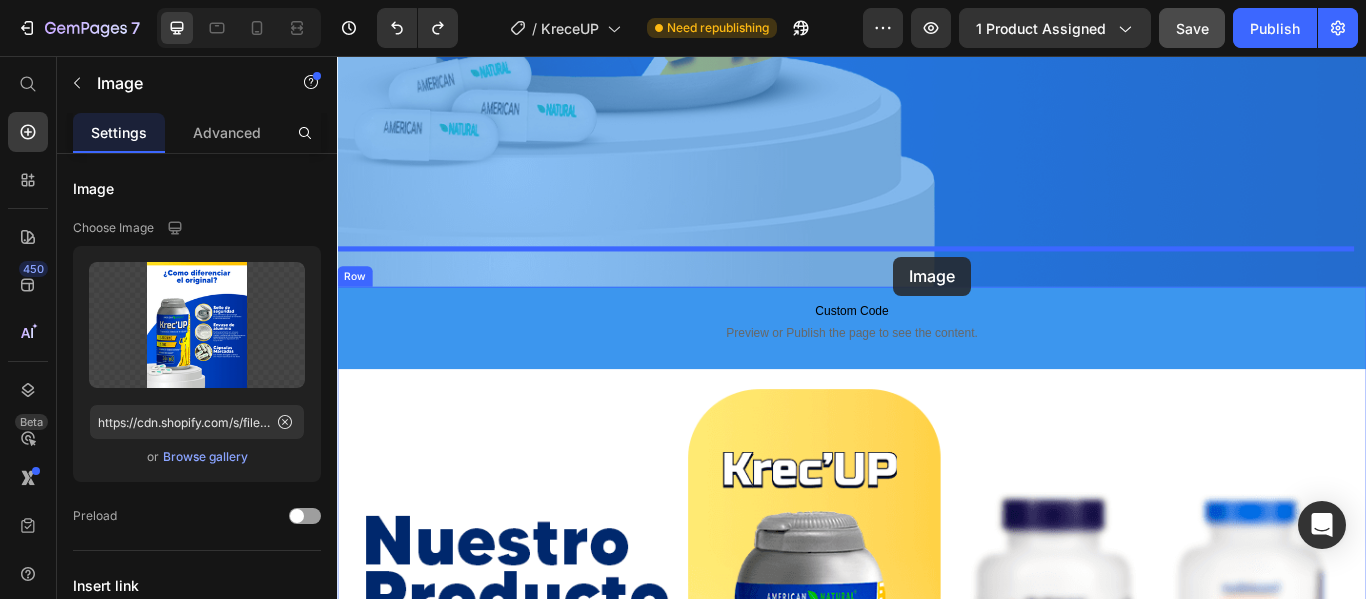 drag, startPoint x: 979, startPoint y: 109, endPoint x: 985, endPoint y: 290, distance: 181.09943 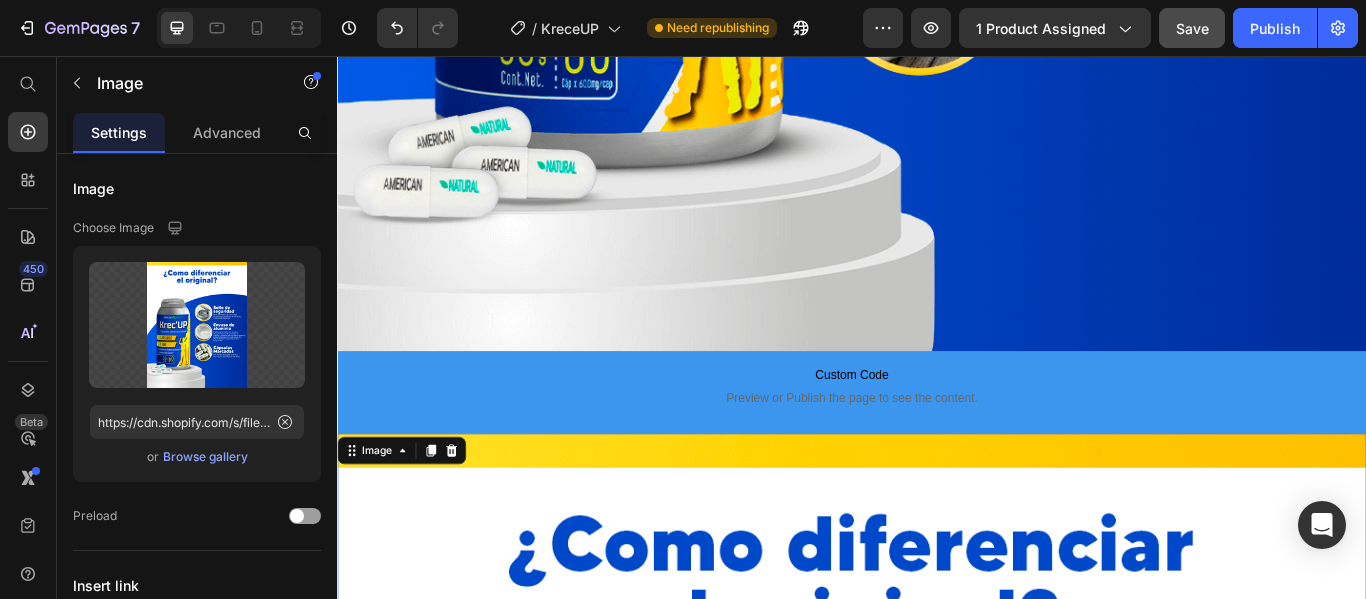 scroll, scrollTop: 11142, scrollLeft: 0, axis: vertical 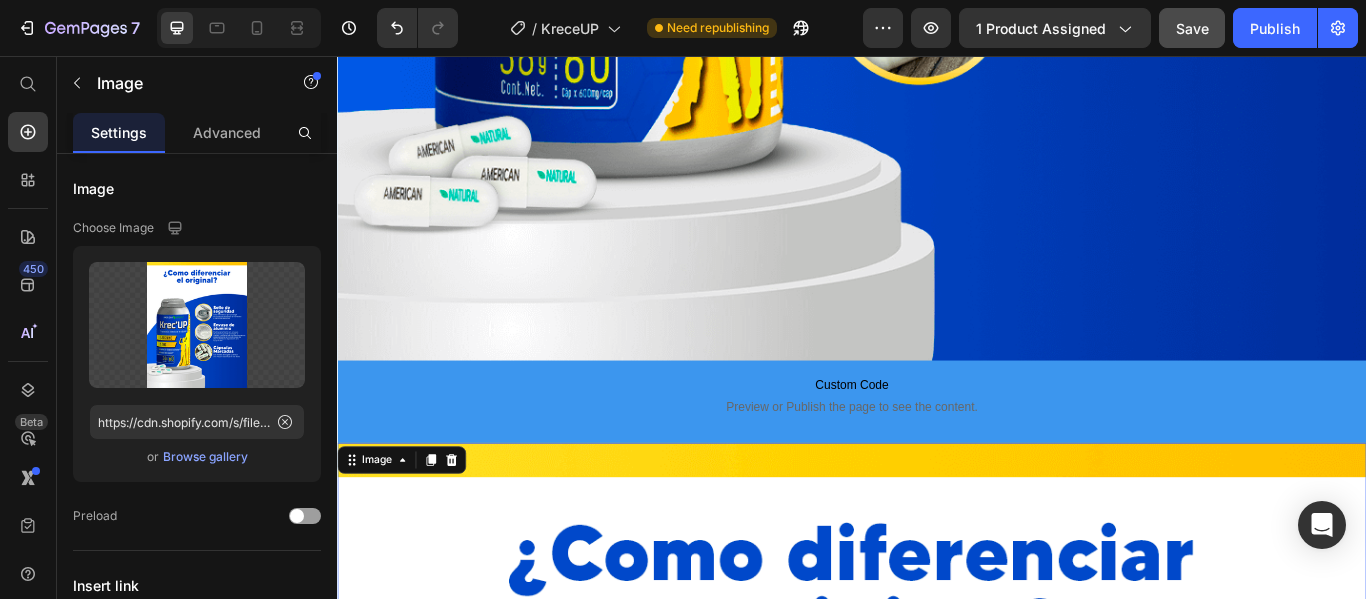 click at bounding box center (937, 1257) 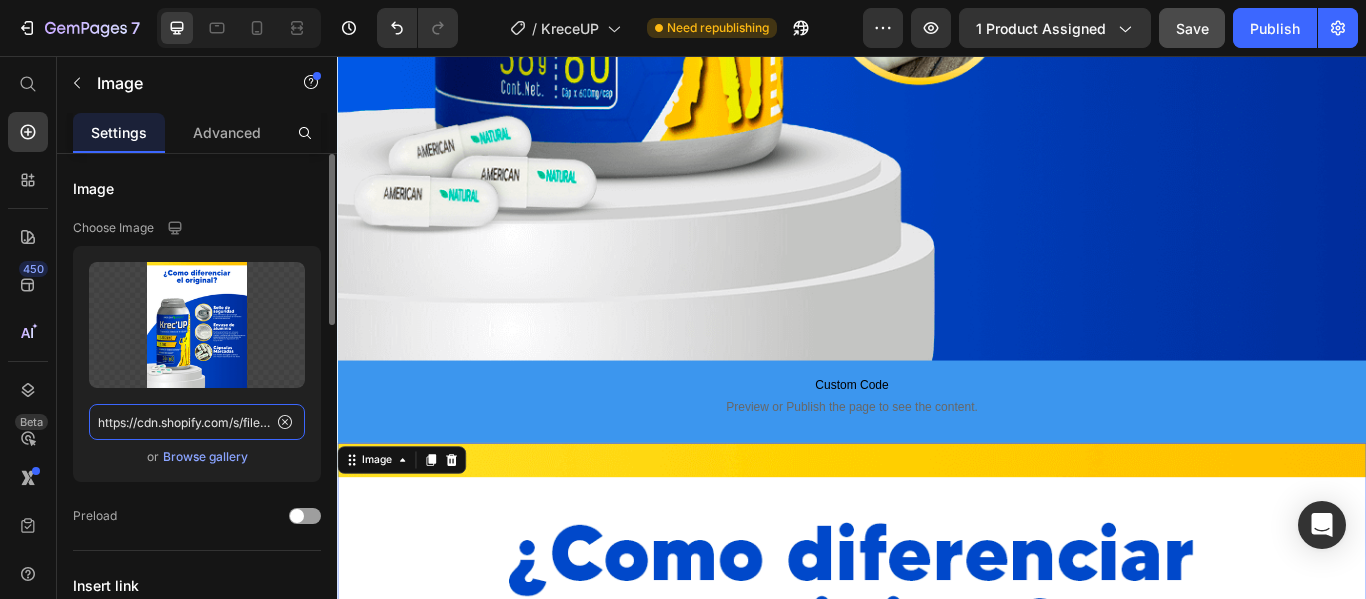 click on "https://cdn.shopify.com/s/files/1/0604/1459/1049/files/Krece-03.png?v=1752207341" 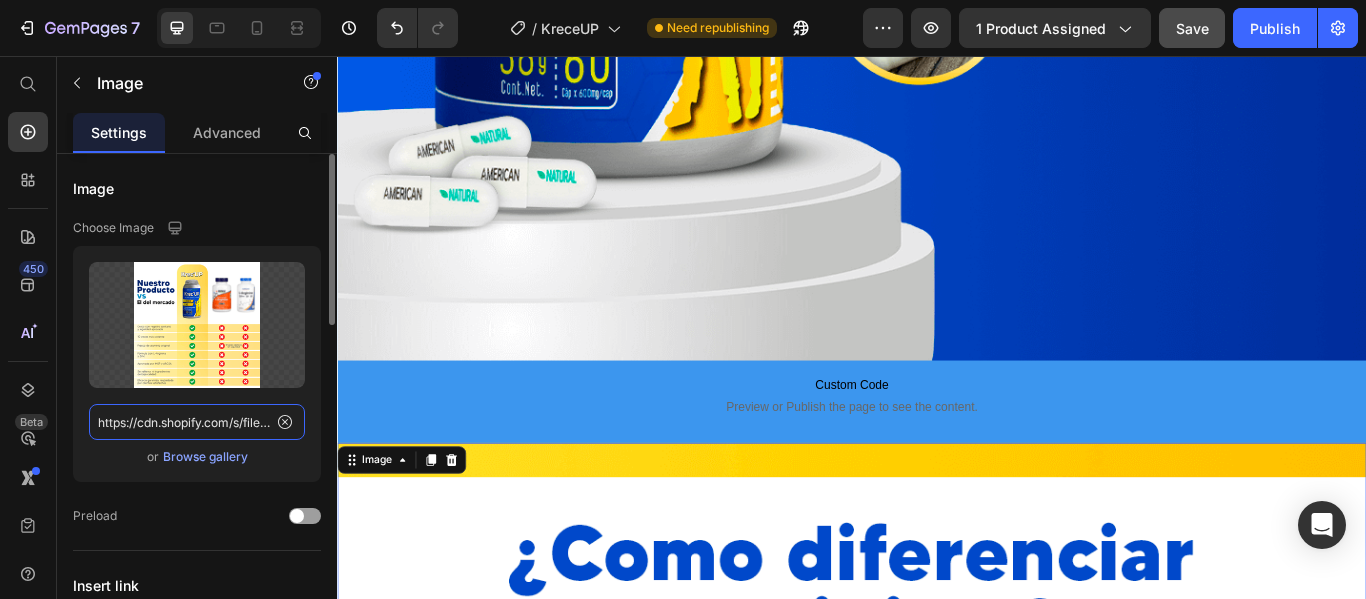 scroll, scrollTop: 0, scrollLeft: 305, axis: horizontal 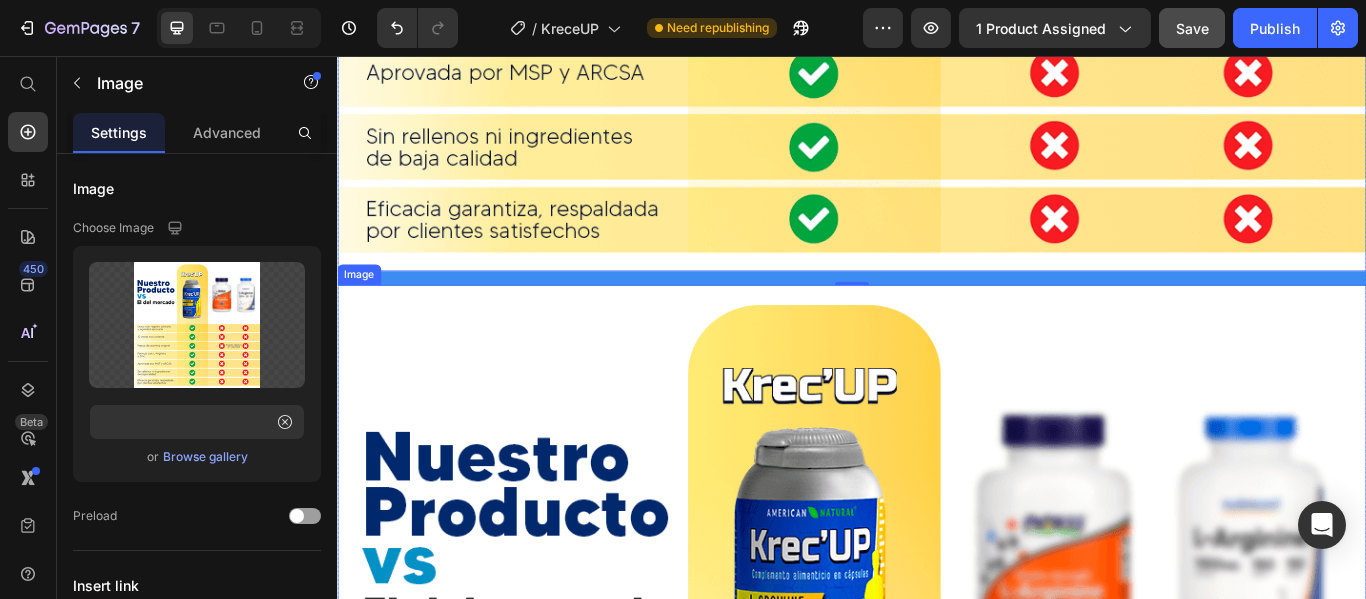 click at bounding box center (937, 923) 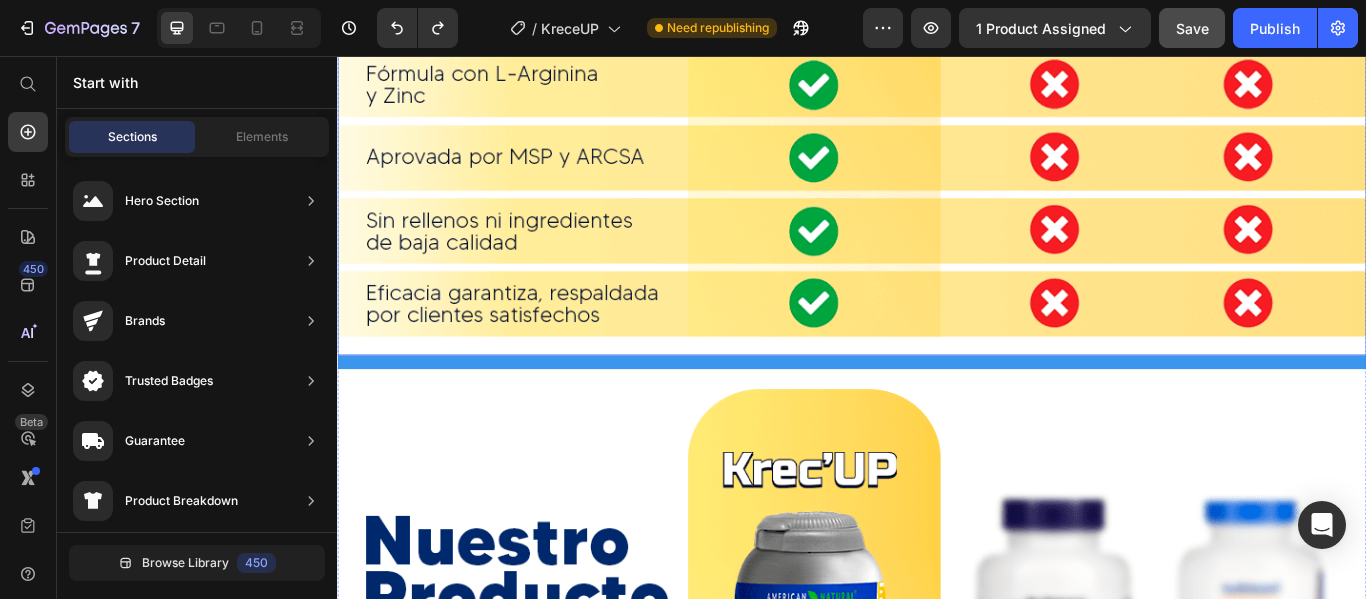 scroll, scrollTop: 12245, scrollLeft: 0, axis: vertical 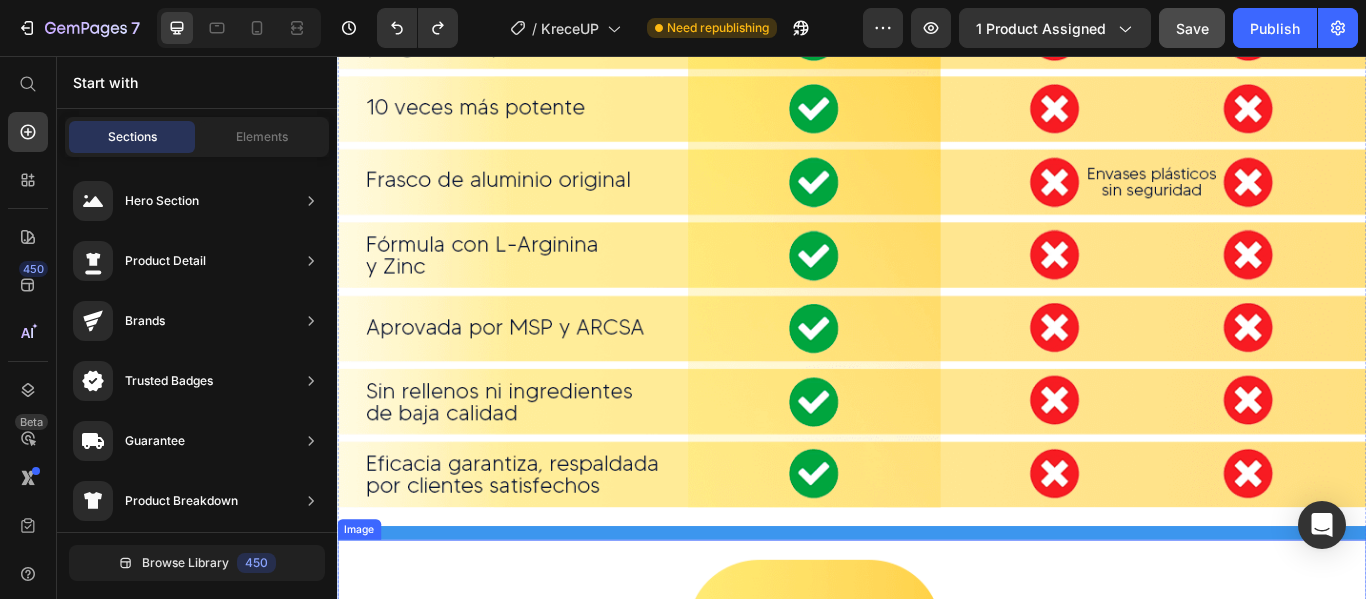 click at bounding box center (937, 1220) 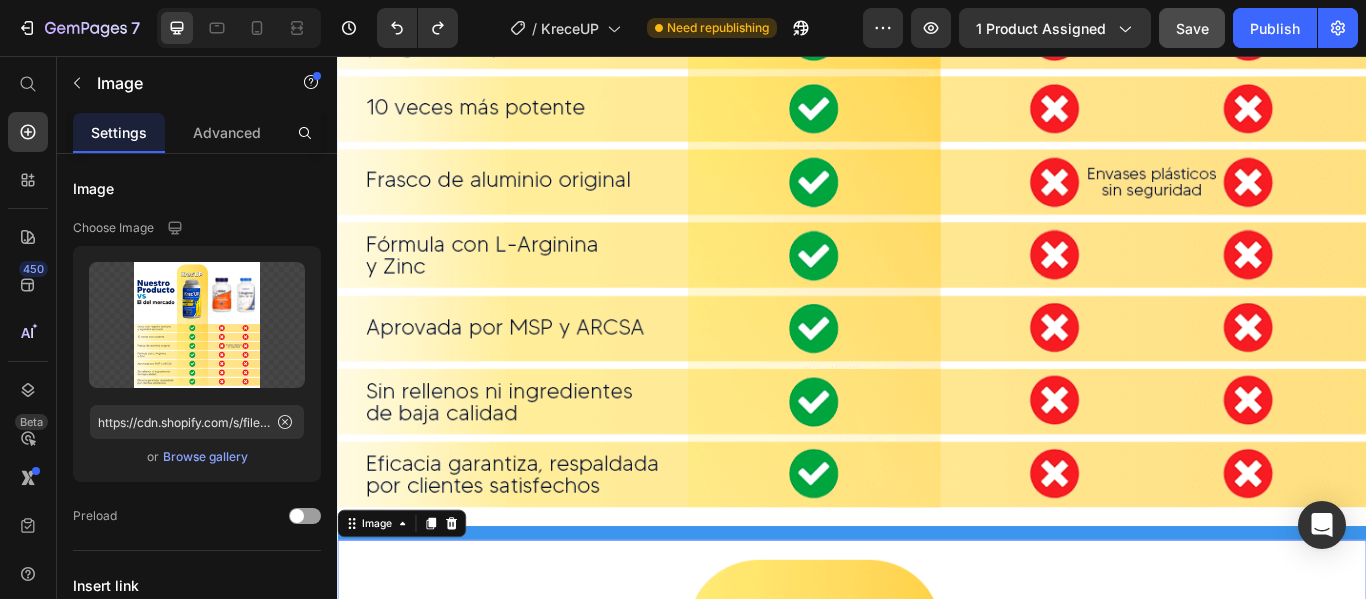 click at bounding box center [937, 1220] 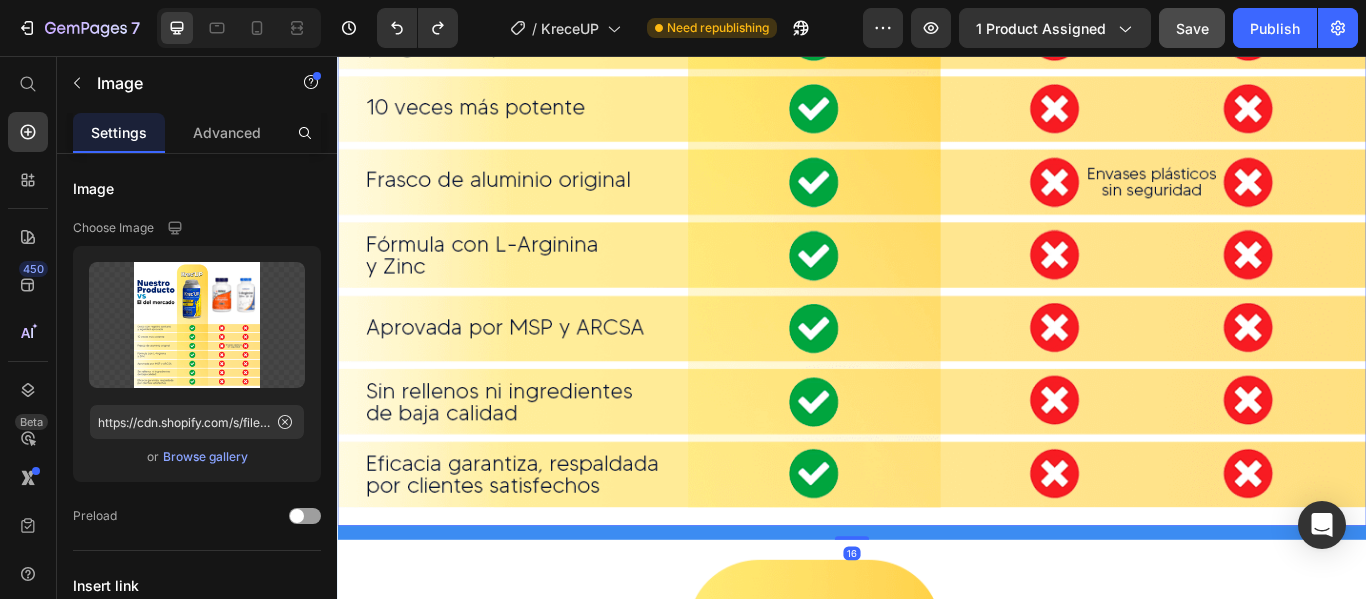 click at bounding box center (937, 4) 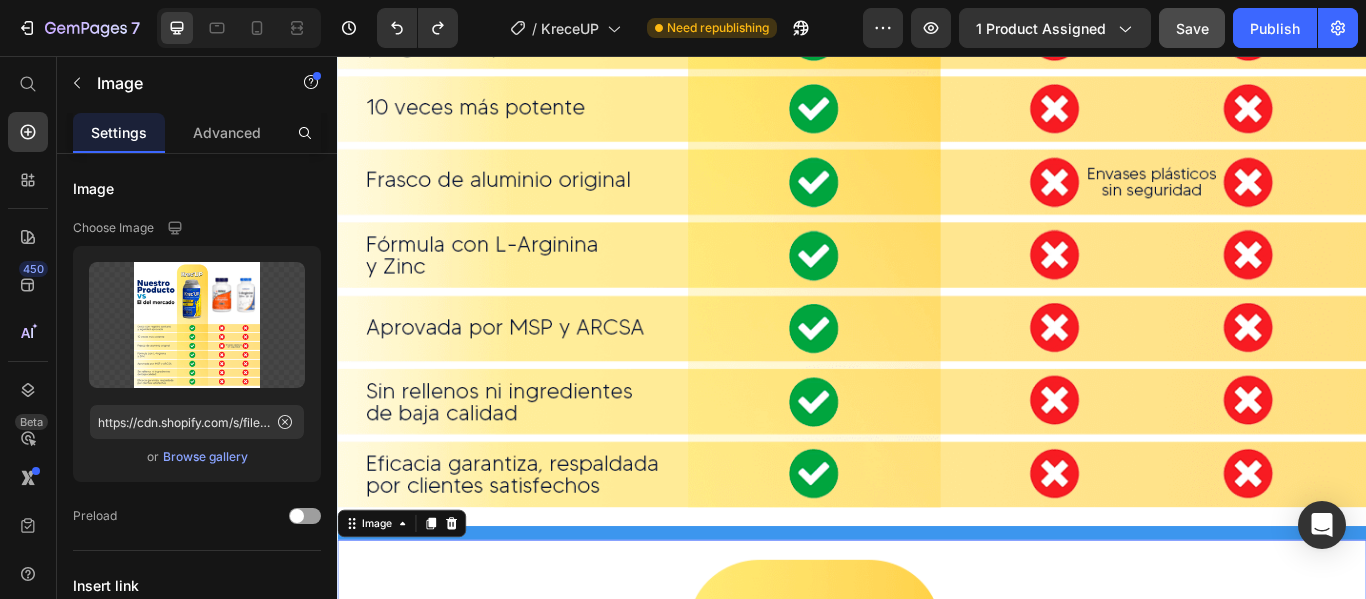 click on "Custom Code
Preview or Publish the page to see the content. Custom Code Image Image   0" at bounding box center (937, 564) 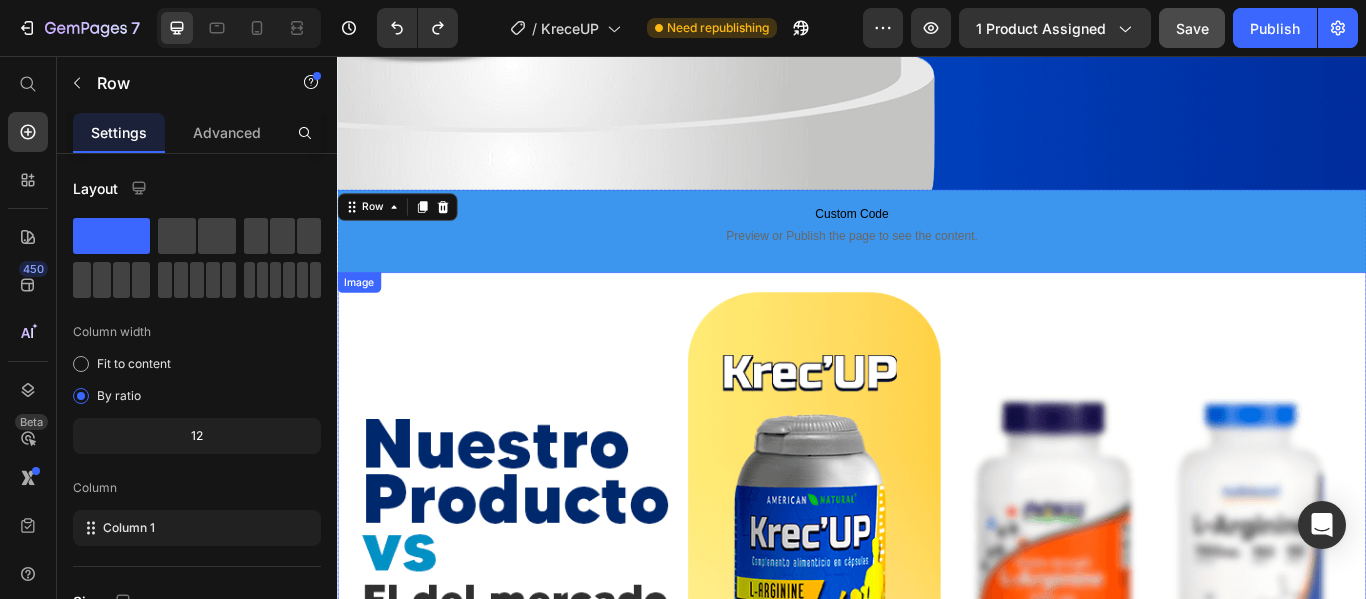 scroll, scrollTop: 11245, scrollLeft: 0, axis: vertical 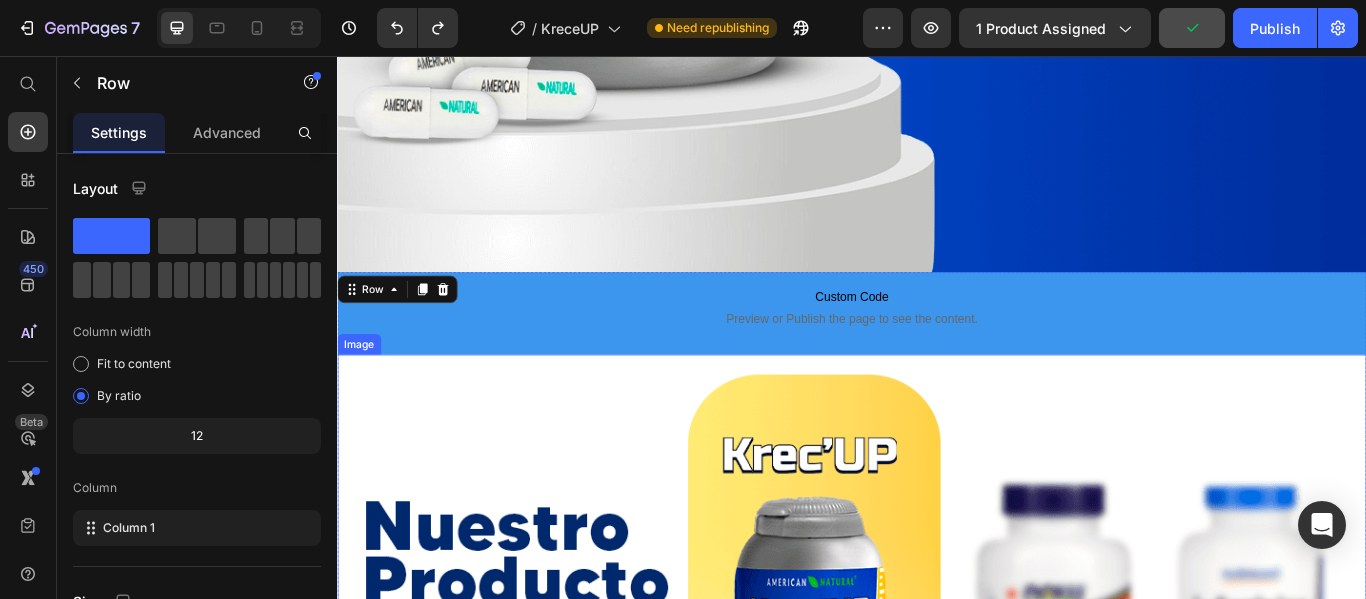 click at bounding box center (937, 1004) 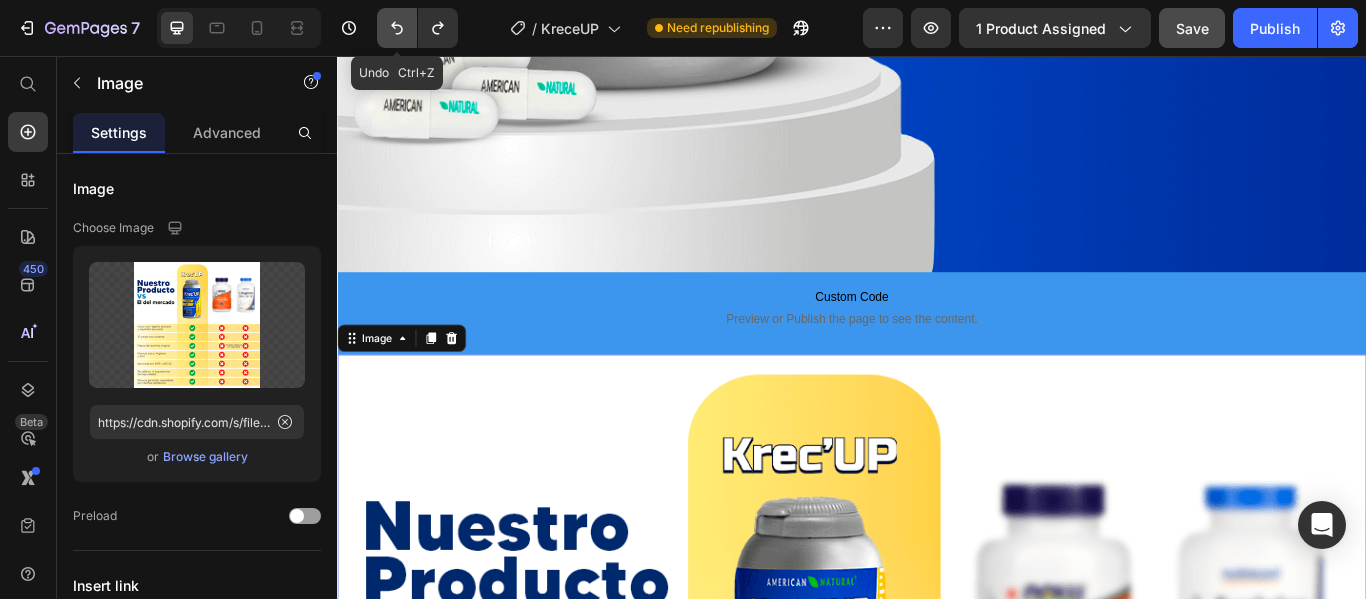 click 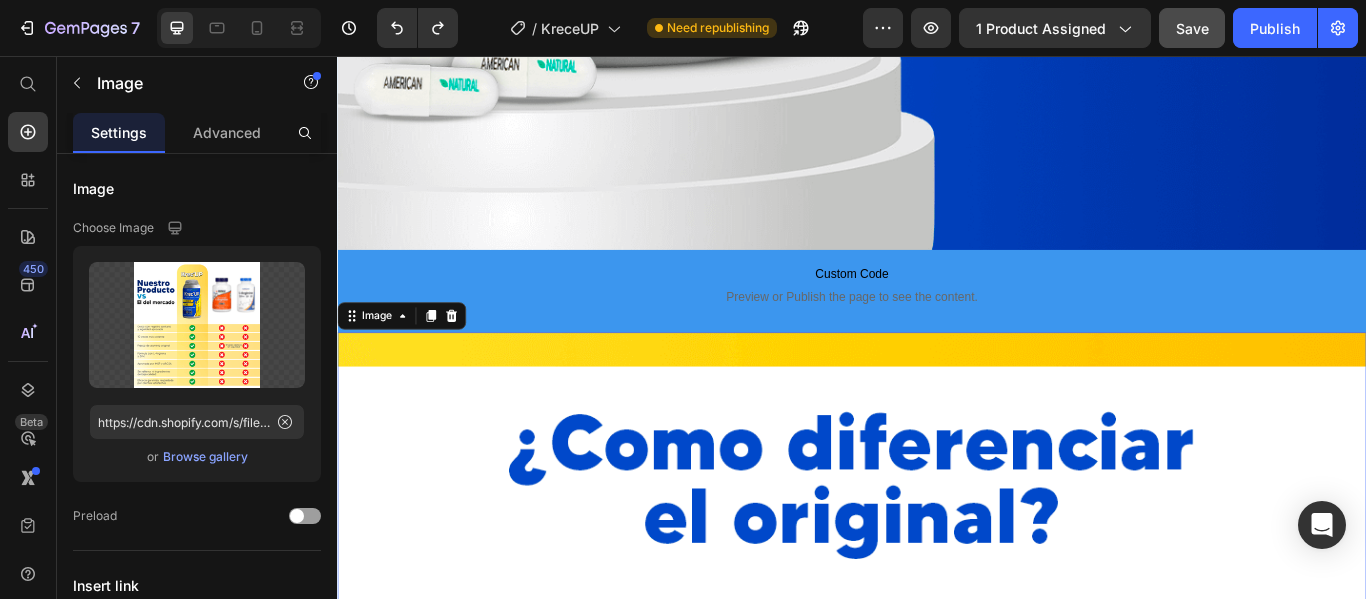 scroll, scrollTop: 11145, scrollLeft: 0, axis: vertical 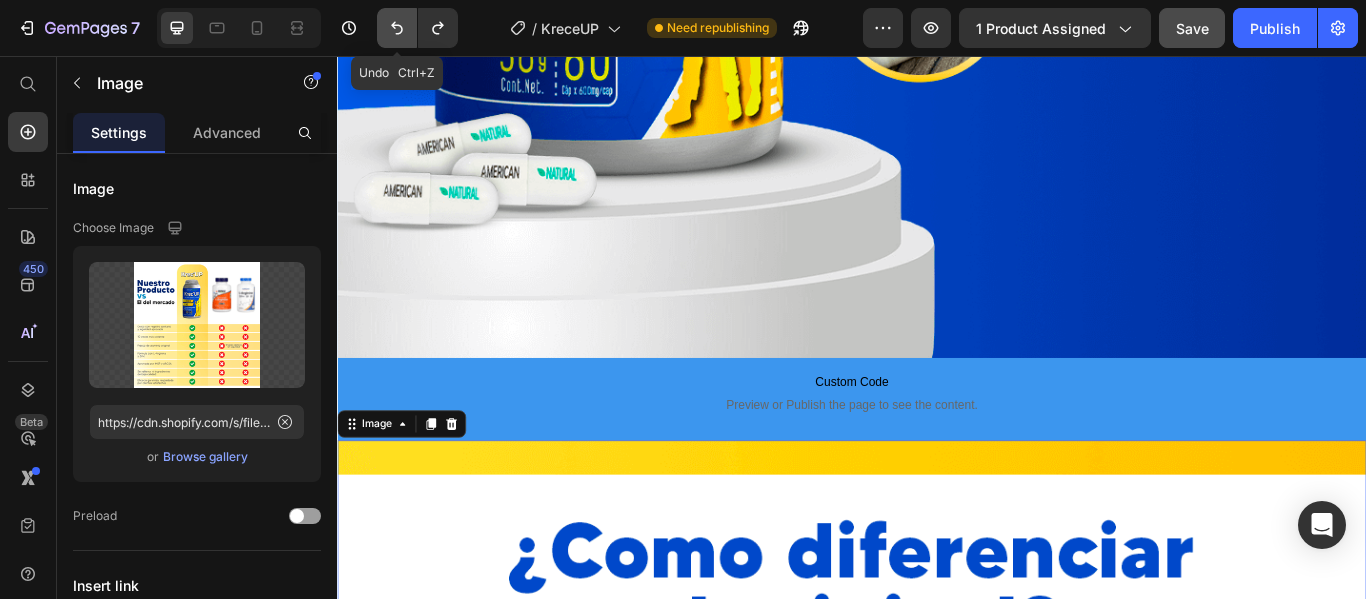 click 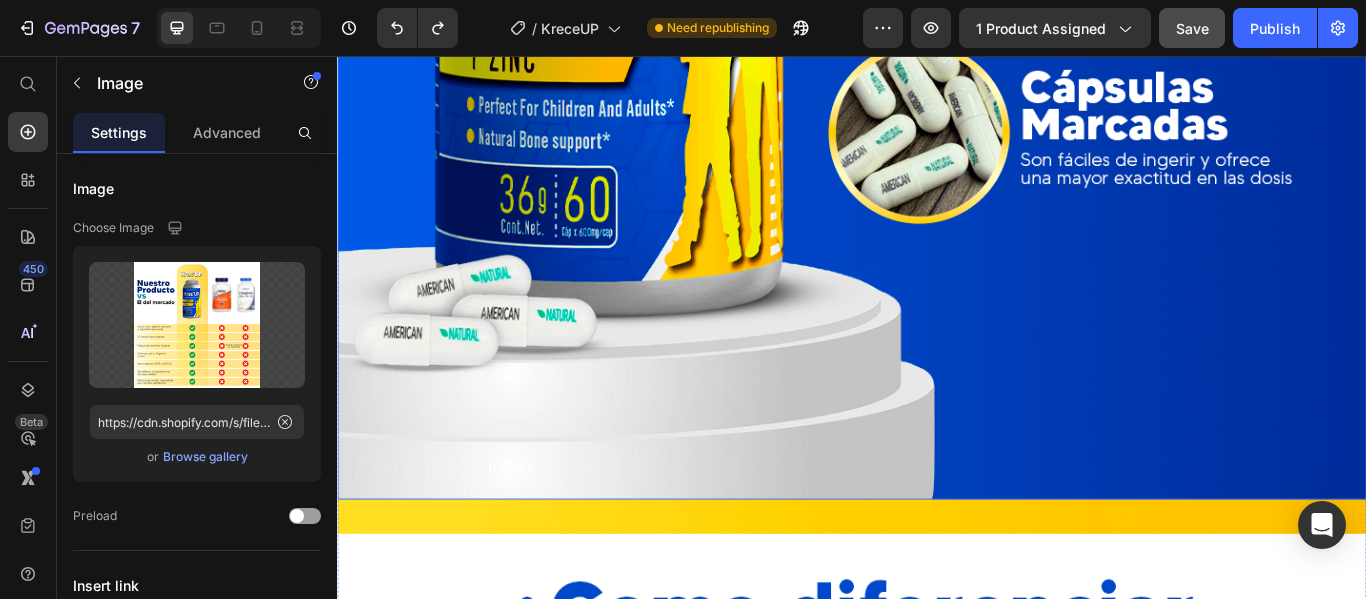 scroll, scrollTop: 11026, scrollLeft: 0, axis: vertical 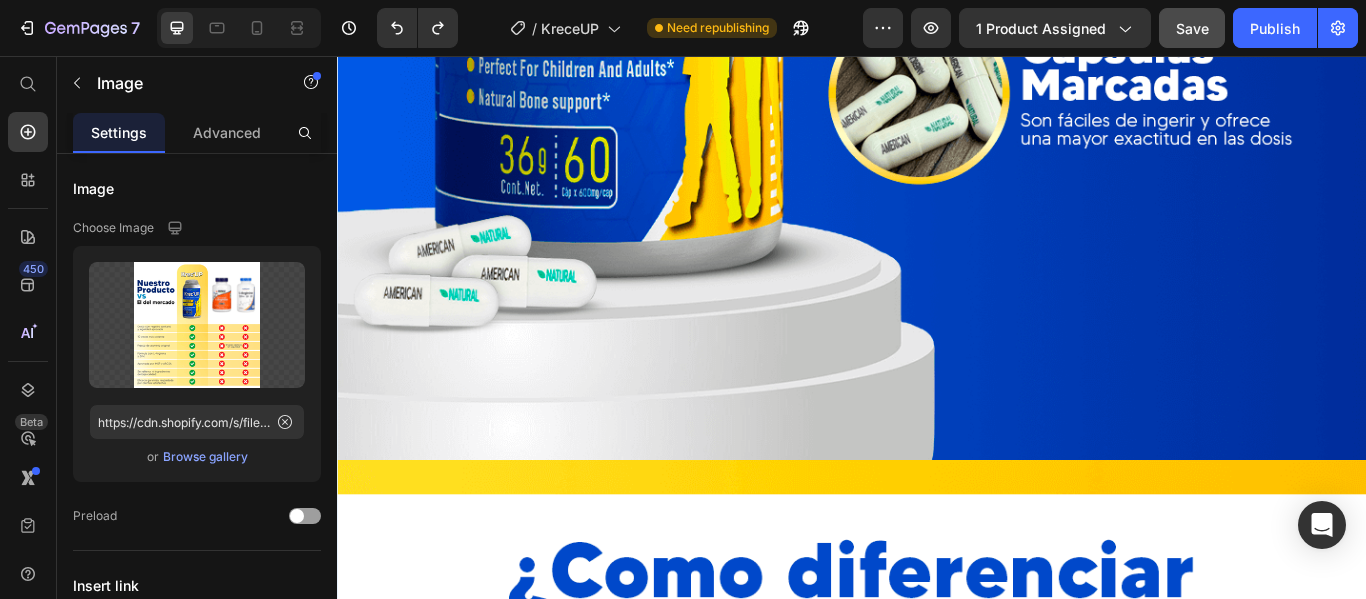 click at bounding box center (937, 1277) 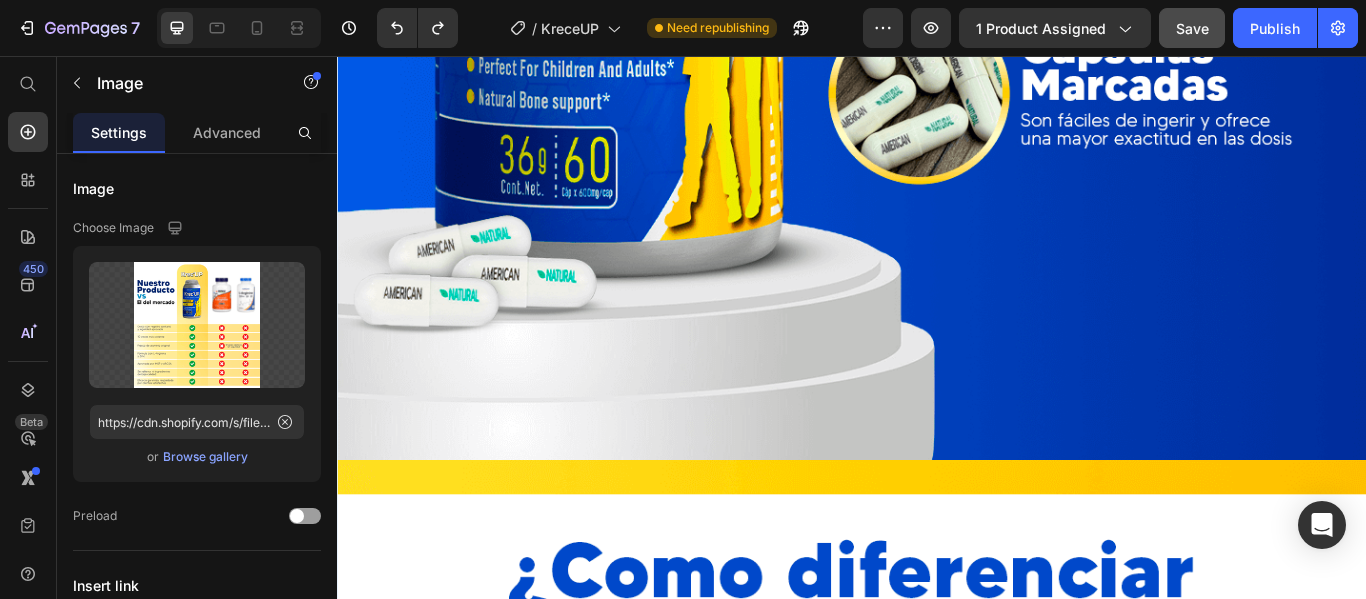 click at bounding box center [937, 1277] 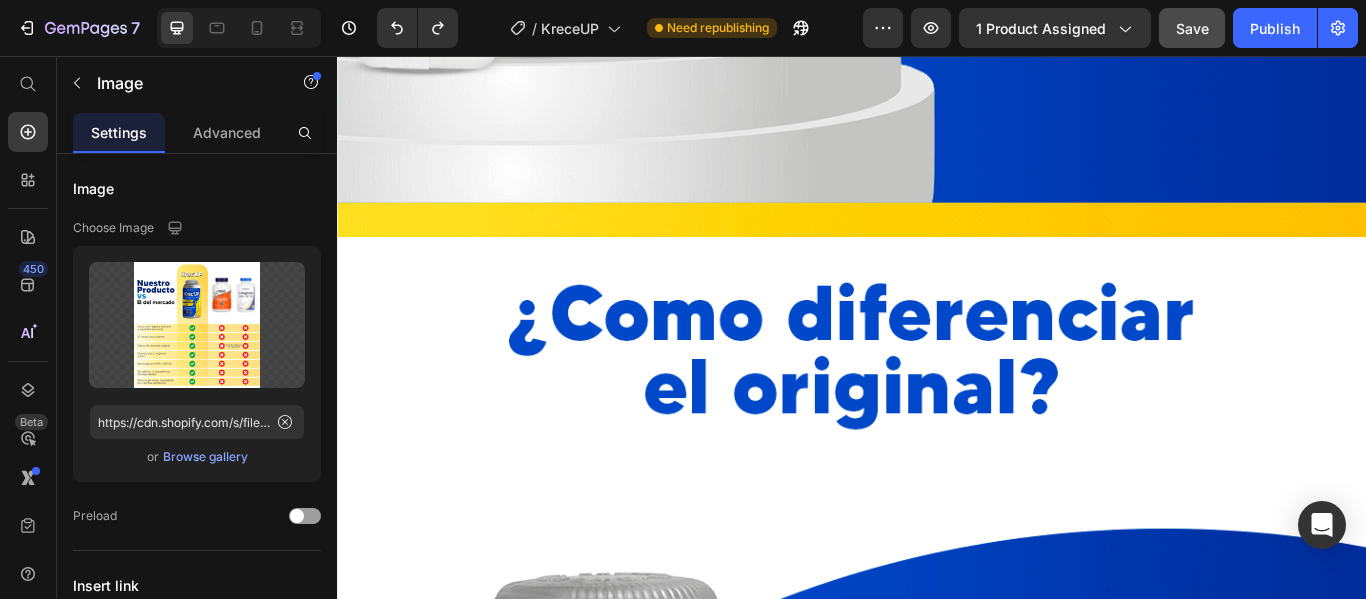 click at bounding box center [937, 977] 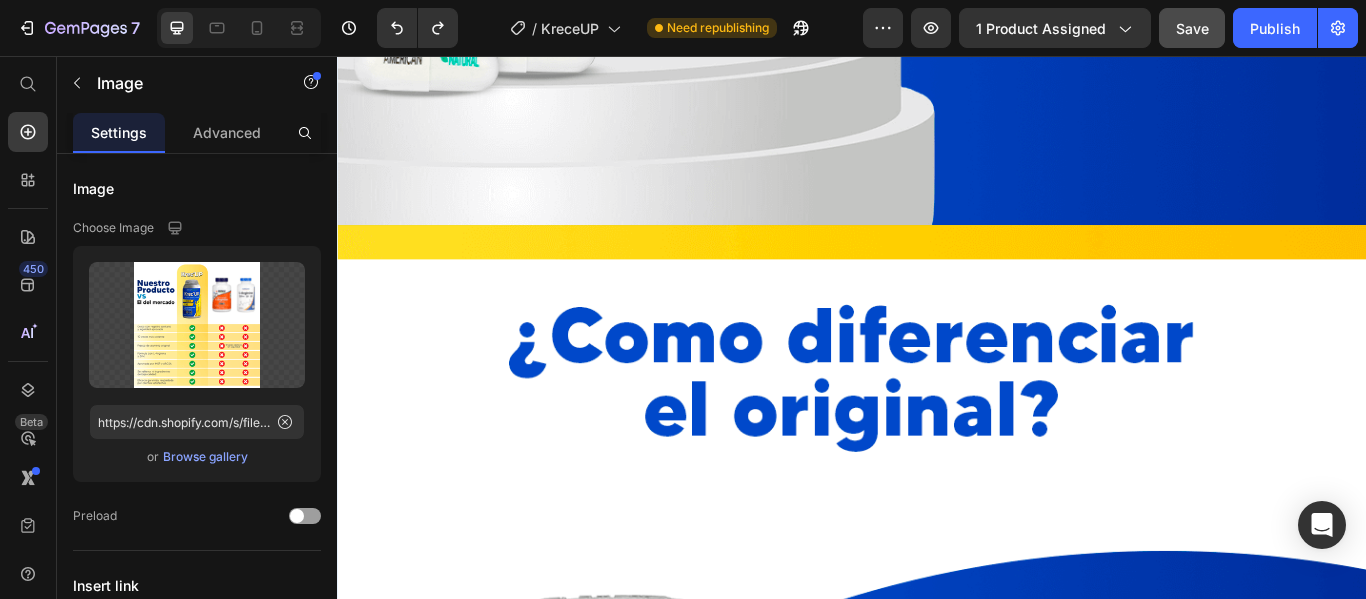 scroll, scrollTop: 11126, scrollLeft: 0, axis: vertical 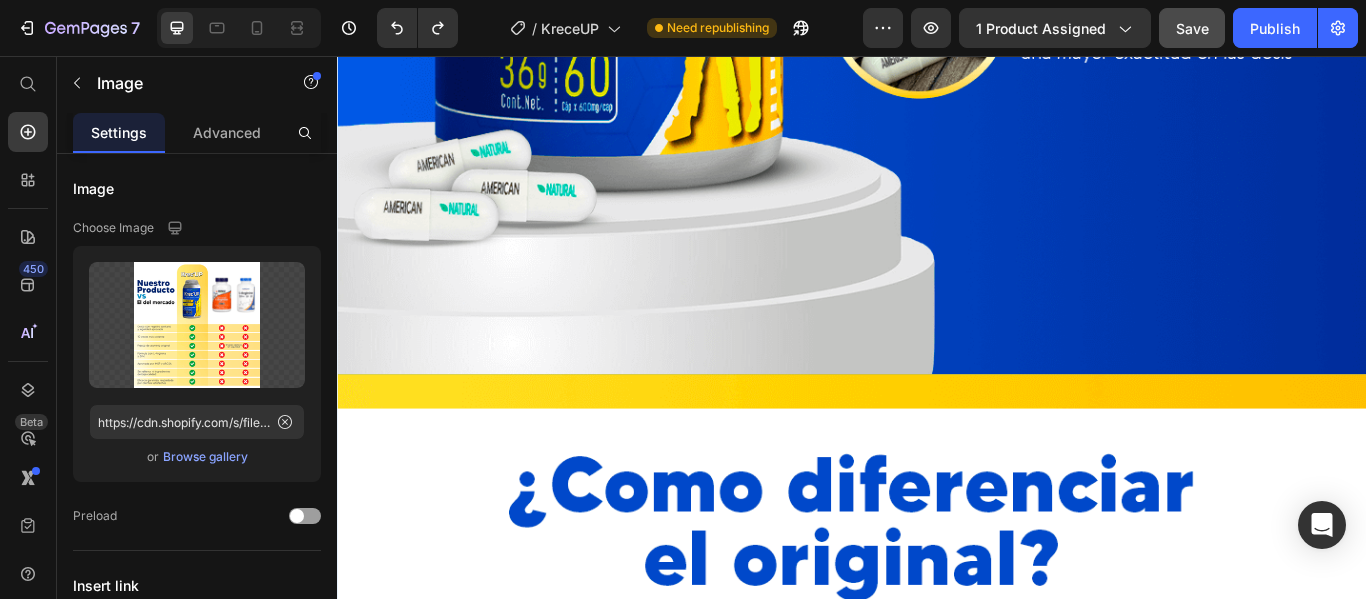 click at bounding box center (937, 1177) 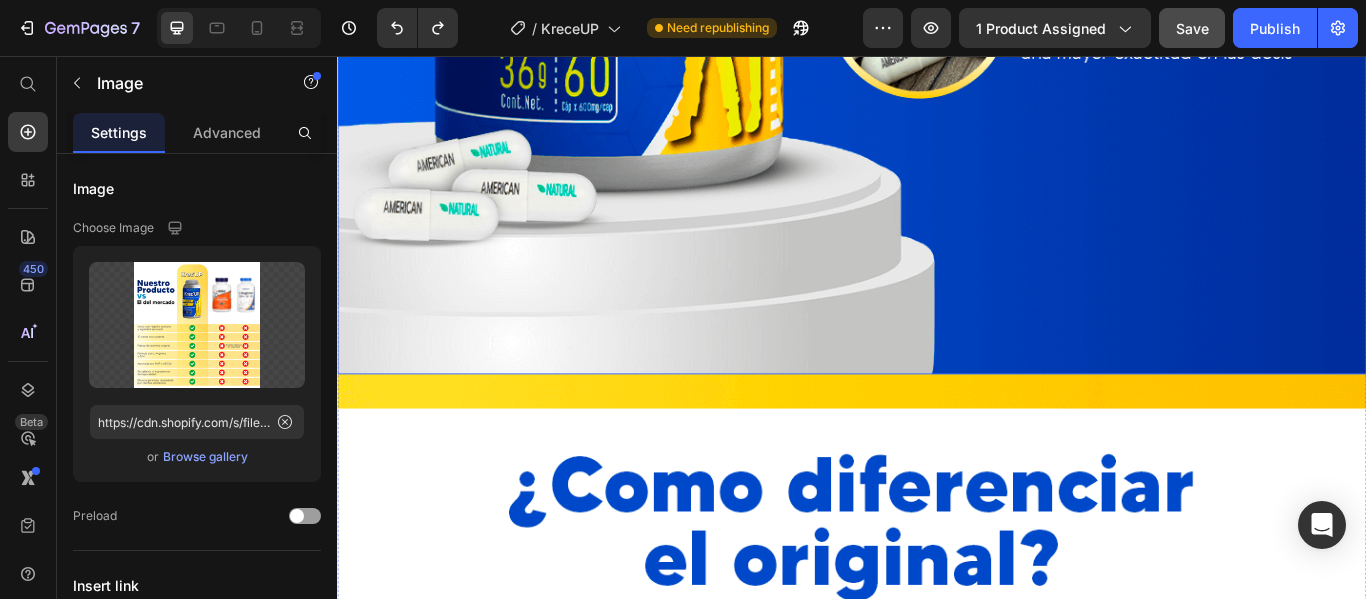 click at bounding box center (937, -323) 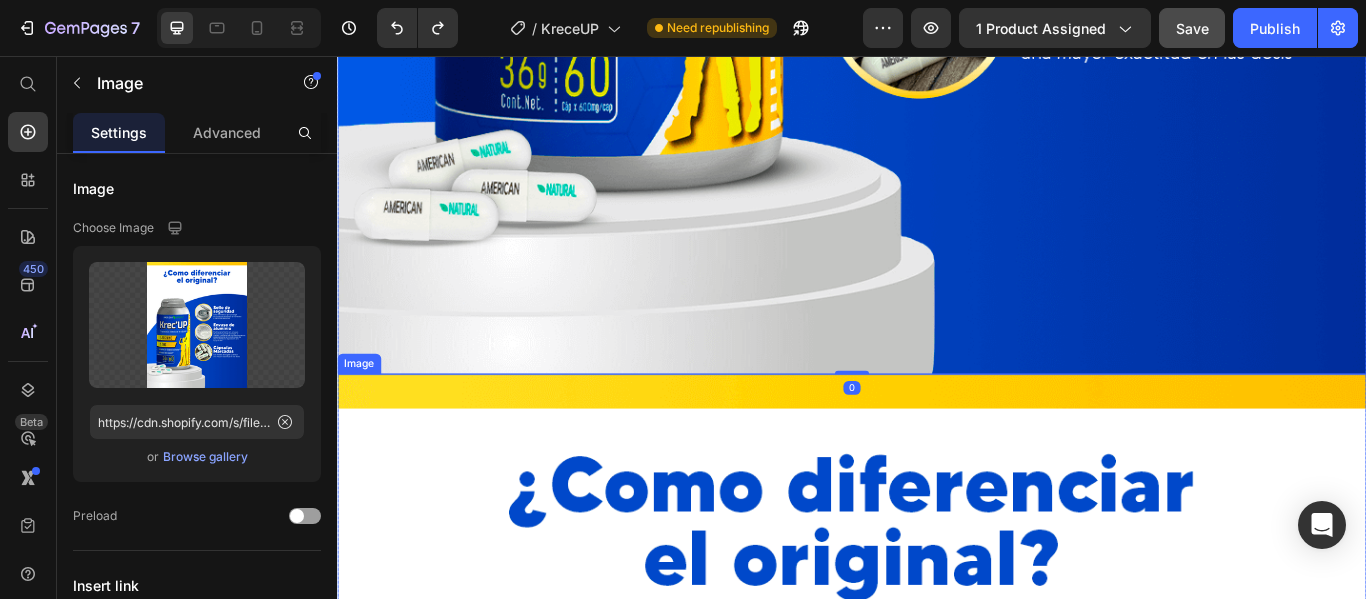 click at bounding box center (937, 1177) 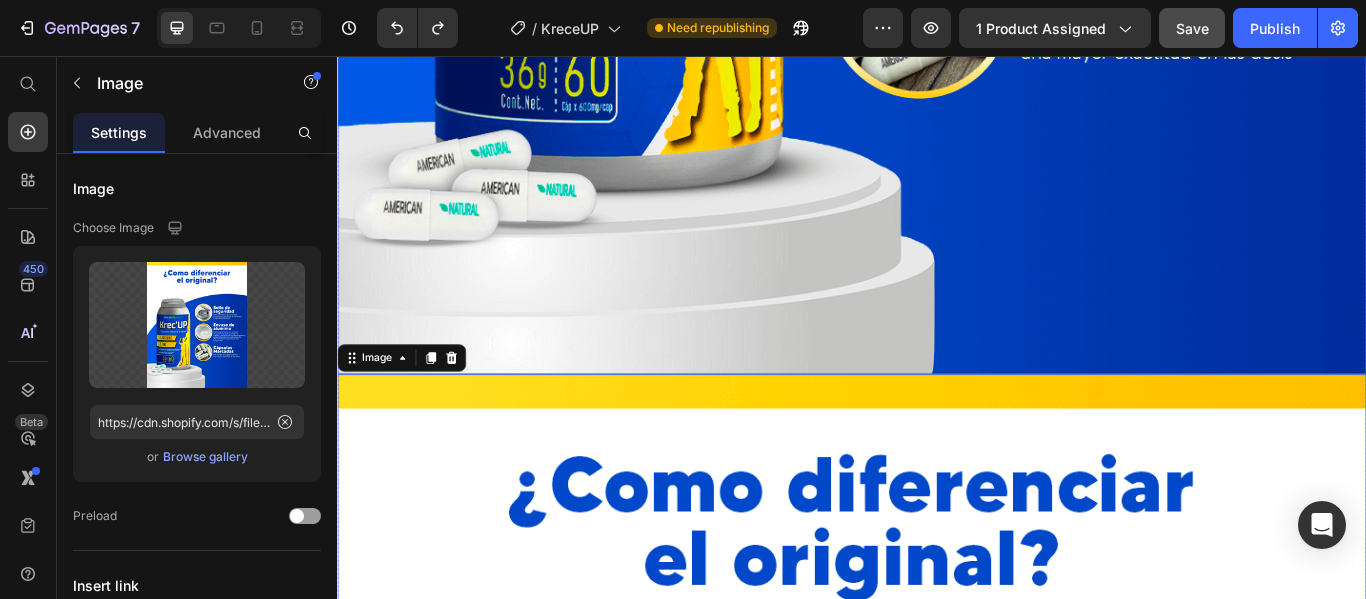 click at bounding box center (937, -323) 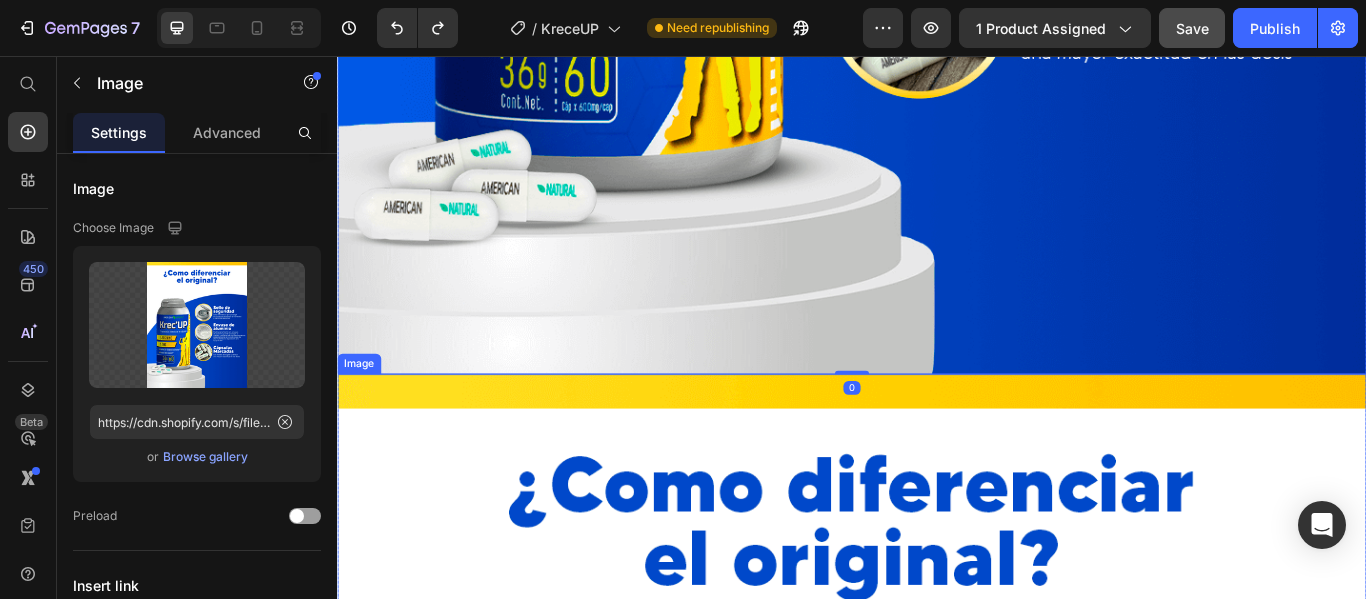 click at bounding box center (937, 1177) 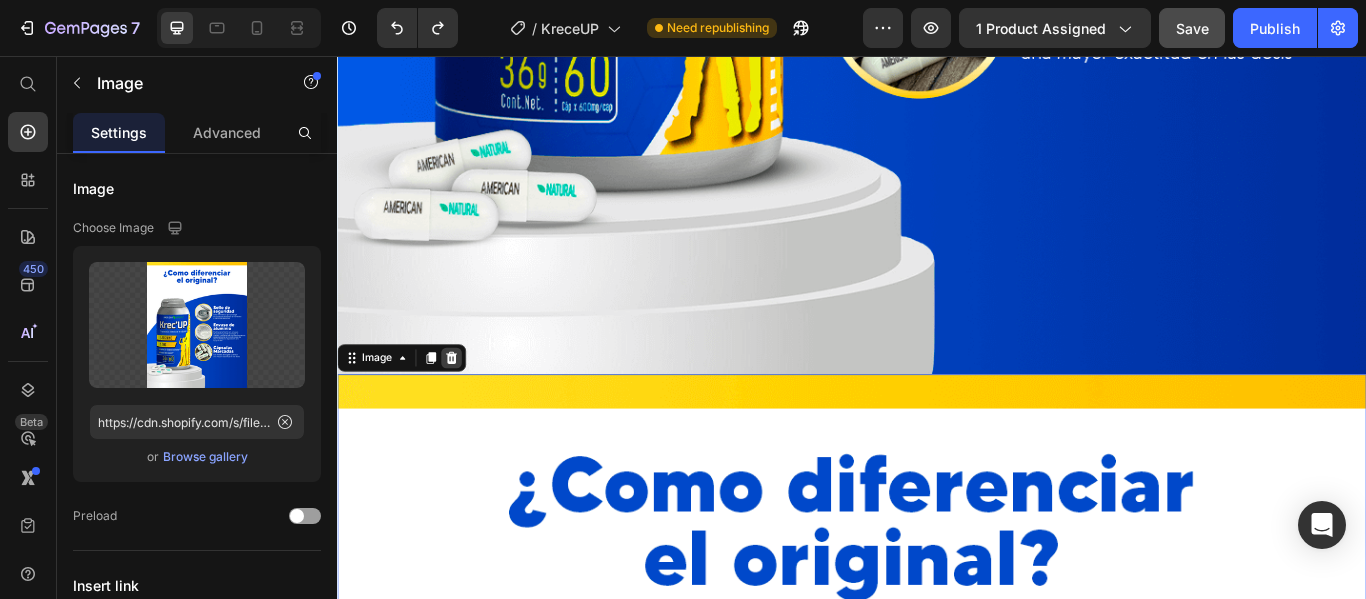 click 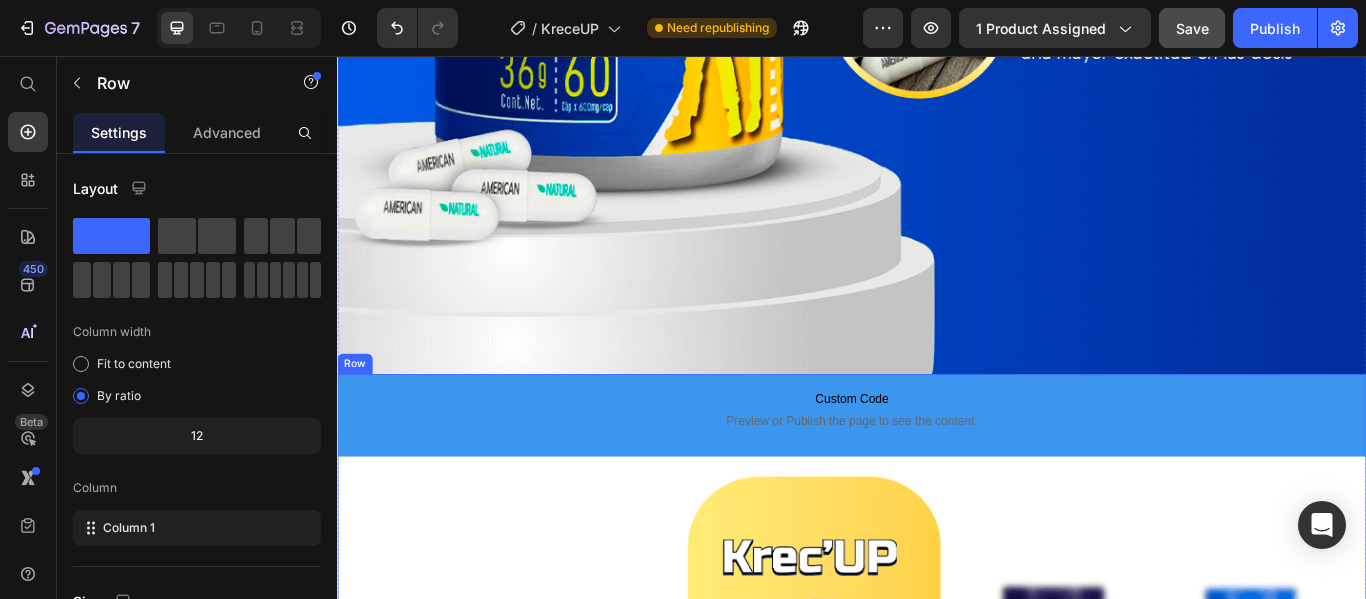 click on "Custom Code
Preview or Publish the page to see the content. Custom Code Image" at bounding box center (937, 1075) 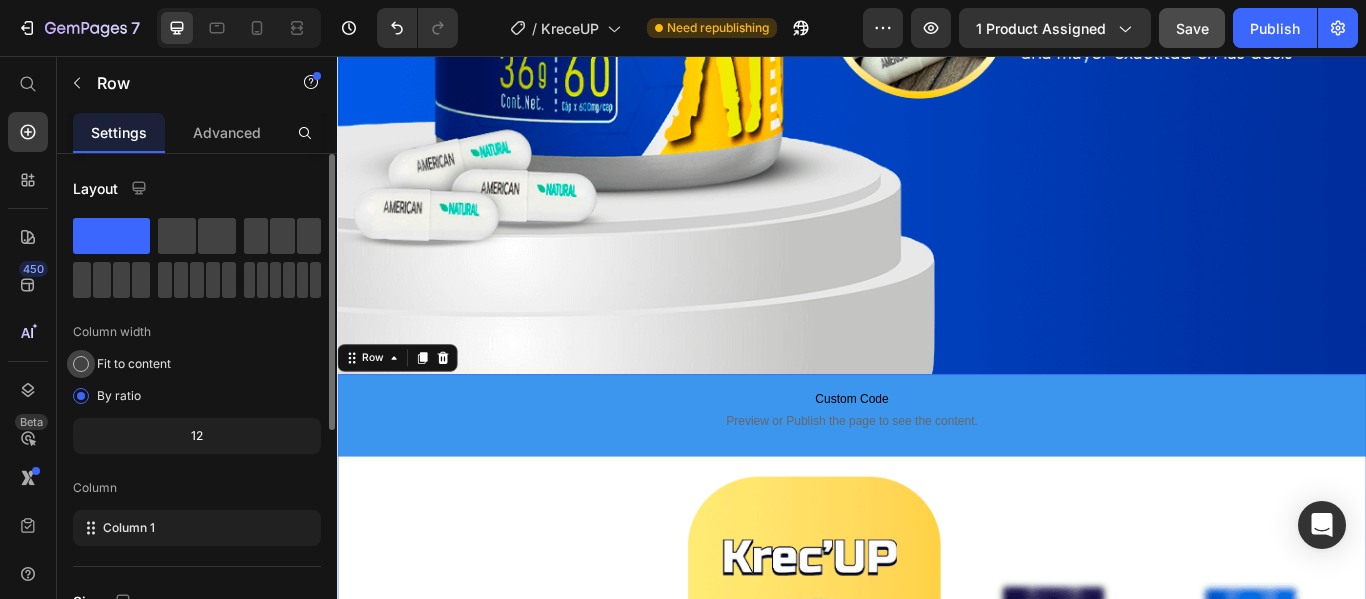 scroll, scrollTop: 100, scrollLeft: 0, axis: vertical 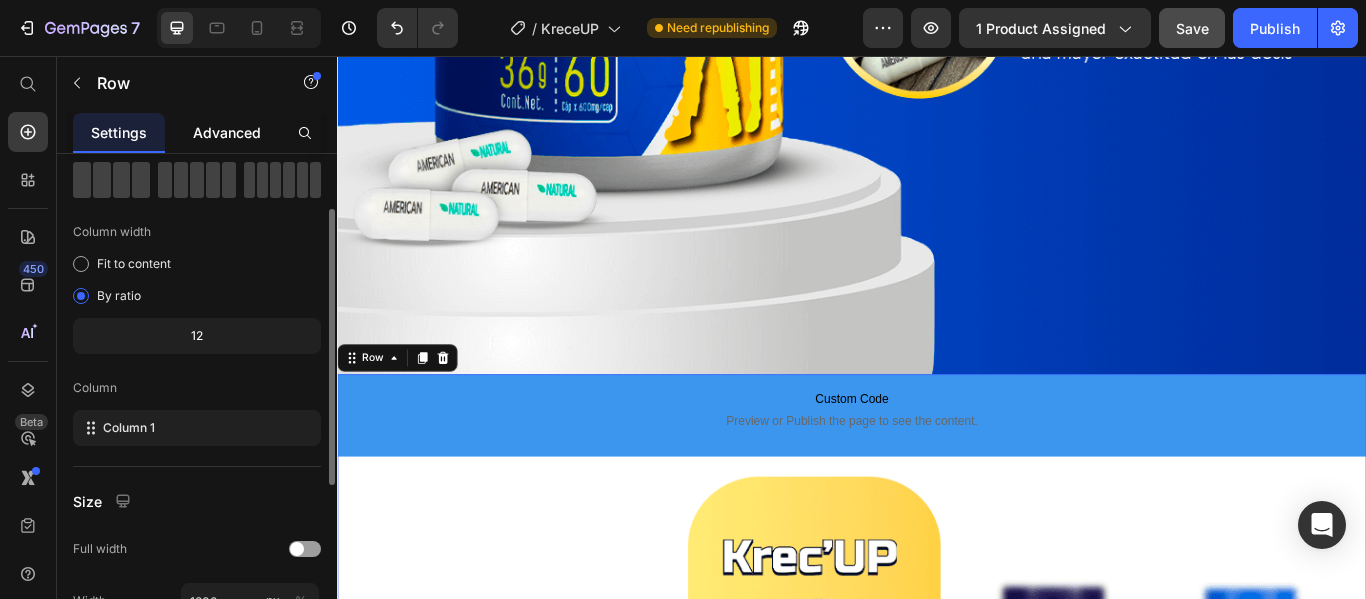 click on "Advanced" at bounding box center [227, 132] 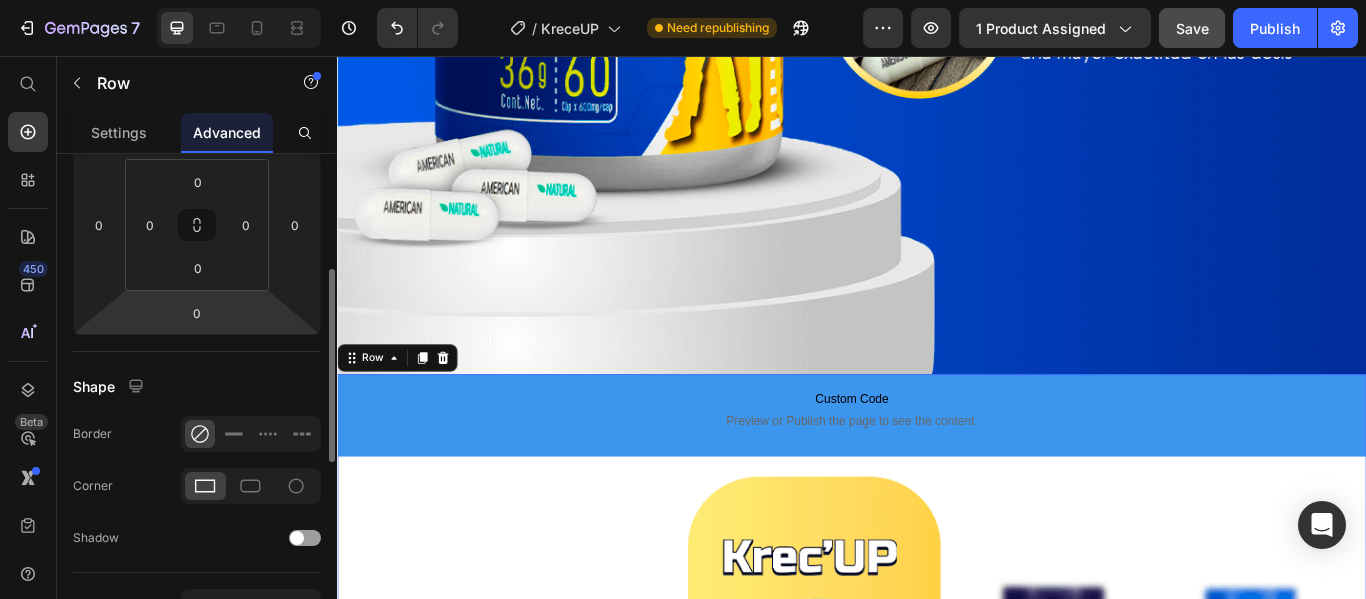 scroll, scrollTop: 400, scrollLeft: 0, axis: vertical 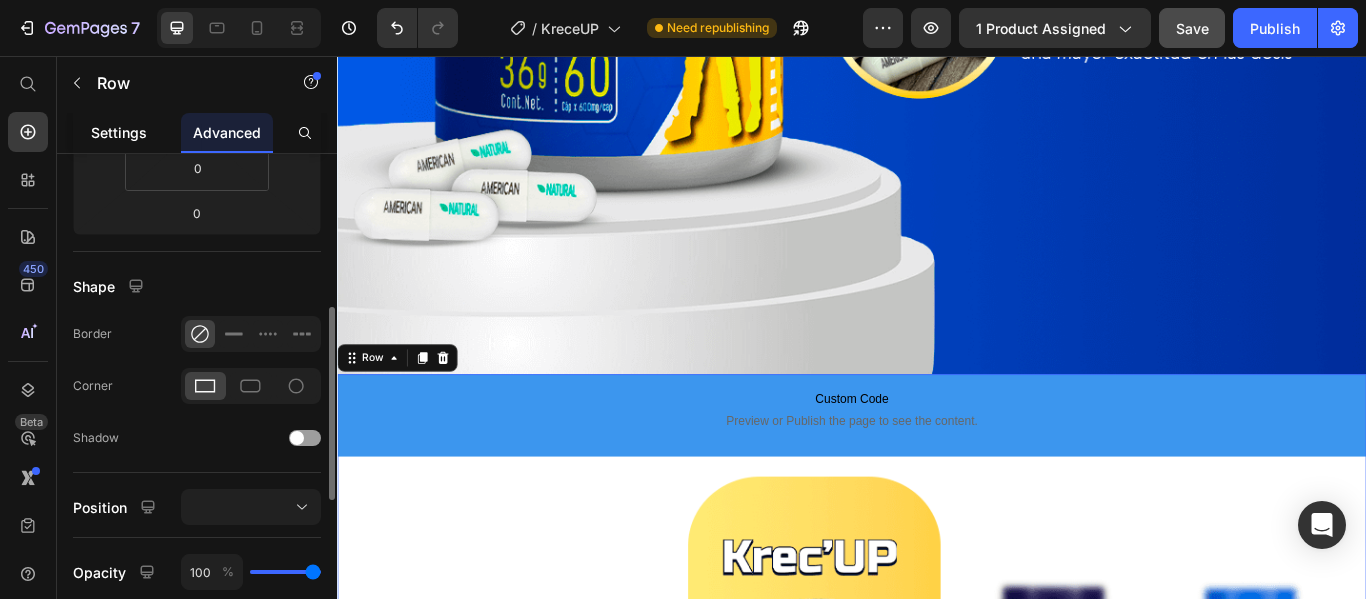 click on "Settings" 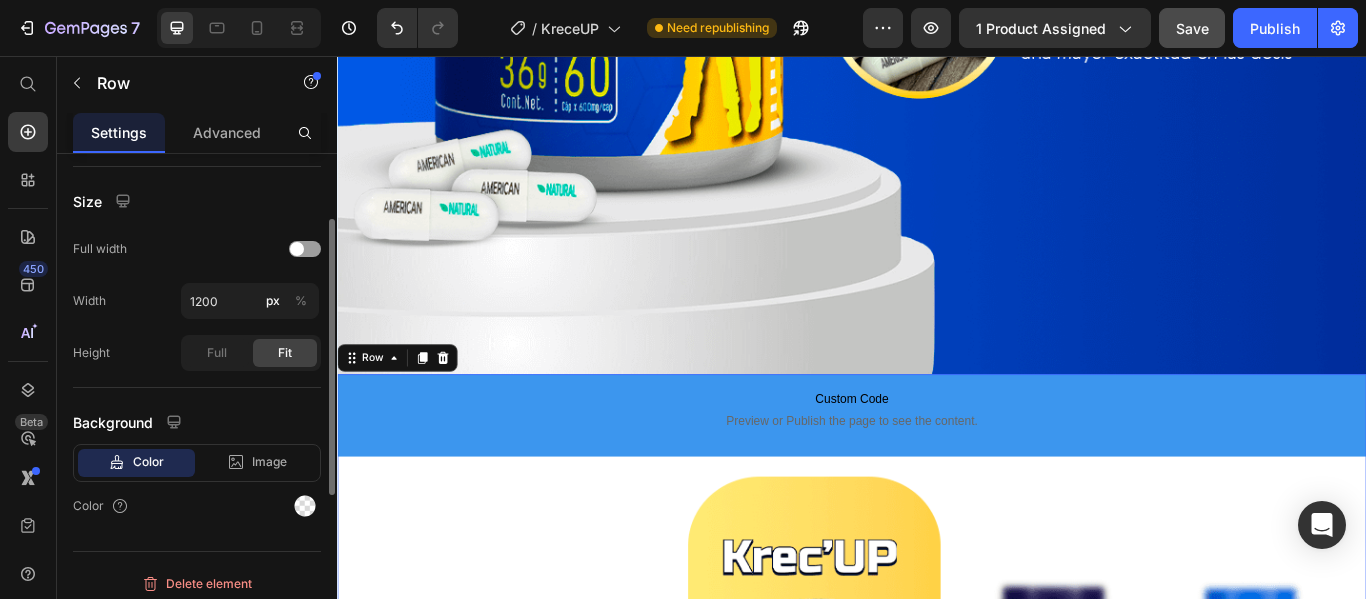 scroll, scrollTop: 410, scrollLeft: 0, axis: vertical 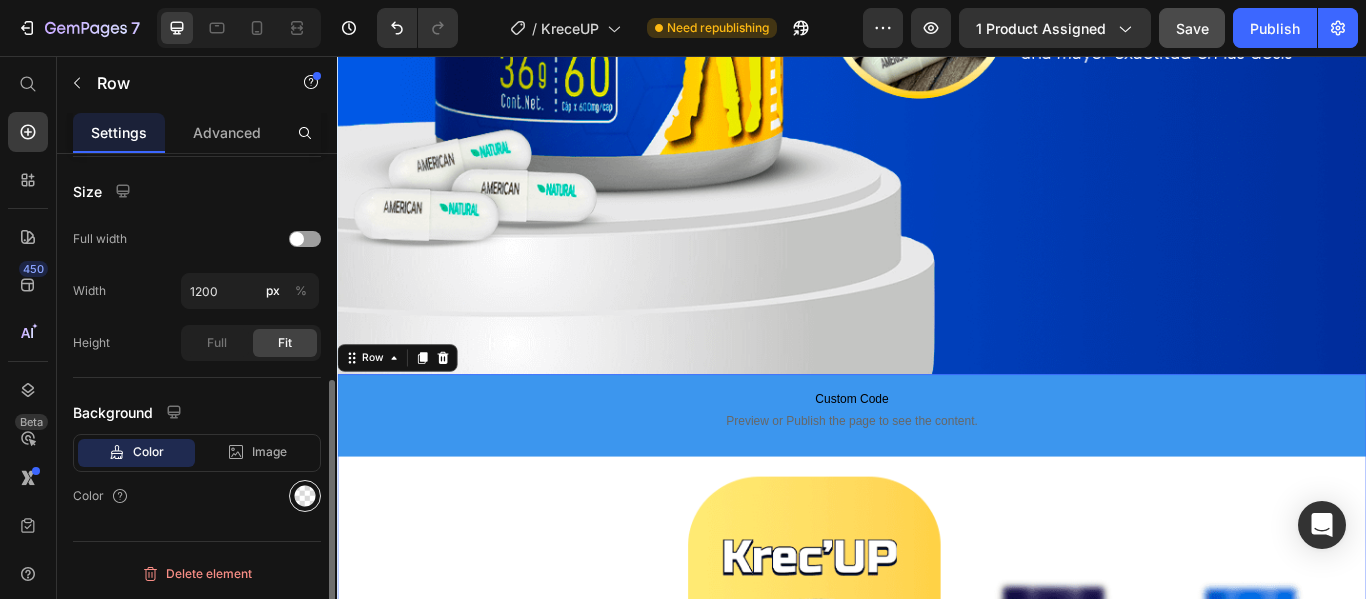 click at bounding box center [305, 496] 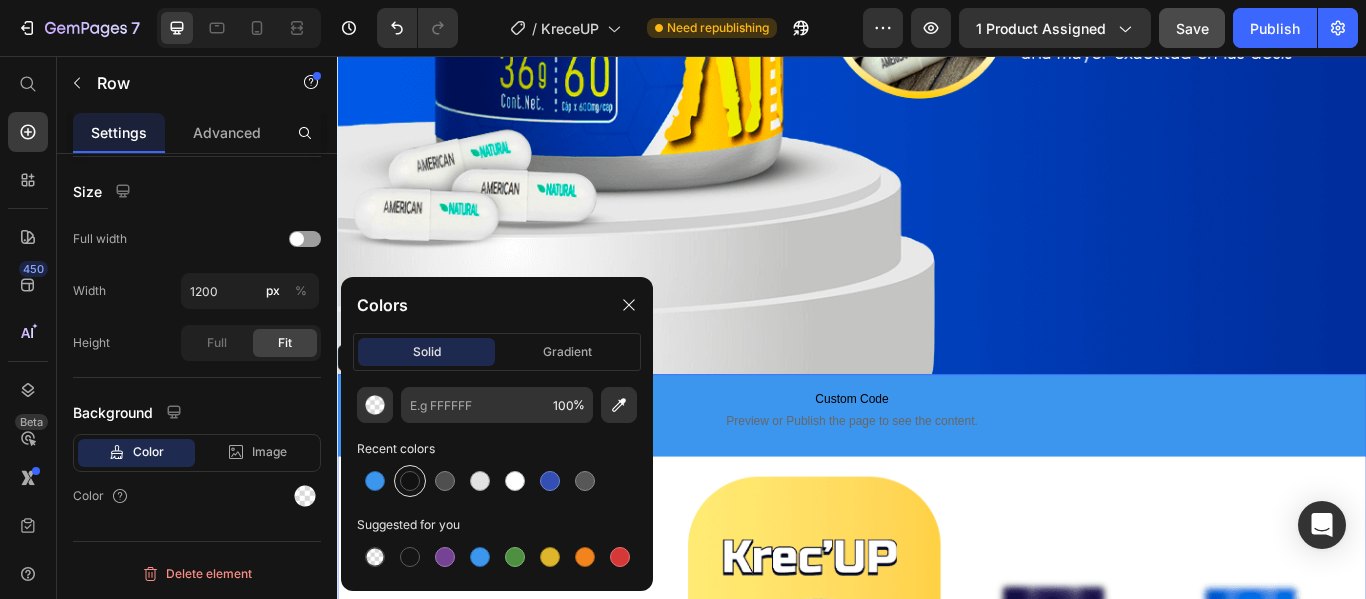 click at bounding box center (410, 481) 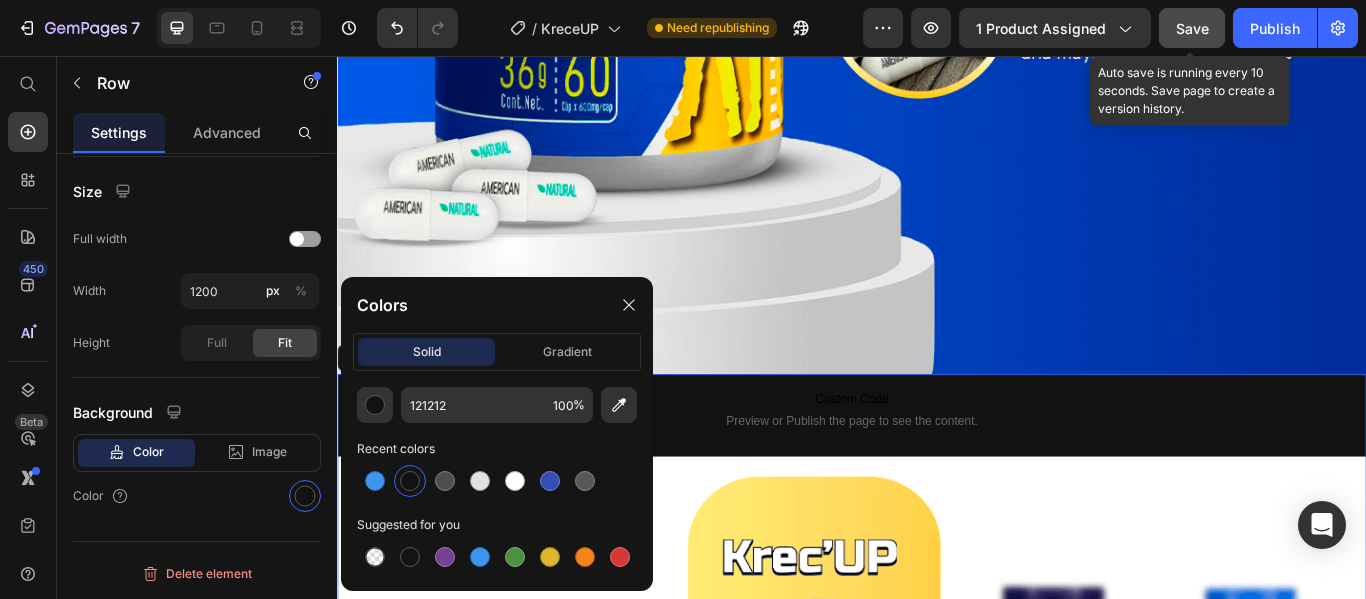 click on "Save" at bounding box center [1192, 28] 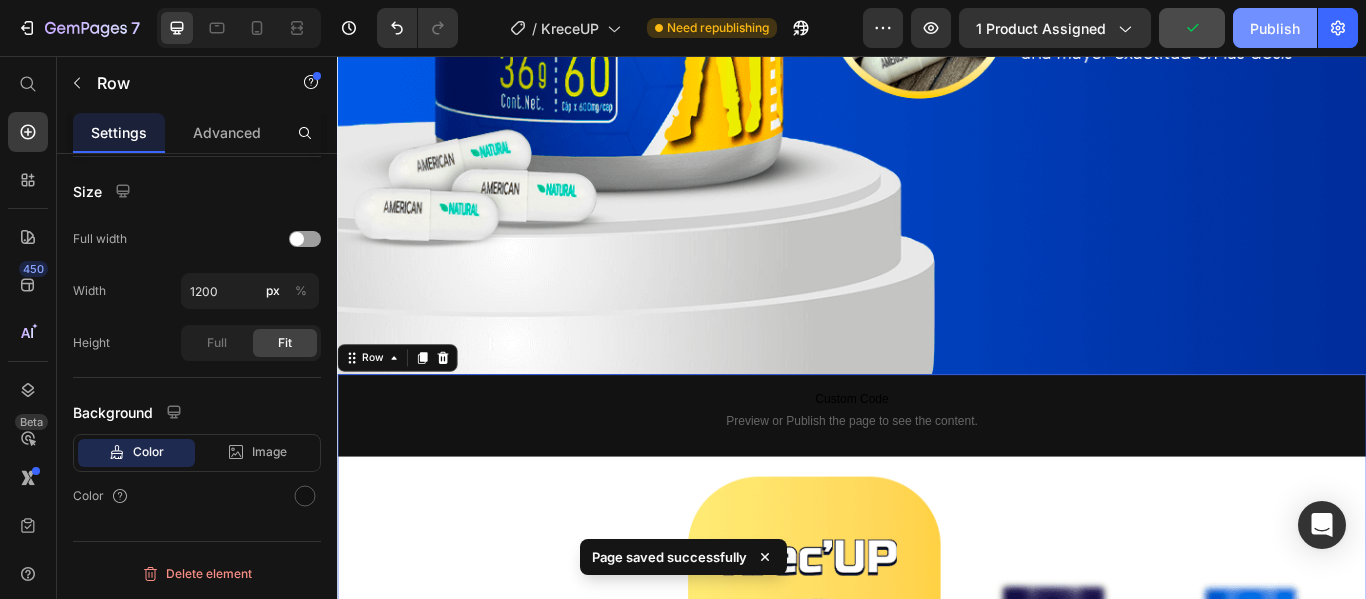 click on "Publish" at bounding box center [1275, 28] 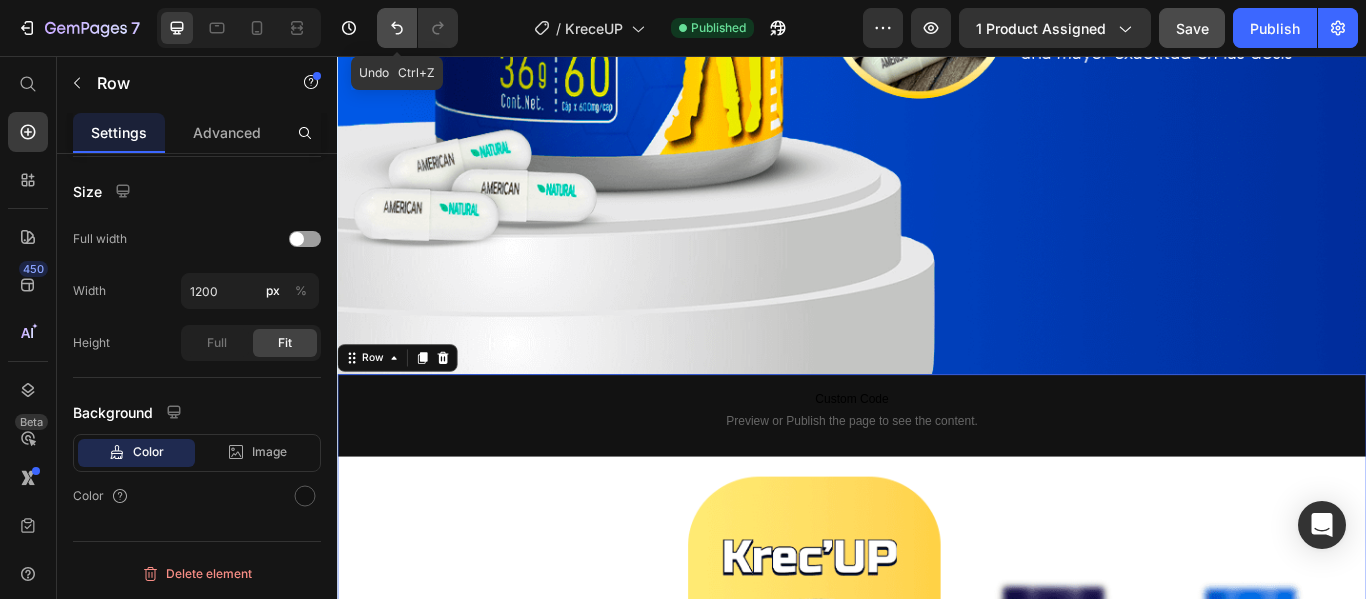 click 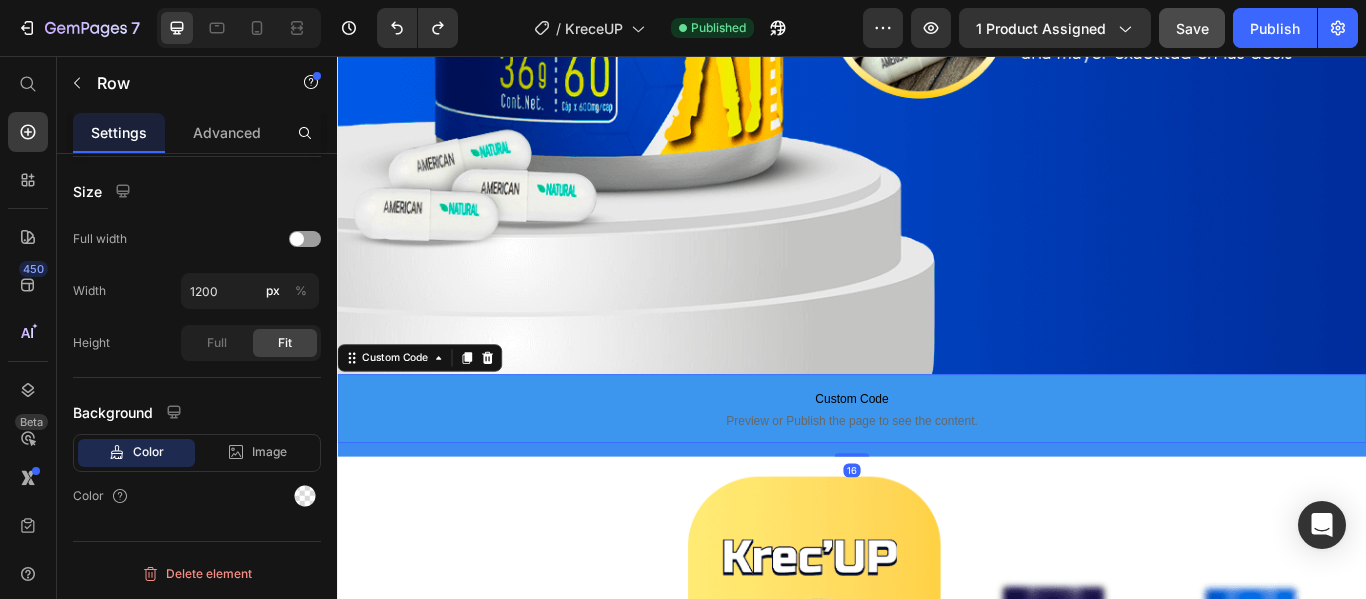 click on "Preview or Publish the page to see the content." at bounding box center (937, 481) 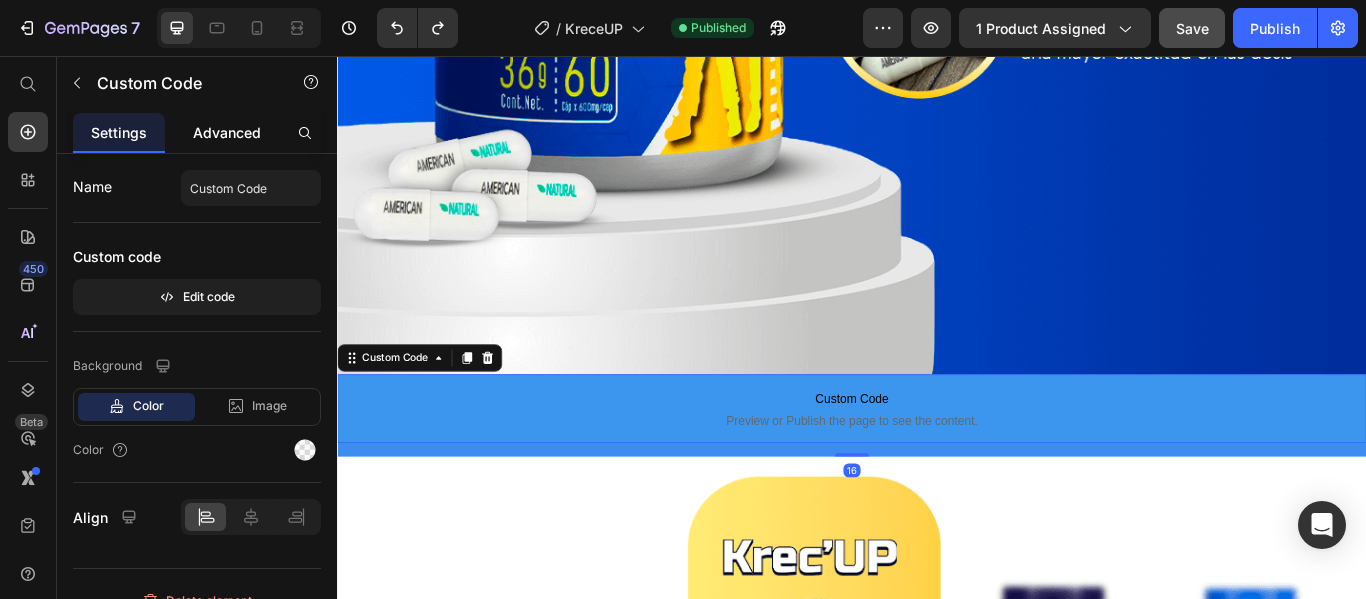 click on "Advanced" at bounding box center (227, 132) 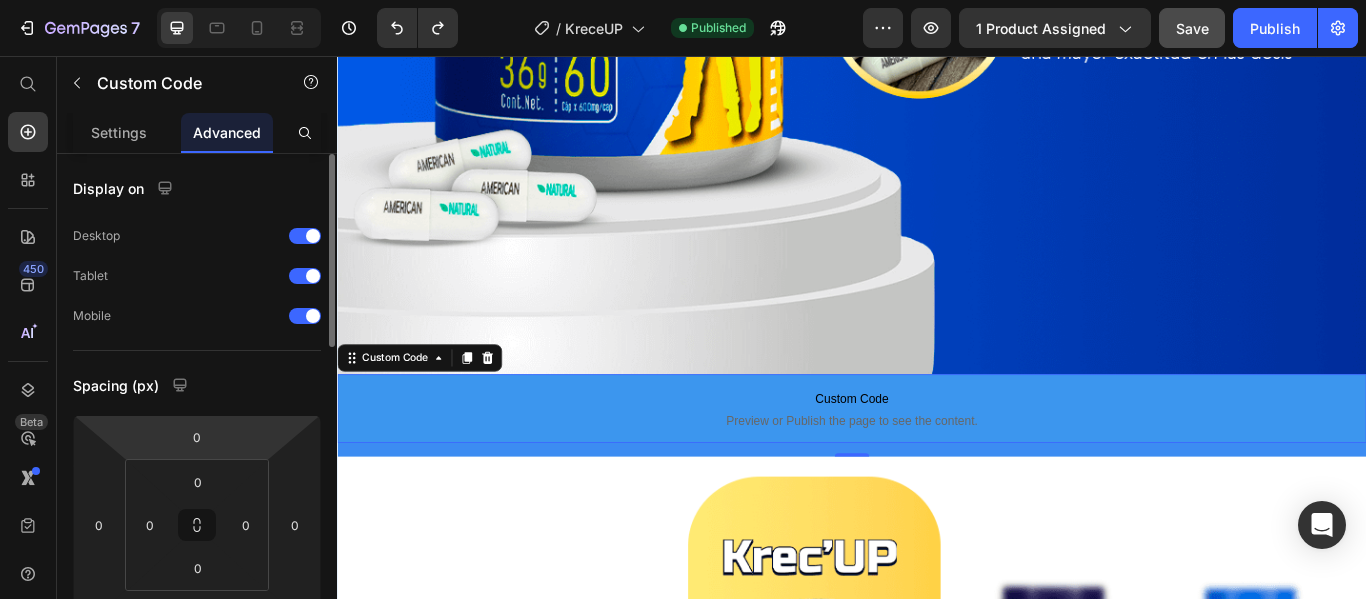 scroll, scrollTop: 100, scrollLeft: 0, axis: vertical 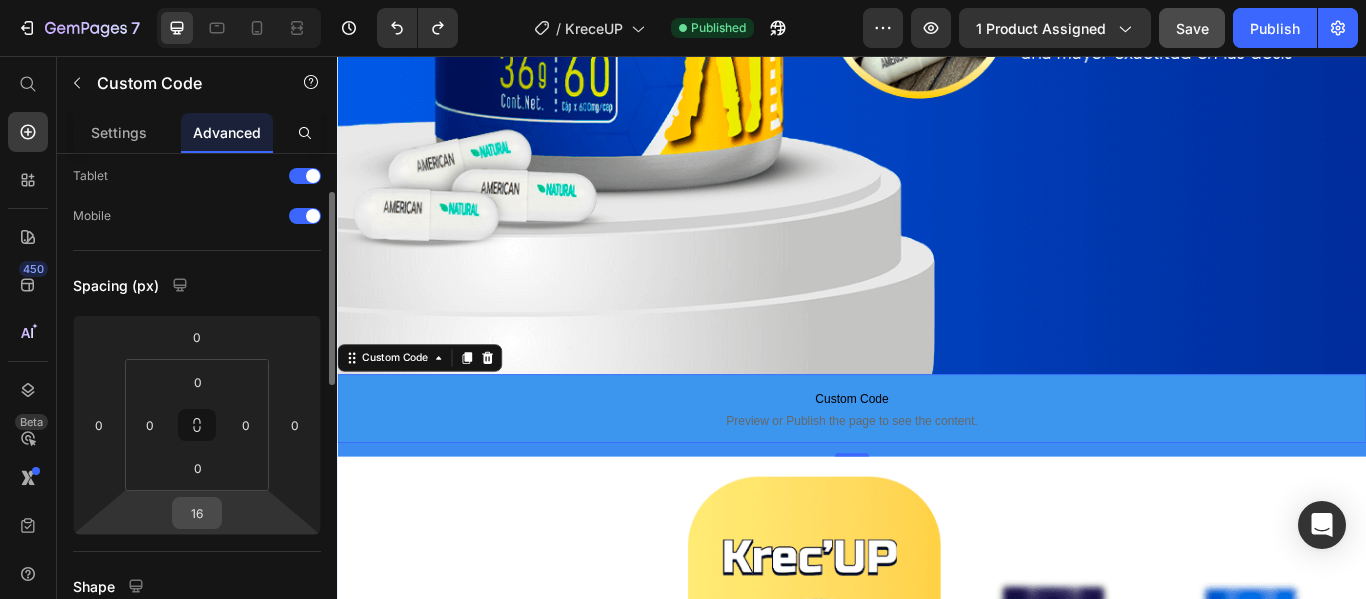 click on "16" at bounding box center (197, 513) 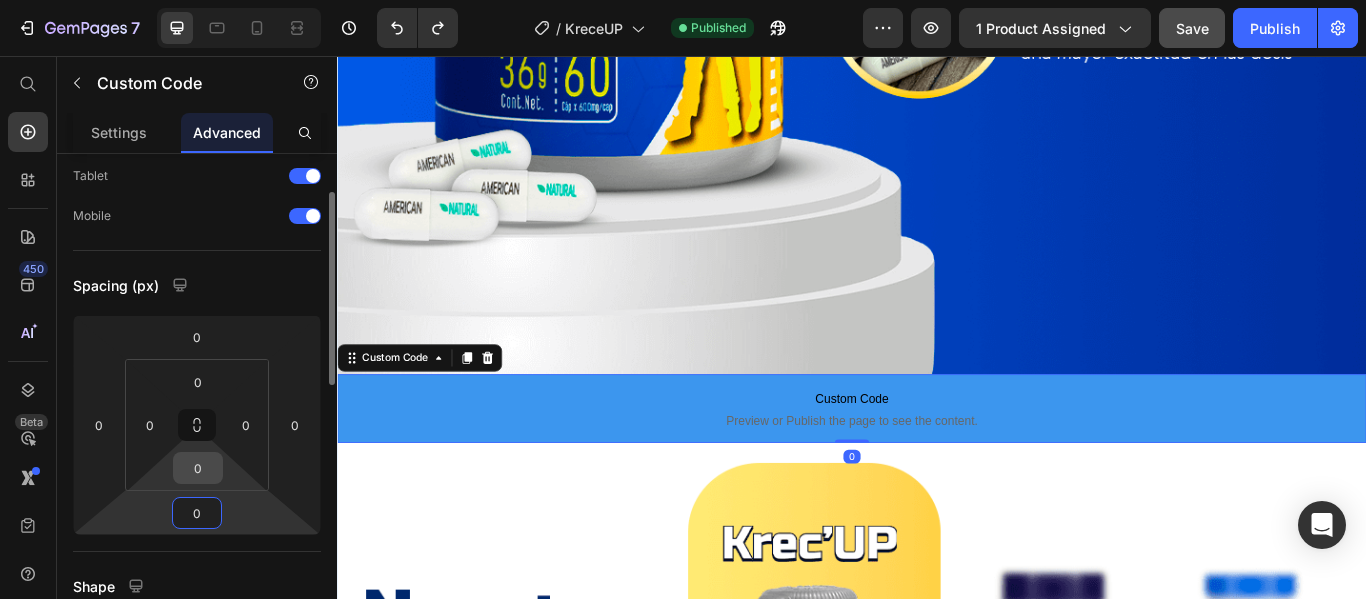 type on "0" 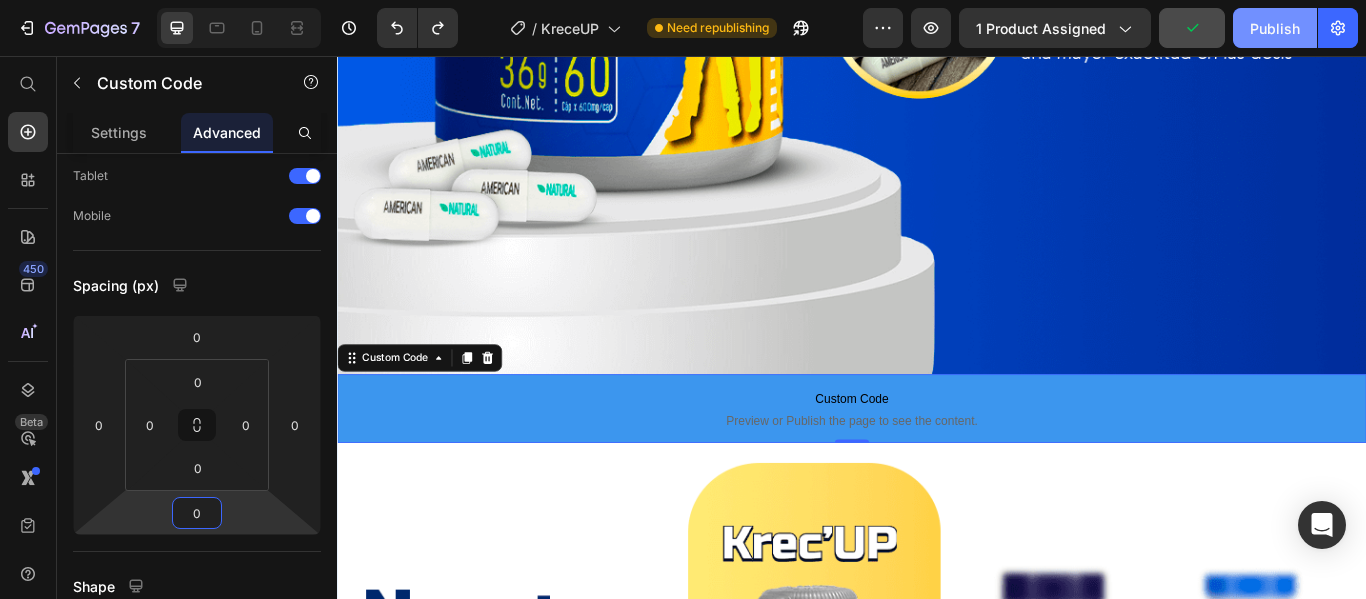 click on "Publish" at bounding box center [1275, 28] 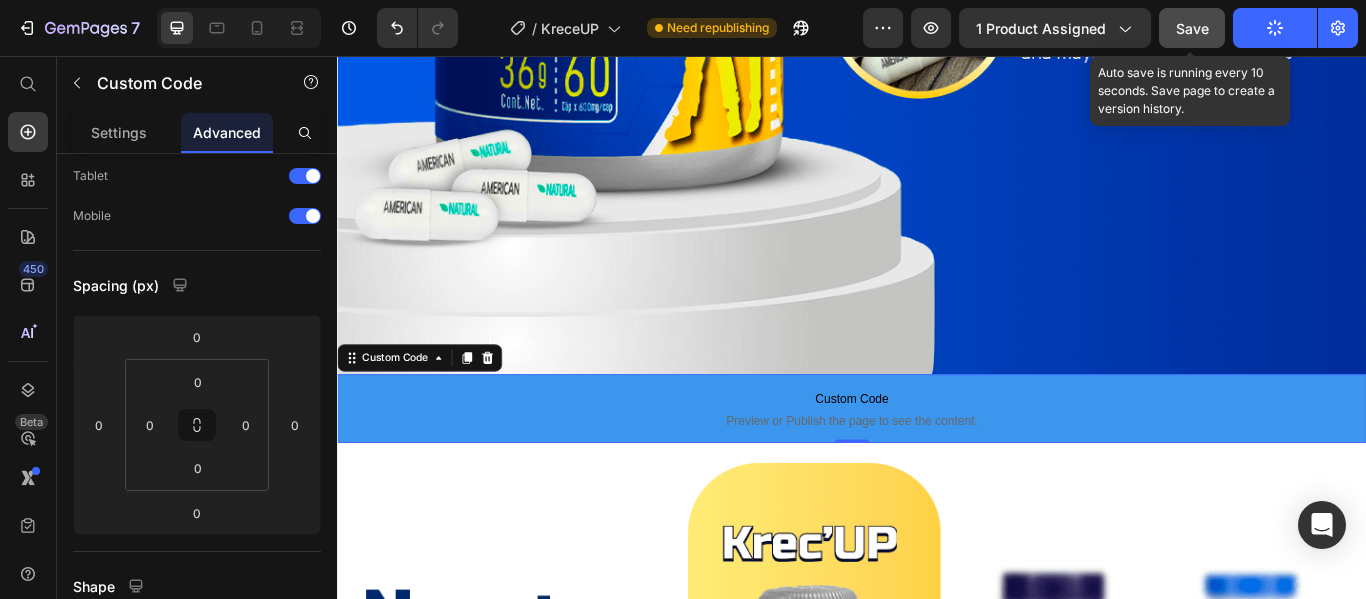 click on "Save" at bounding box center (1192, 28) 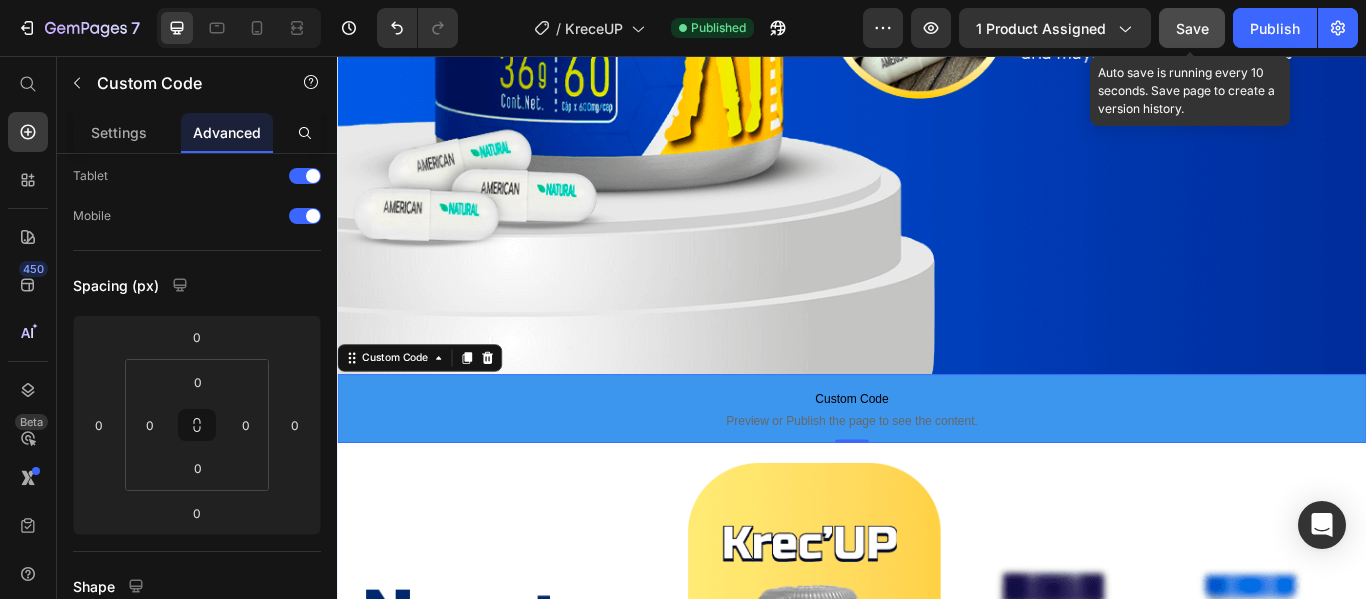 click on "Save" at bounding box center (1192, 28) 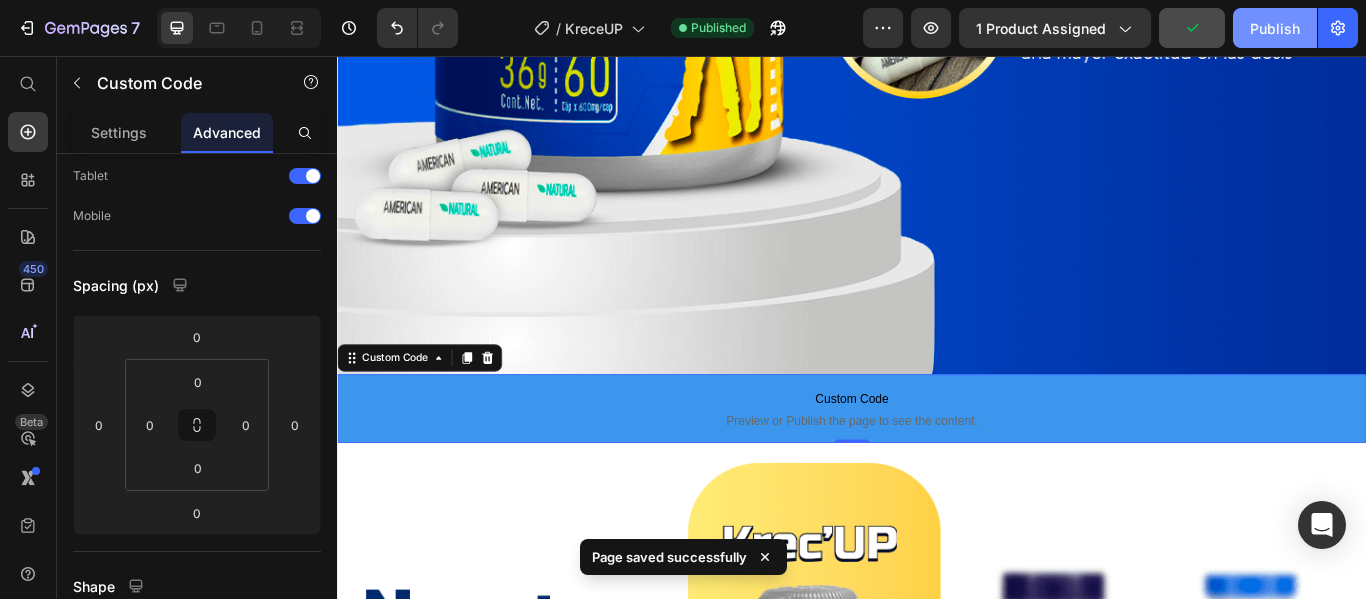 click on "Publish" at bounding box center [1275, 28] 